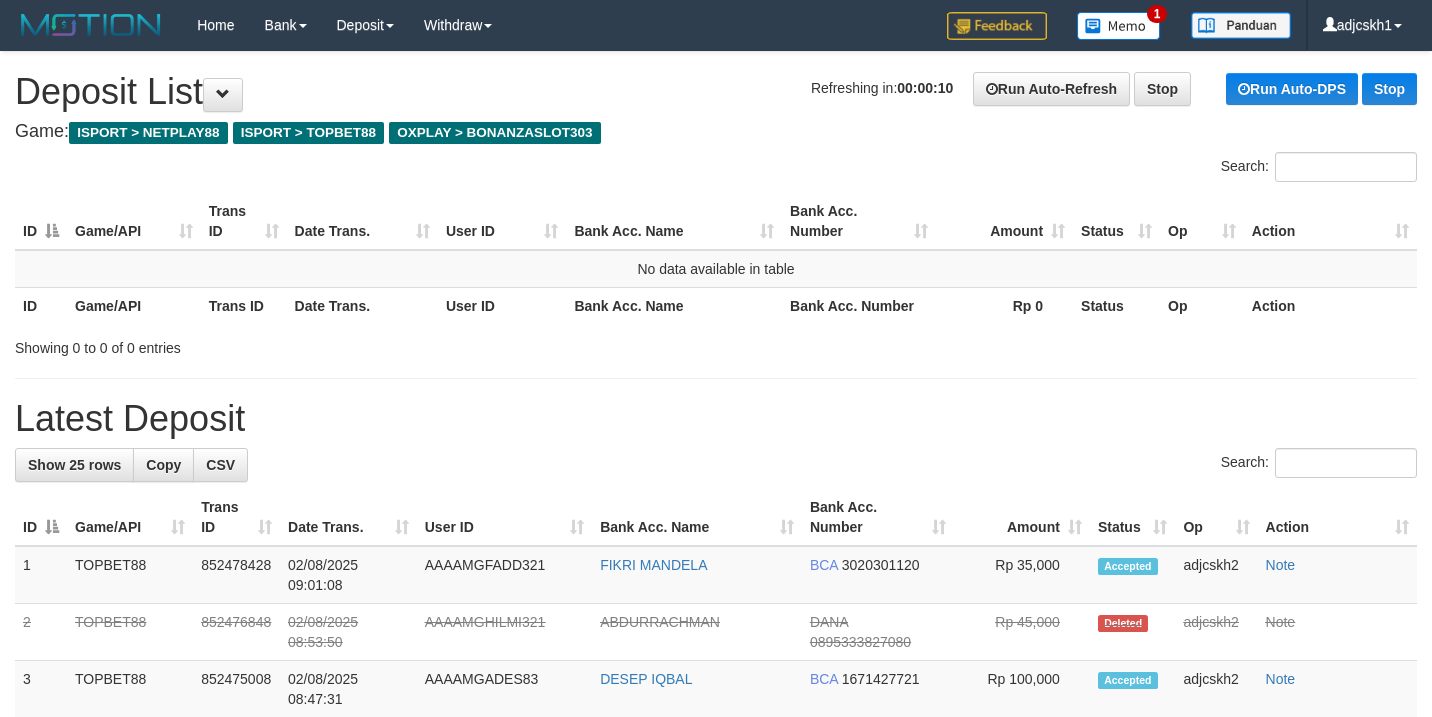 scroll, scrollTop: 436, scrollLeft: 0, axis: vertical 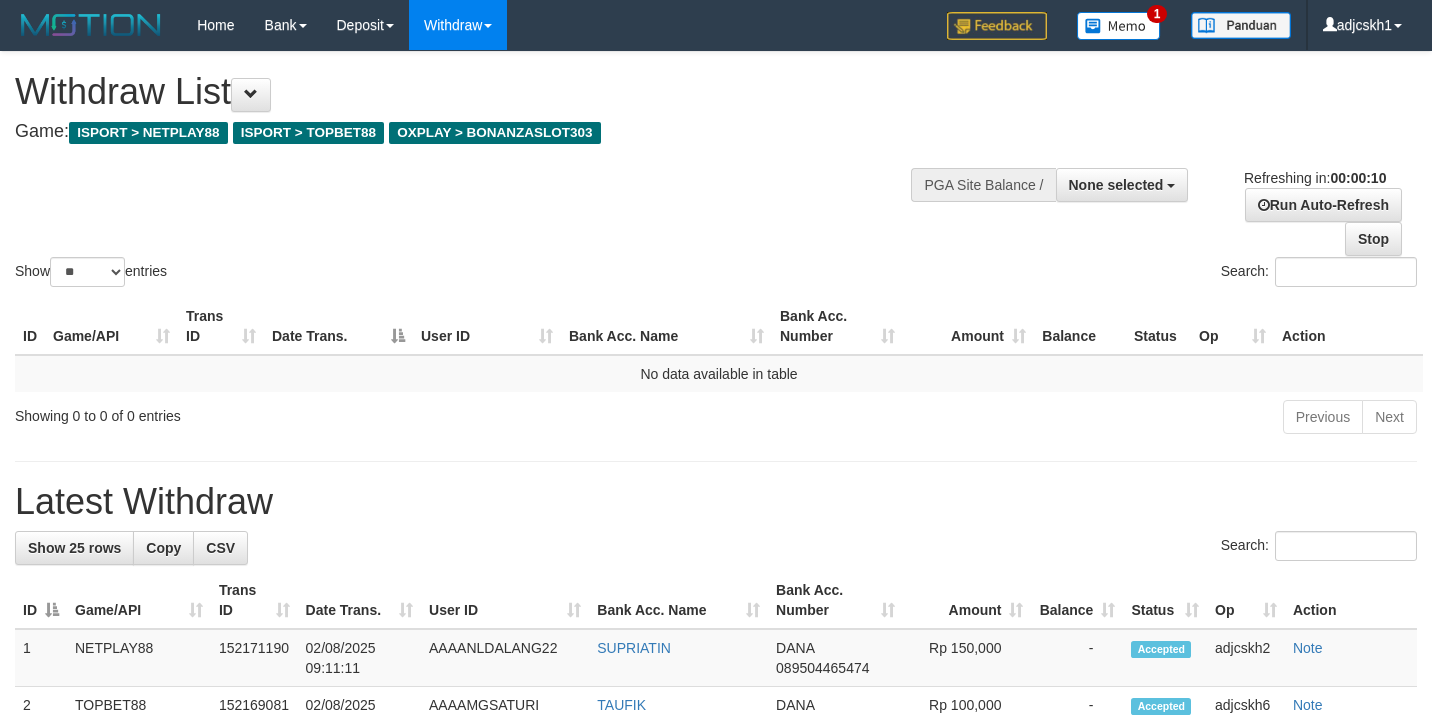 select 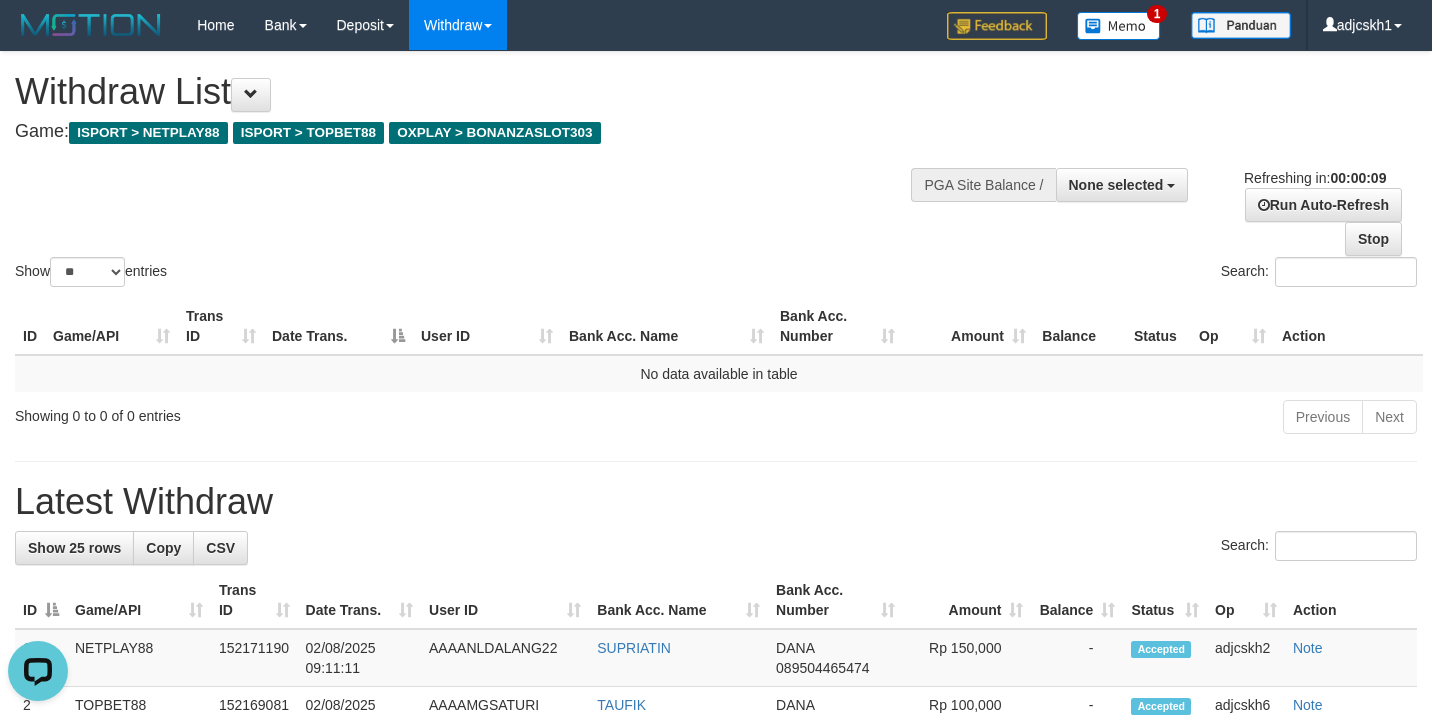 scroll, scrollTop: 0, scrollLeft: 0, axis: both 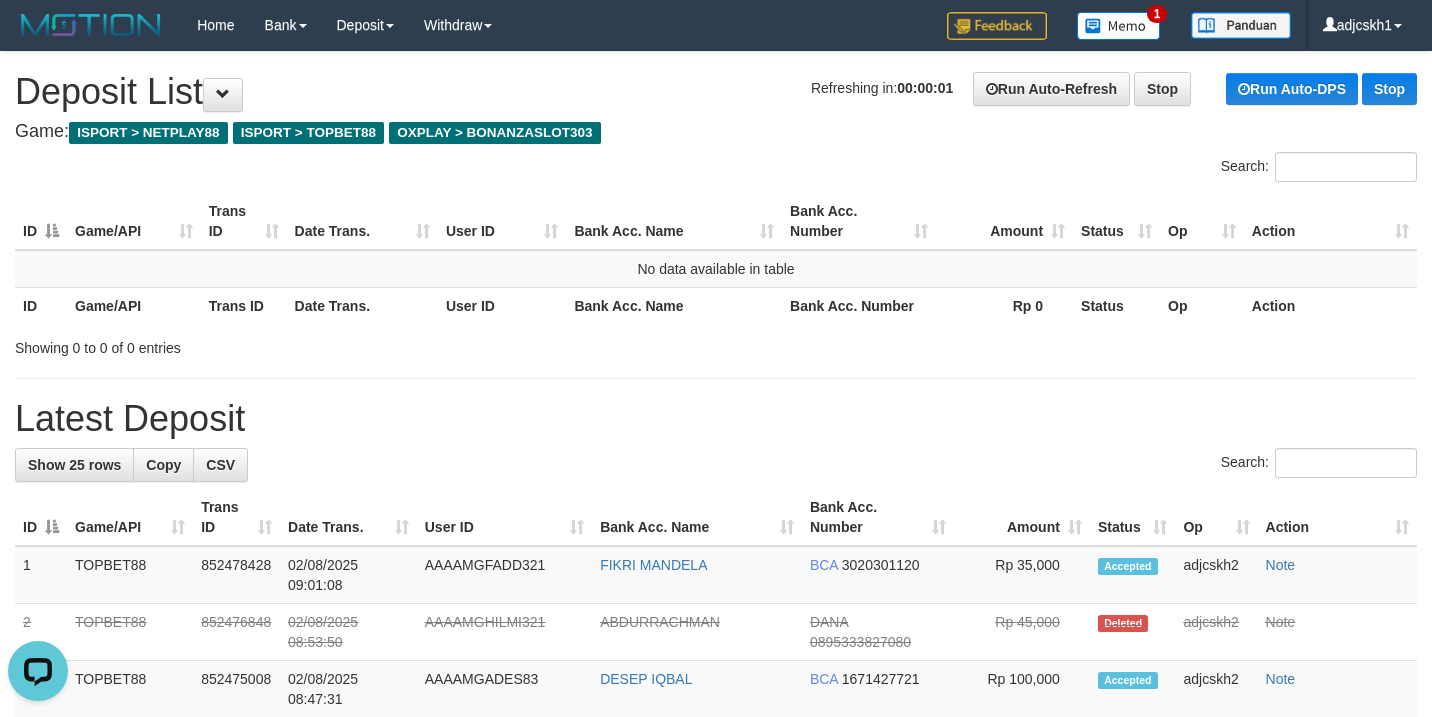 click on "**********" at bounding box center [716, 1068] 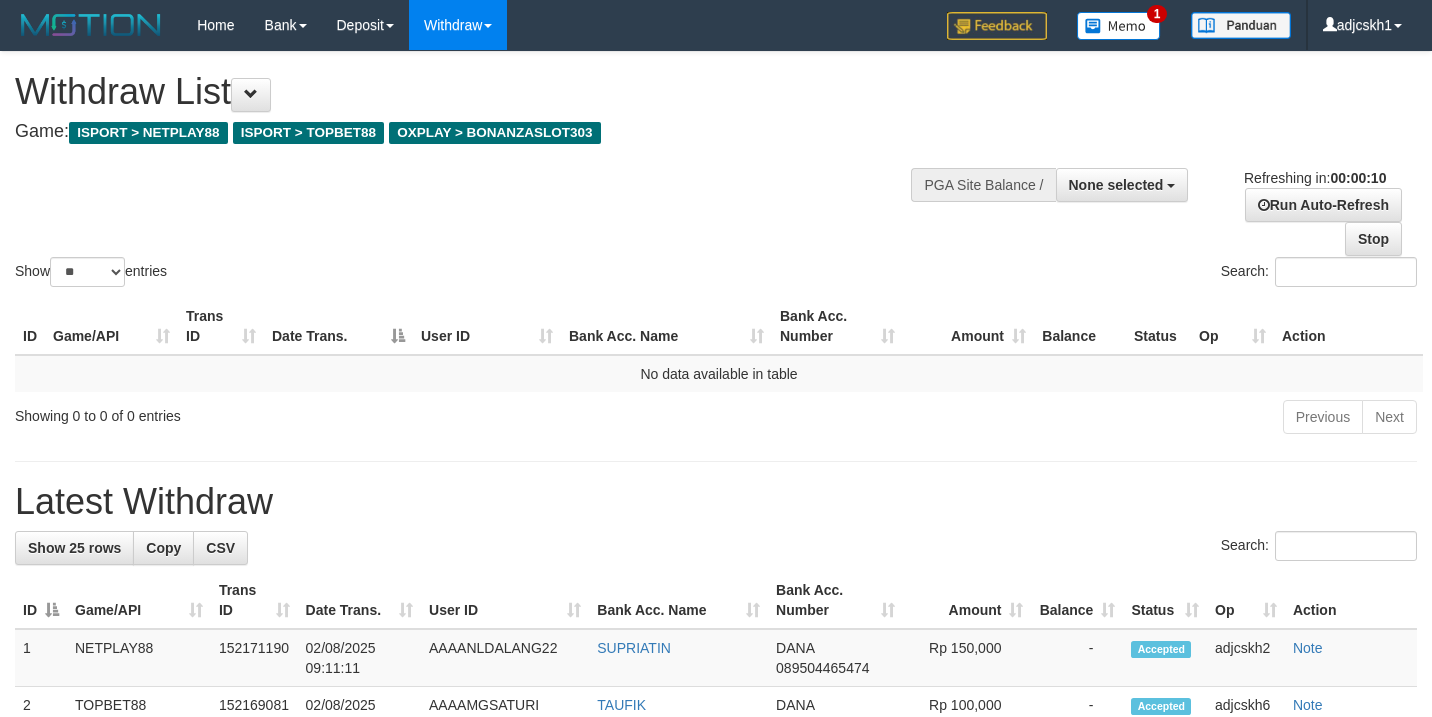 select 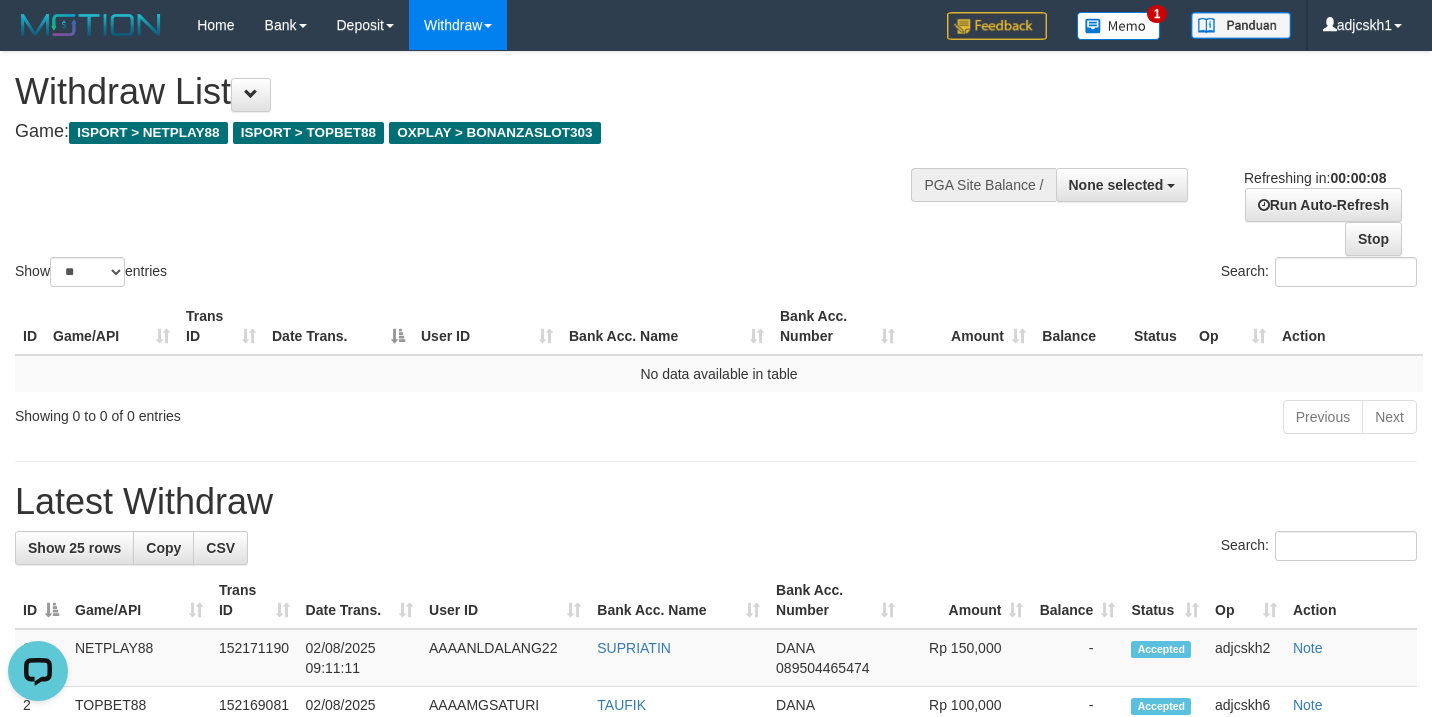 scroll, scrollTop: 0, scrollLeft: 0, axis: both 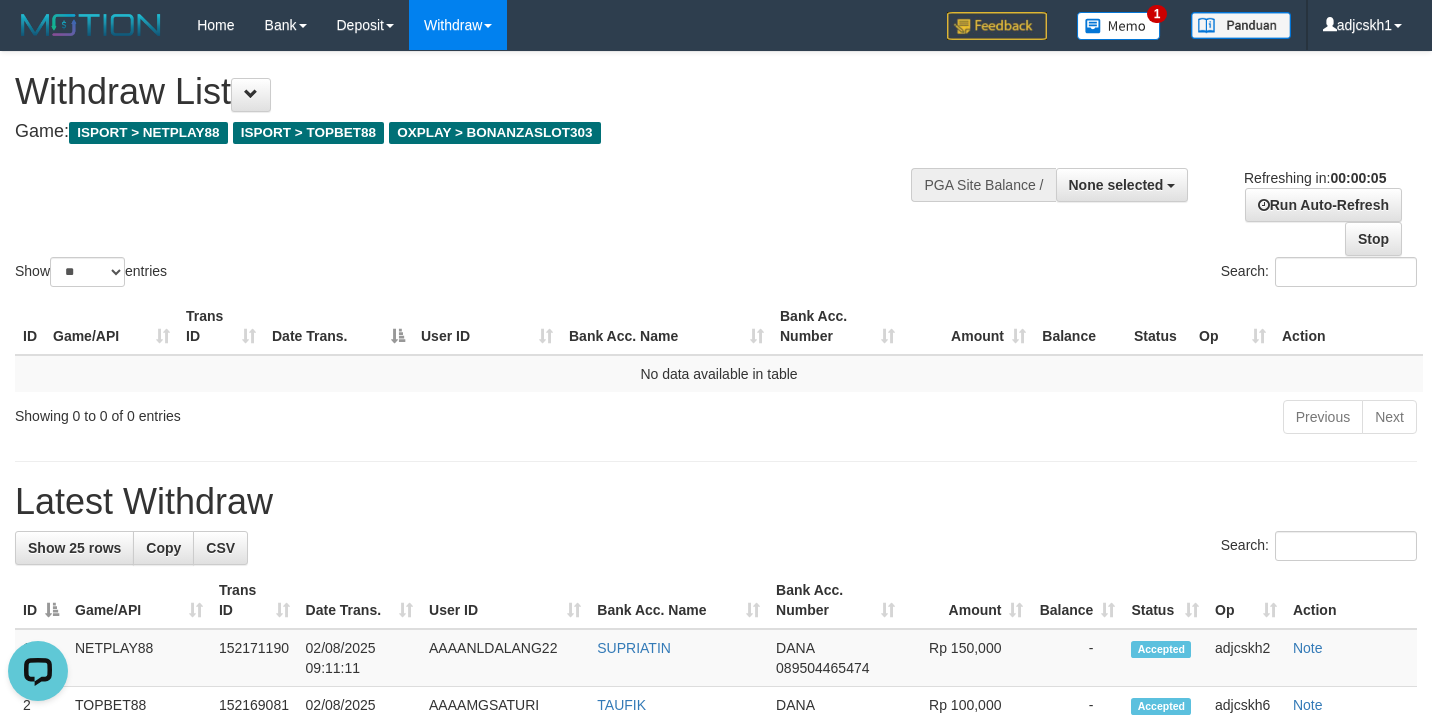click on "**********" at bounding box center [716, 1063] 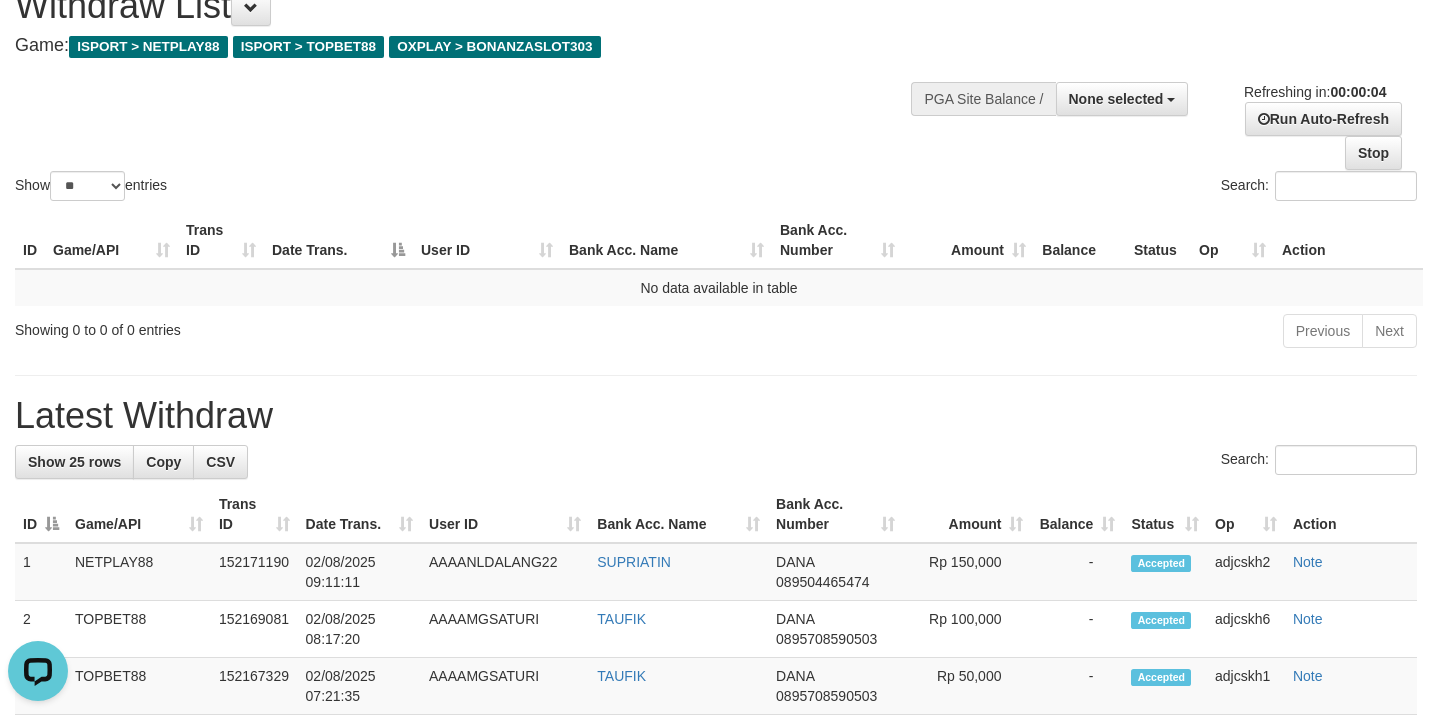 scroll, scrollTop: 133, scrollLeft: 0, axis: vertical 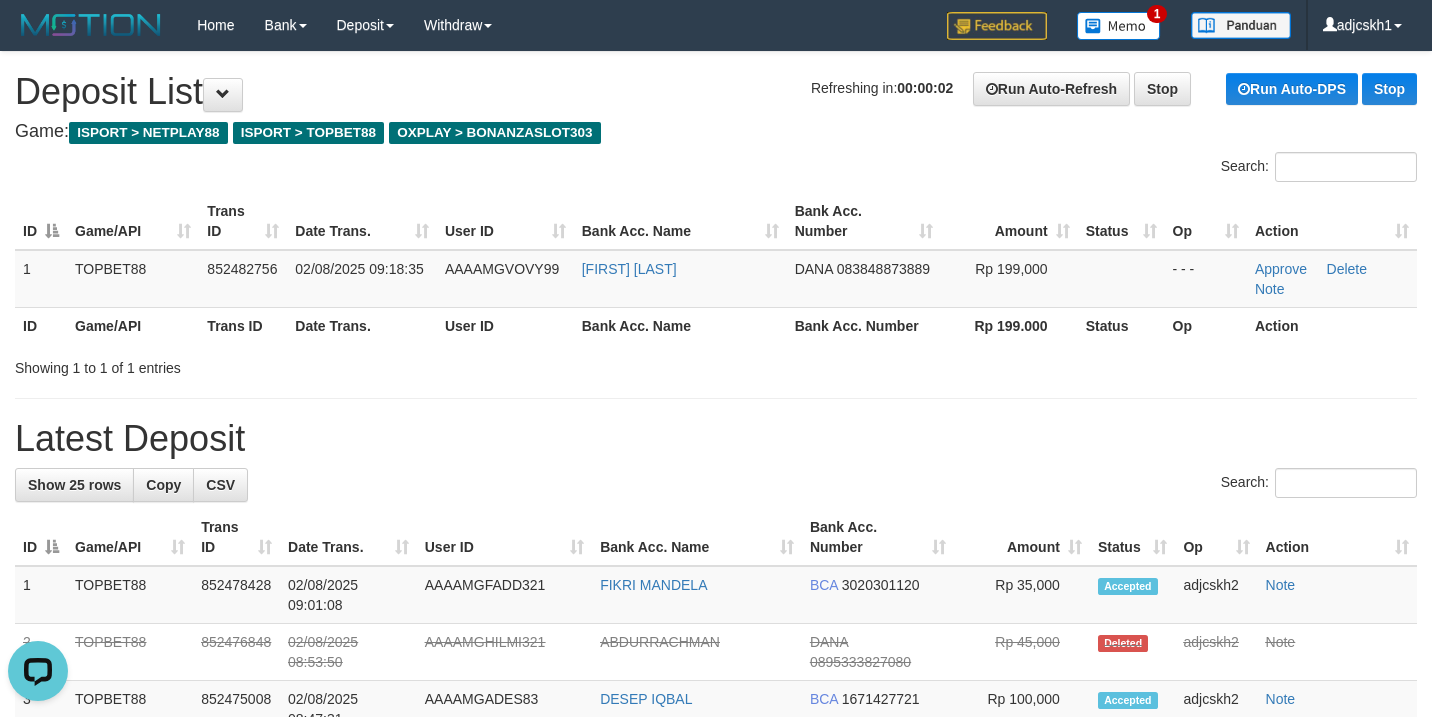 click on "Search:" at bounding box center [1074, 169] 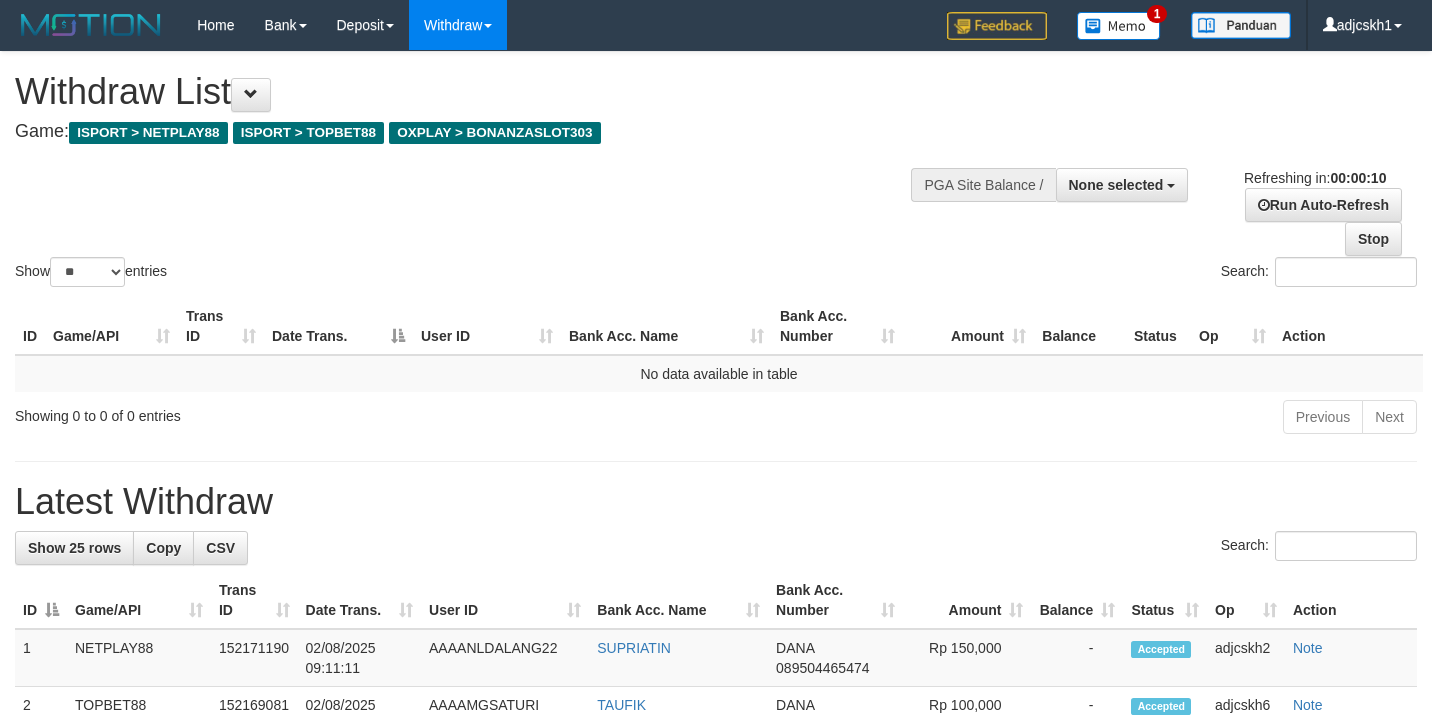 select 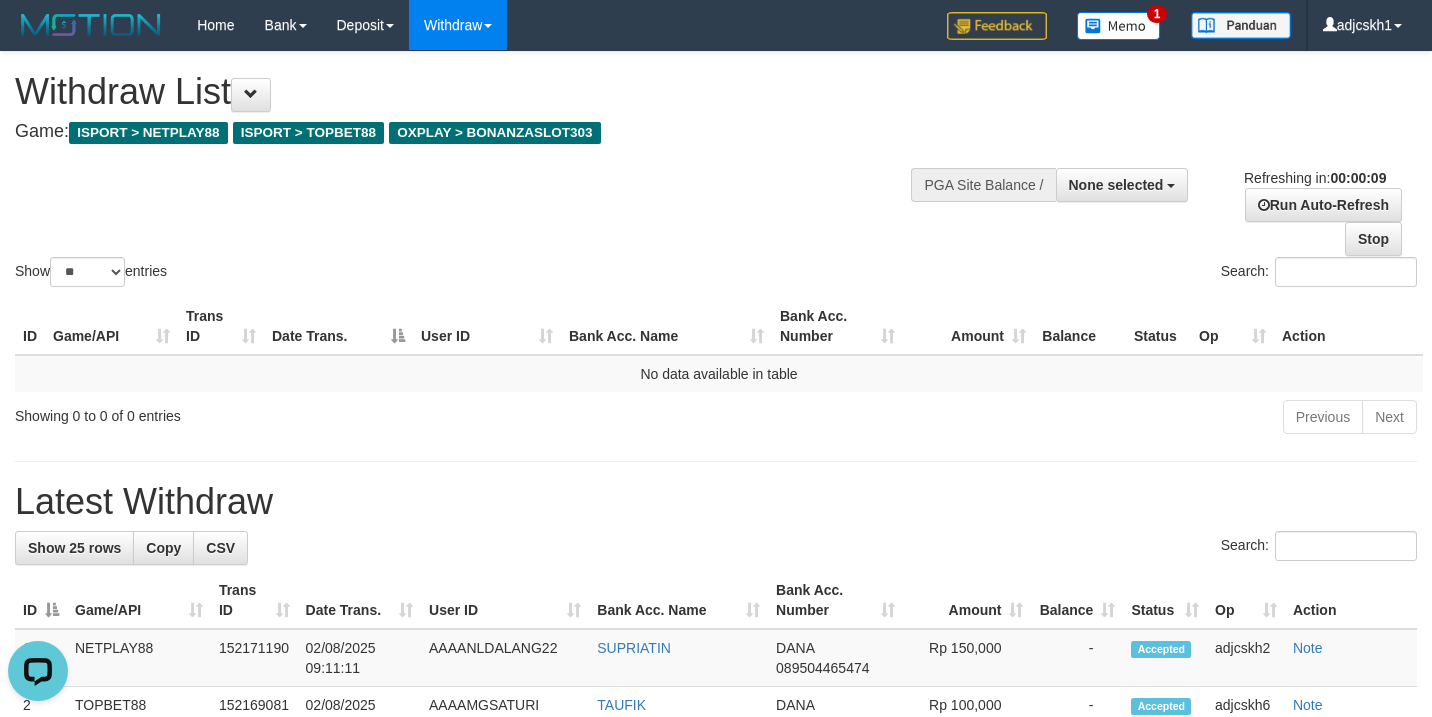 scroll, scrollTop: 0, scrollLeft: 0, axis: both 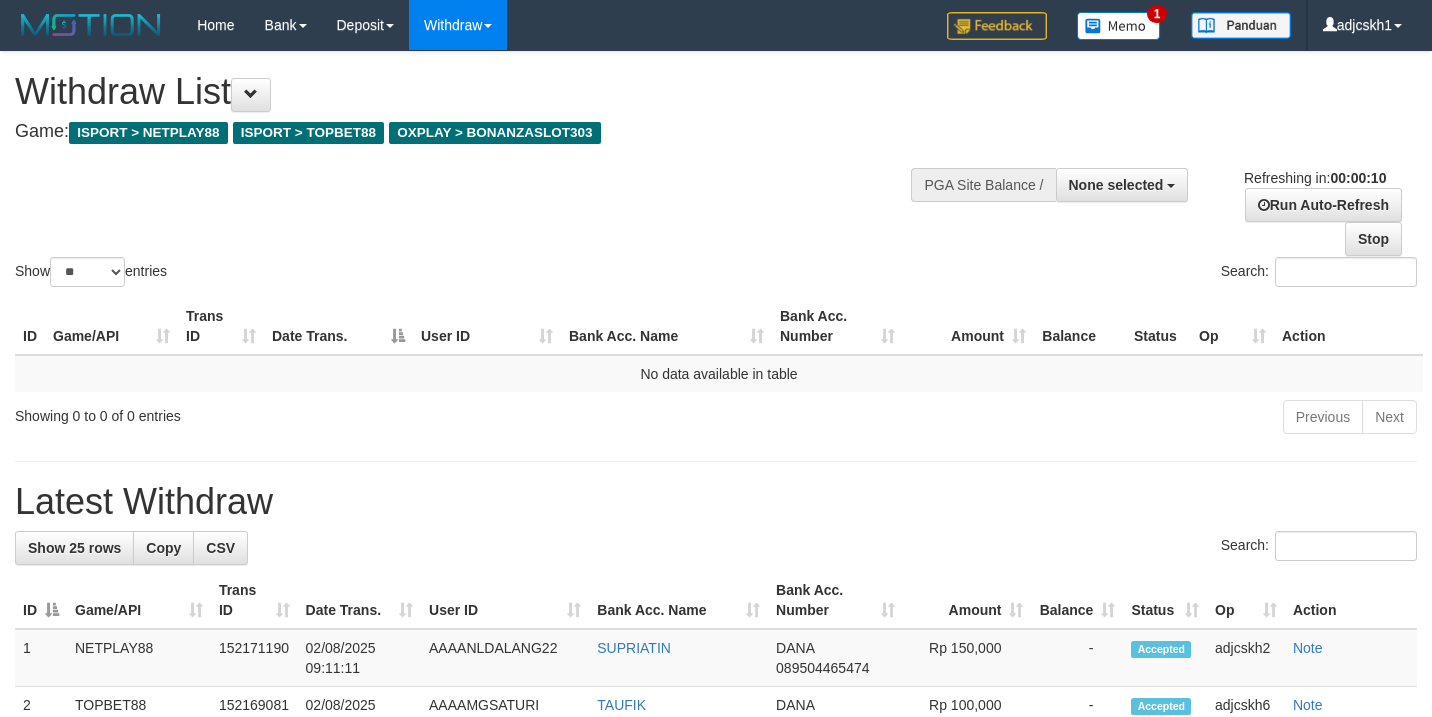 select 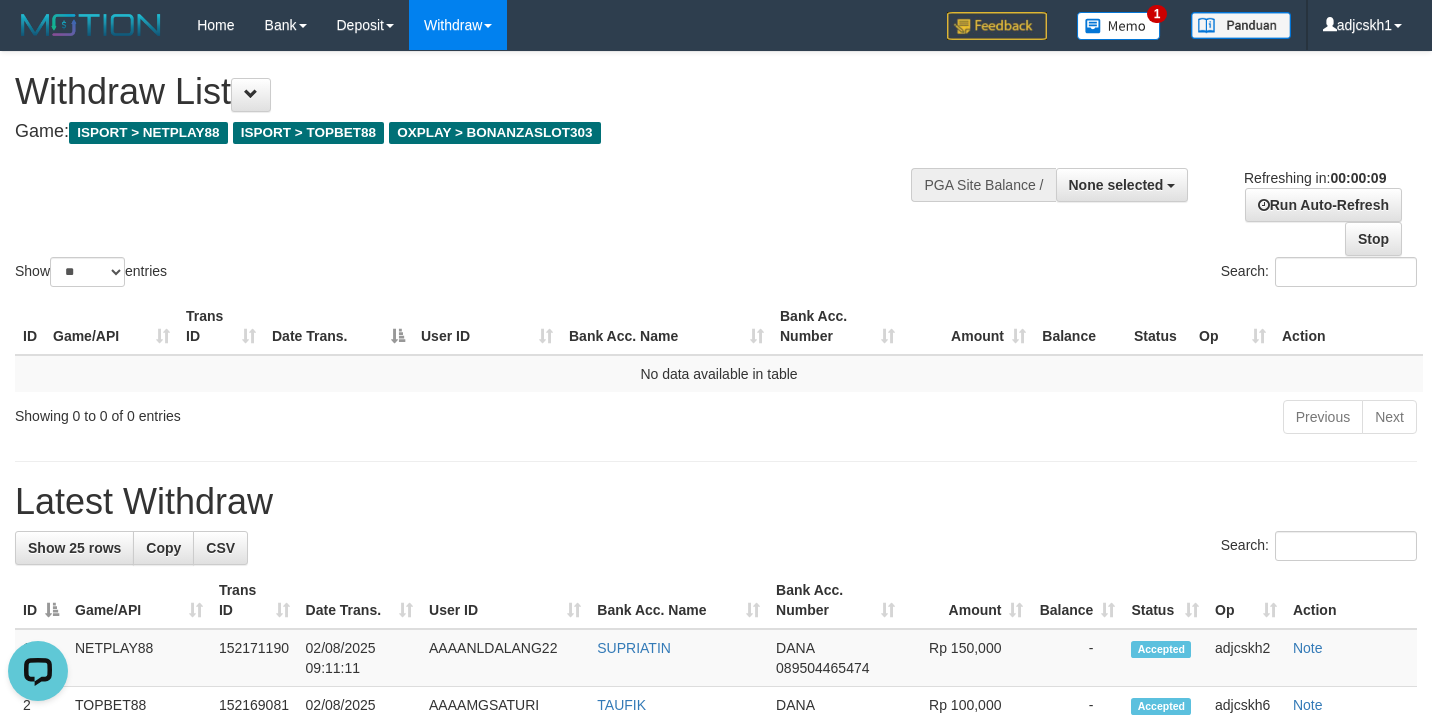 scroll, scrollTop: 0, scrollLeft: 0, axis: both 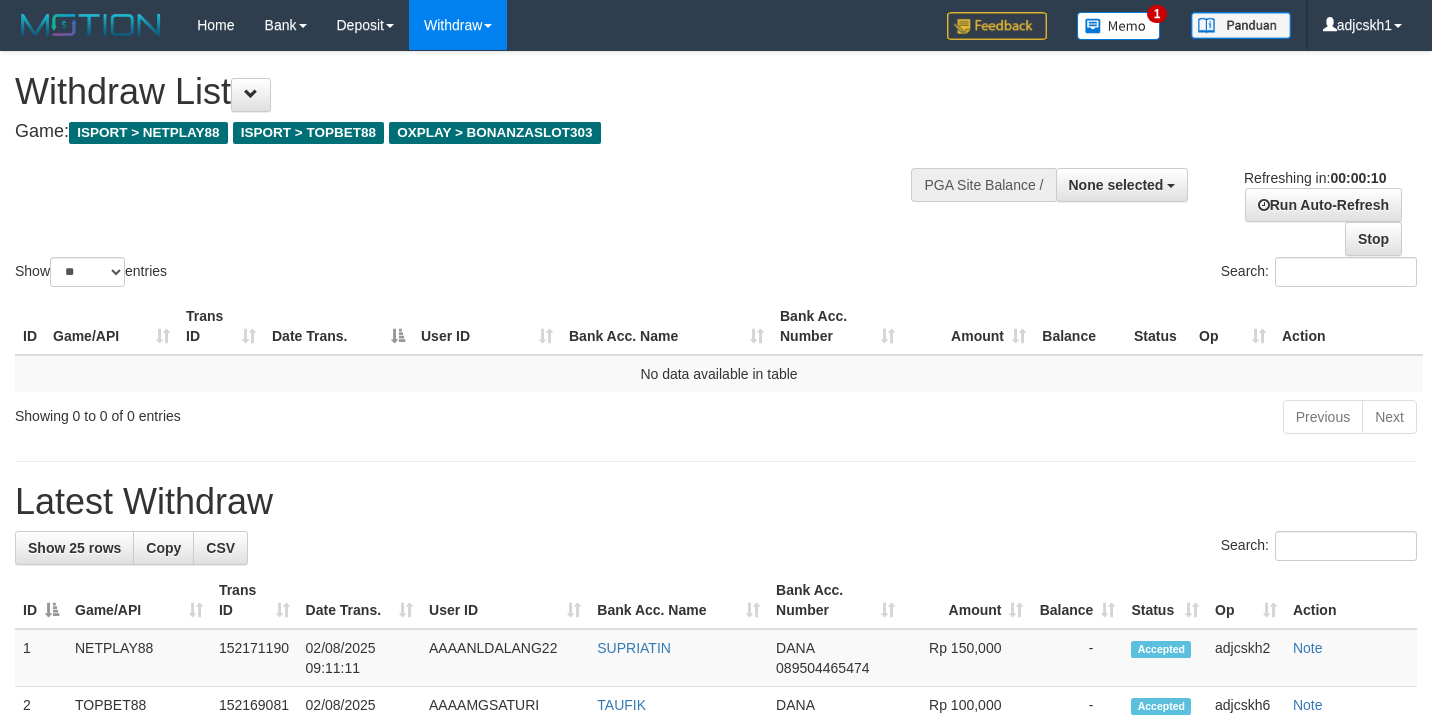 select 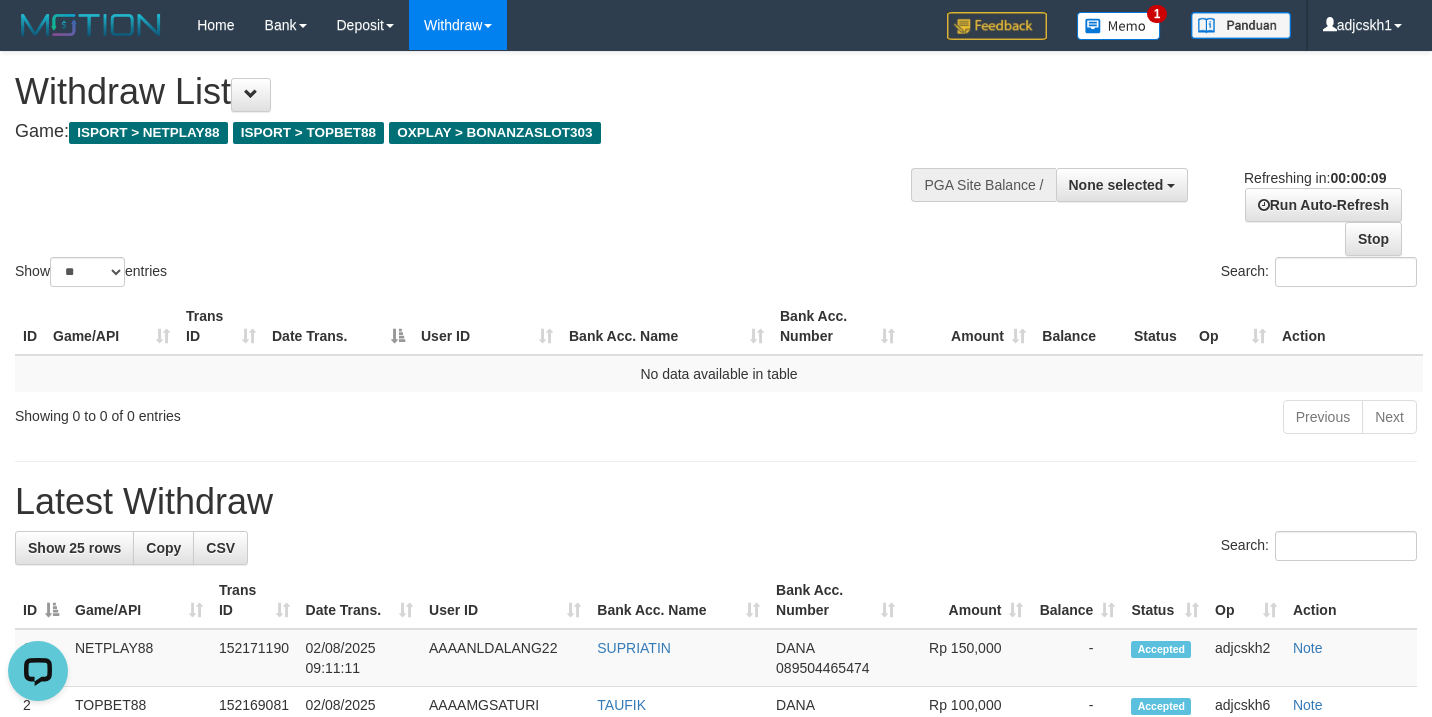 scroll, scrollTop: 0, scrollLeft: 0, axis: both 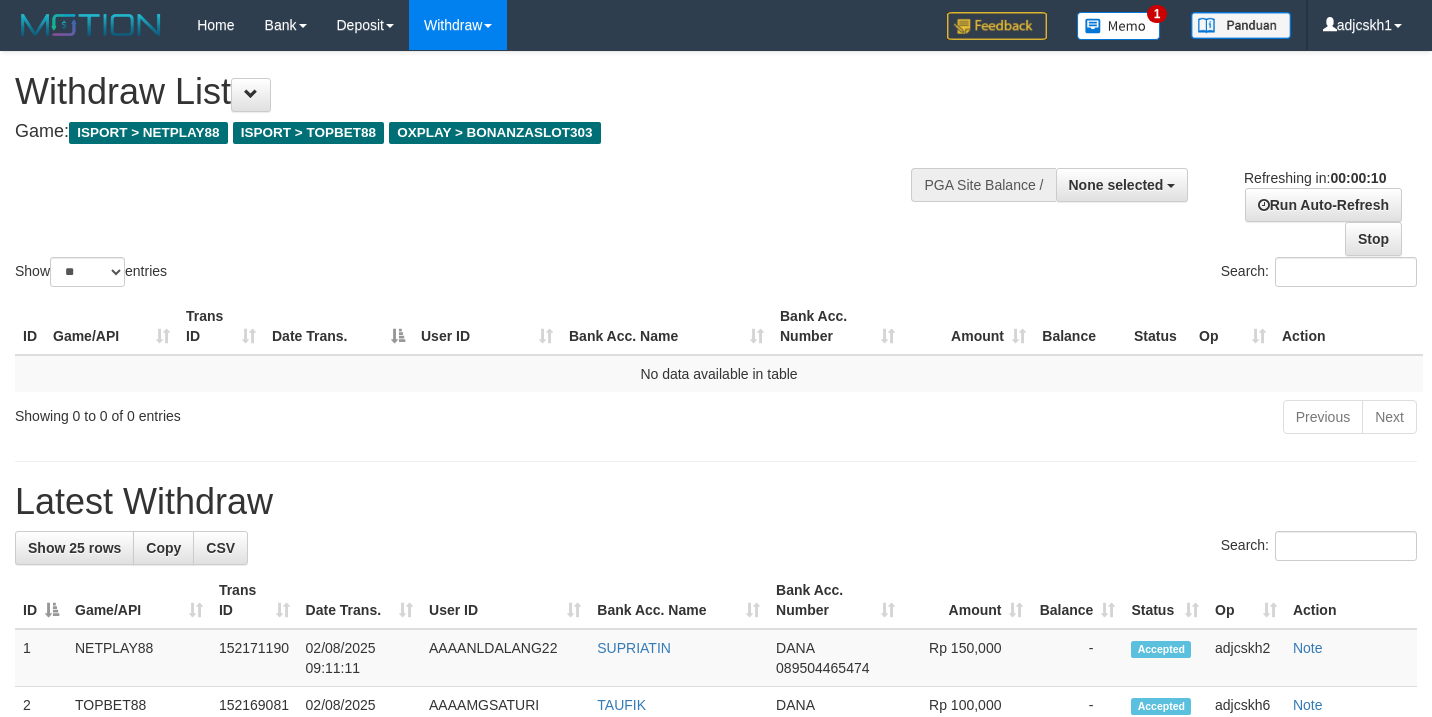 select 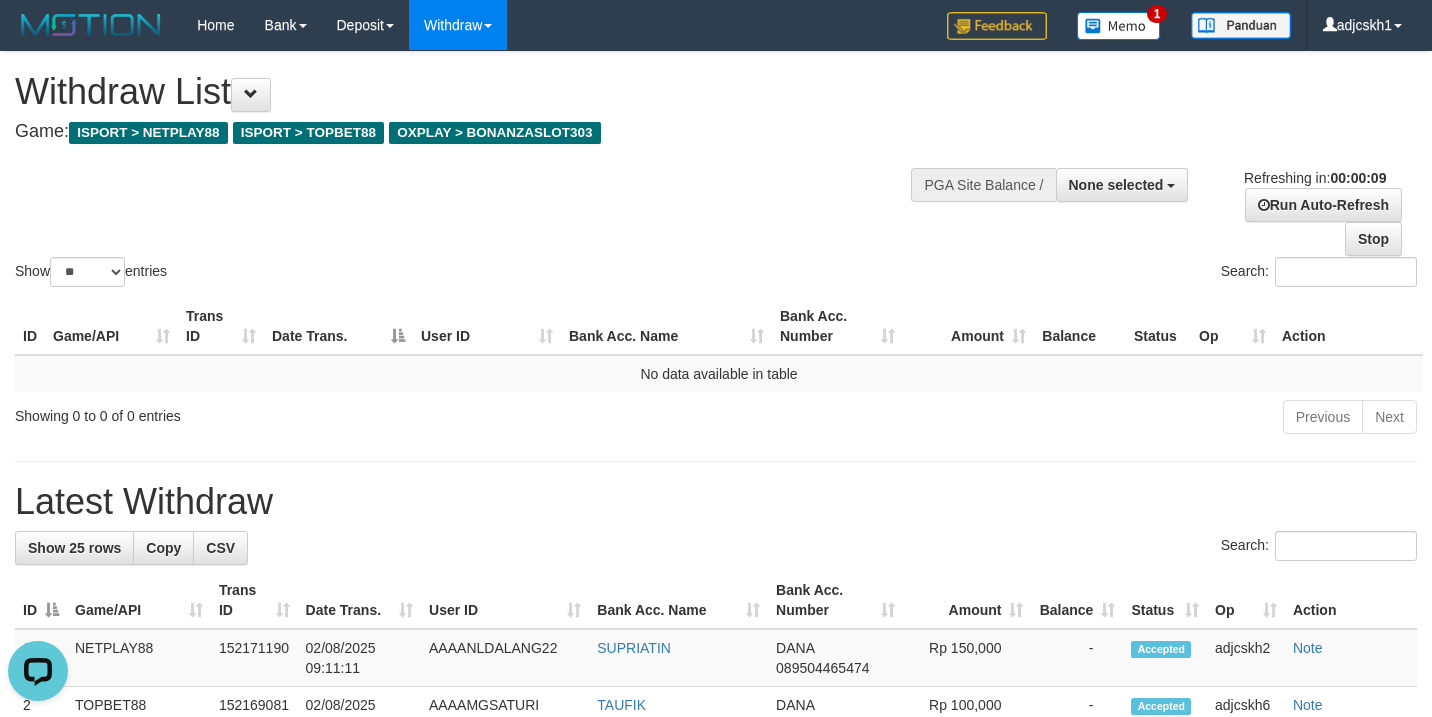 scroll, scrollTop: 0, scrollLeft: 0, axis: both 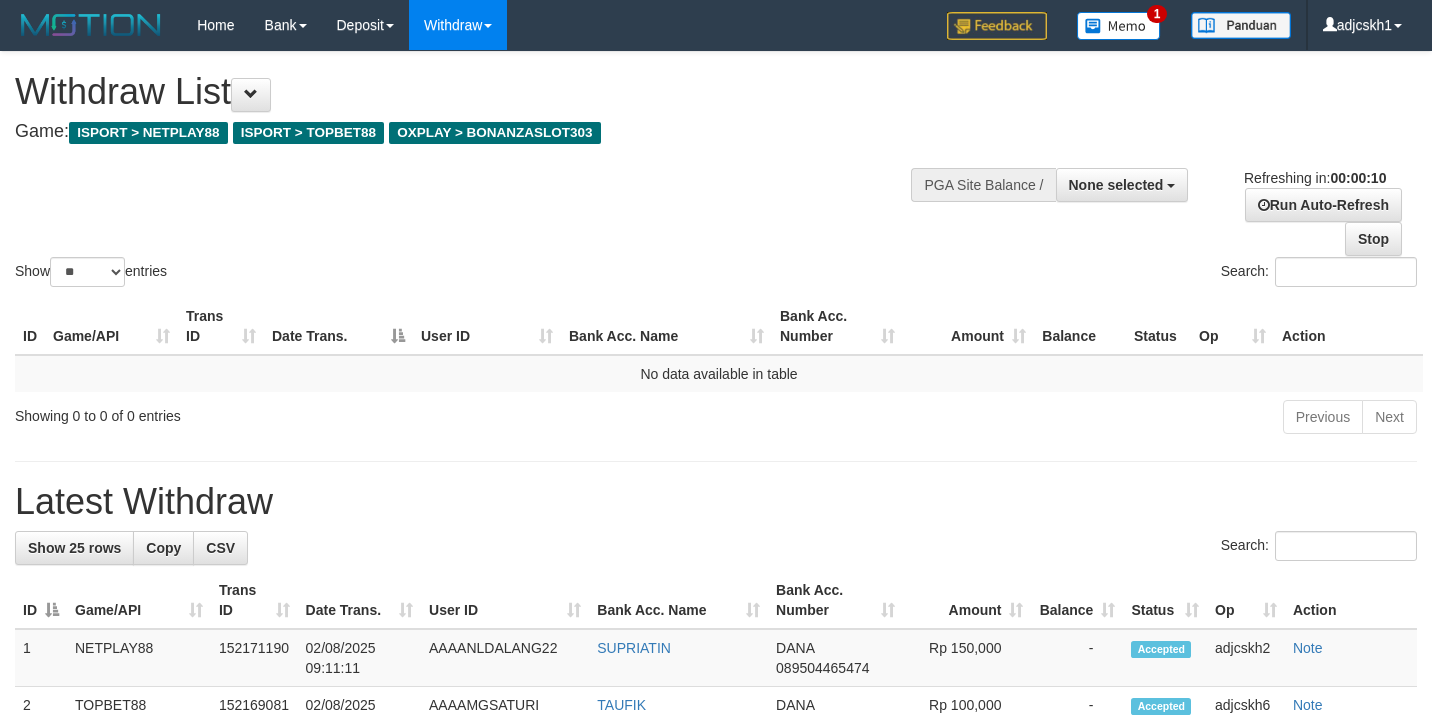 select 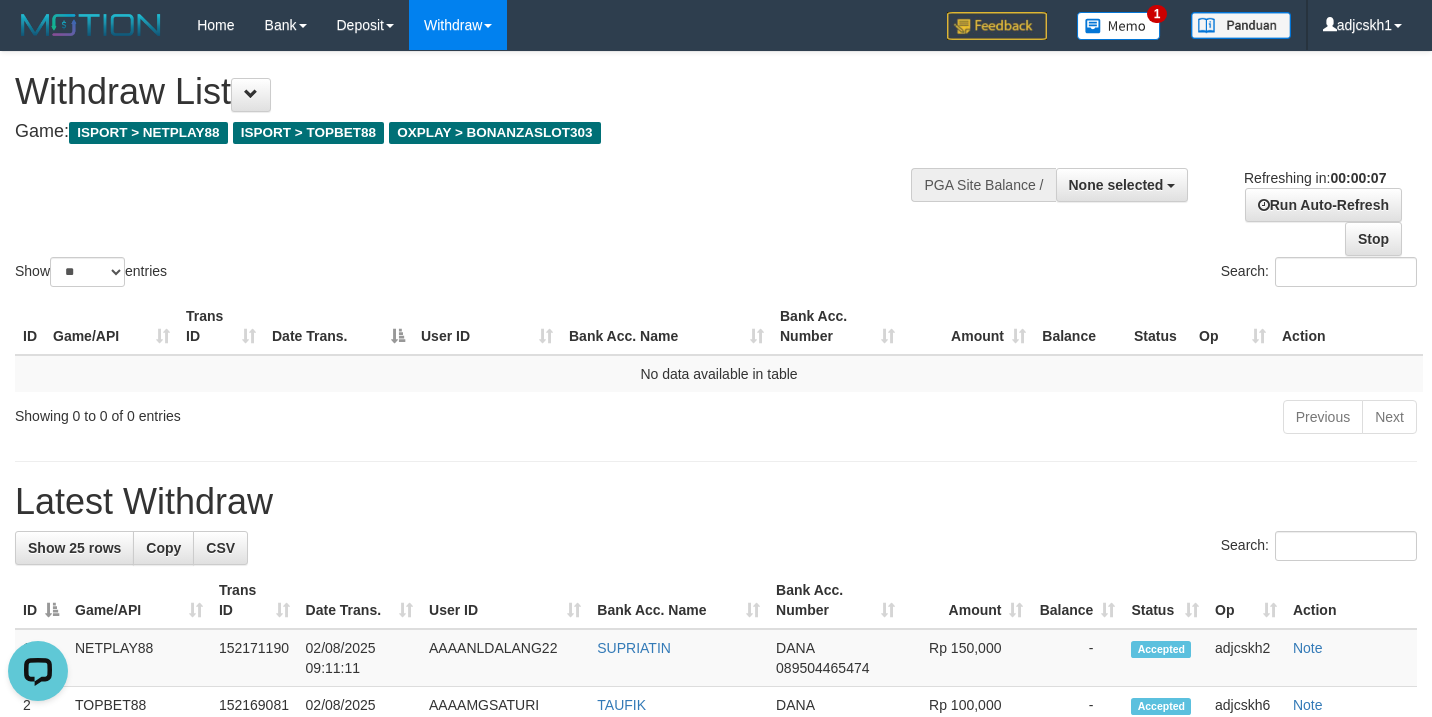 scroll, scrollTop: 0, scrollLeft: 0, axis: both 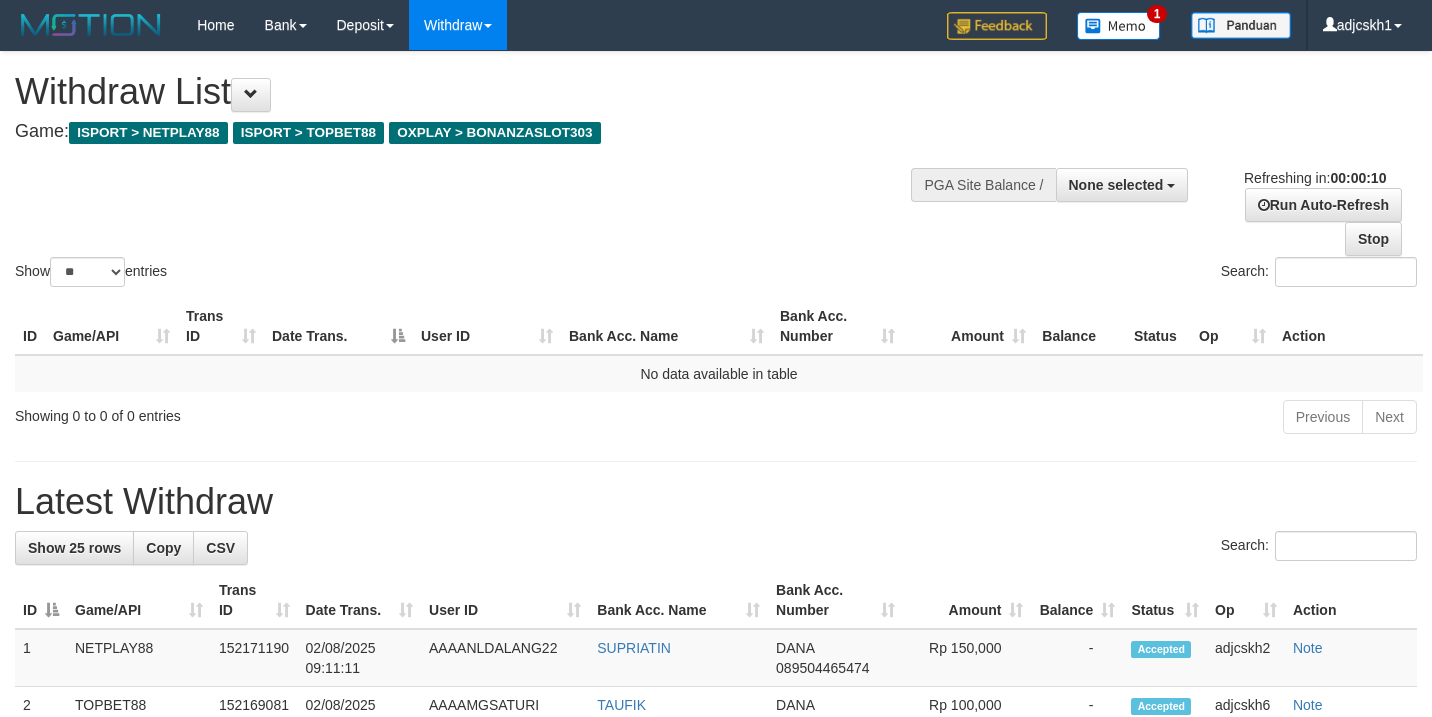 select 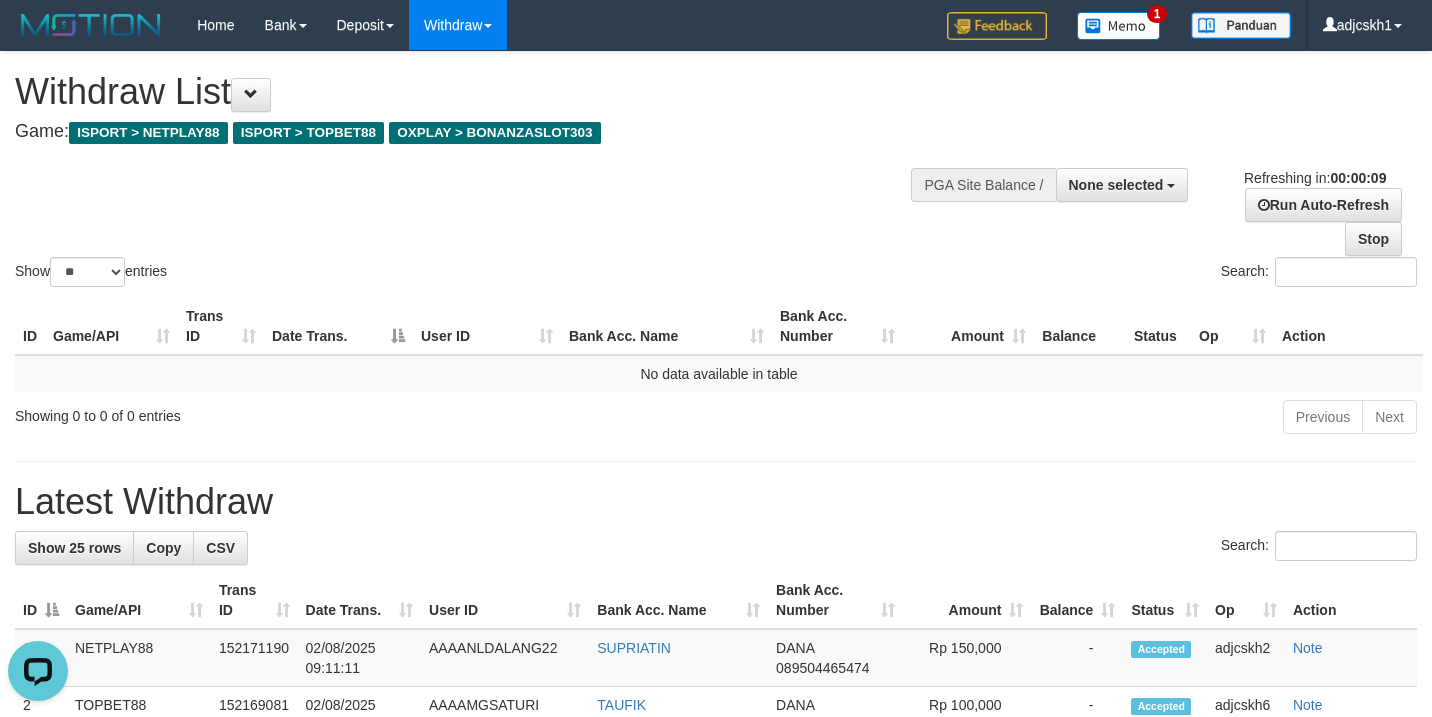 scroll, scrollTop: 0, scrollLeft: 0, axis: both 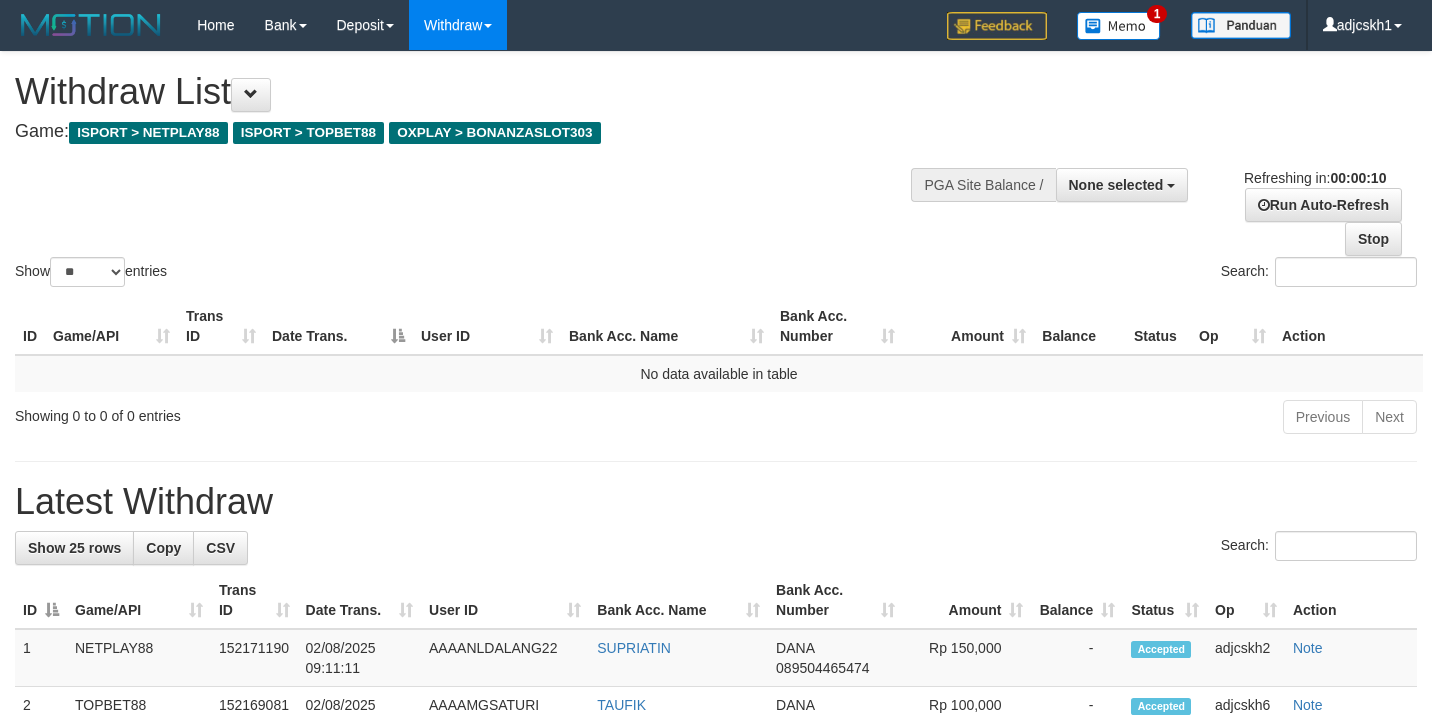 select 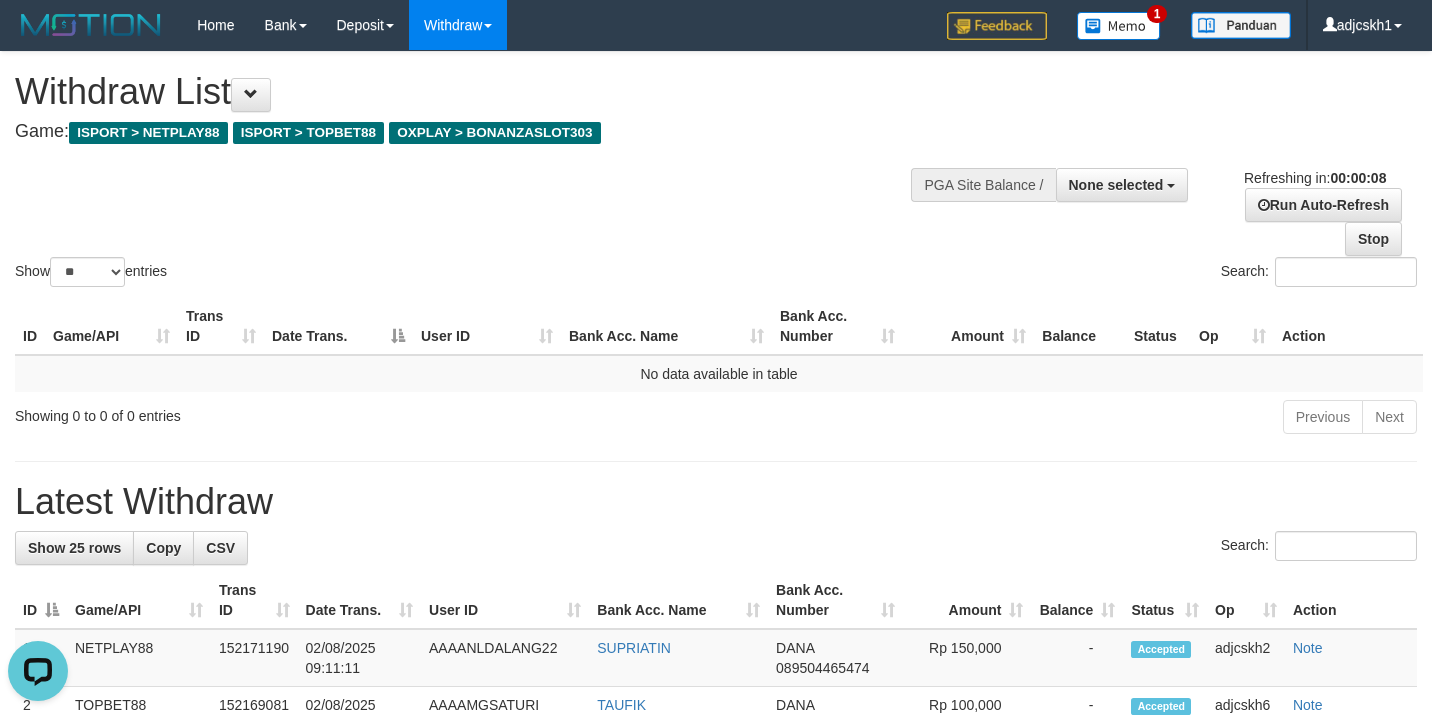 scroll, scrollTop: 0, scrollLeft: 0, axis: both 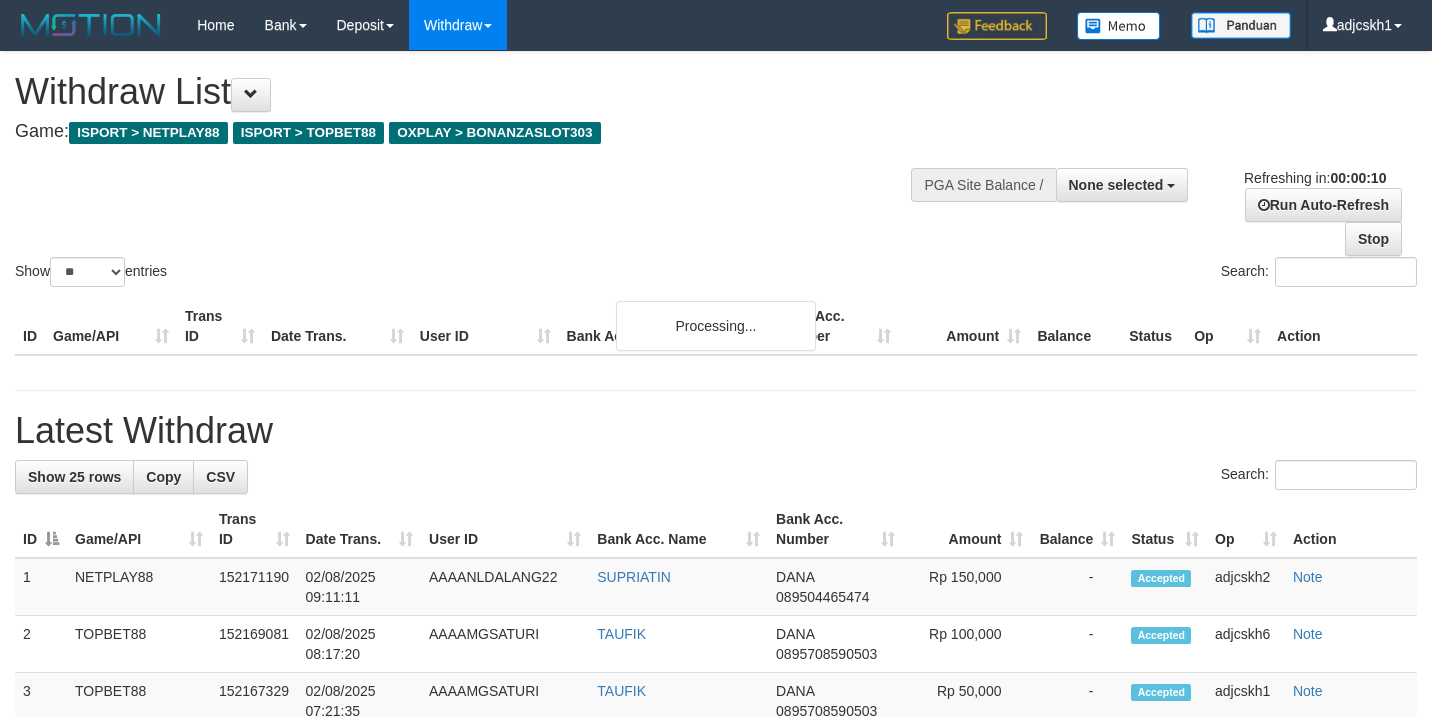 select 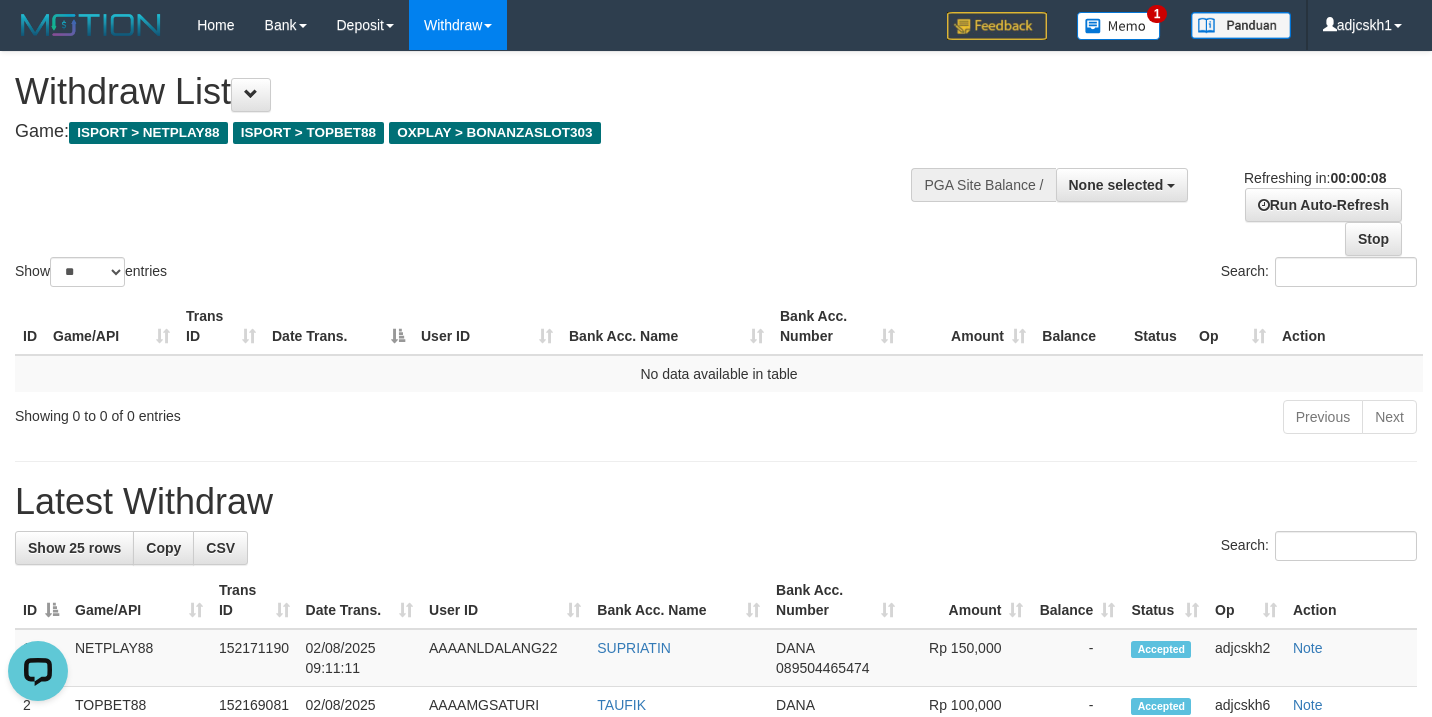 scroll, scrollTop: 0, scrollLeft: 0, axis: both 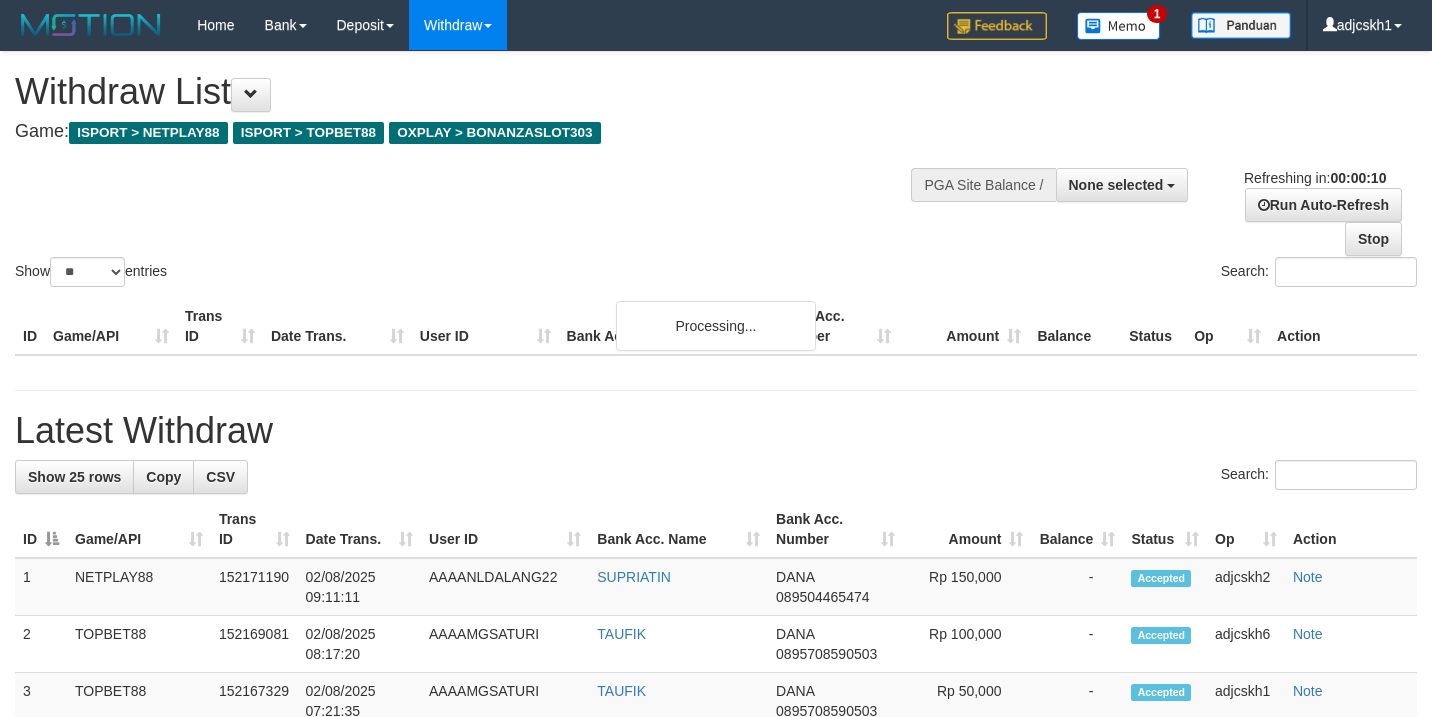 select 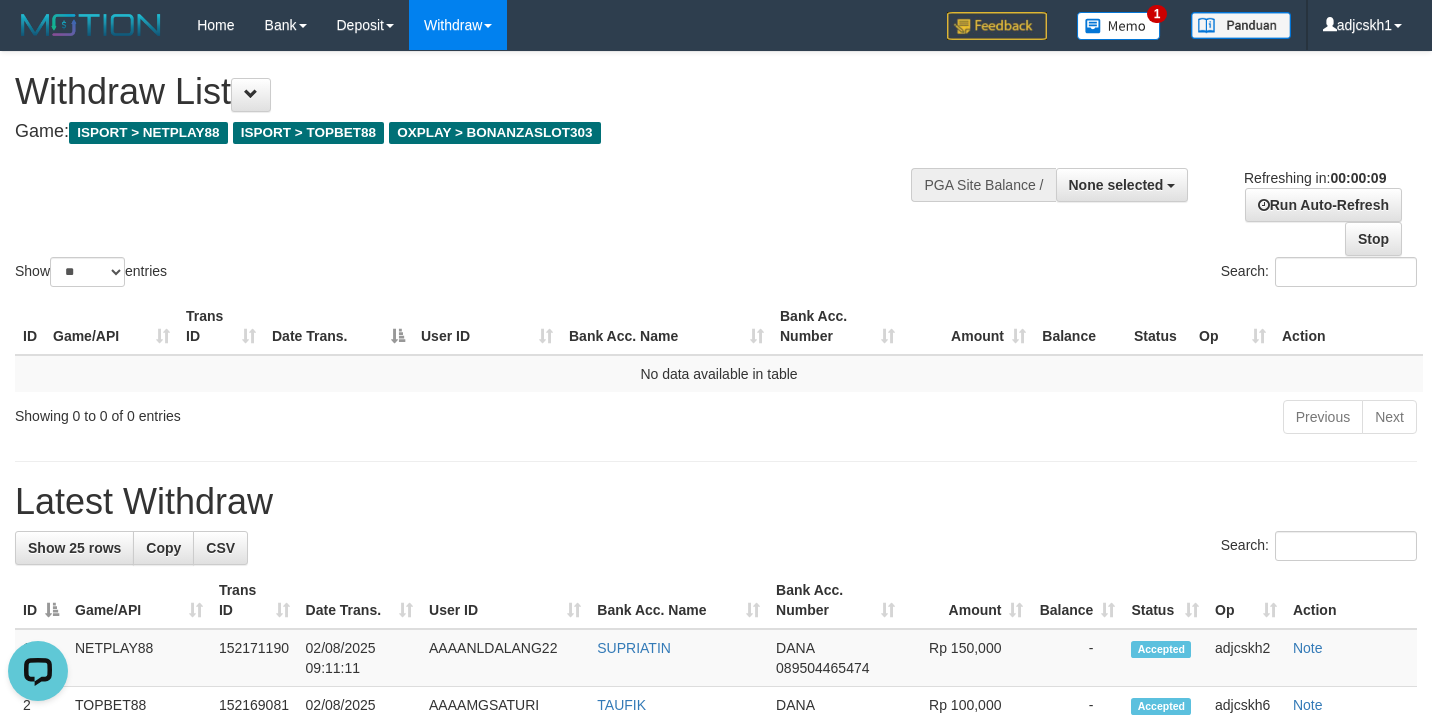 scroll, scrollTop: 0, scrollLeft: 0, axis: both 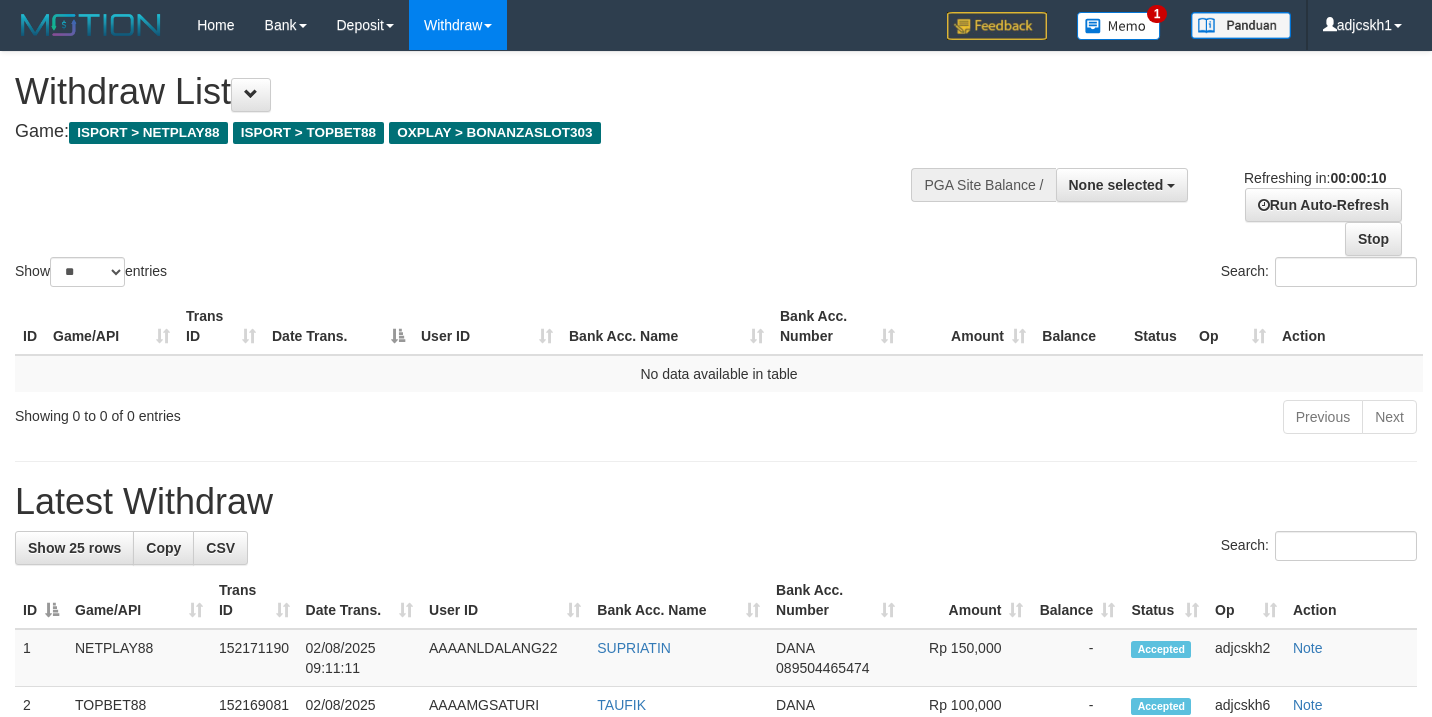 select 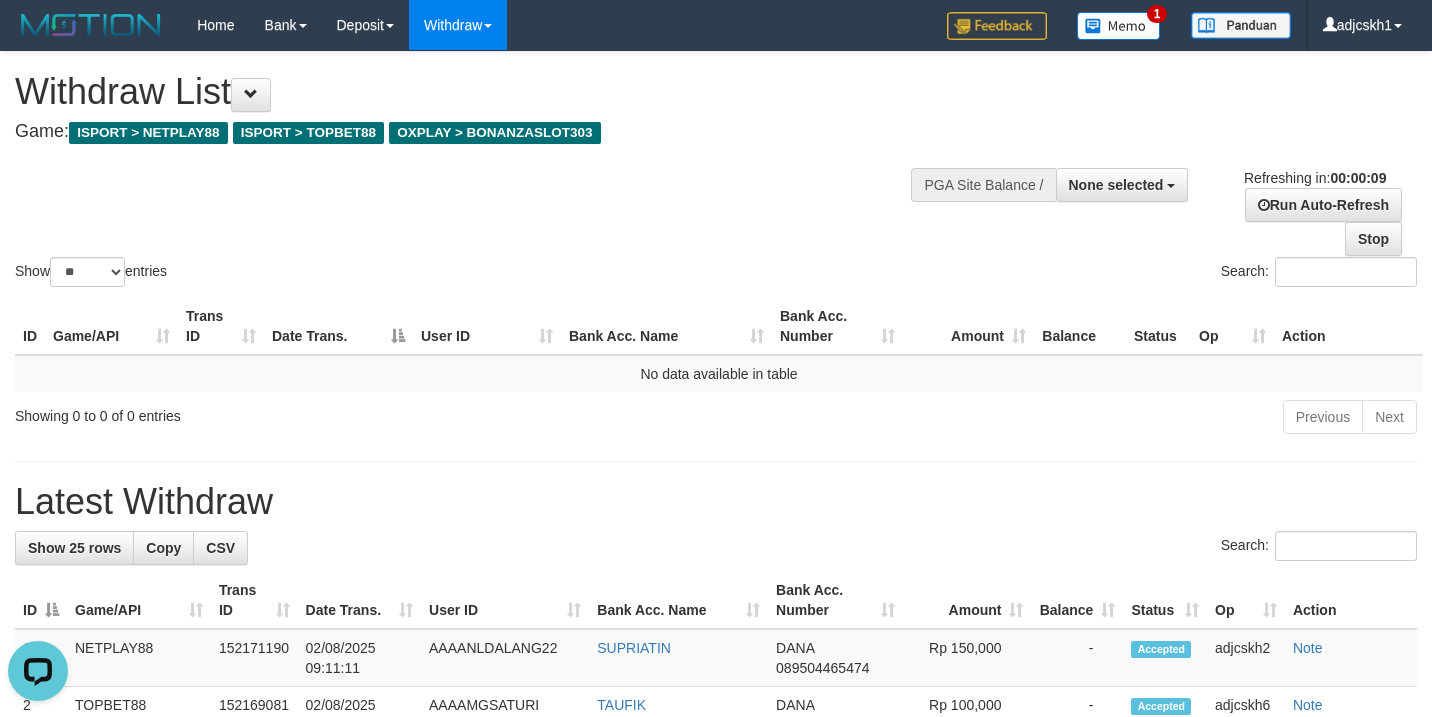 scroll, scrollTop: 0, scrollLeft: 0, axis: both 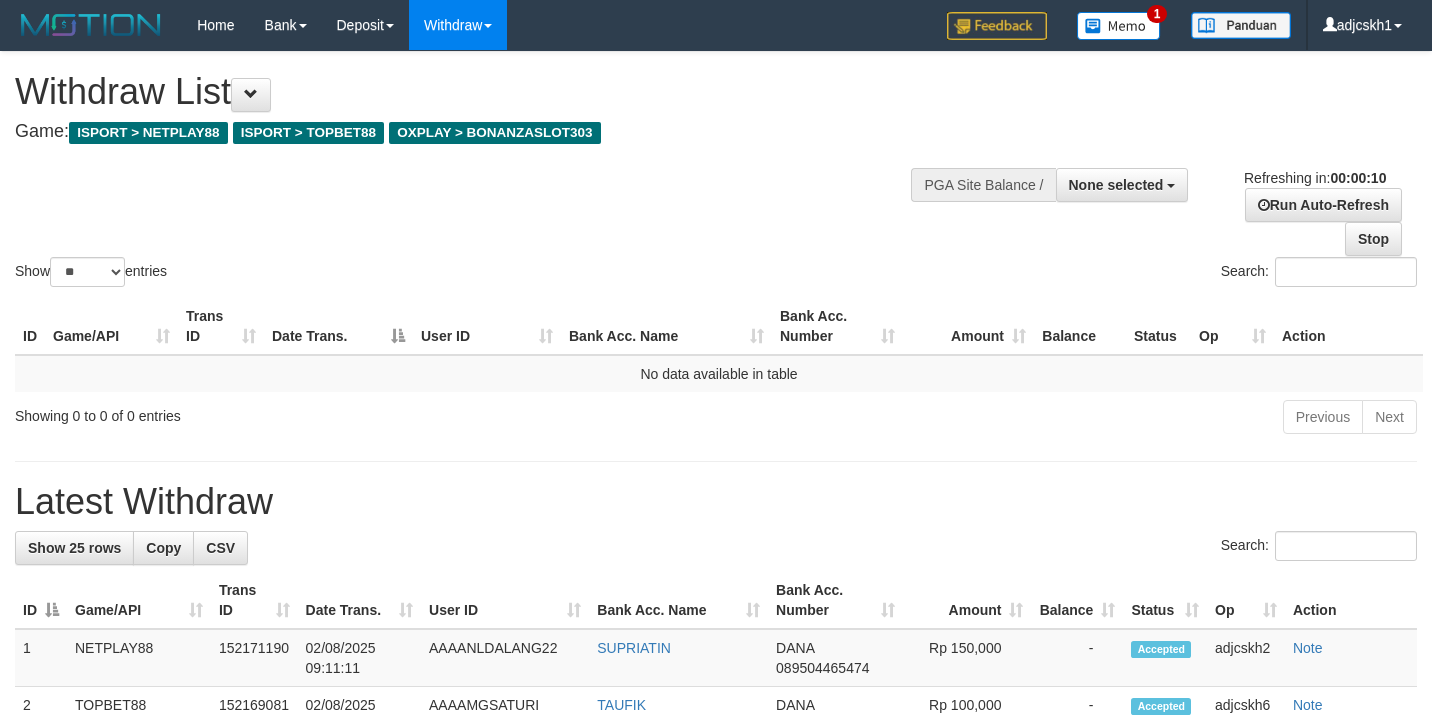 select 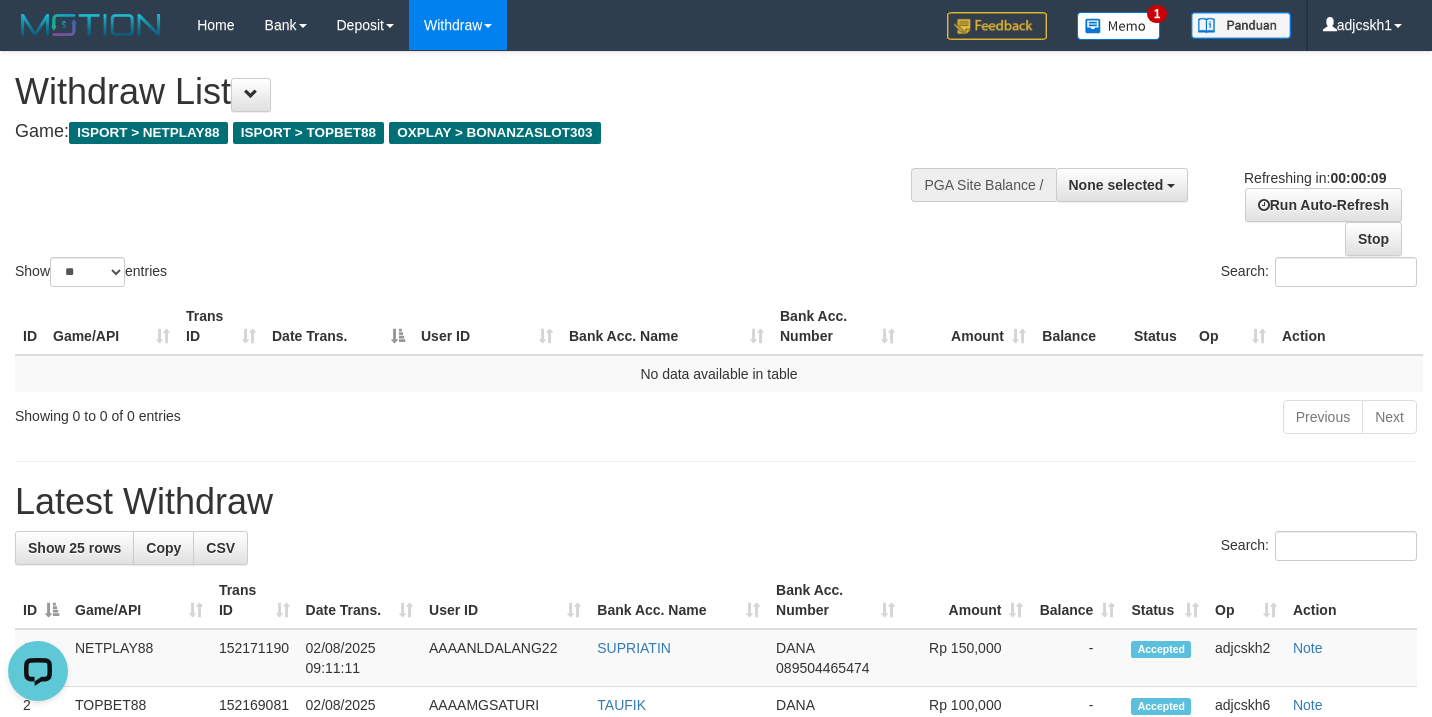 scroll, scrollTop: 0, scrollLeft: 0, axis: both 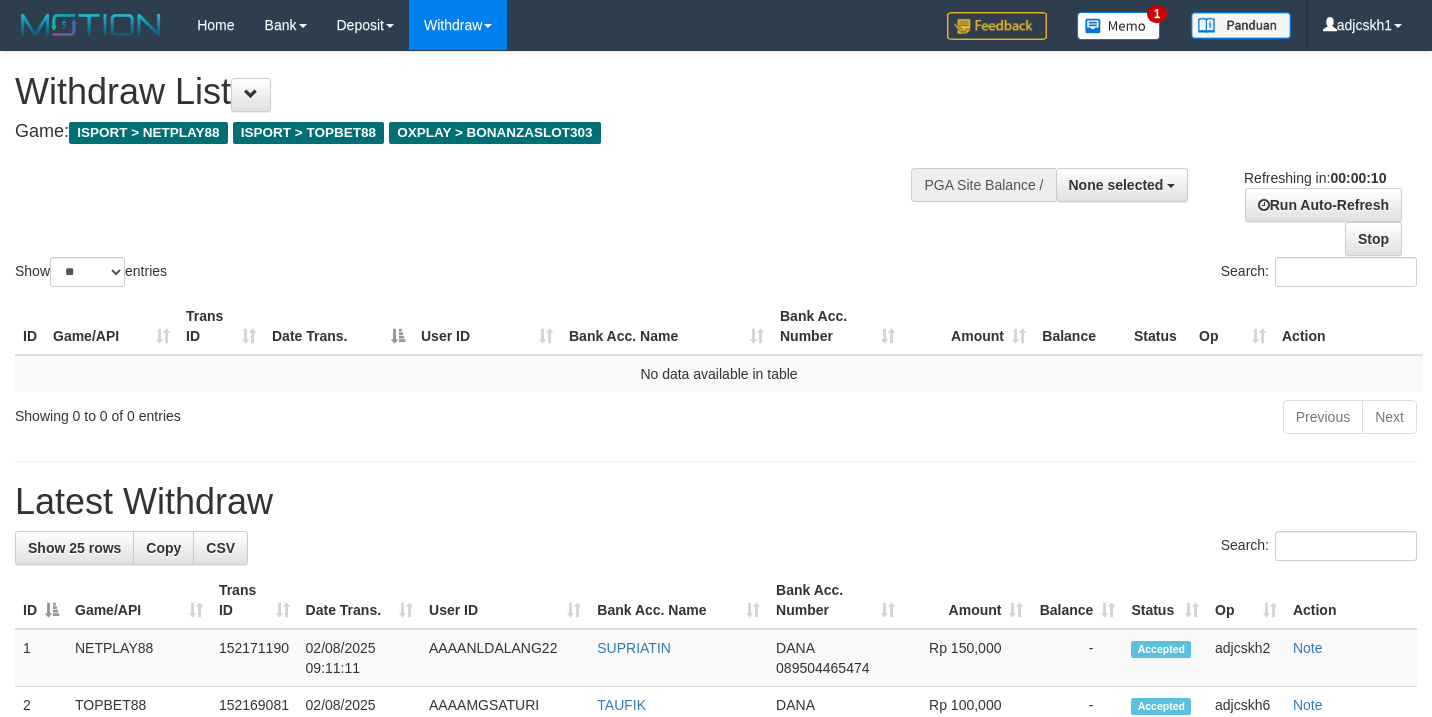 select 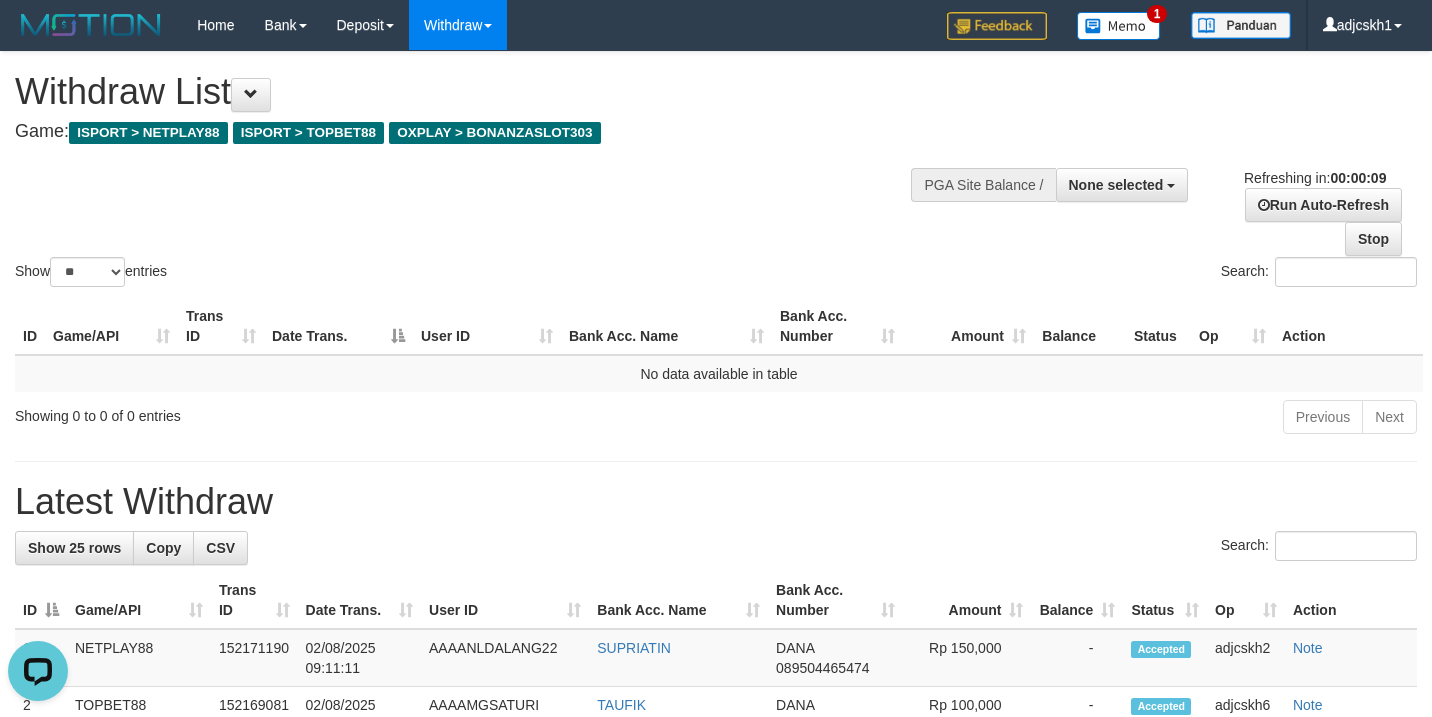 scroll, scrollTop: 0, scrollLeft: 0, axis: both 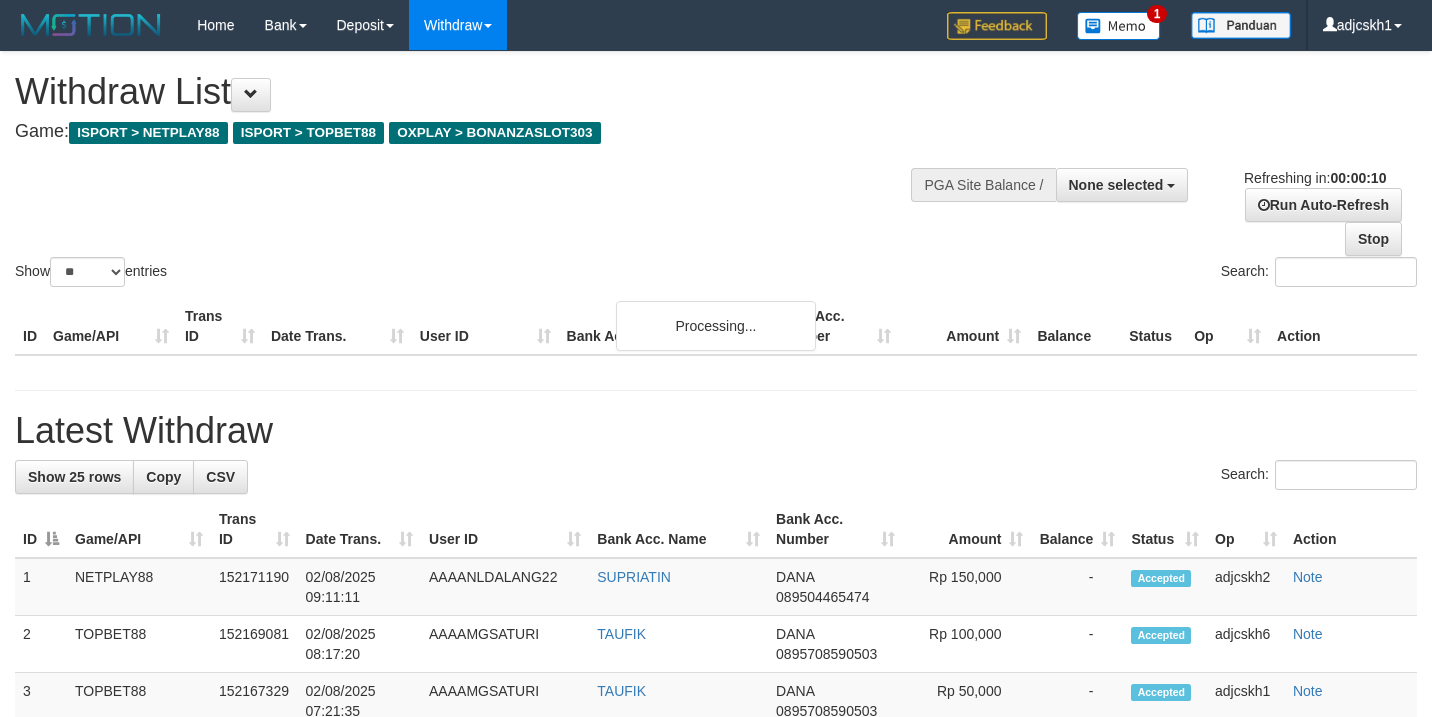 select 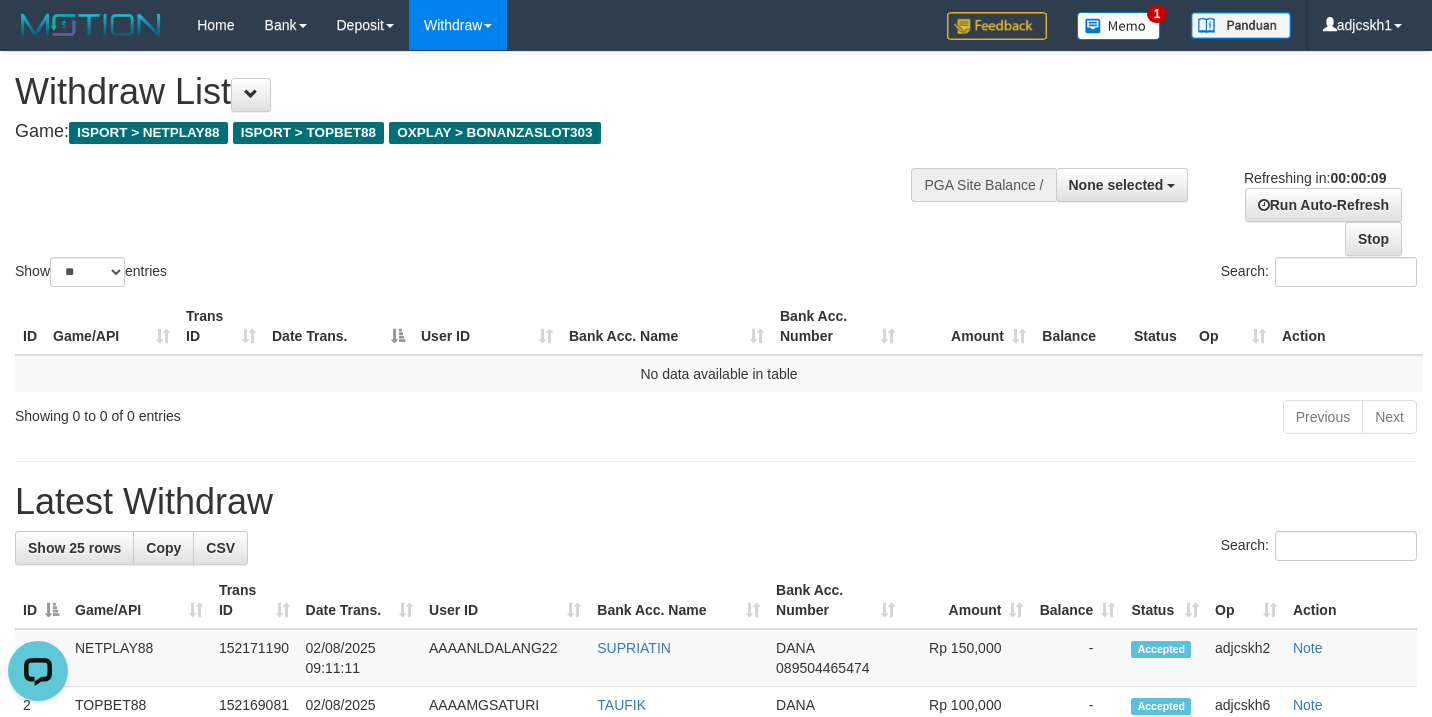scroll, scrollTop: 0, scrollLeft: 0, axis: both 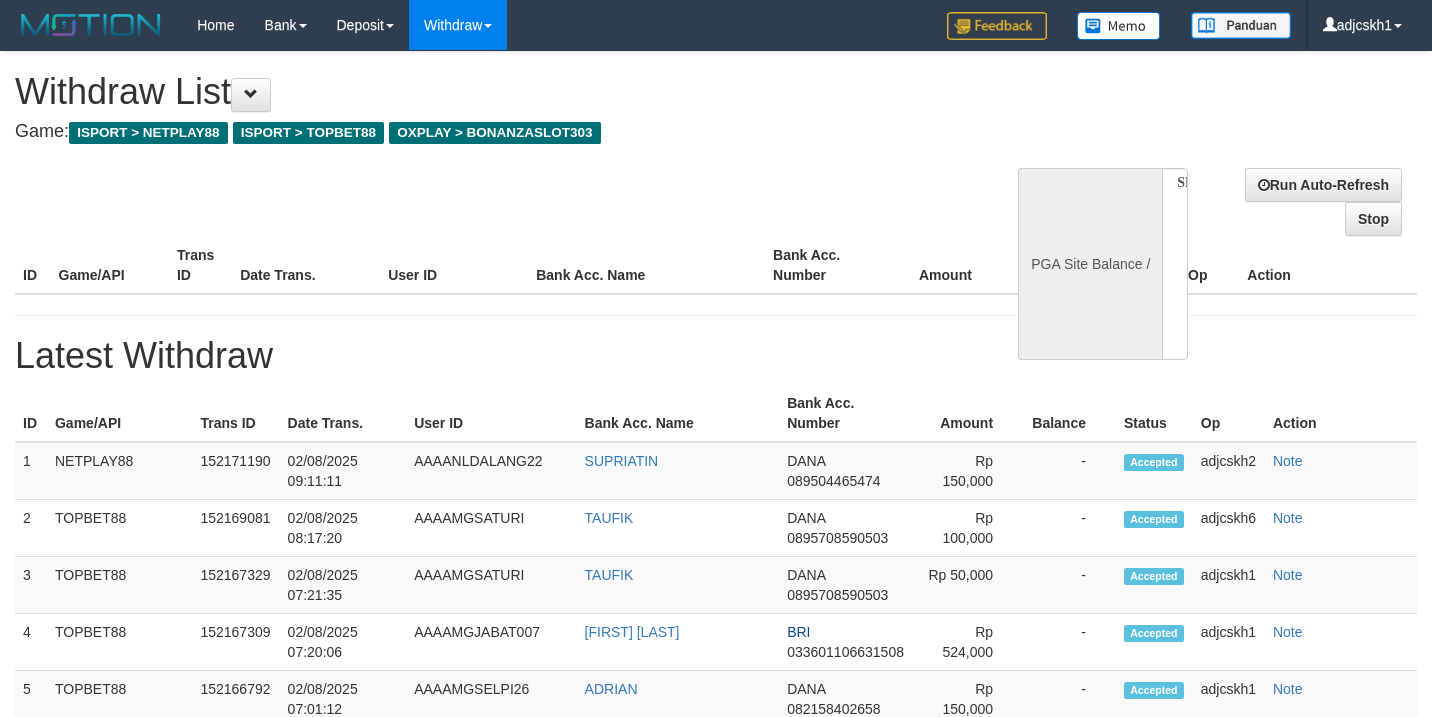 select 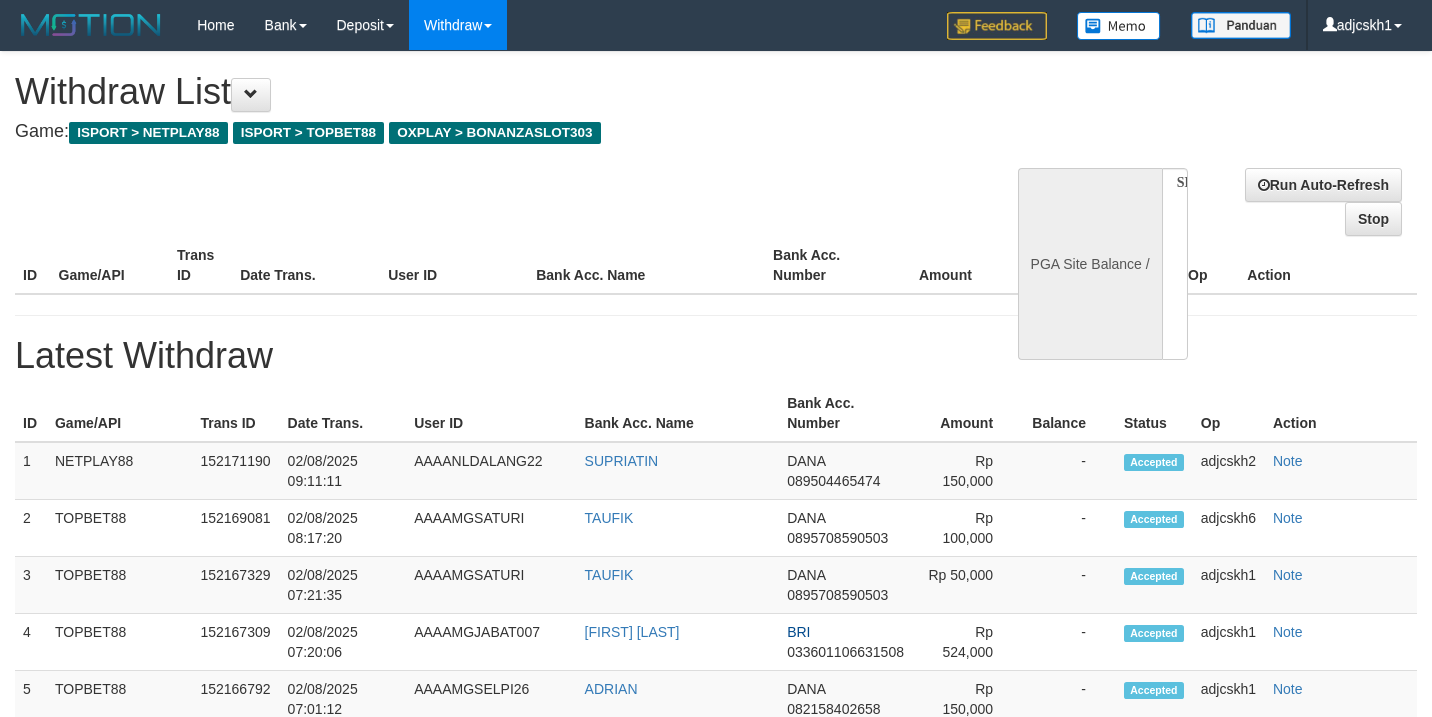 scroll, scrollTop: 0, scrollLeft: 0, axis: both 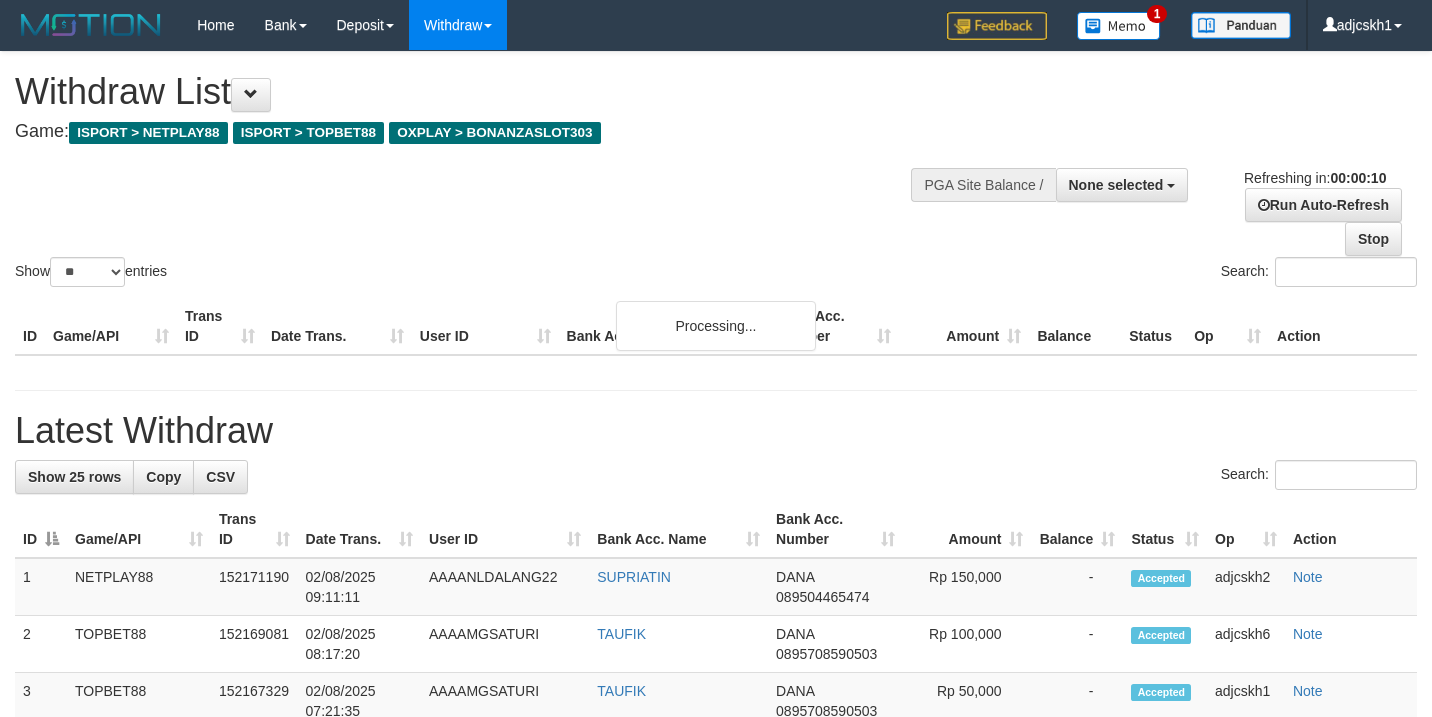 select 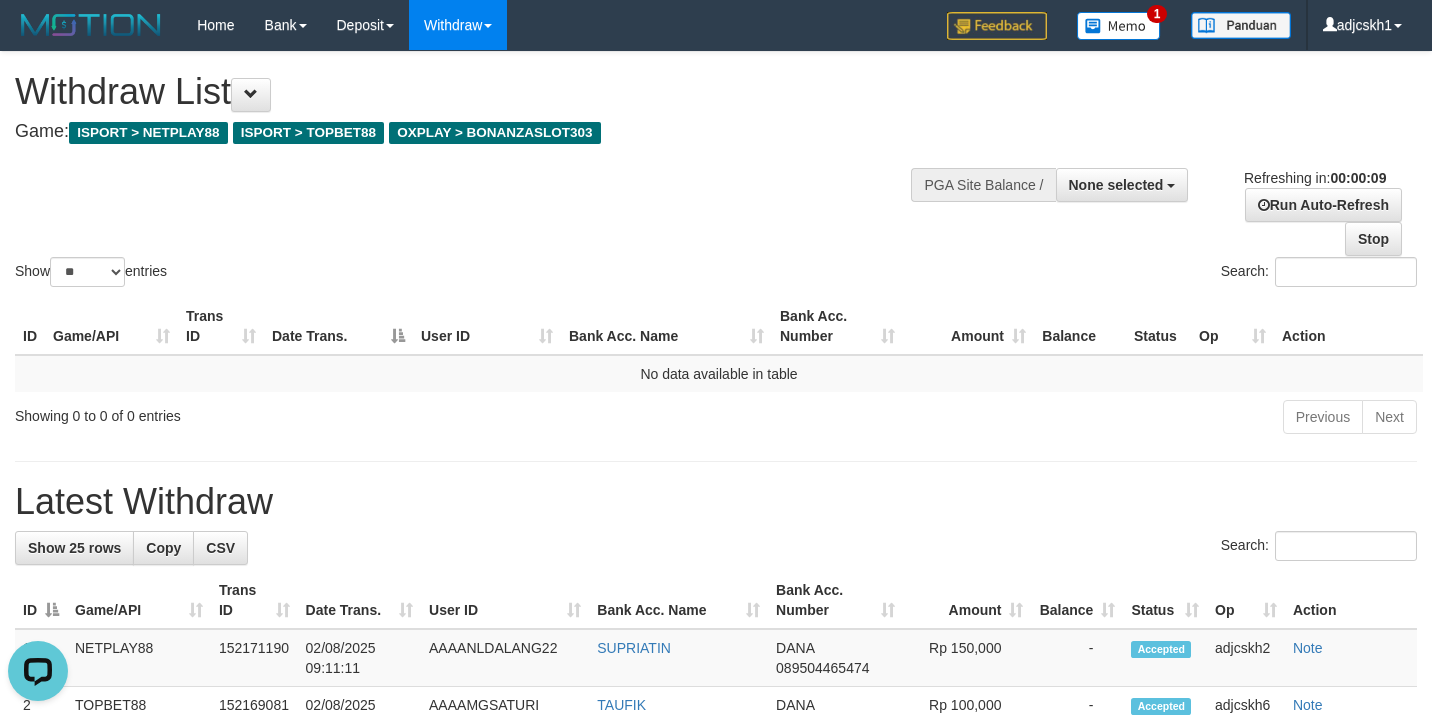 scroll, scrollTop: 0, scrollLeft: 0, axis: both 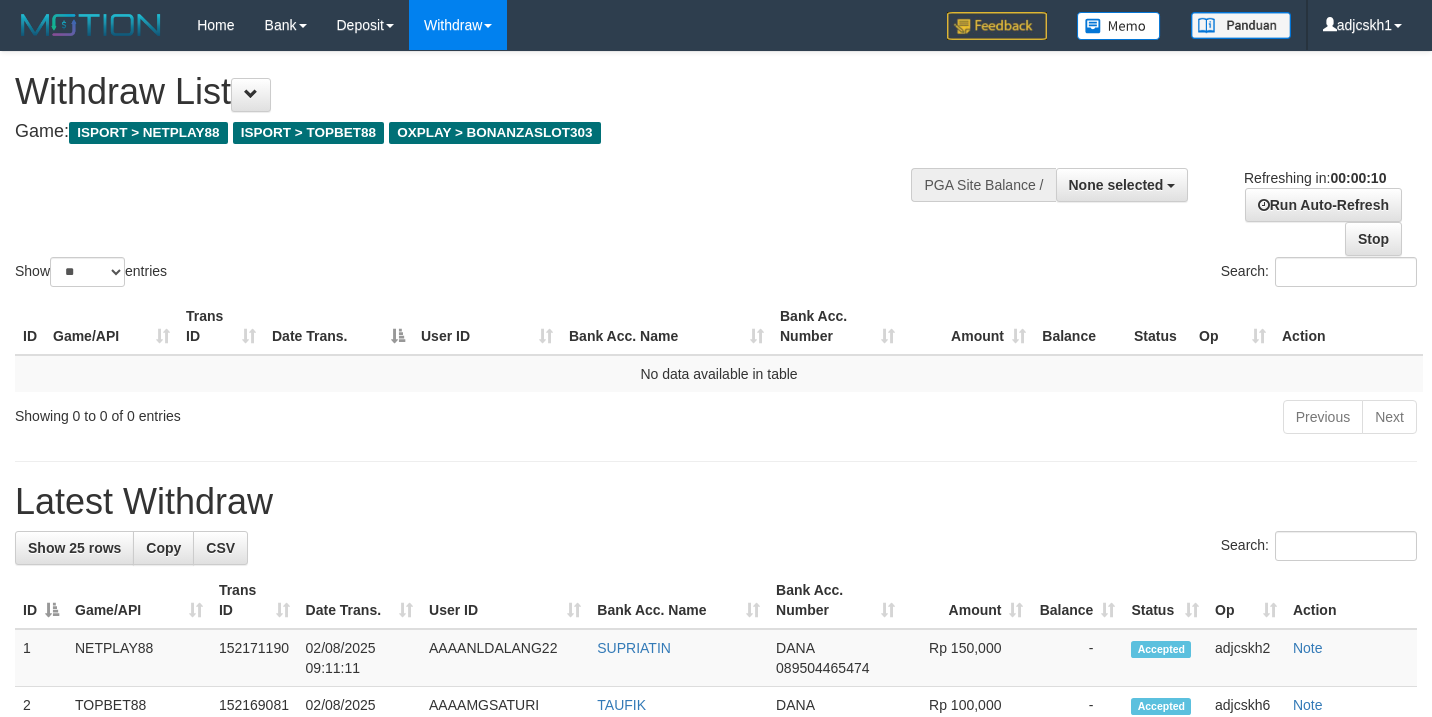 select 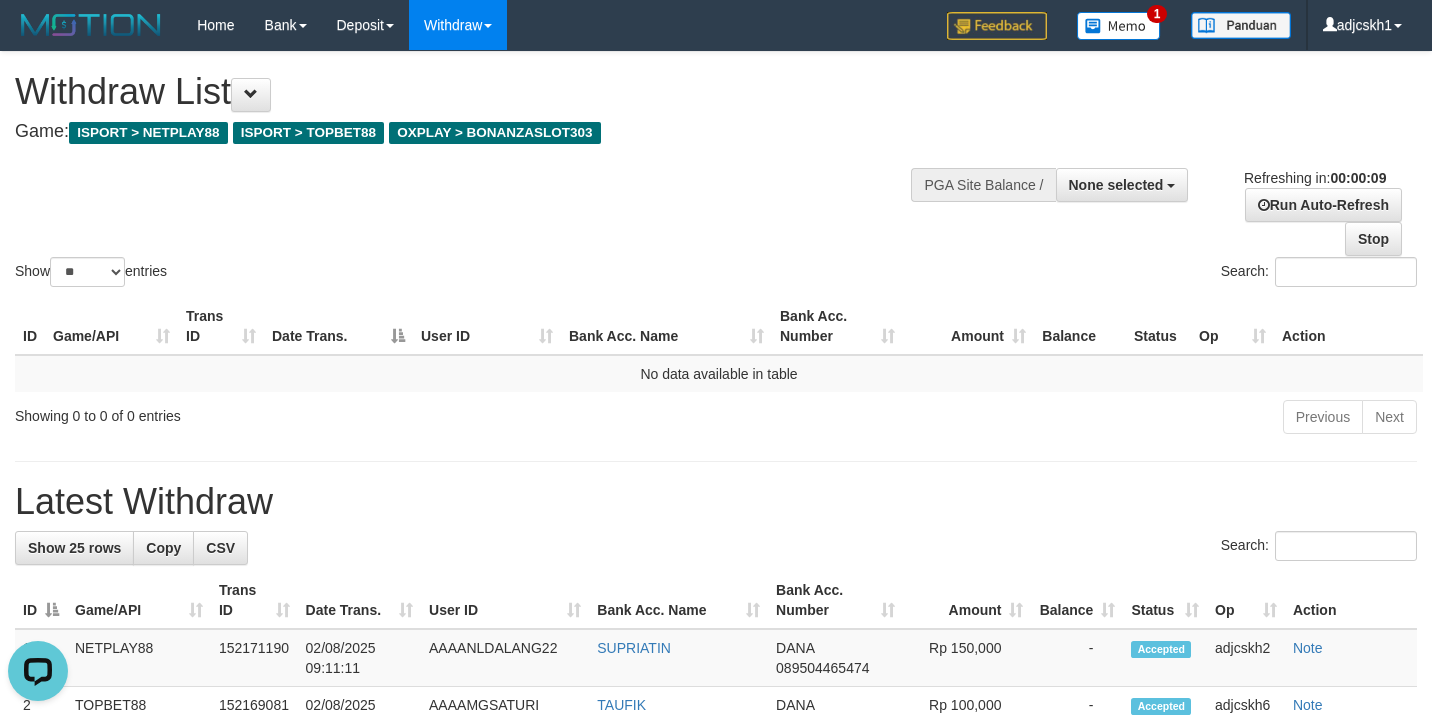 scroll, scrollTop: 0, scrollLeft: 0, axis: both 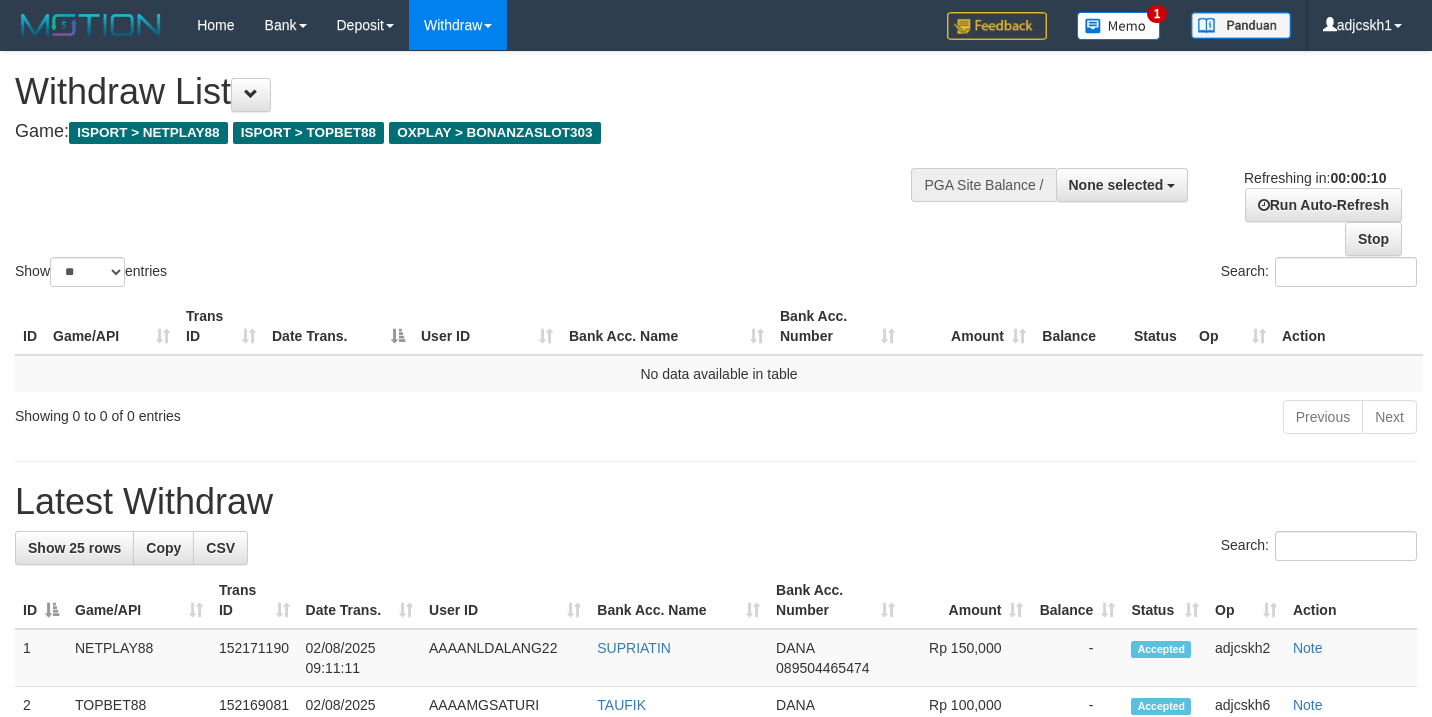select 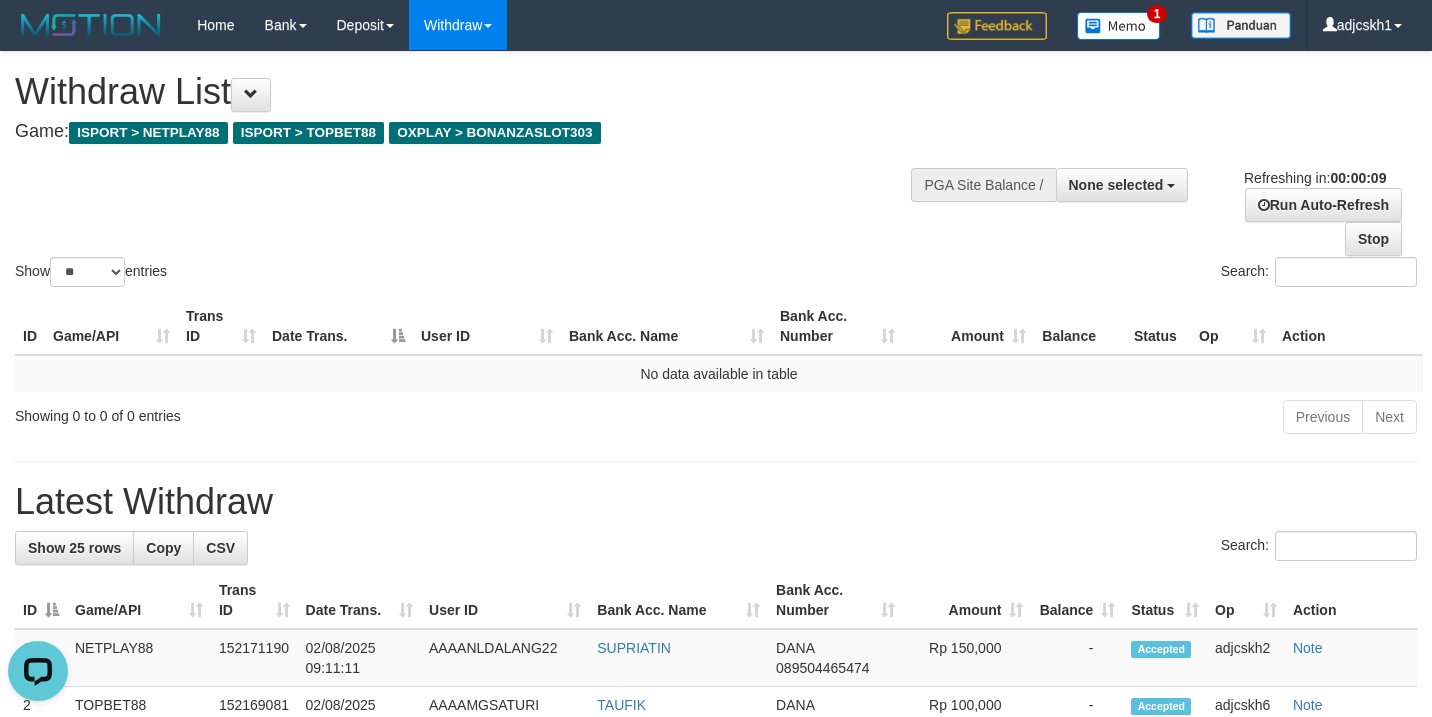 scroll, scrollTop: 0, scrollLeft: 0, axis: both 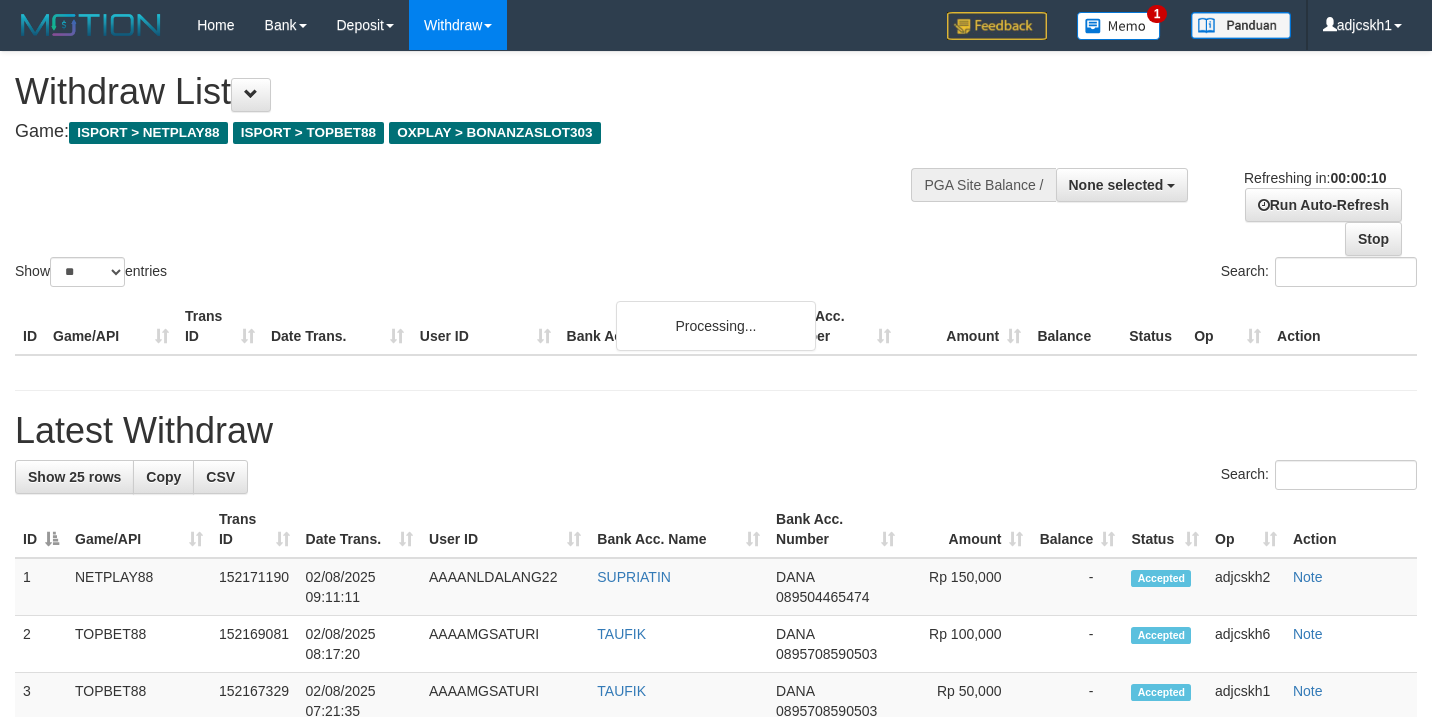 select 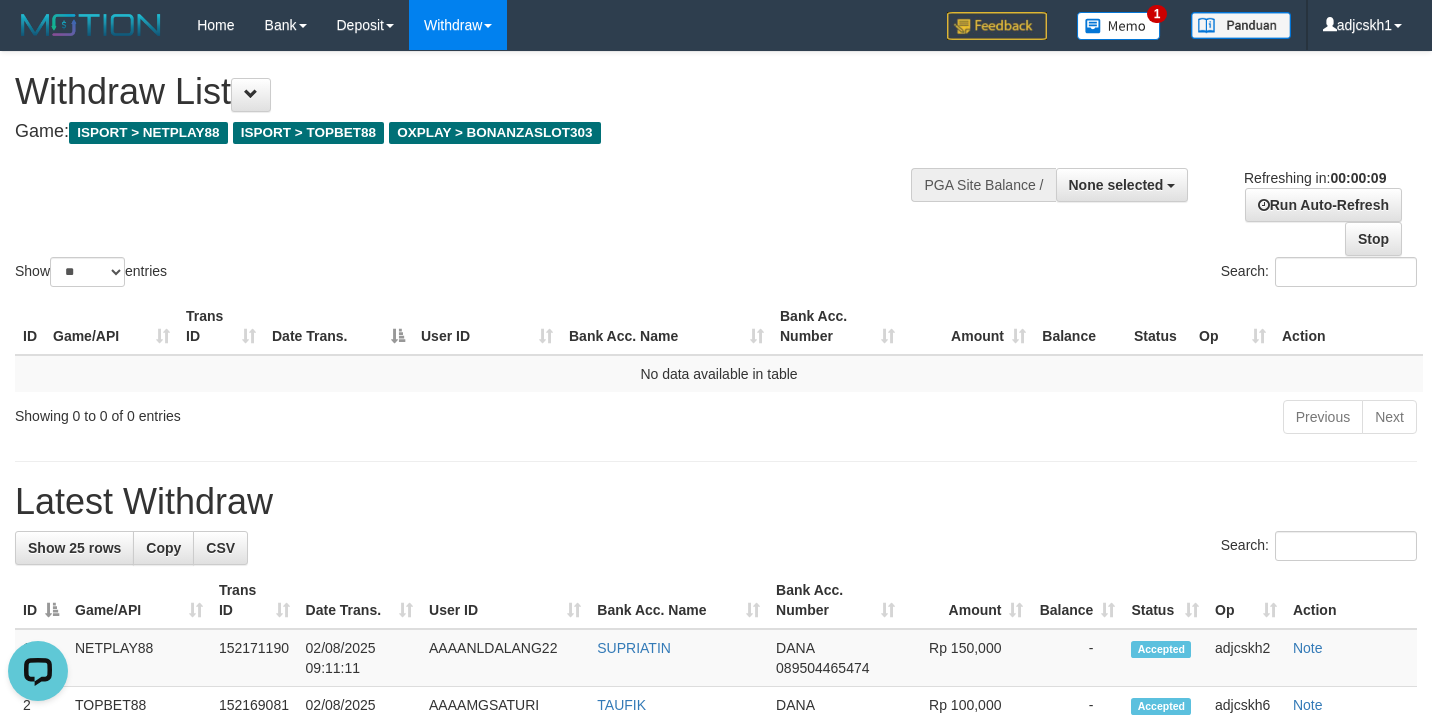 scroll, scrollTop: 0, scrollLeft: 0, axis: both 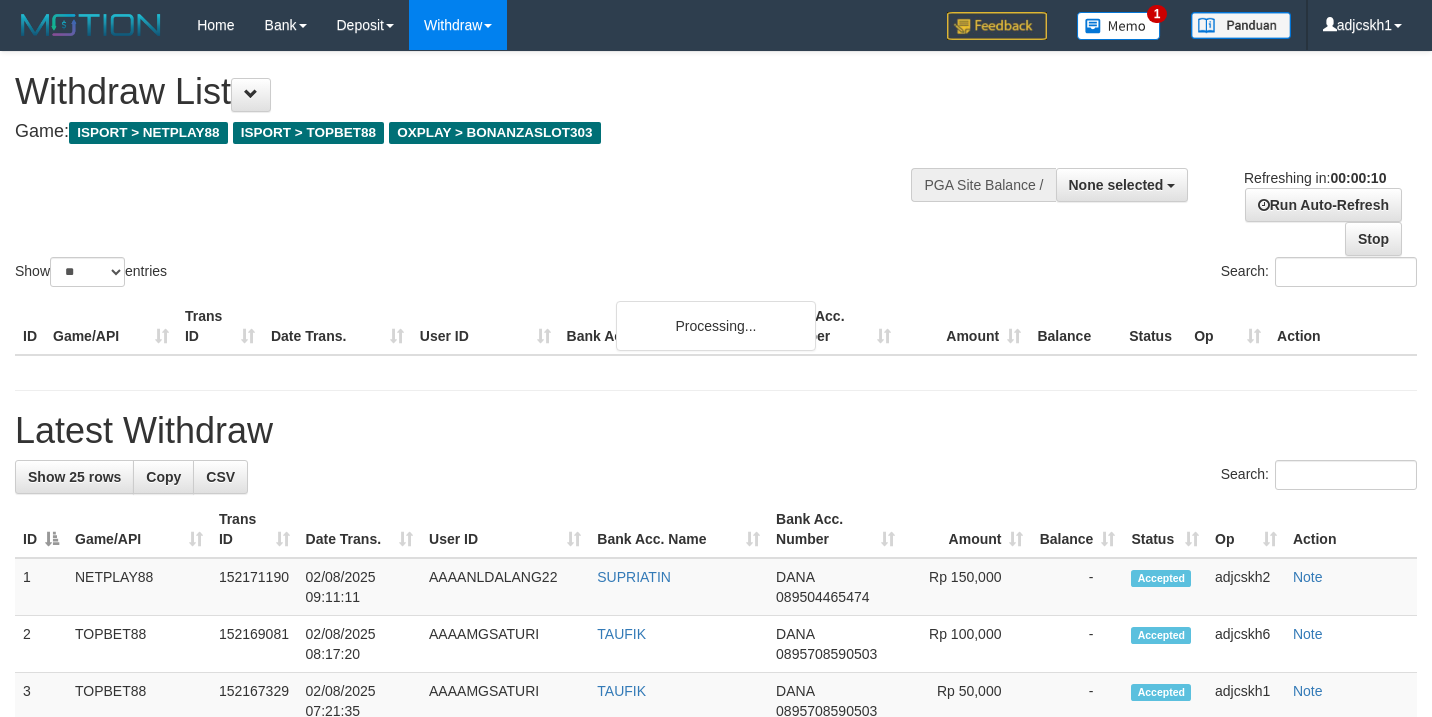 select 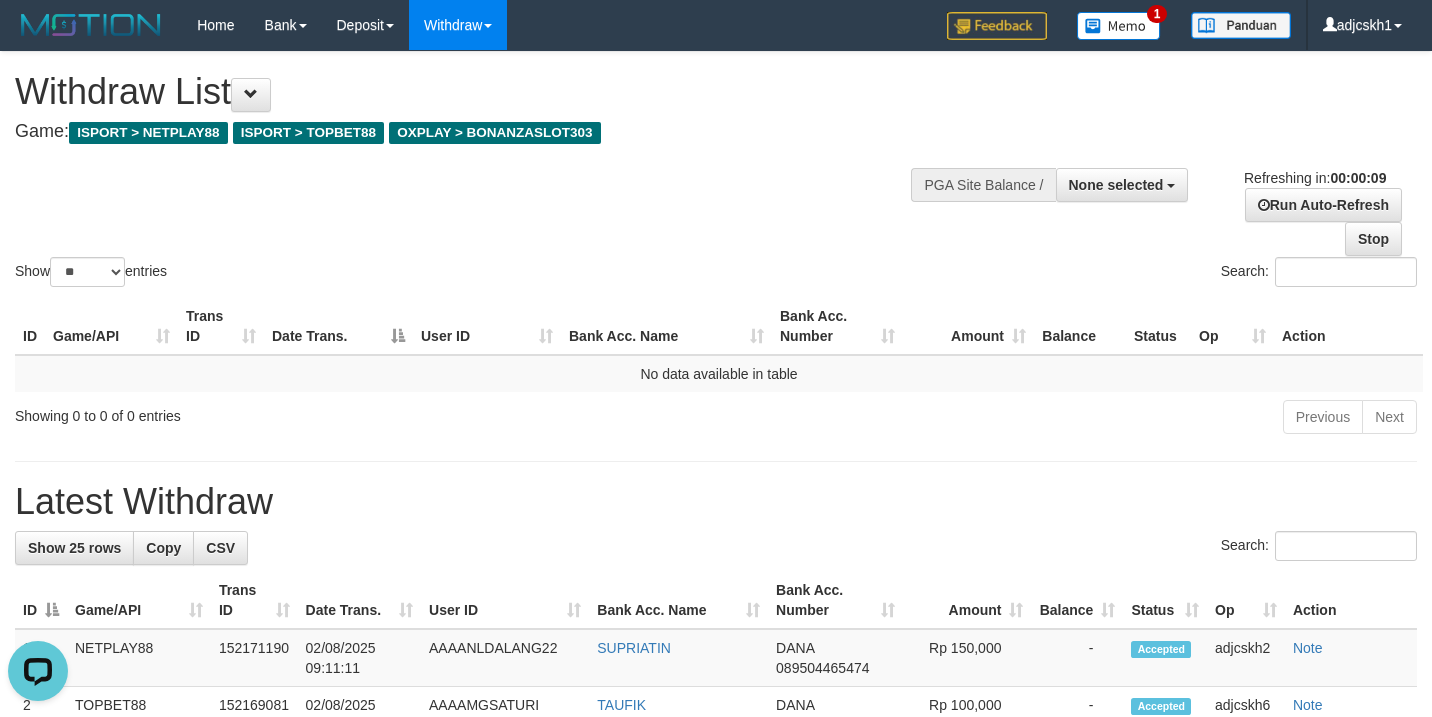 scroll, scrollTop: 0, scrollLeft: 0, axis: both 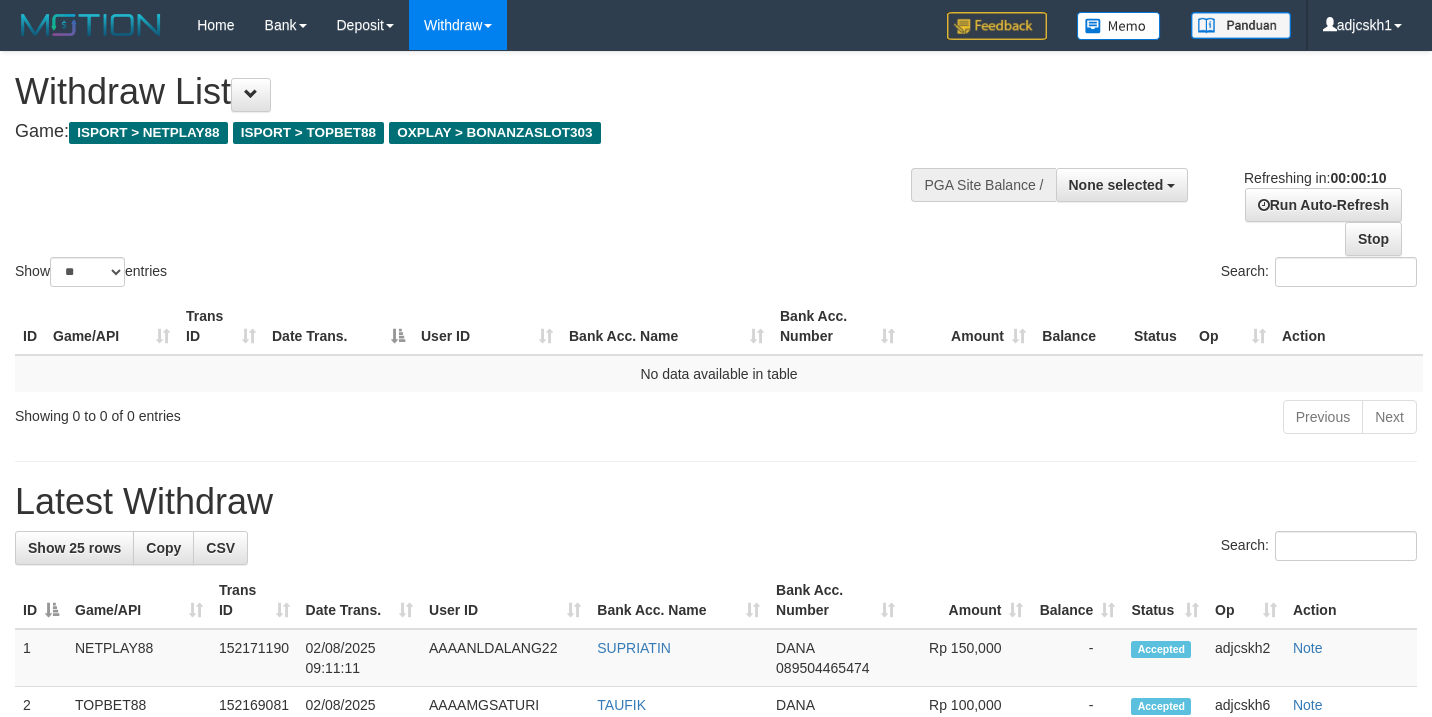 select 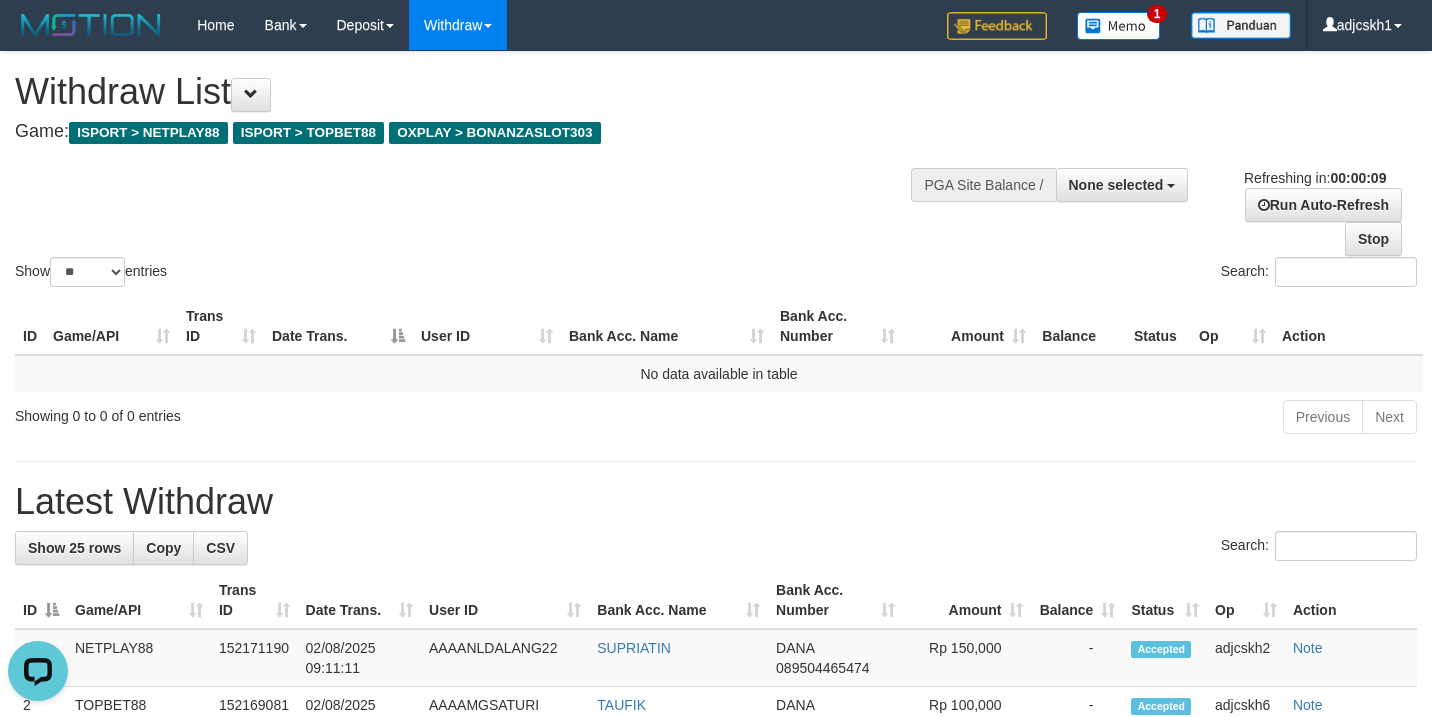 scroll, scrollTop: 0, scrollLeft: 0, axis: both 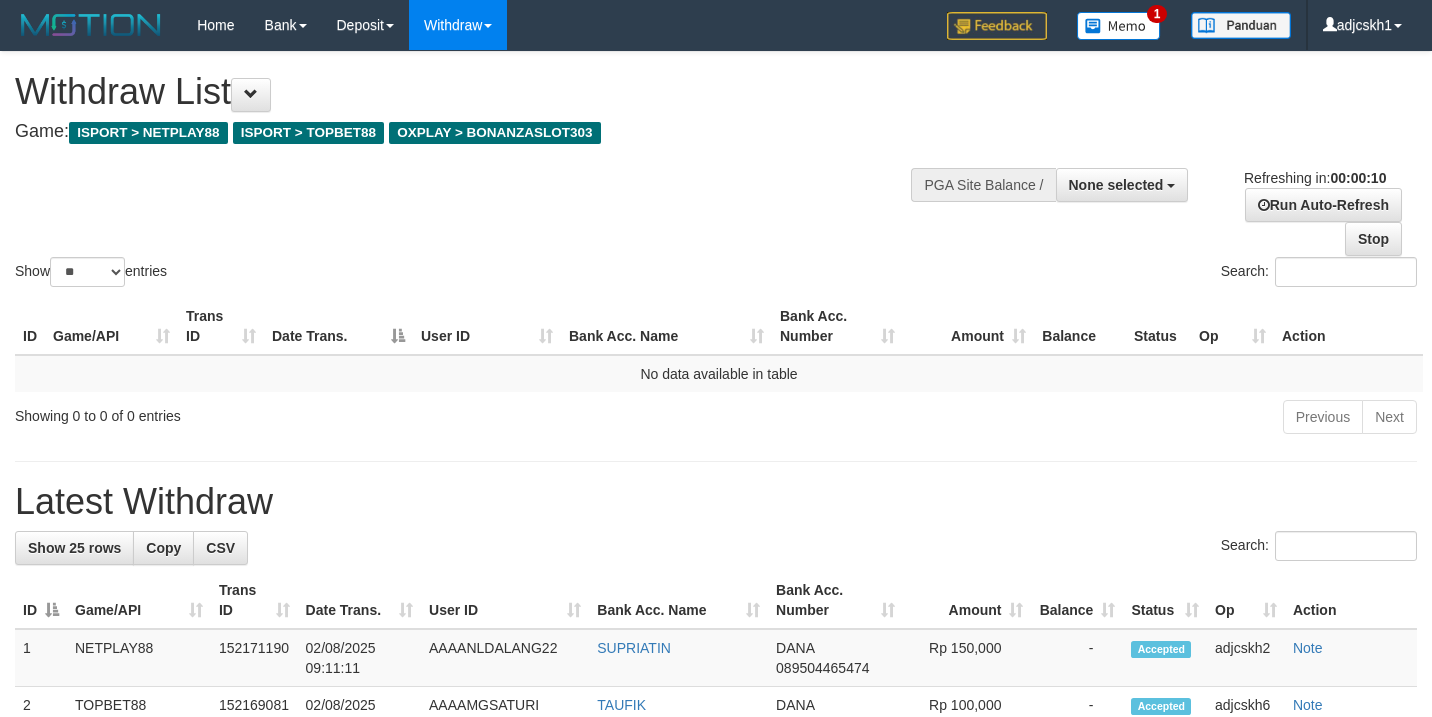 select 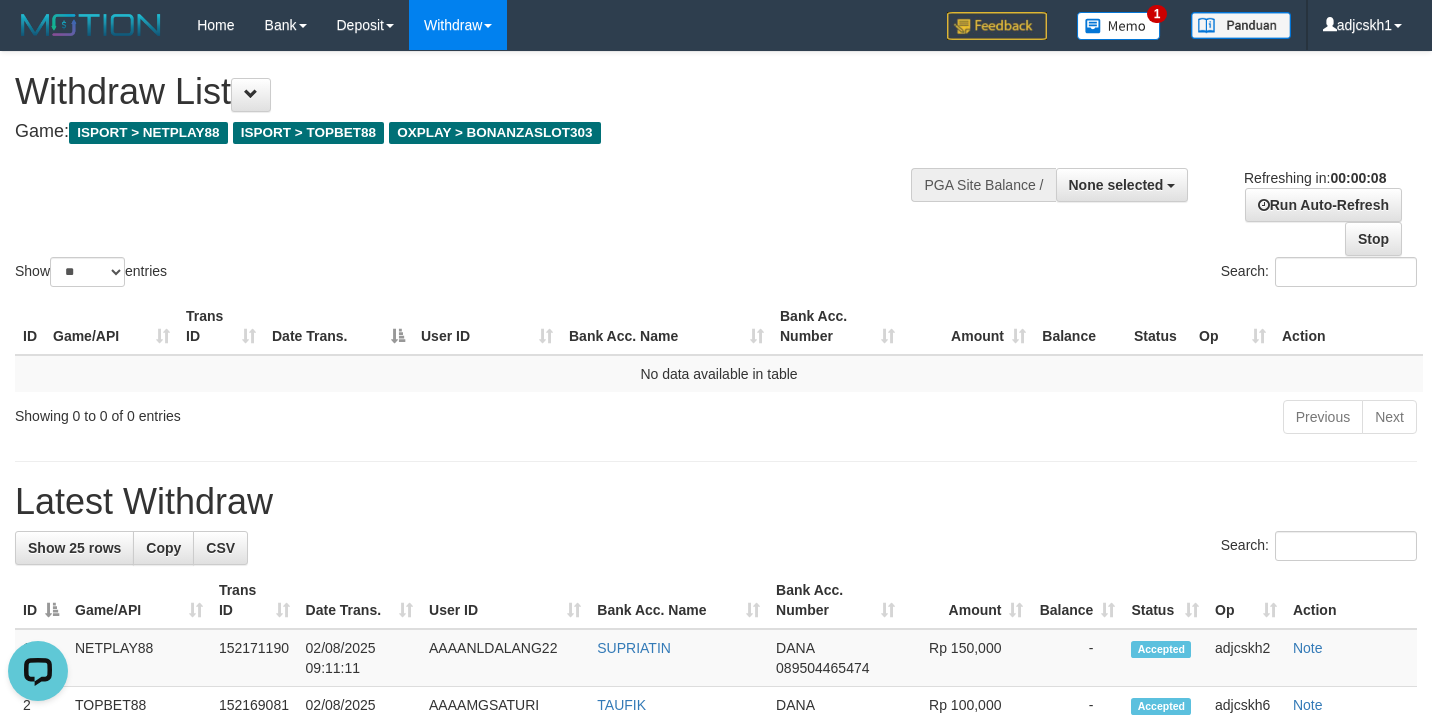 scroll, scrollTop: 0, scrollLeft: 0, axis: both 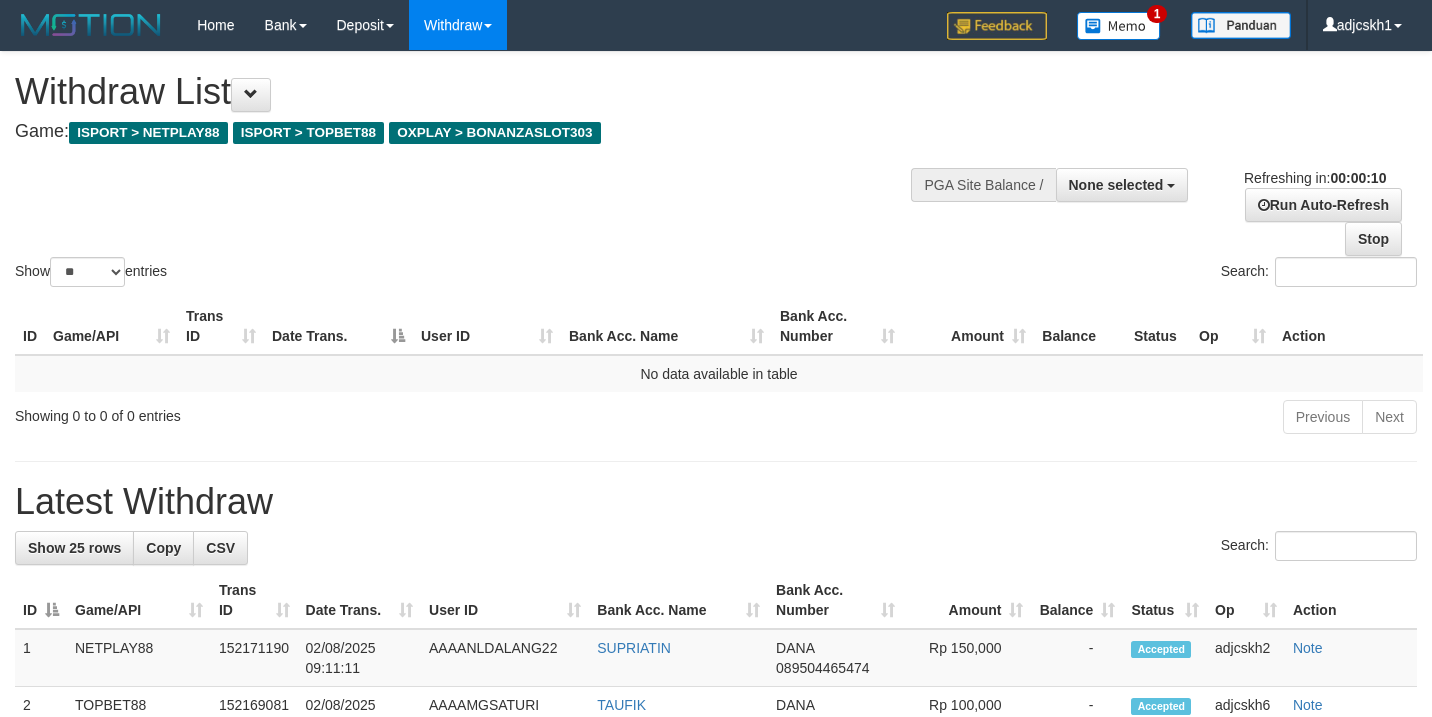 select 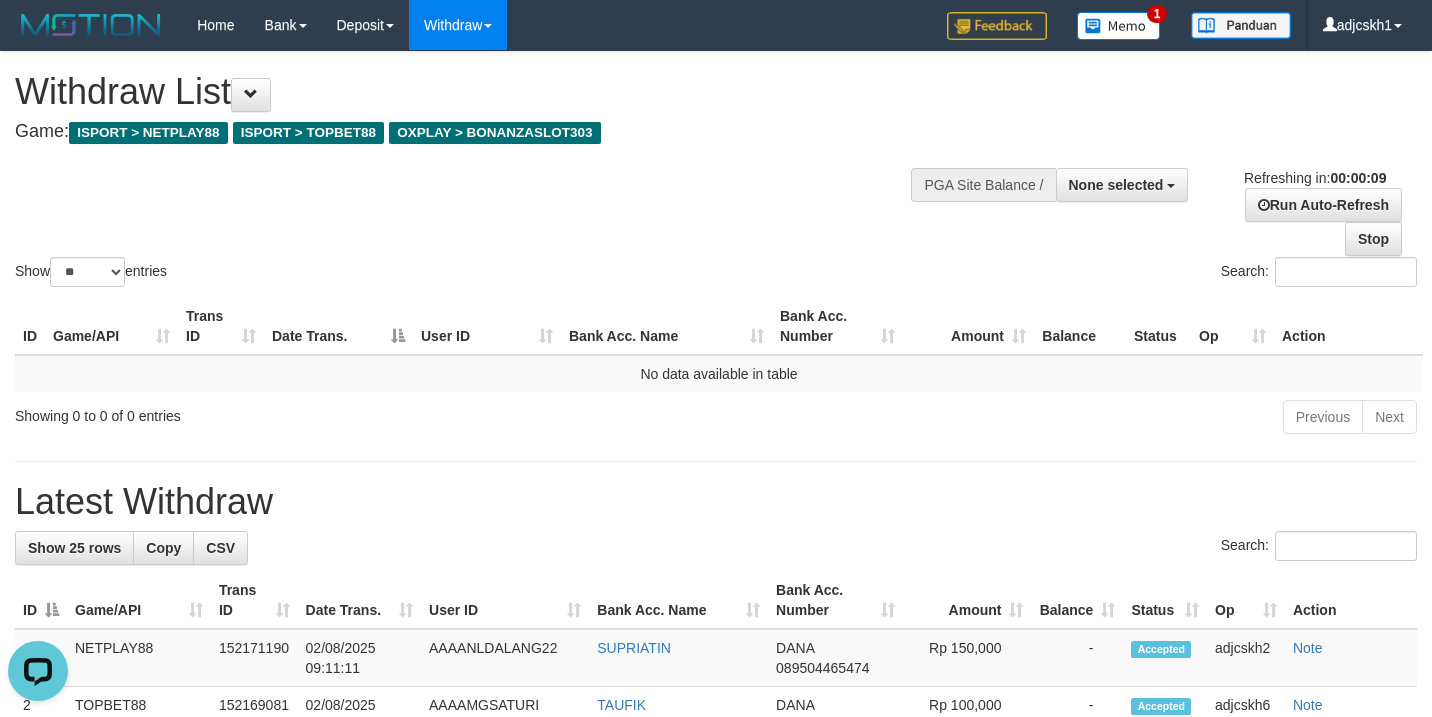 scroll, scrollTop: 0, scrollLeft: 0, axis: both 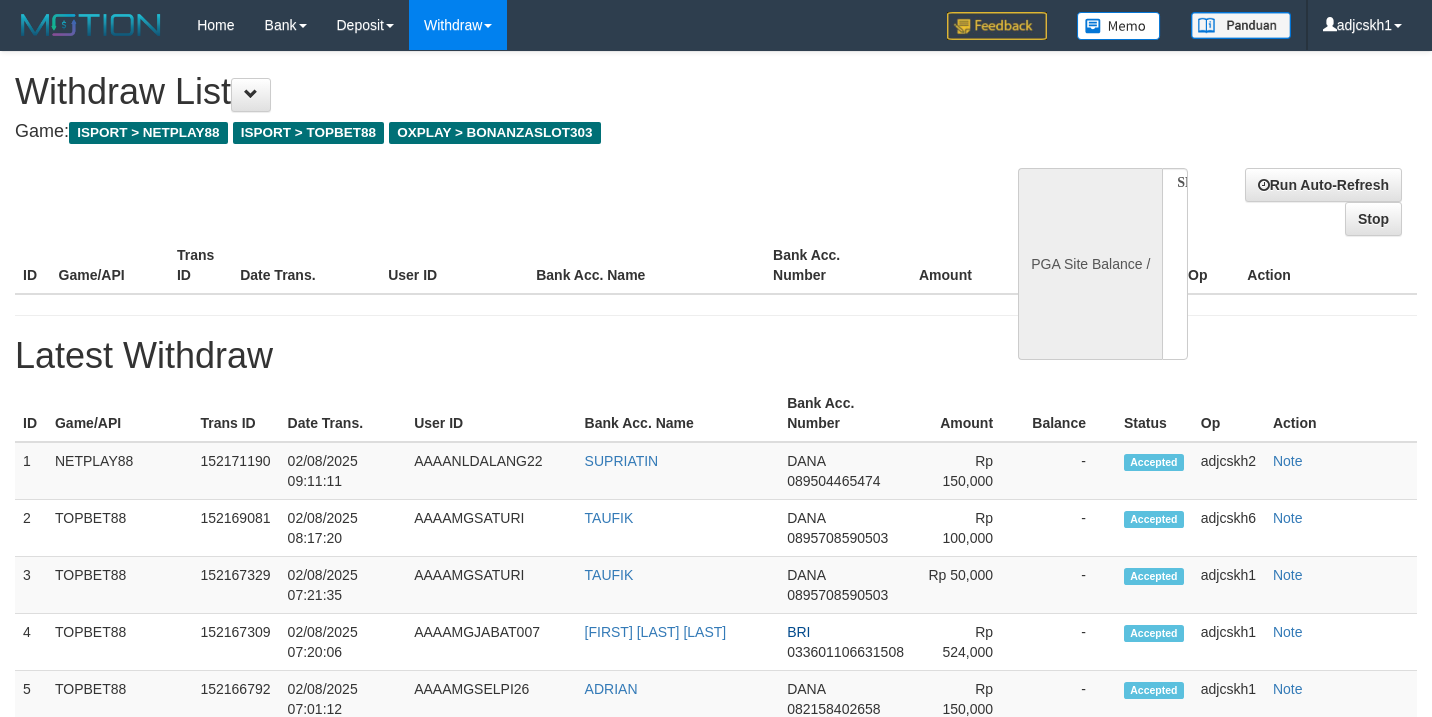 select 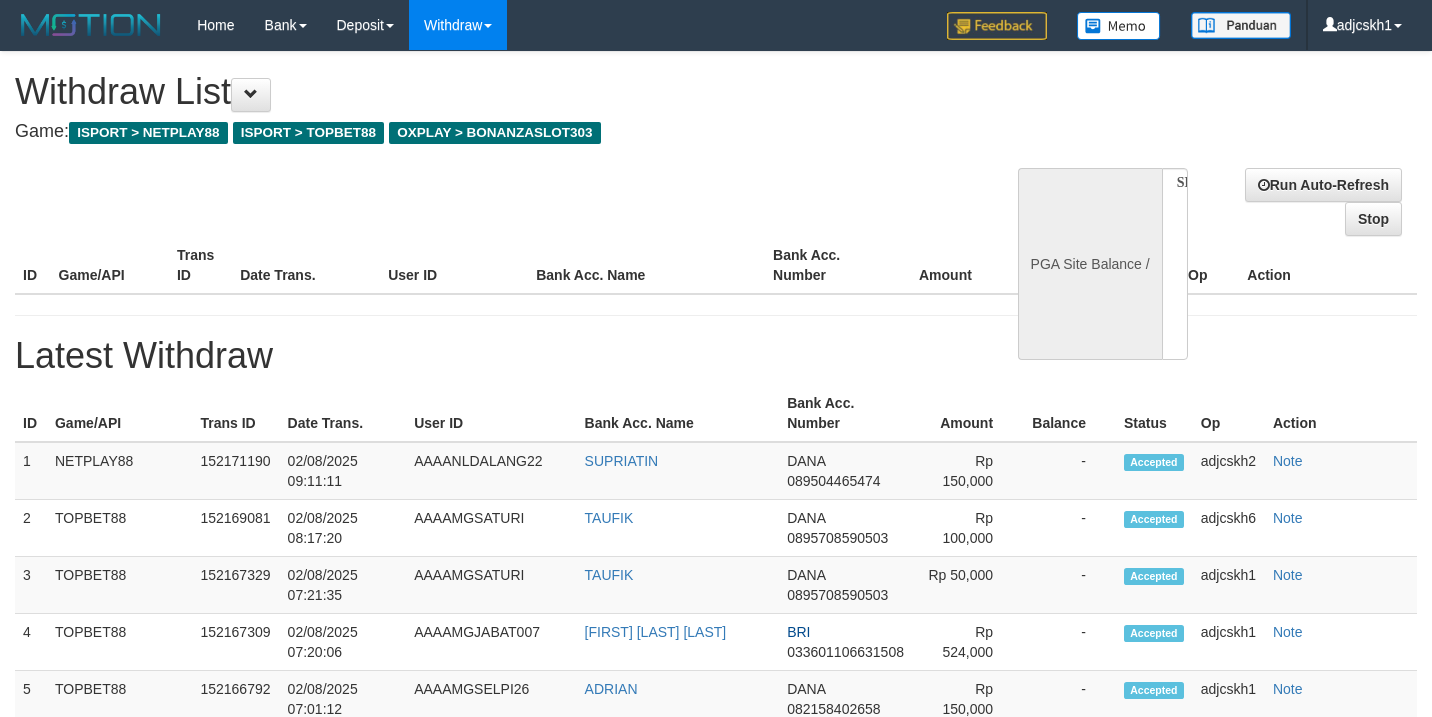 scroll, scrollTop: 0, scrollLeft: 0, axis: both 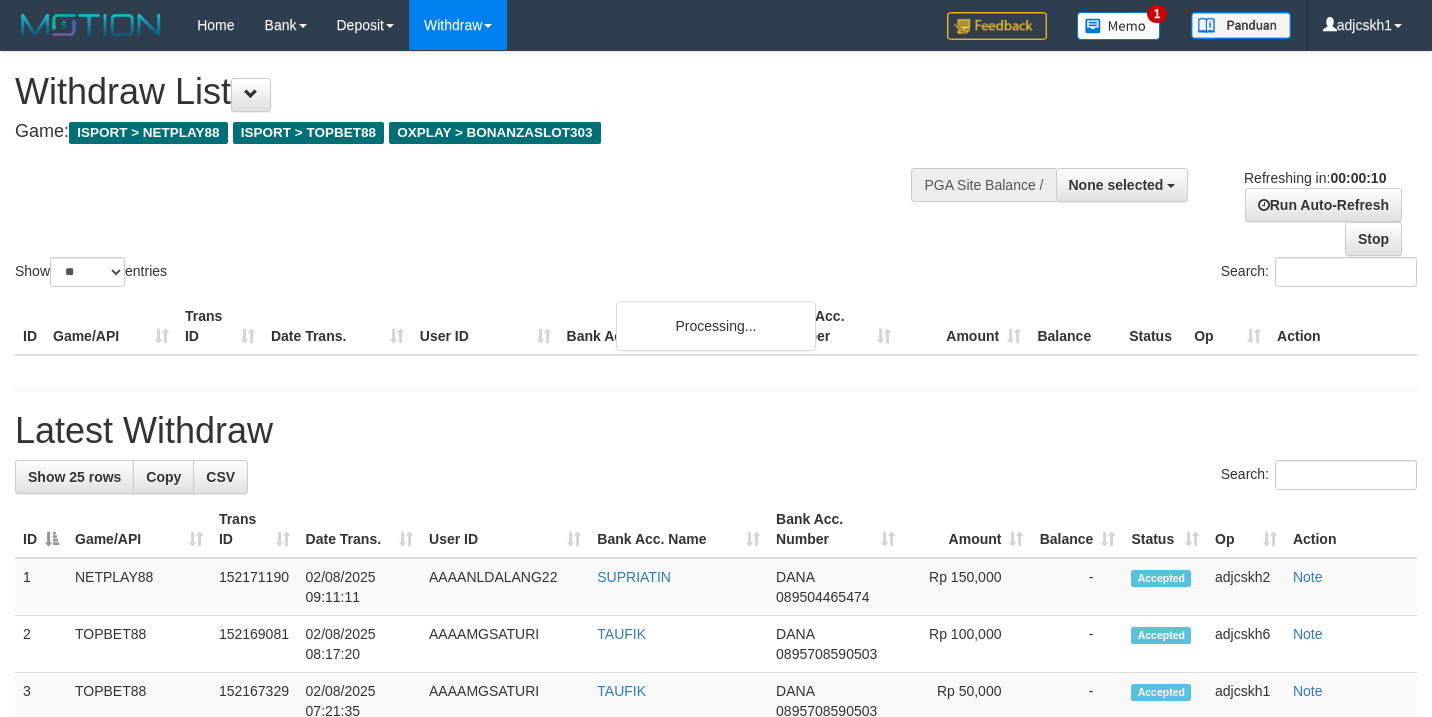 select 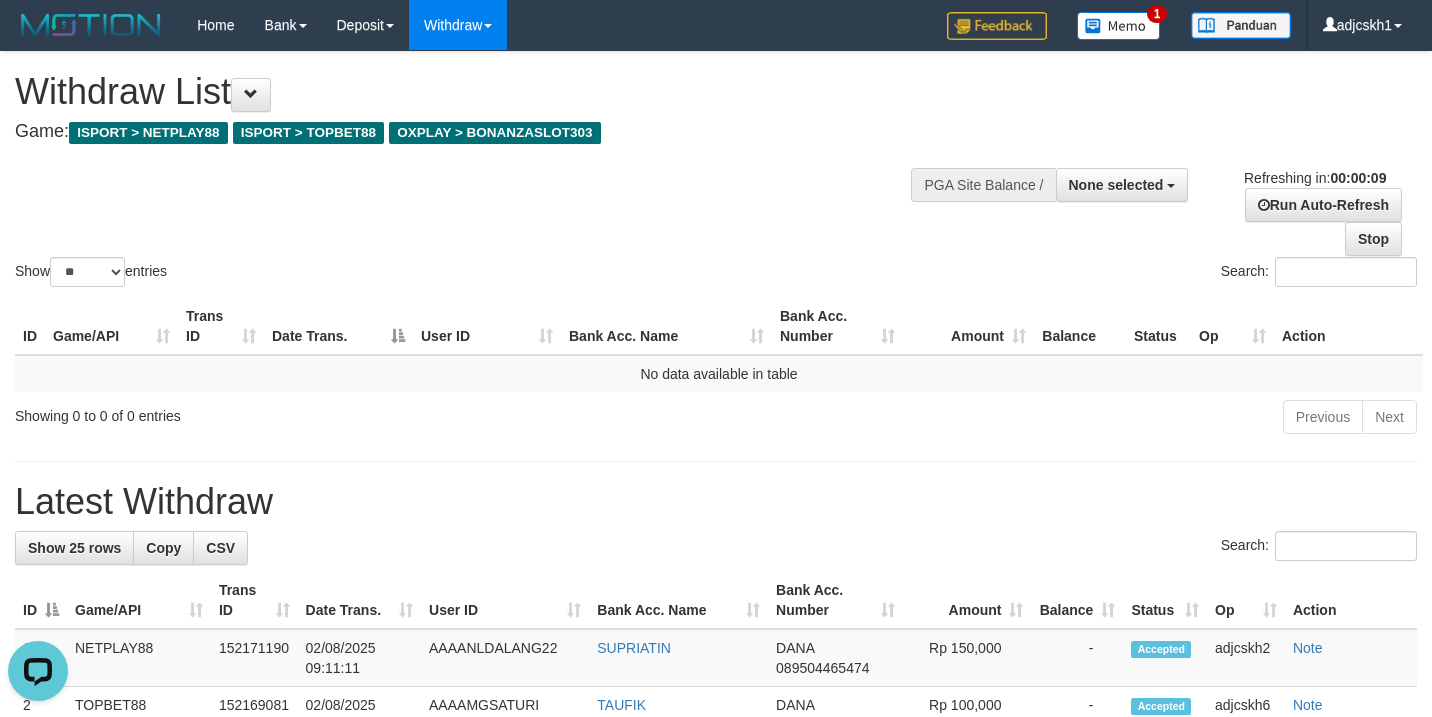 scroll, scrollTop: 0, scrollLeft: 0, axis: both 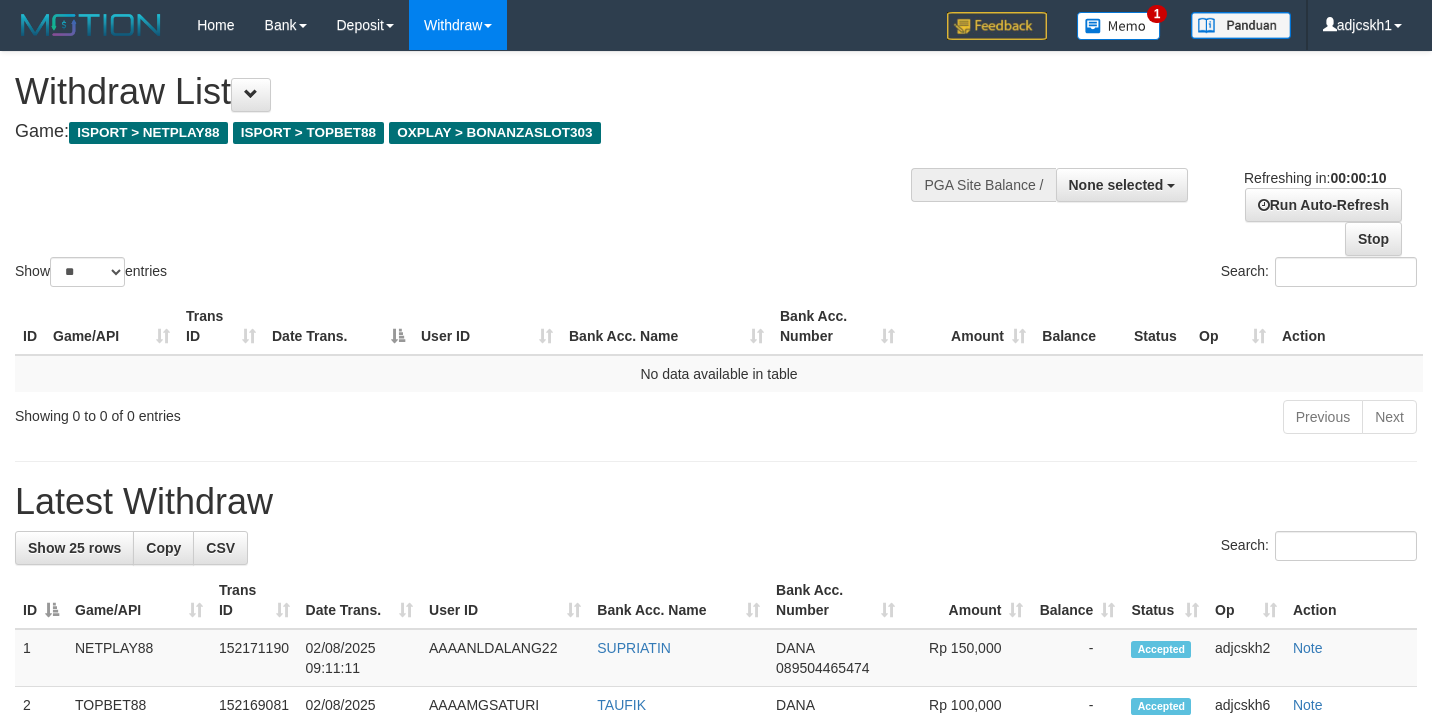 select 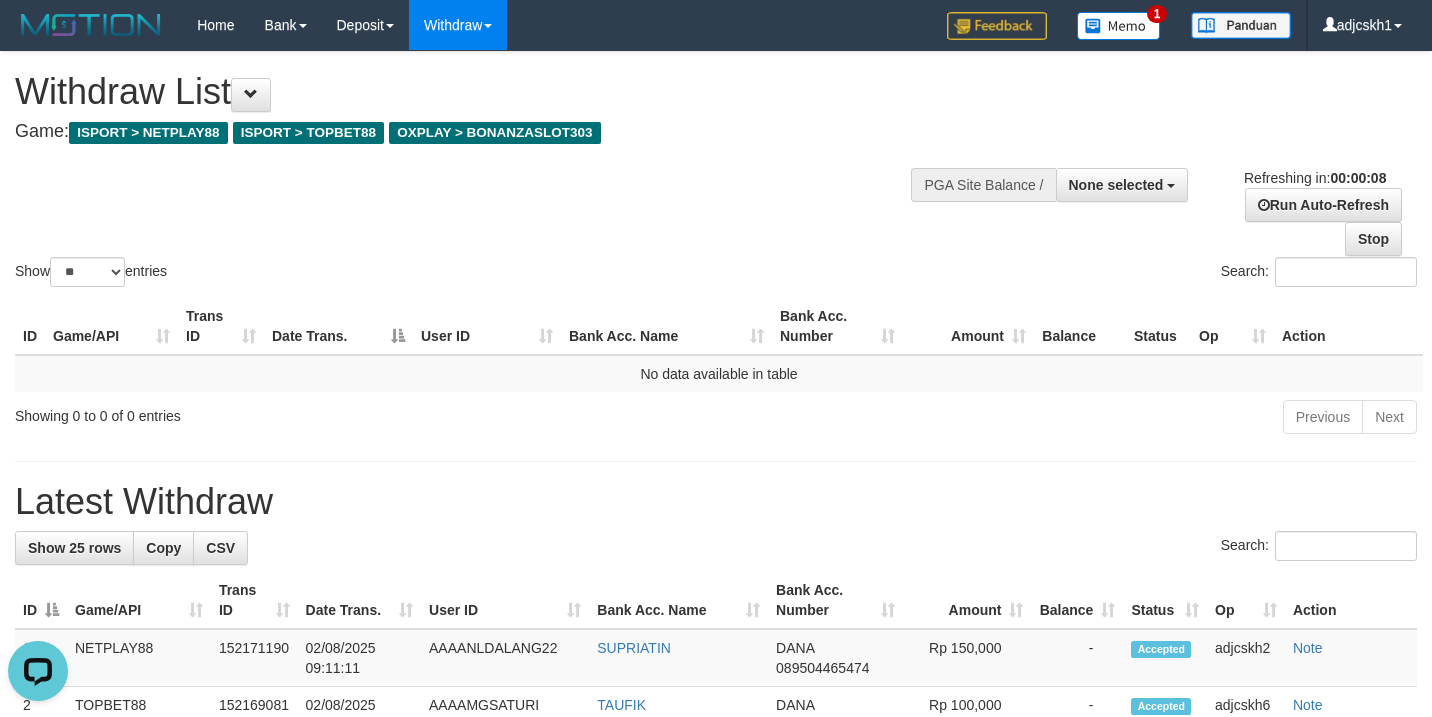 scroll, scrollTop: 0, scrollLeft: 0, axis: both 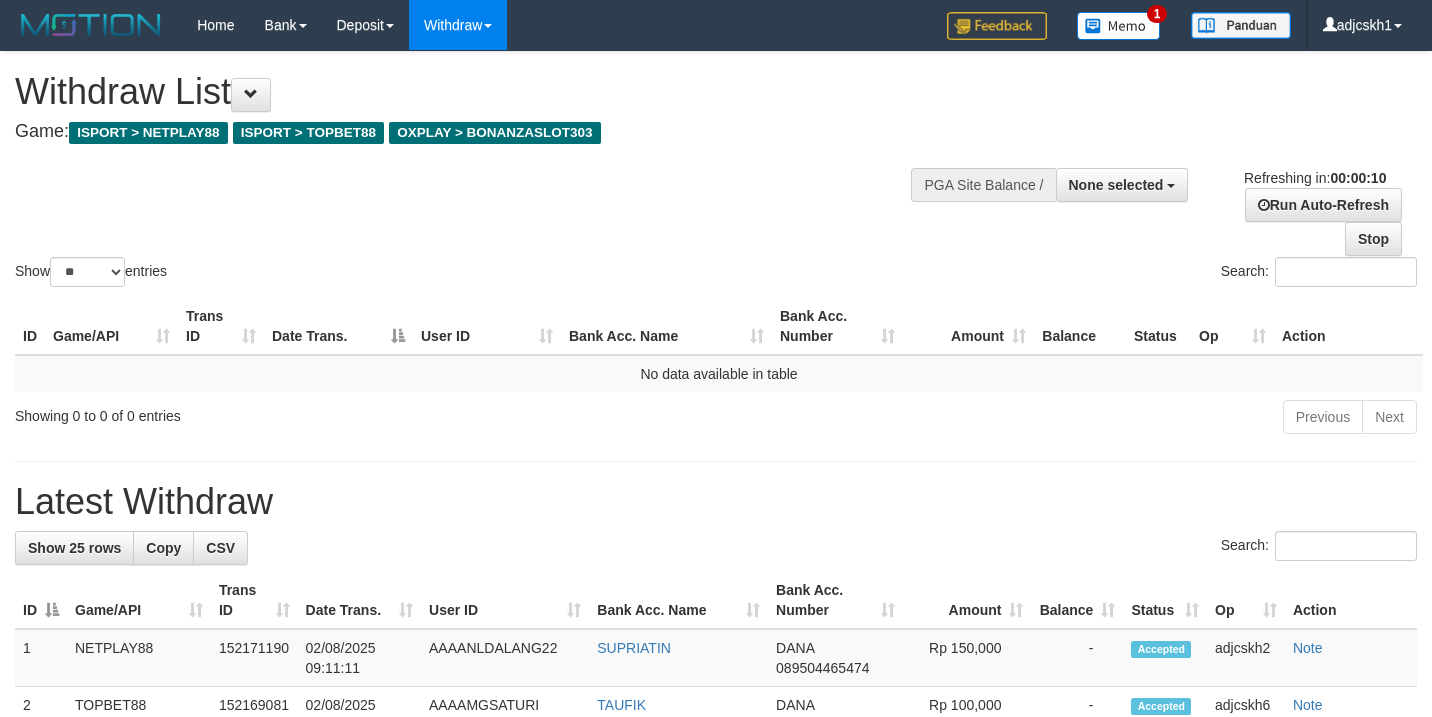 select 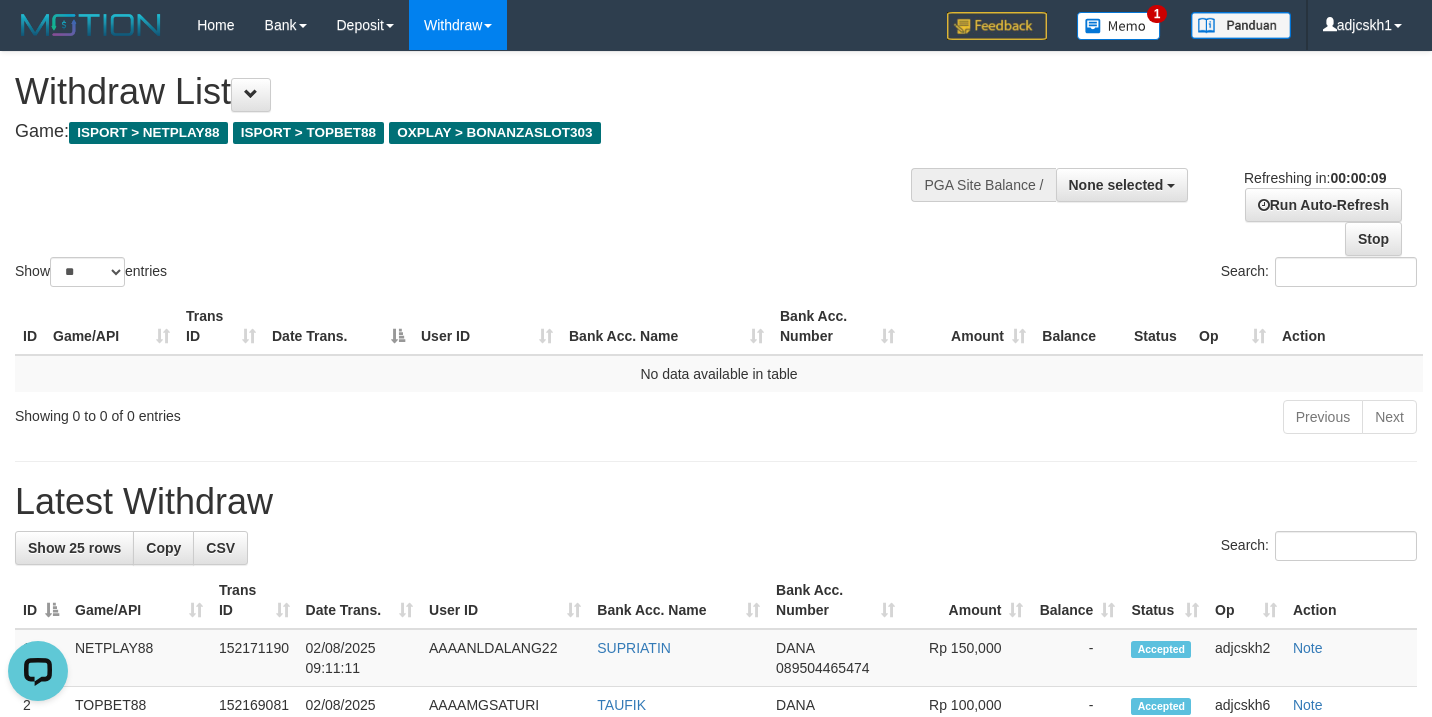 scroll, scrollTop: 0, scrollLeft: 0, axis: both 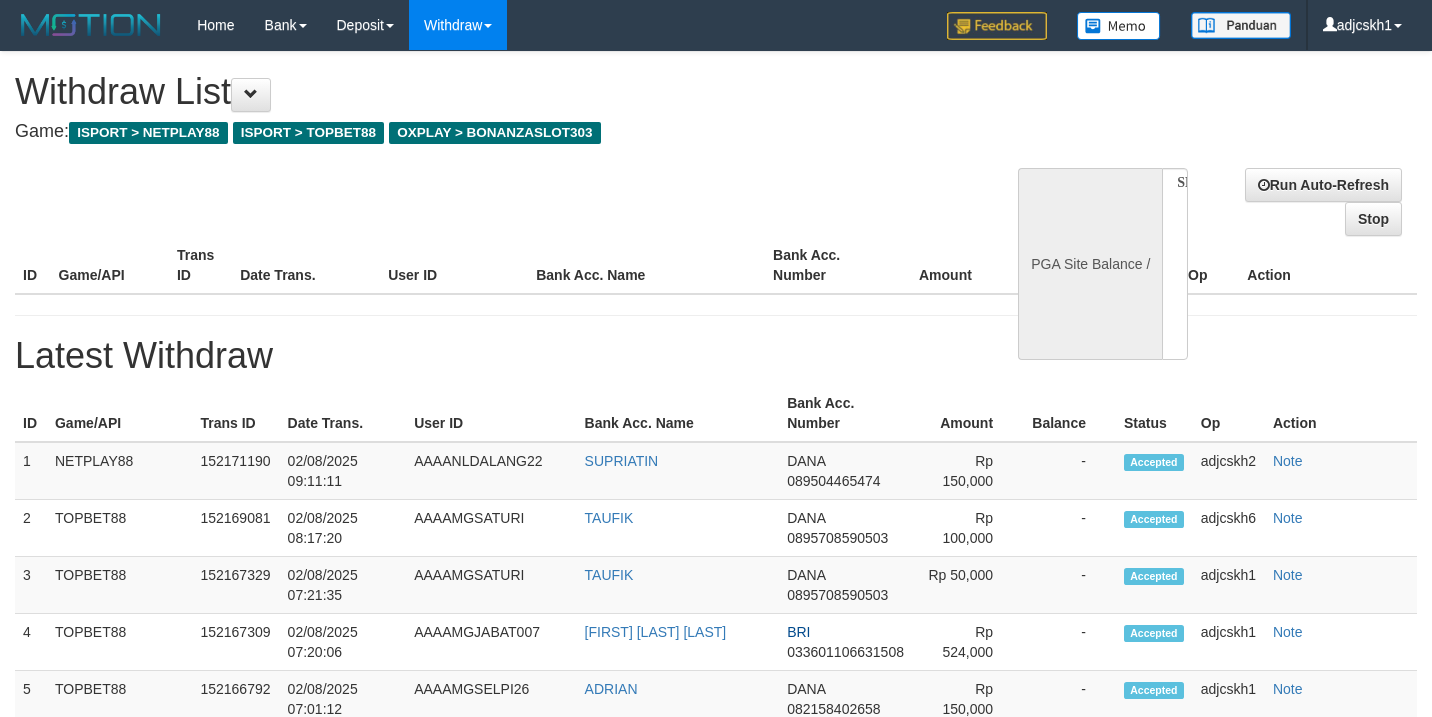 select 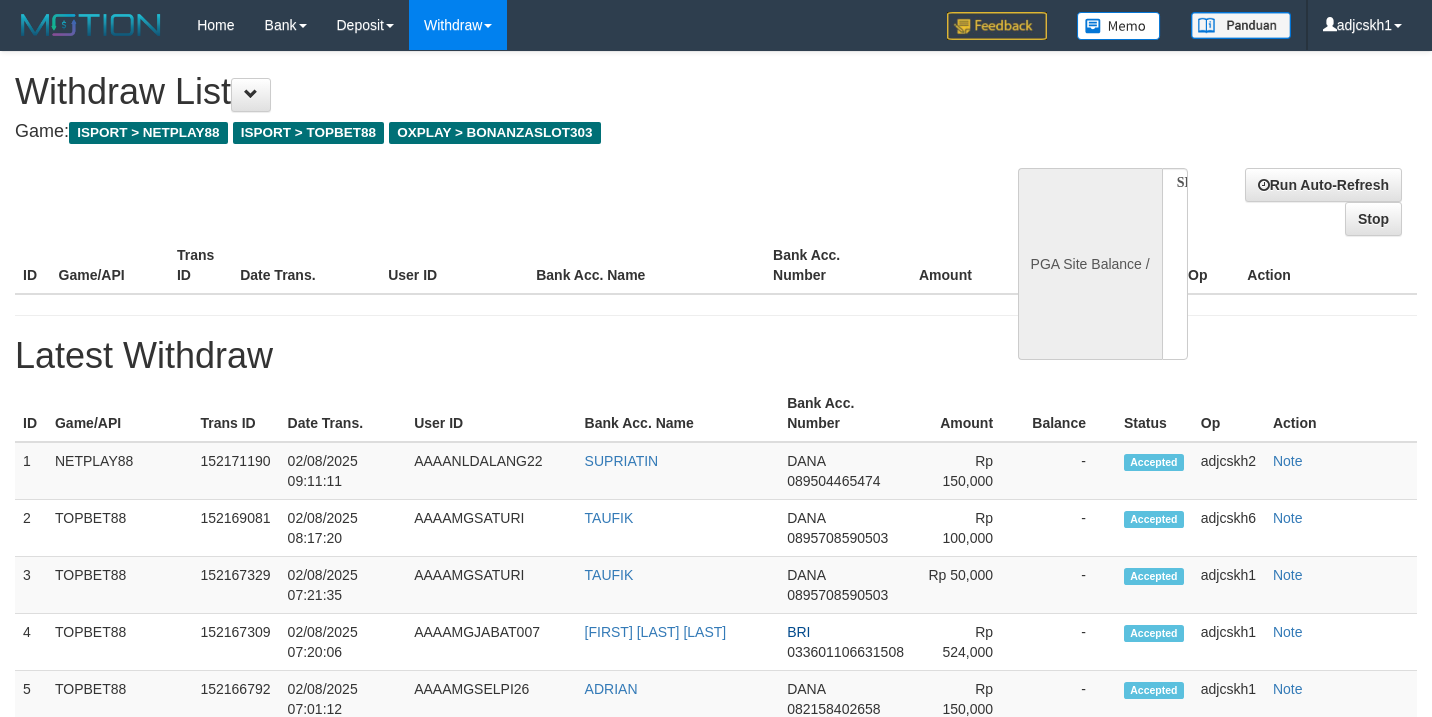 scroll, scrollTop: 0, scrollLeft: 0, axis: both 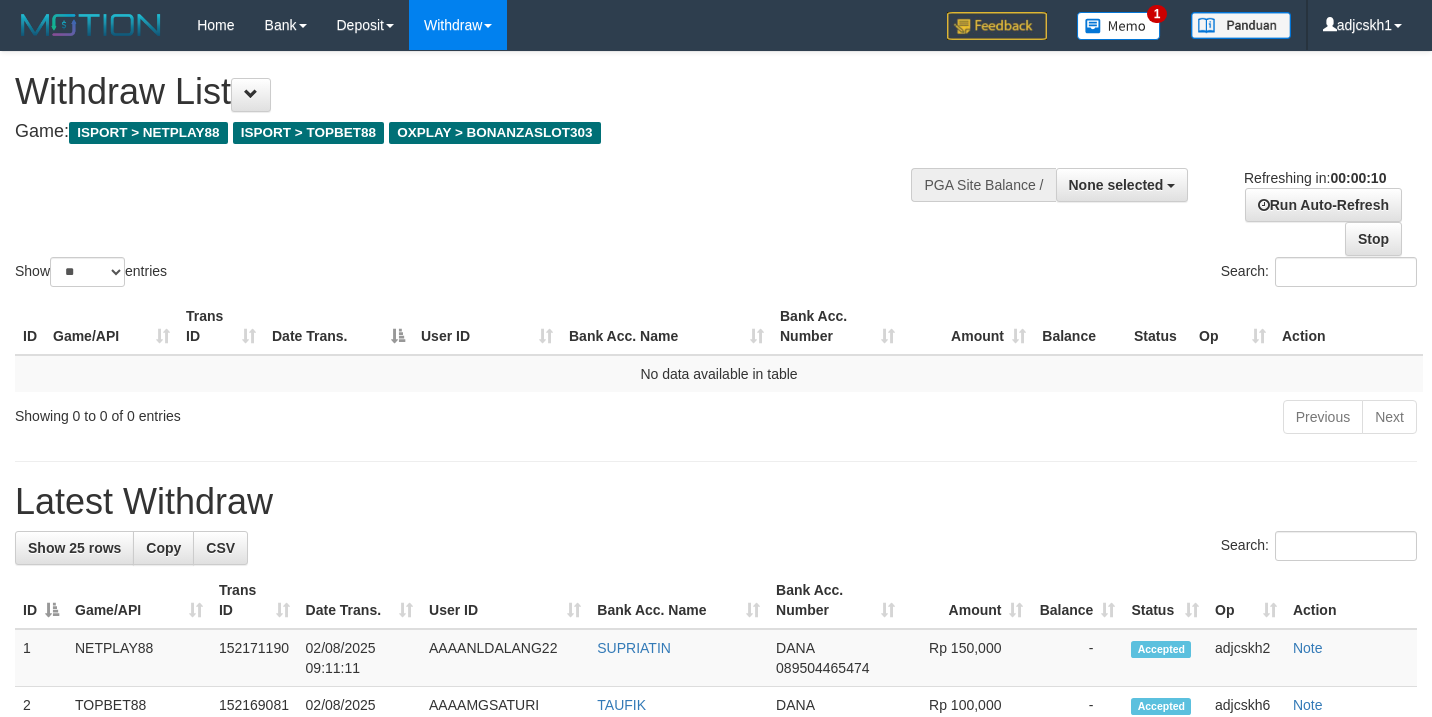 select 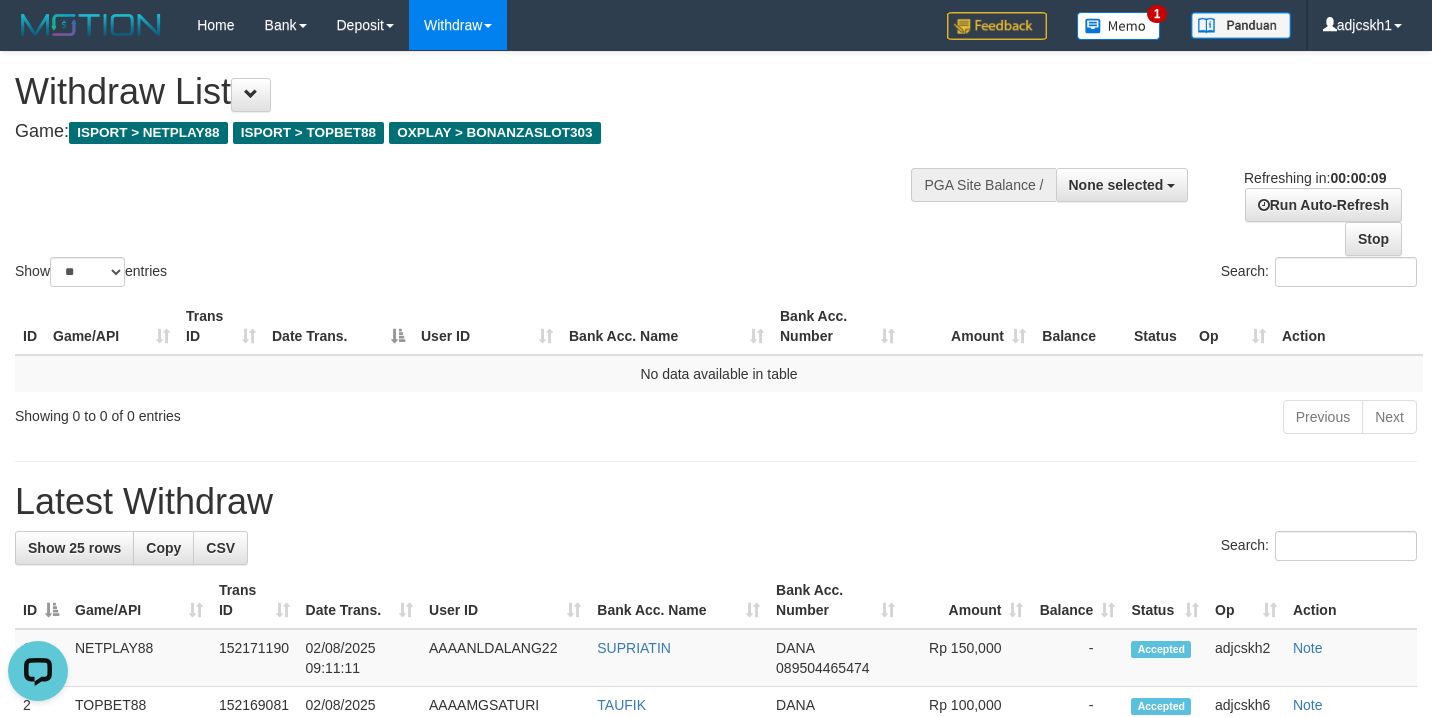 scroll, scrollTop: 0, scrollLeft: 0, axis: both 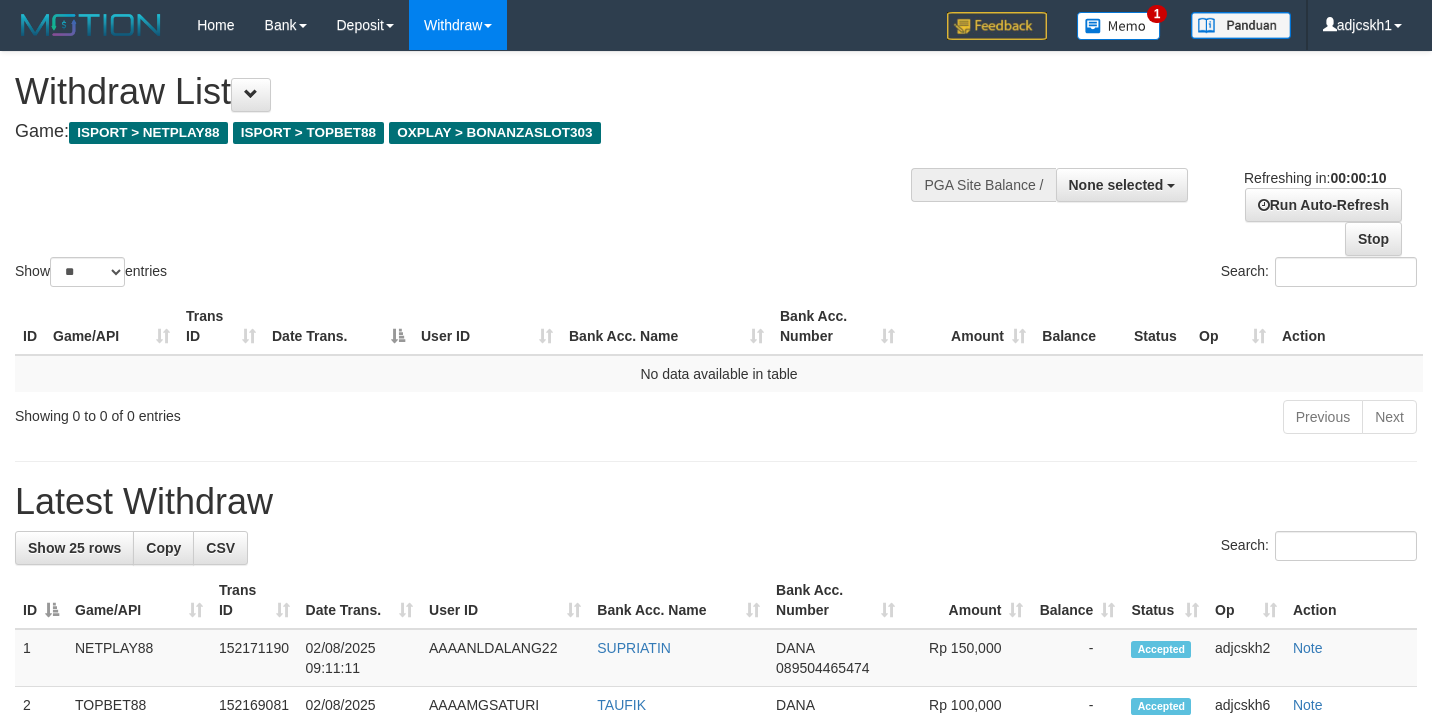 select 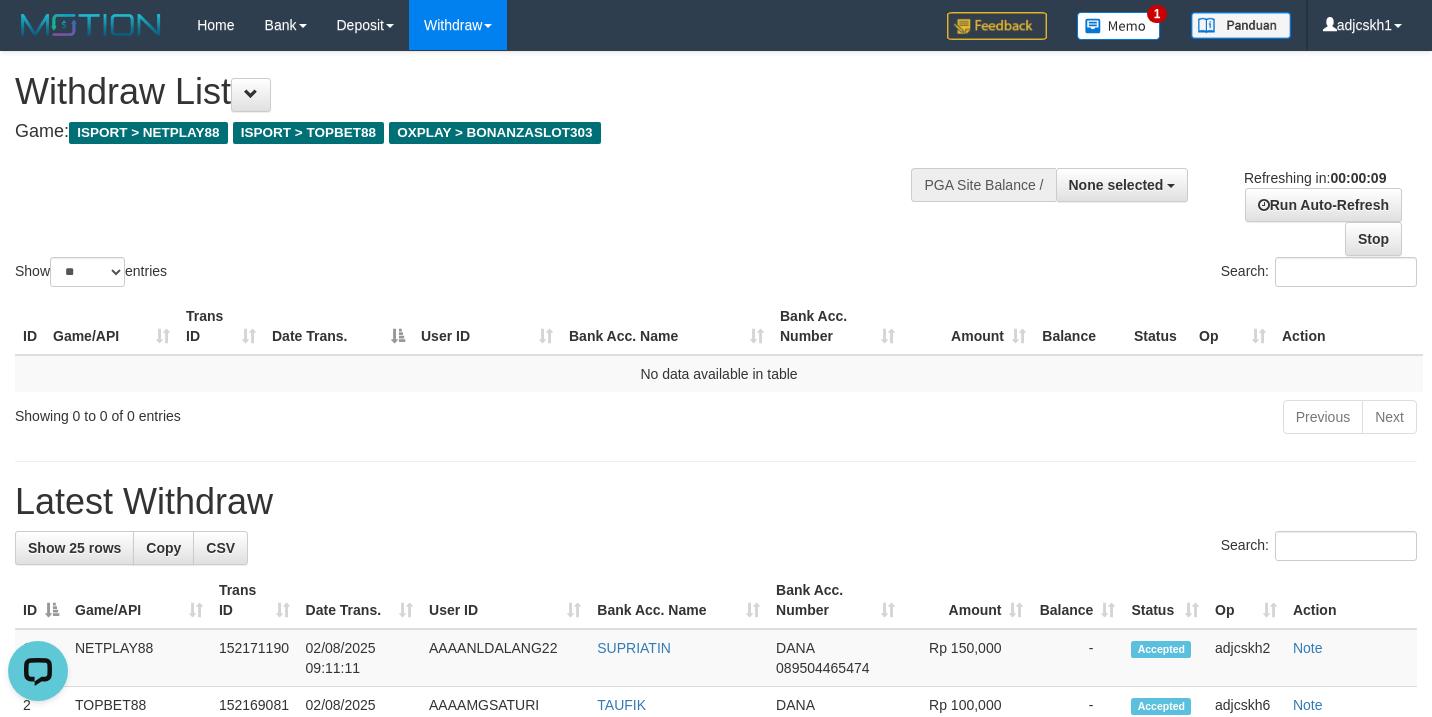 scroll, scrollTop: 0, scrollLeft: 0, axis: both 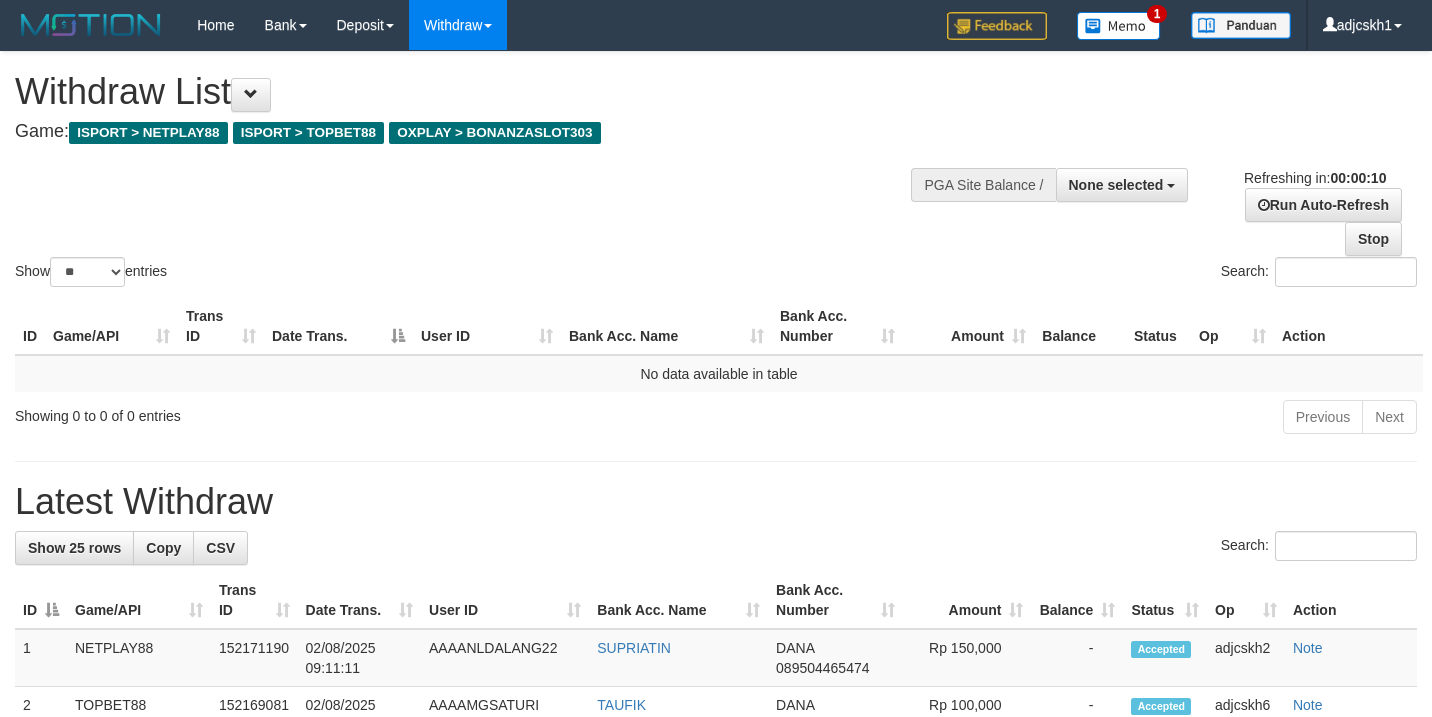 select 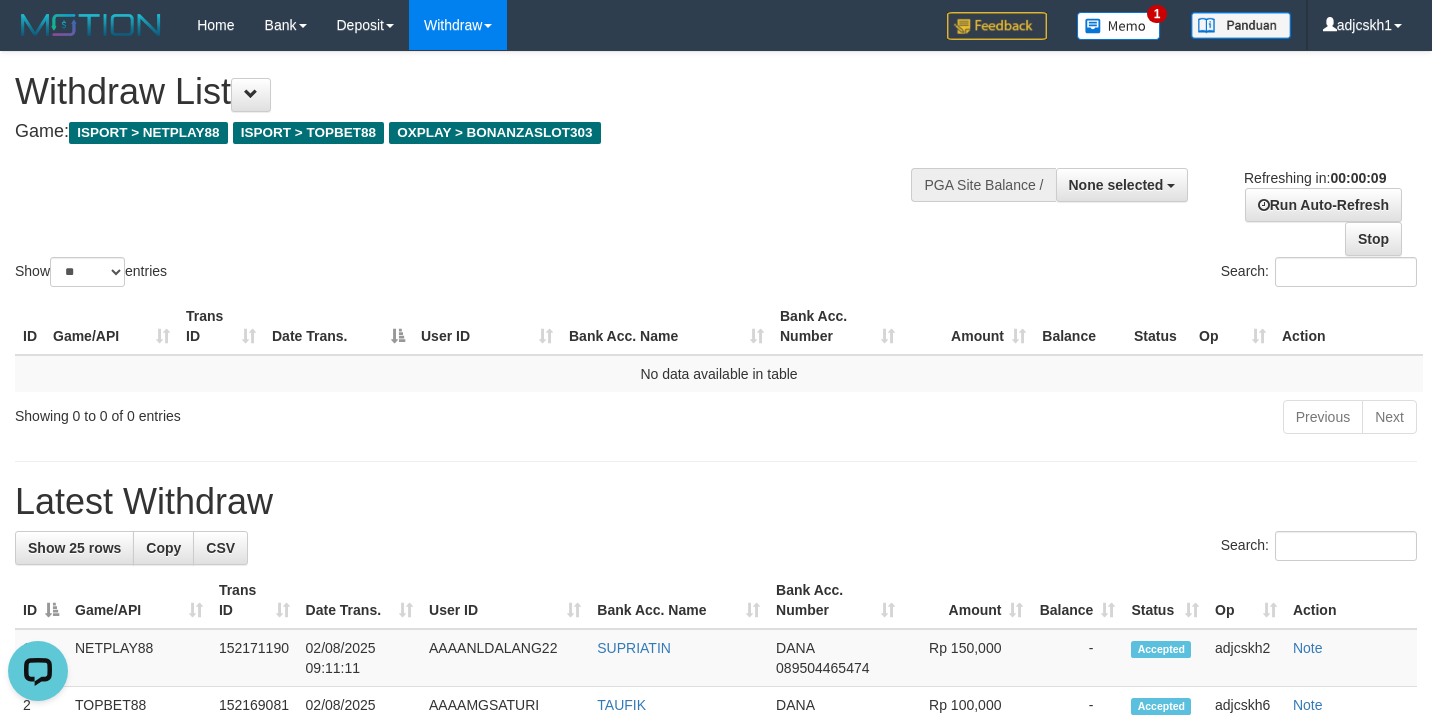 scroll, scrollTop: 0, scrollLeft: 0, axis: both 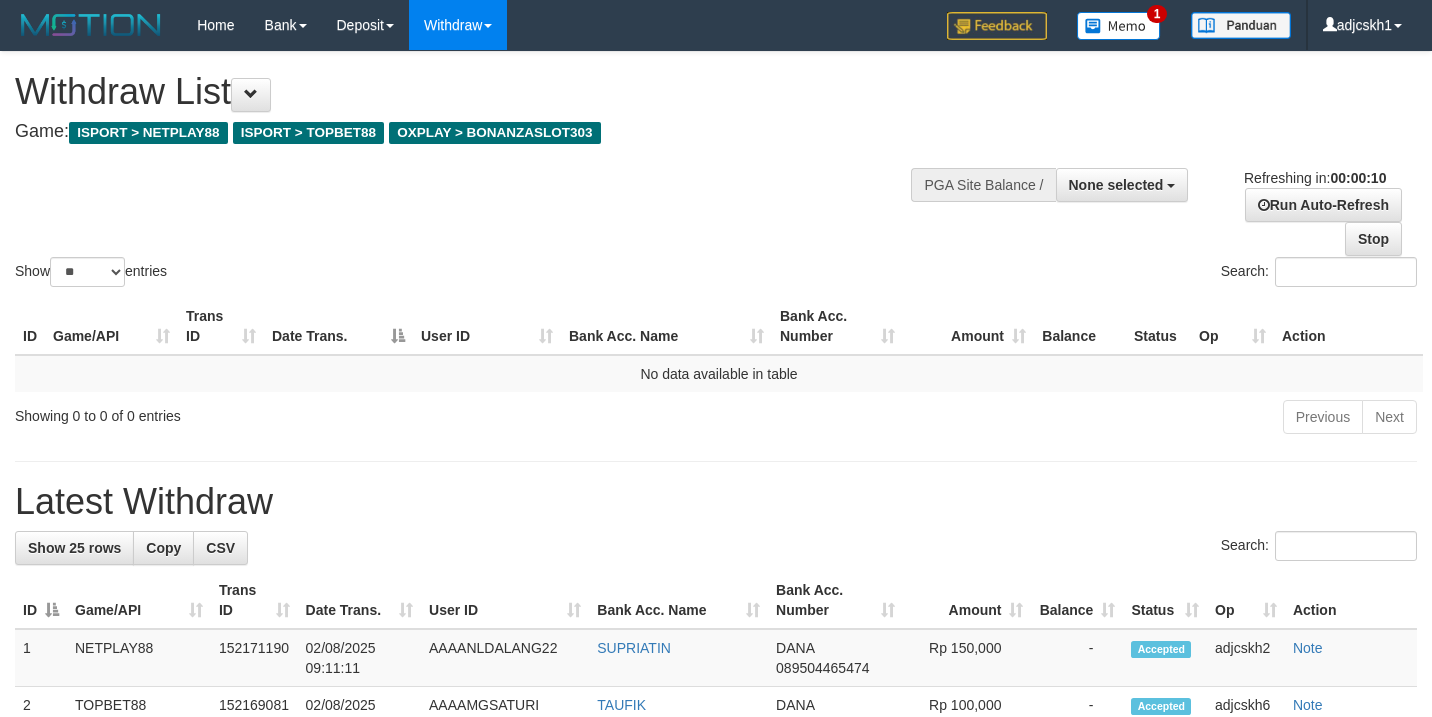 select 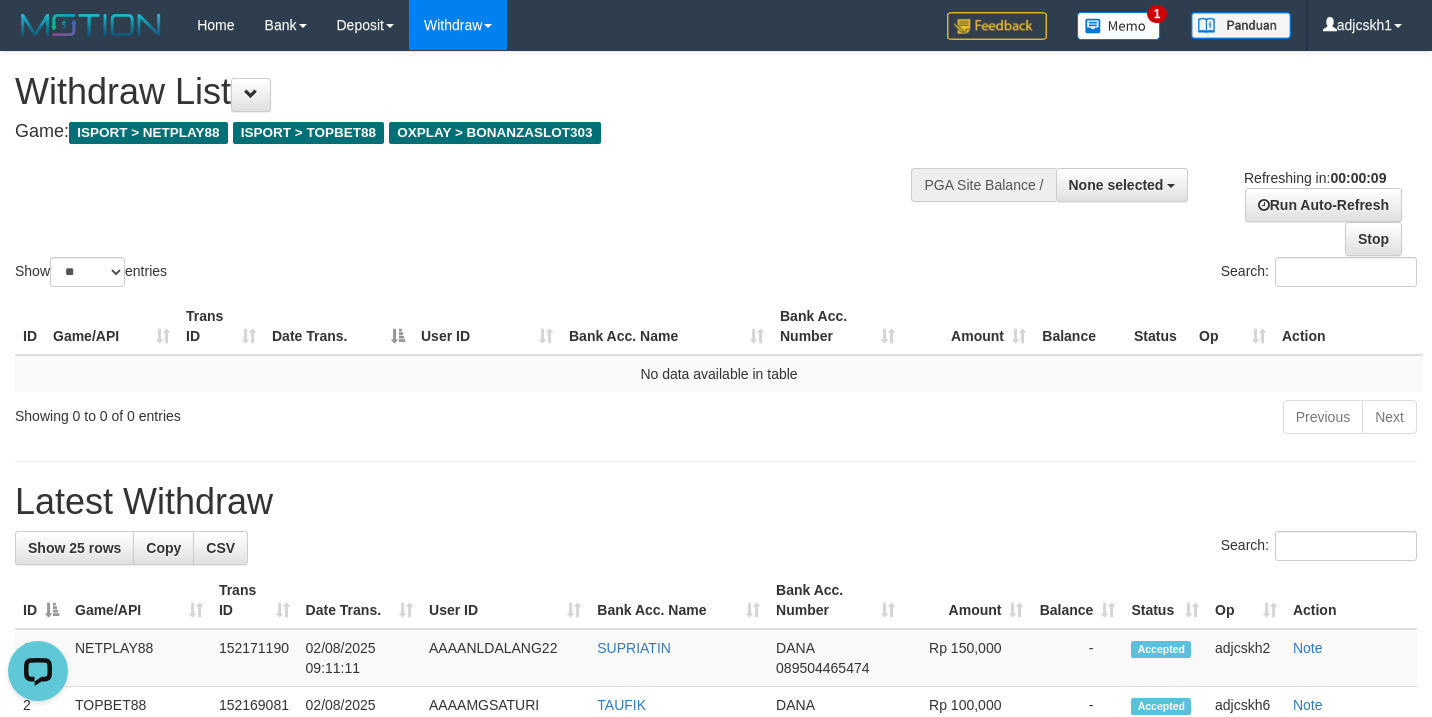 scroll, scrollTop: 0, scrollLeft: 0, axis: both 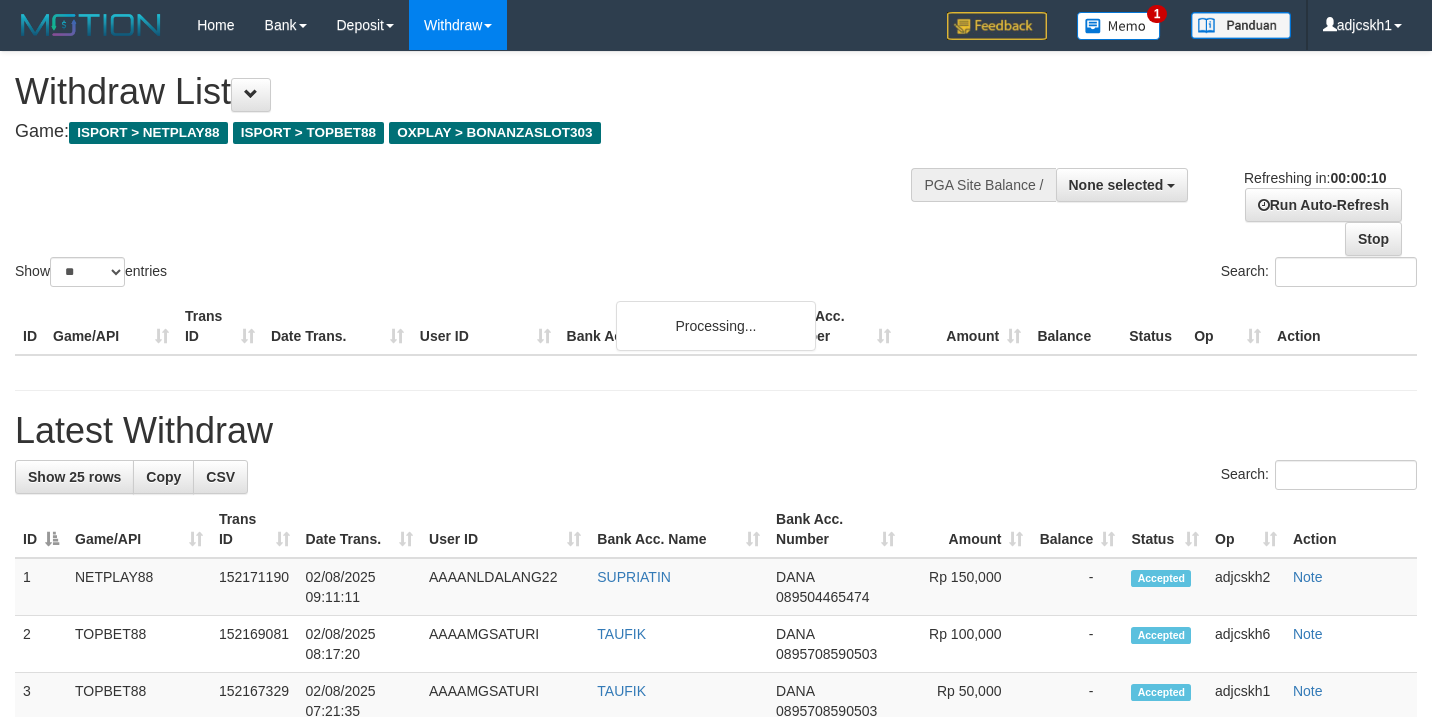 select 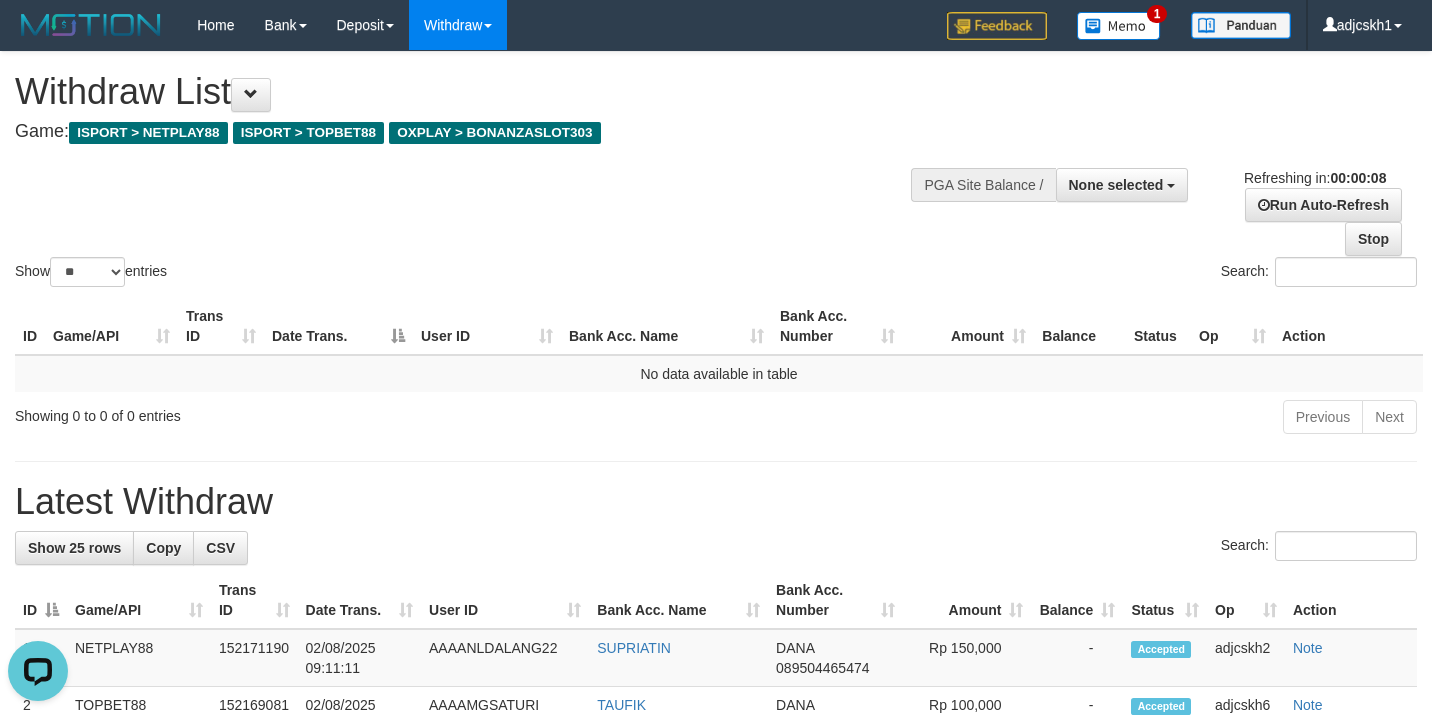 scroll, scrollTop: 0, scrollLeft: 0, axis: both 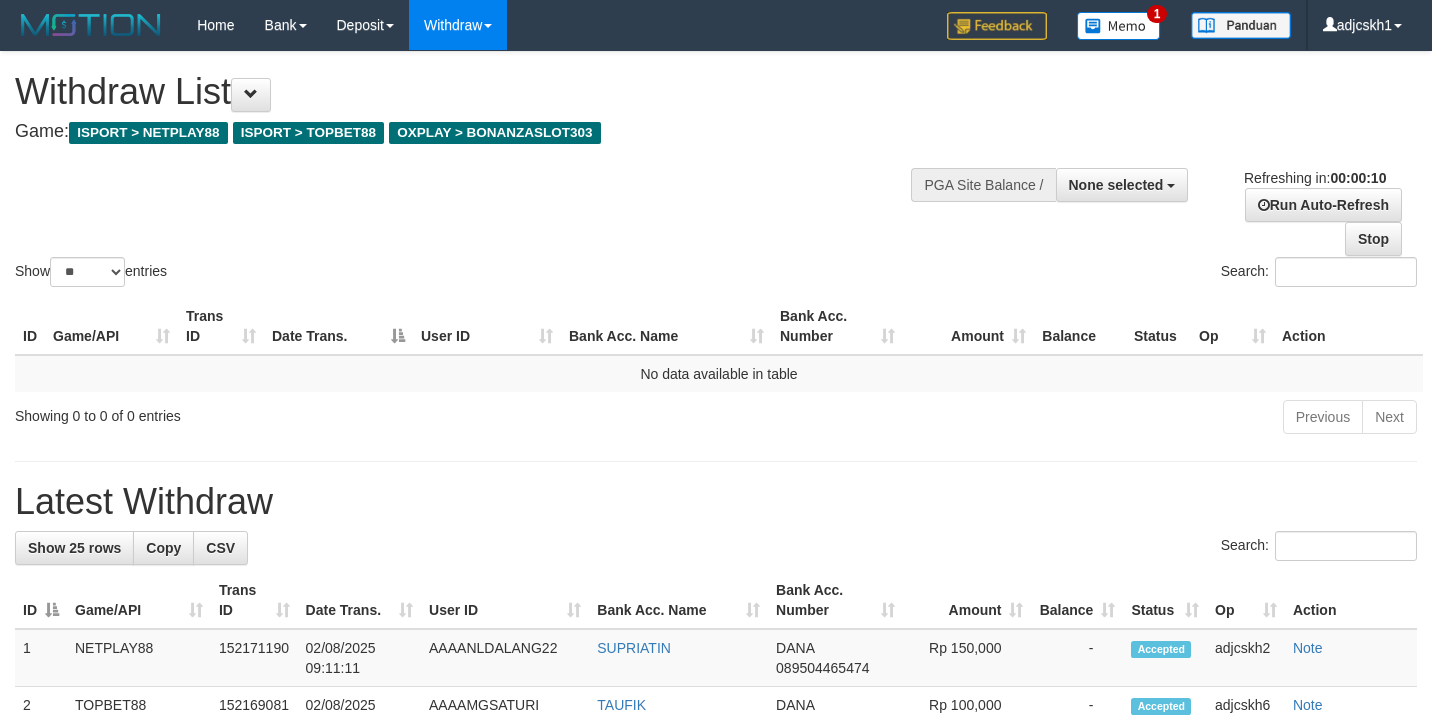 select 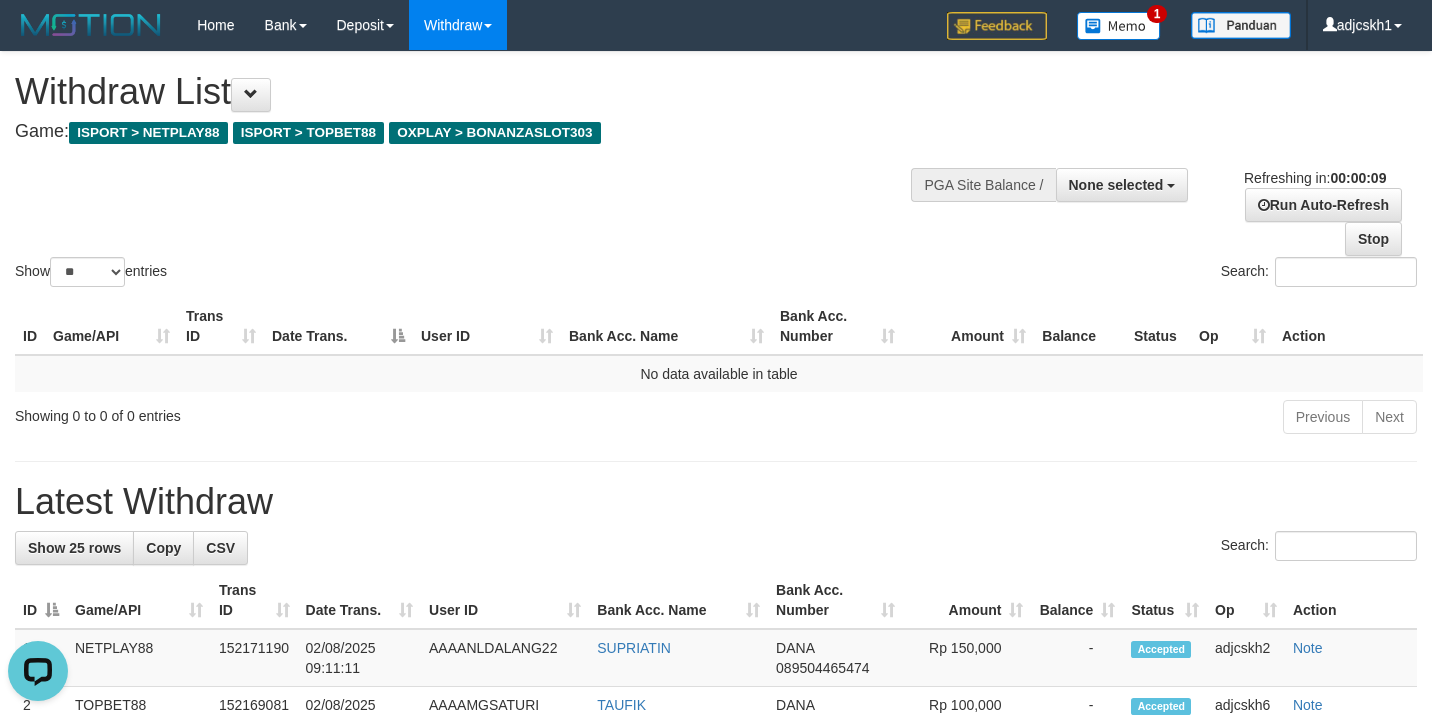 scroll, scrollTop: 0, scrollLeft: 0, axis: both 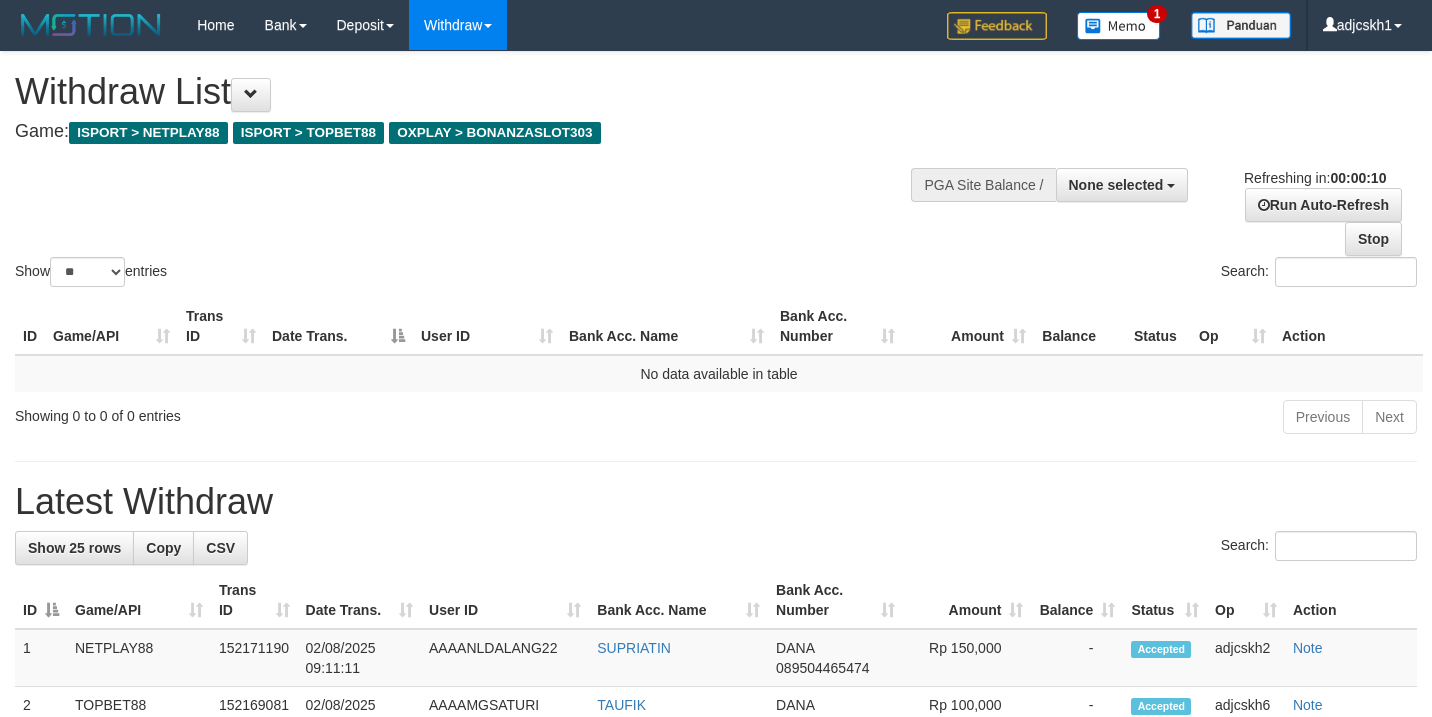 select 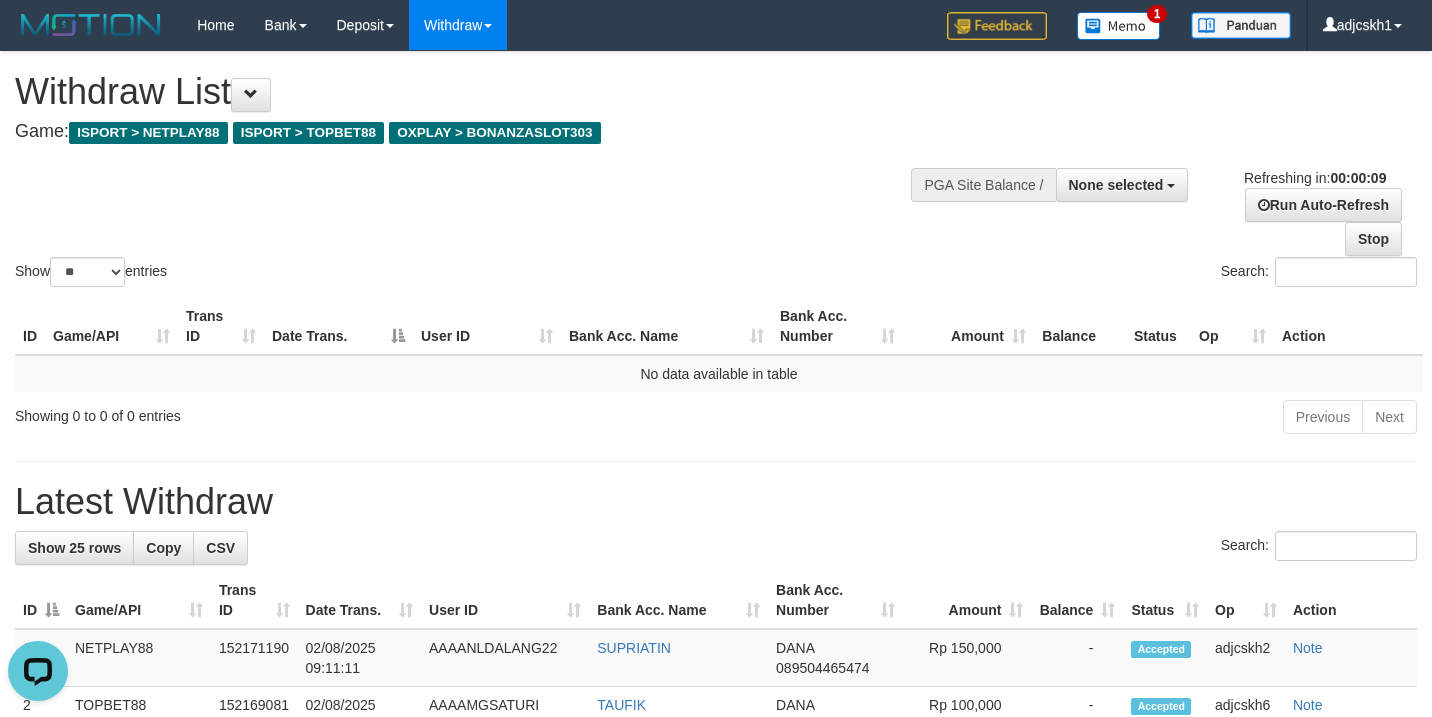 scroll, scrollTop: 0, scrollLeft: 0, axis: both 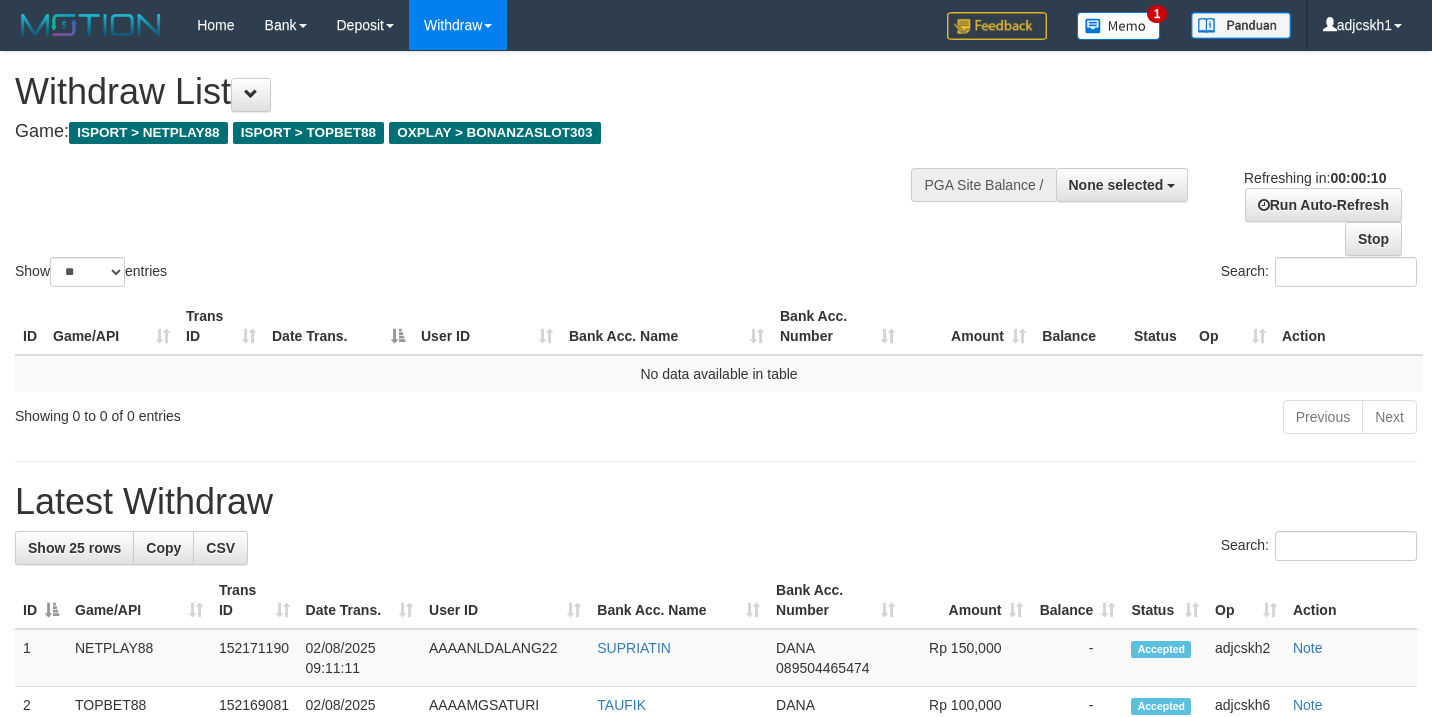 select 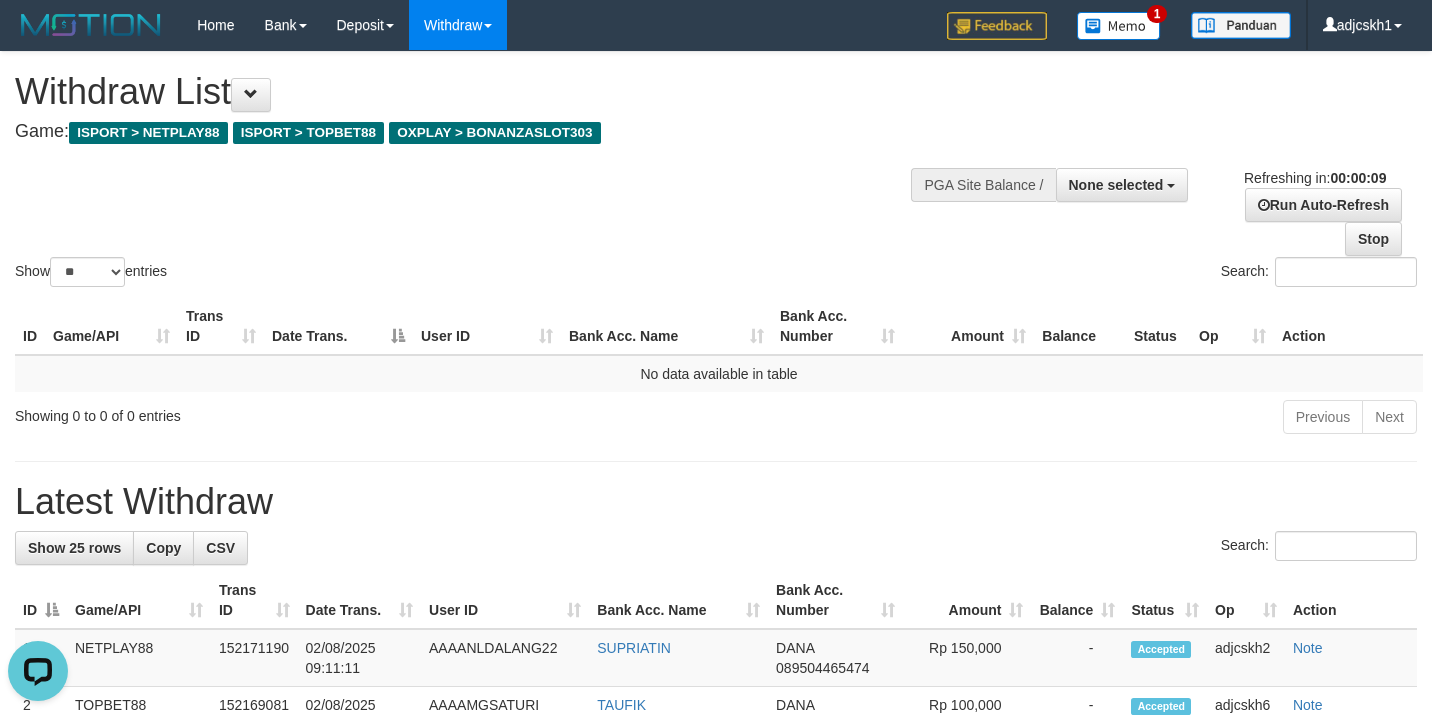 scroll, scrollTop: 0, scrollLeft: 0, axis: both 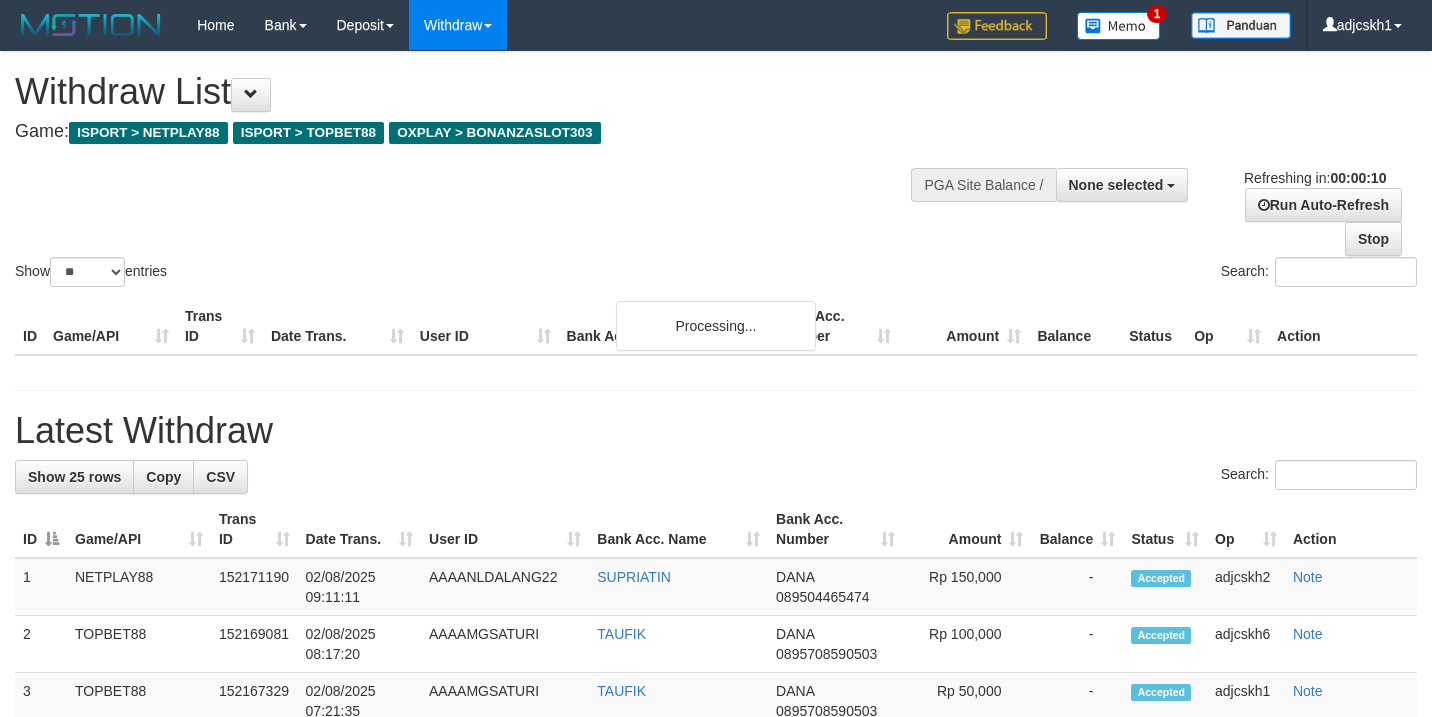 select 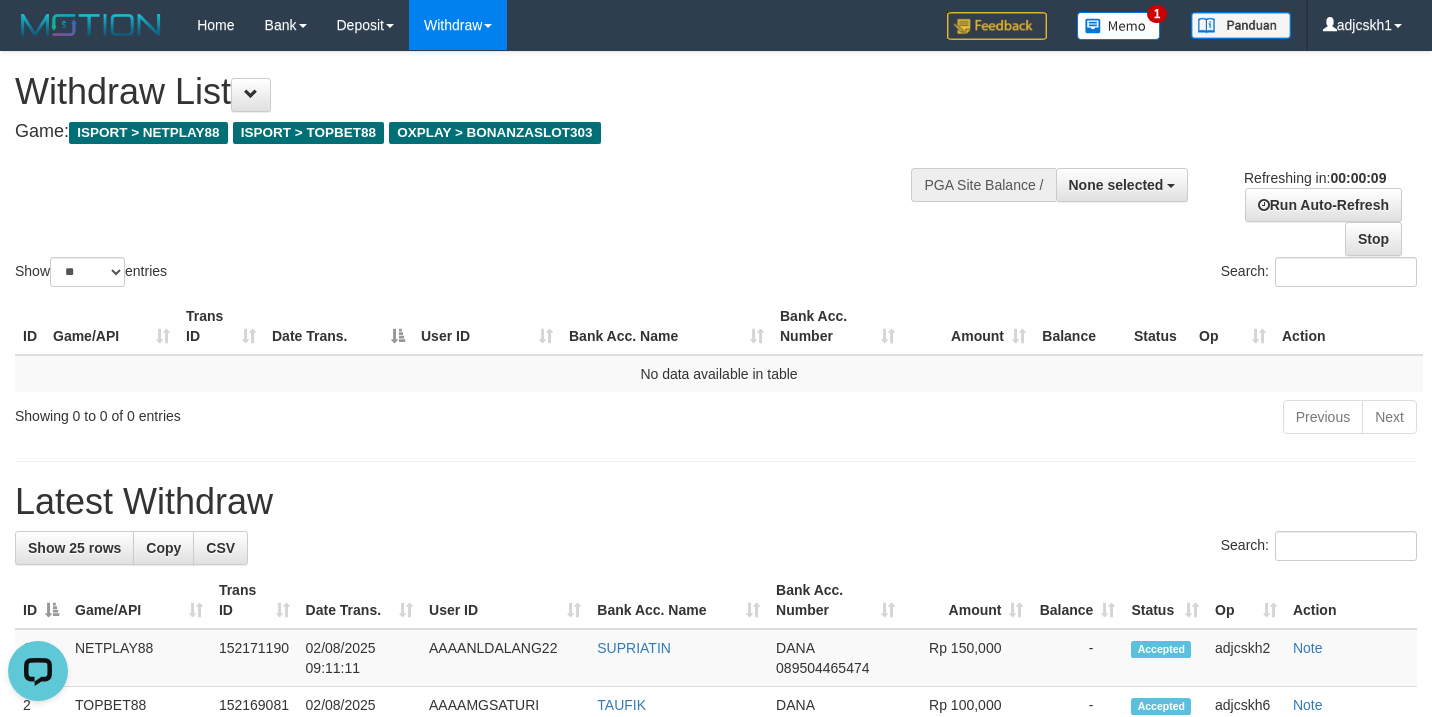 scroll, scrollTop: 0, scrollLeft: 0, axis: both 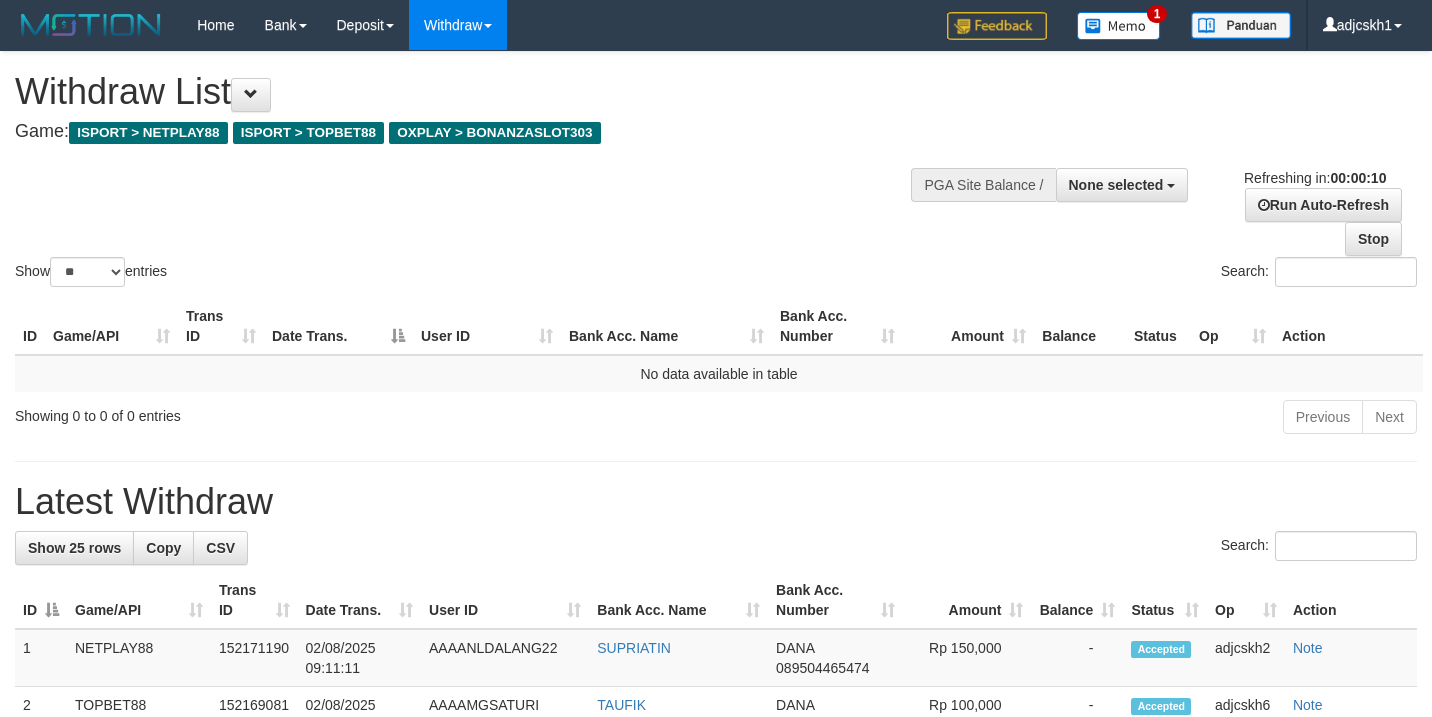 select 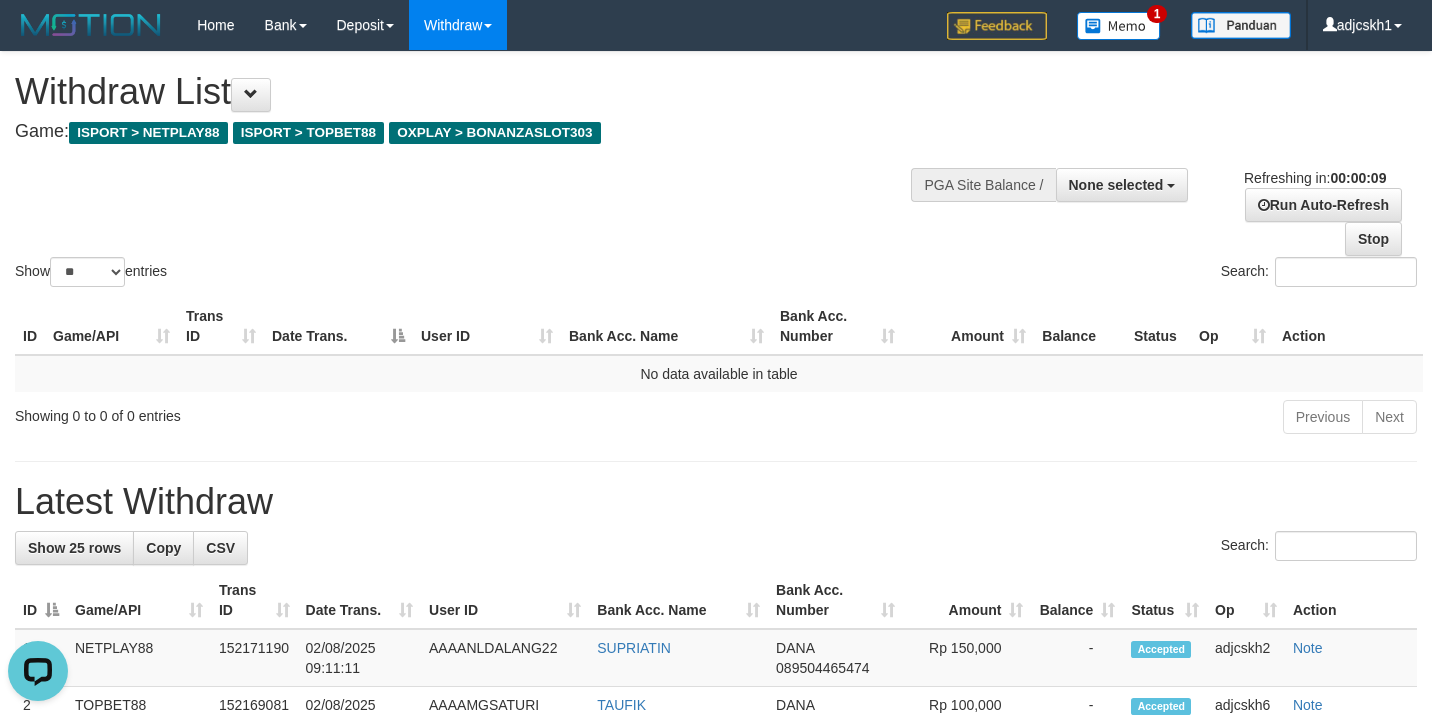 scroll, scrollTop: 0, scrollLeft: 0, axis: both 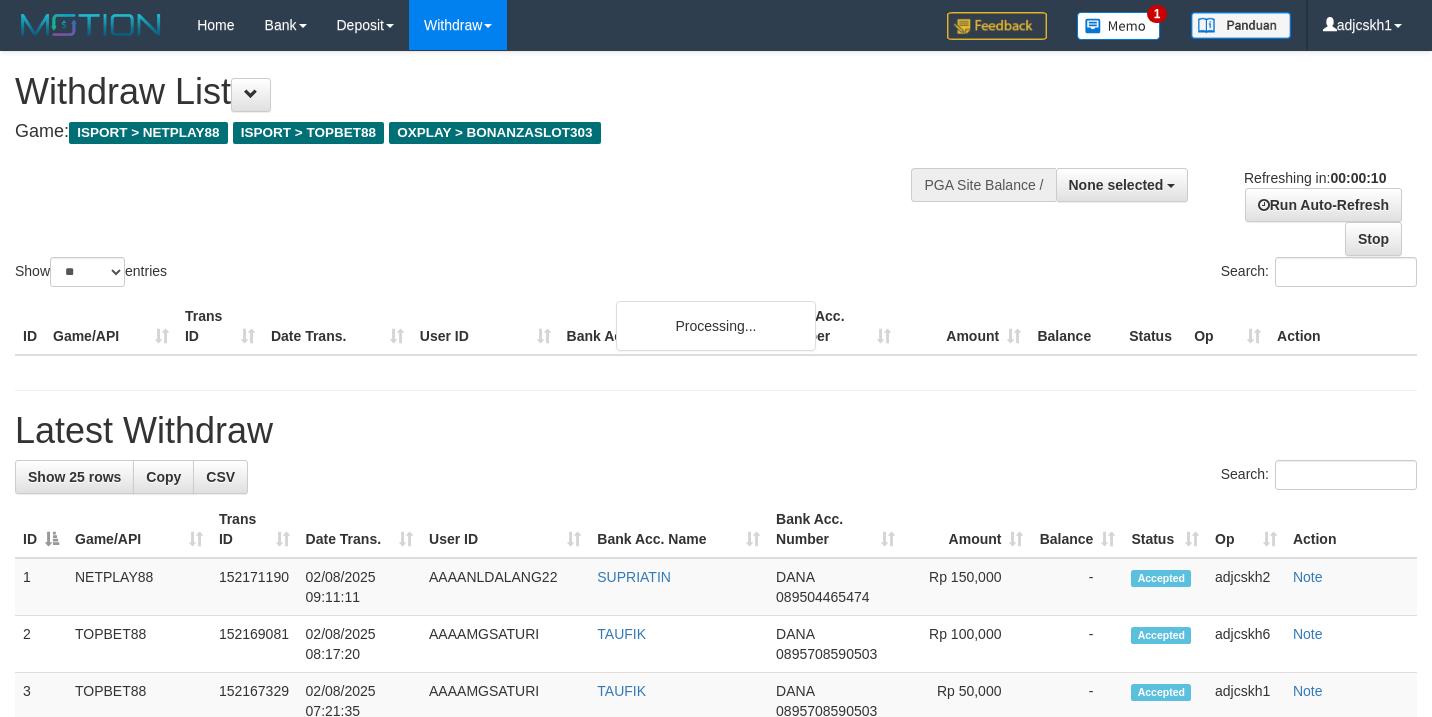 select 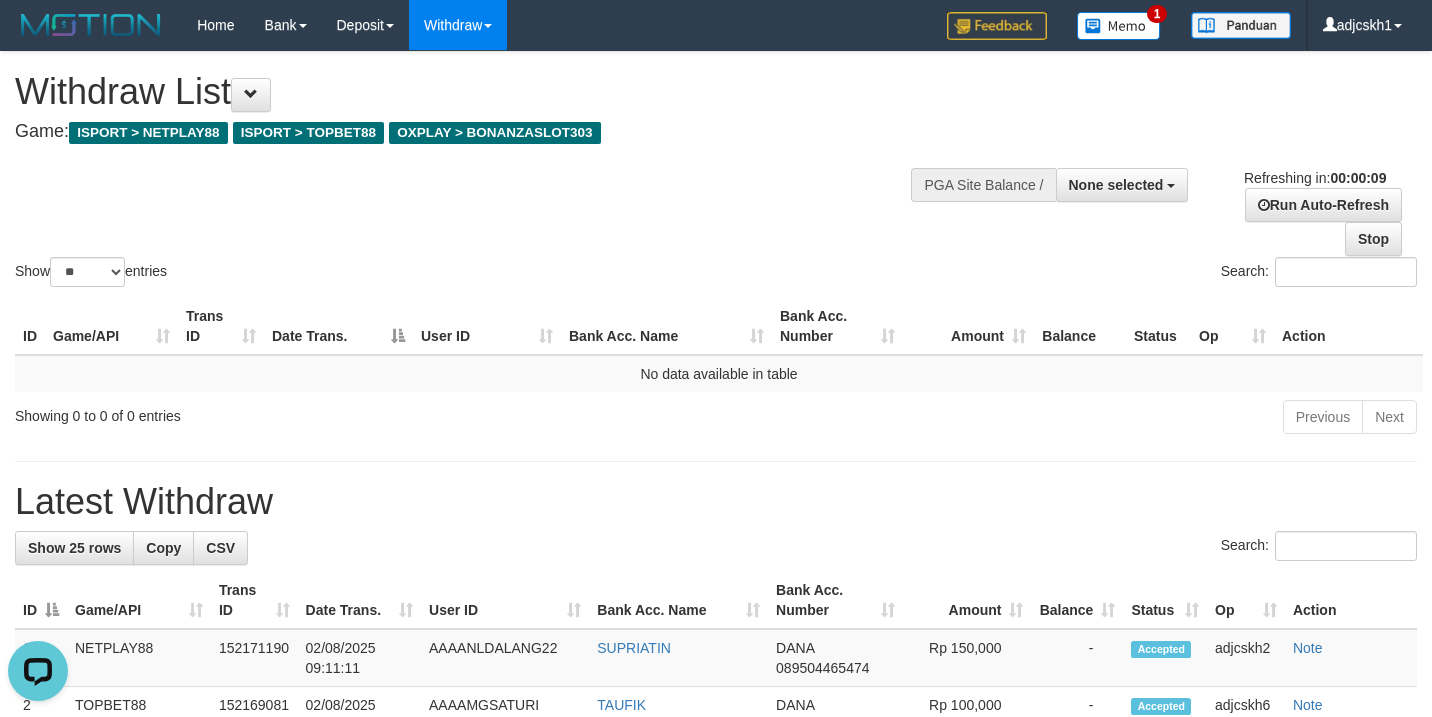 scroll, scrollTop: 0, scrollLeft: 0, axis: both 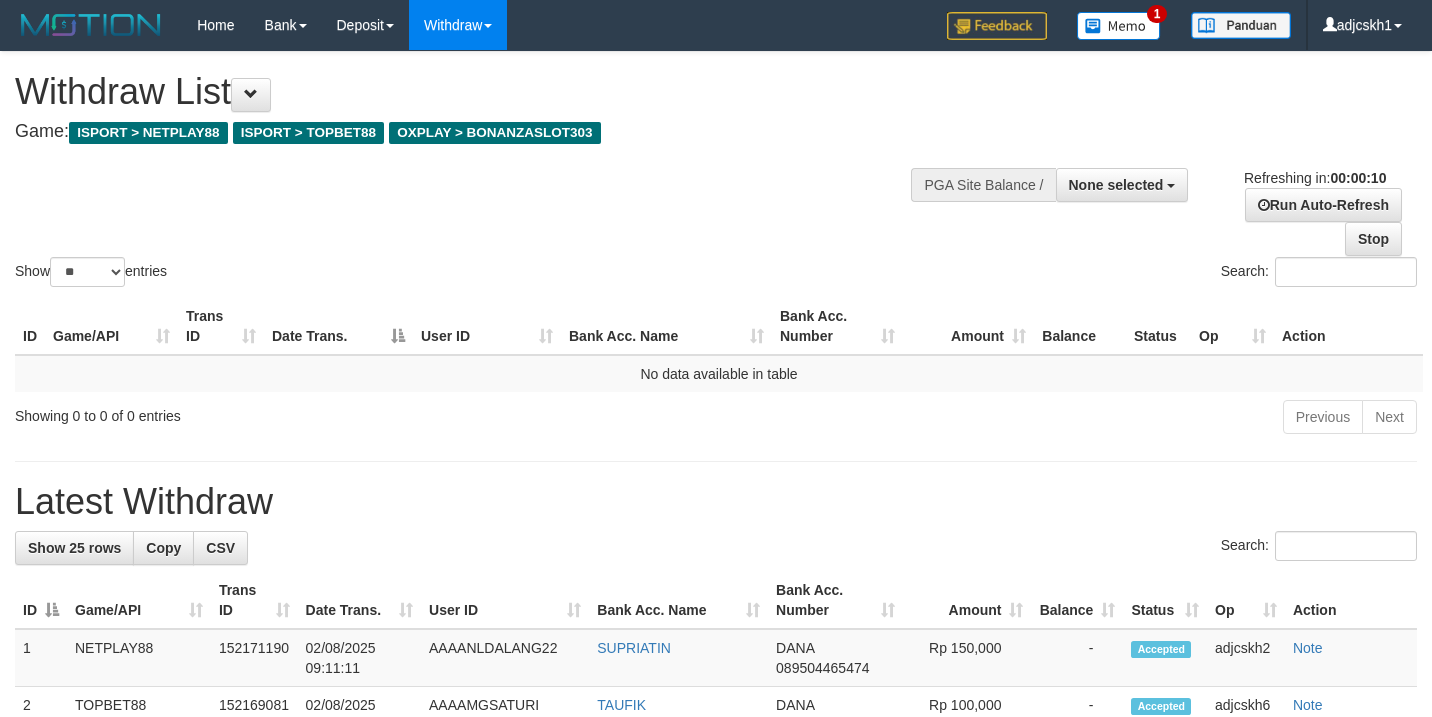 select 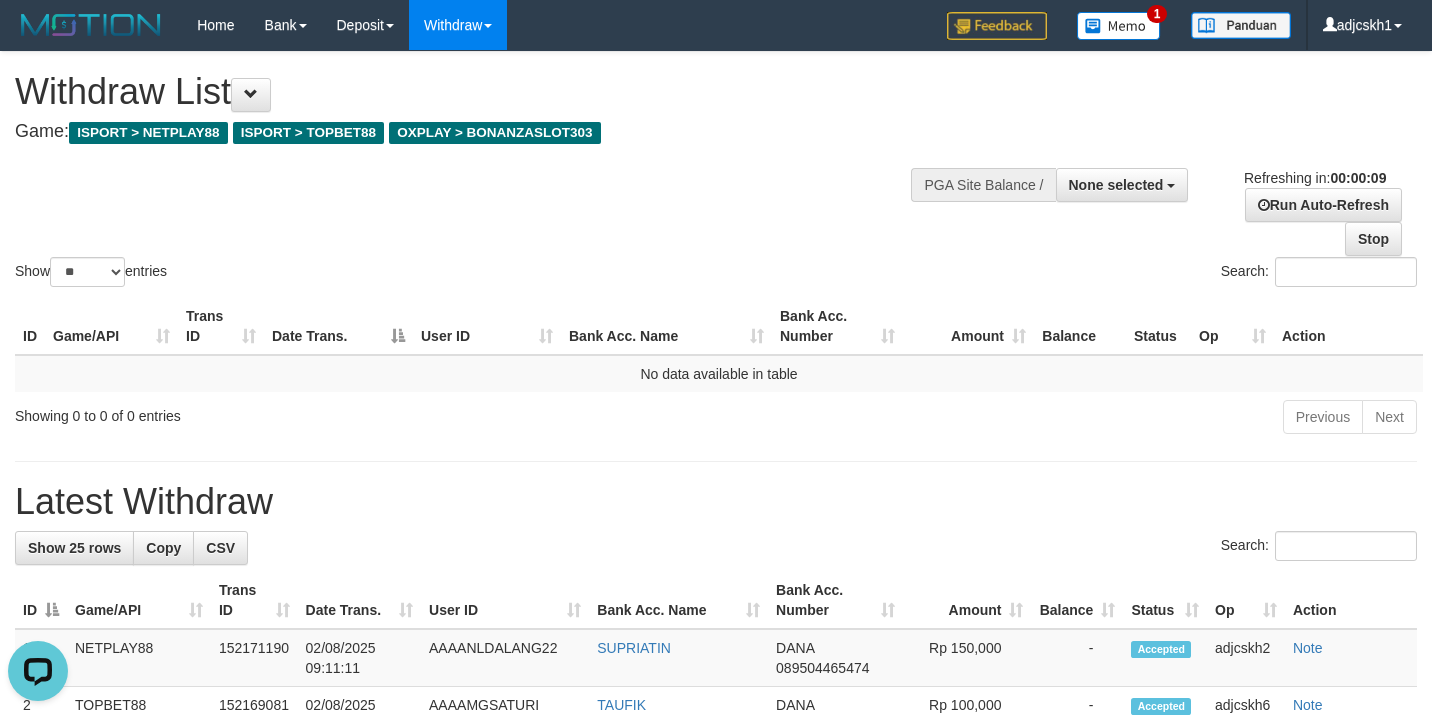 scroll, scrollTop: 0, scrollLeft: 0, axis: both 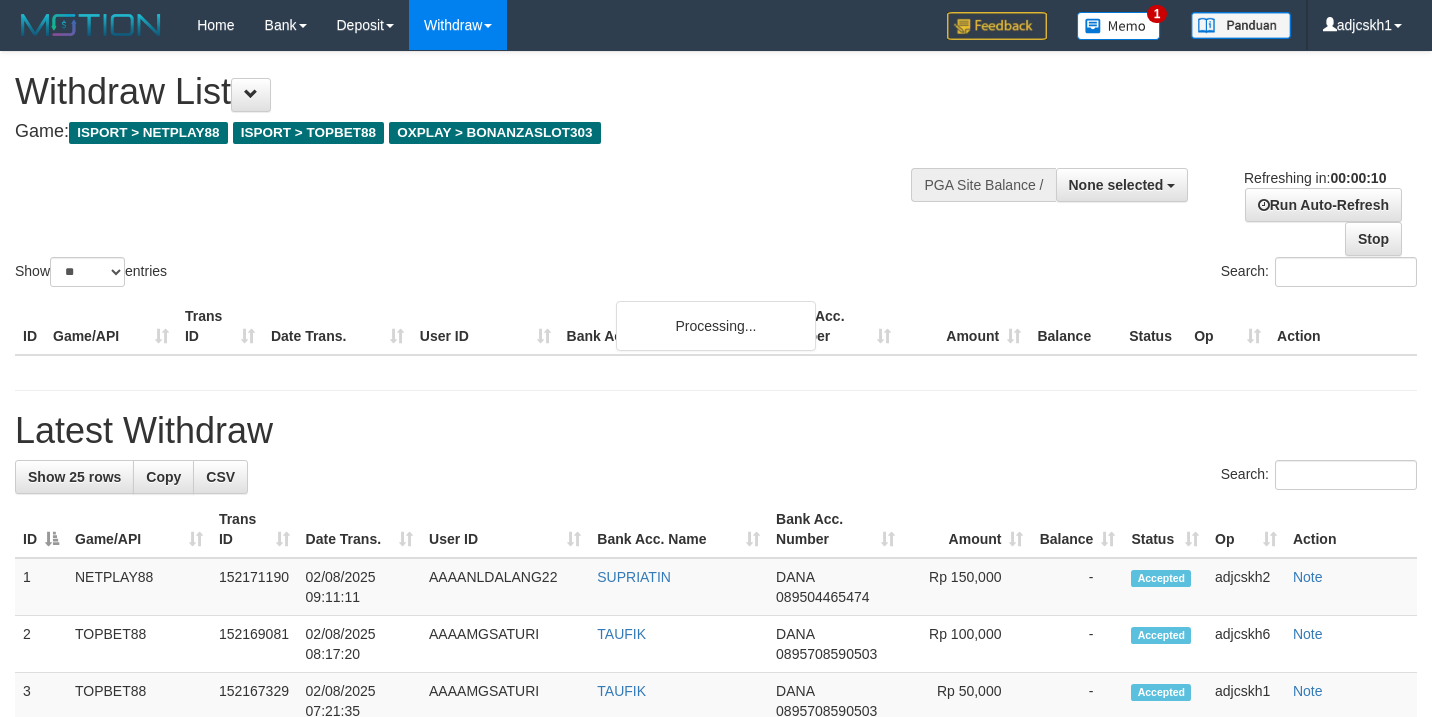 select 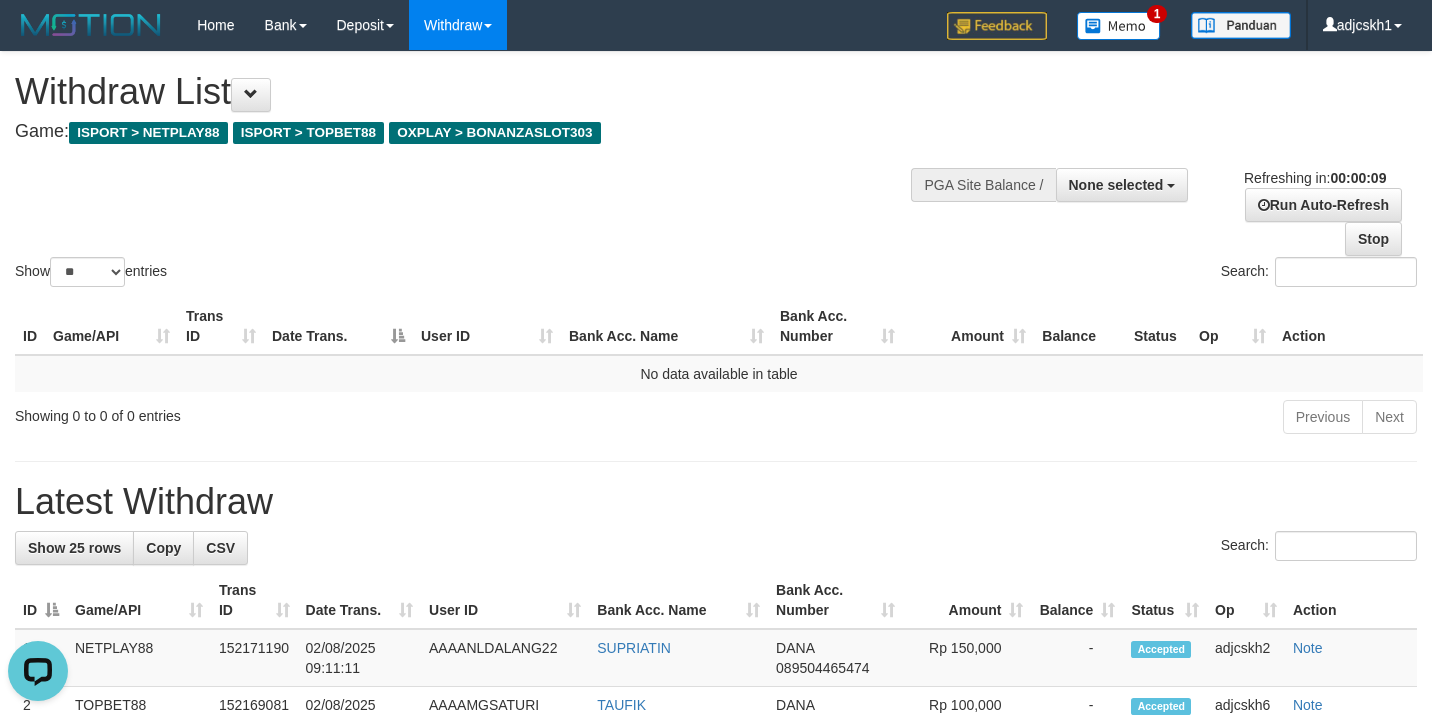 scroll, scrollTop: 0, scrollLeft: 0, axis: both 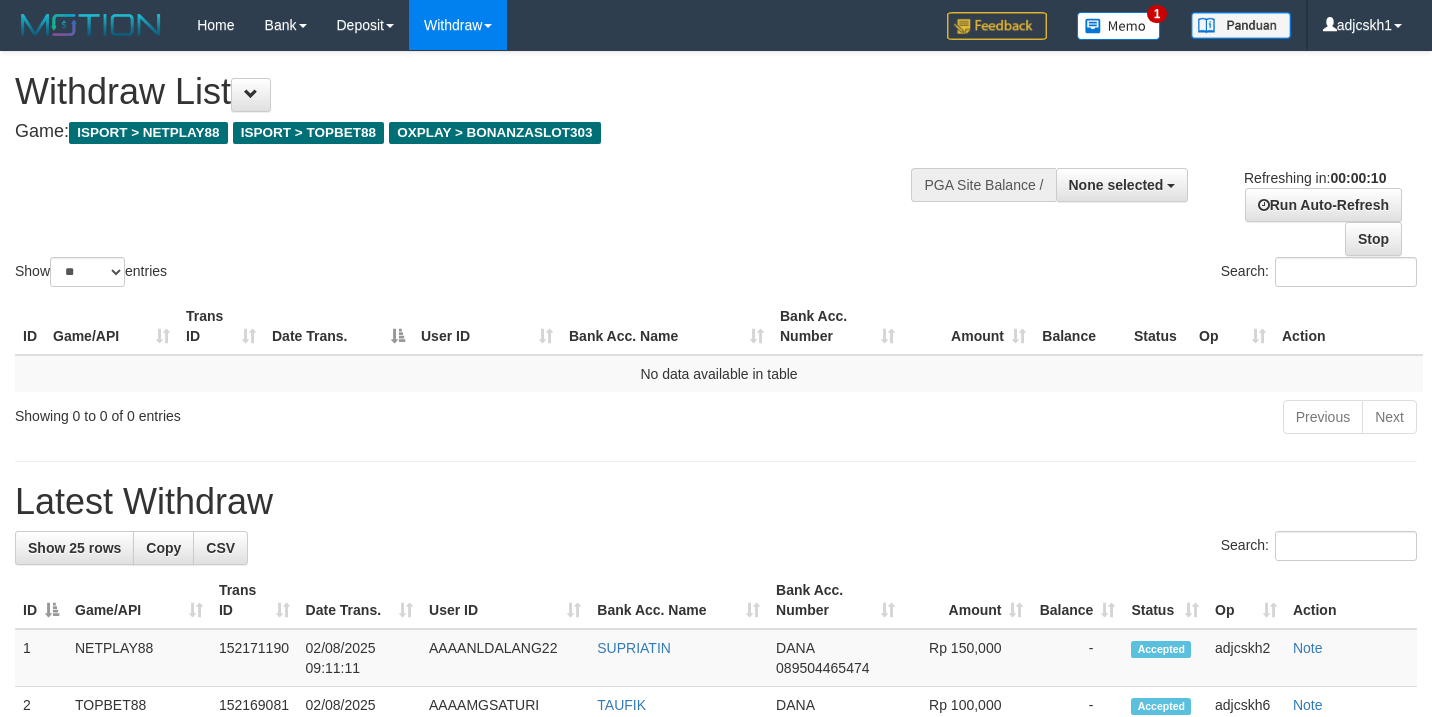 select 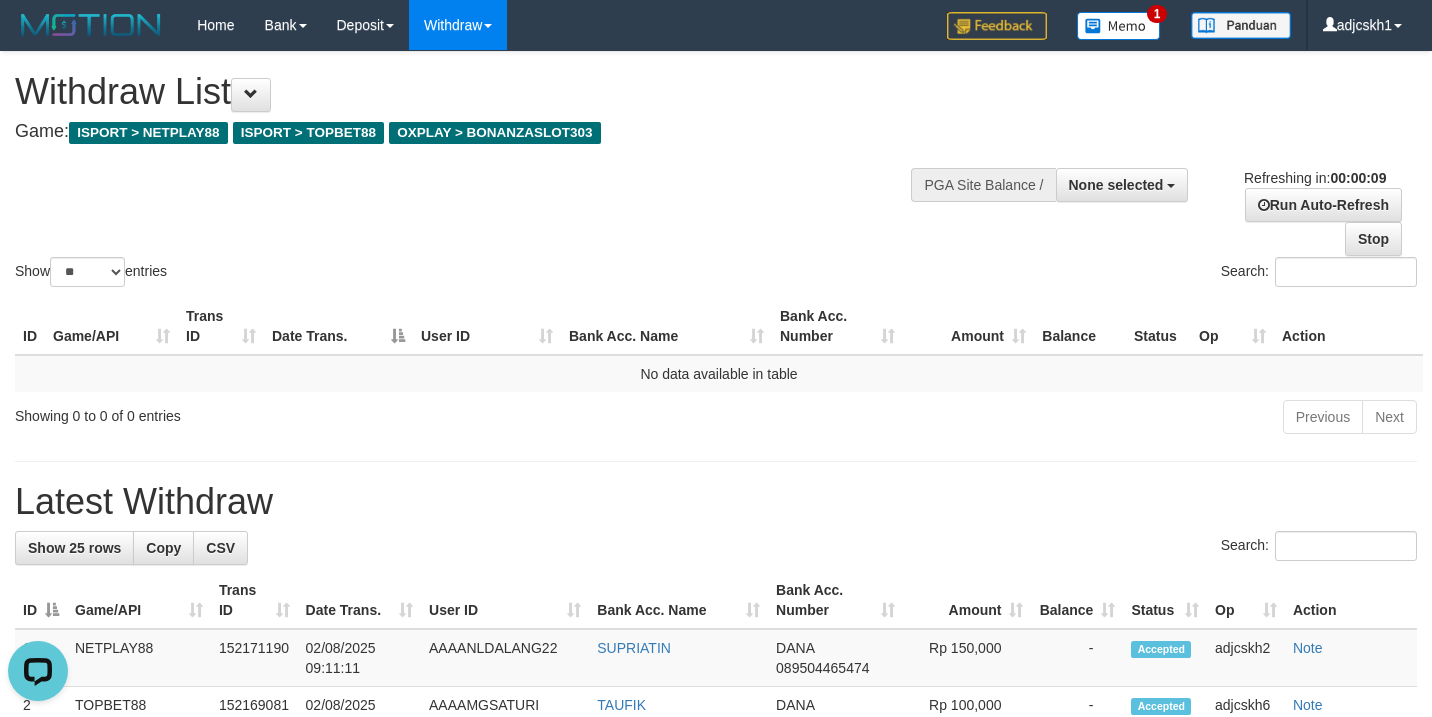 scroll, scrollTop: 0, scrollLeft: 0, axis: both 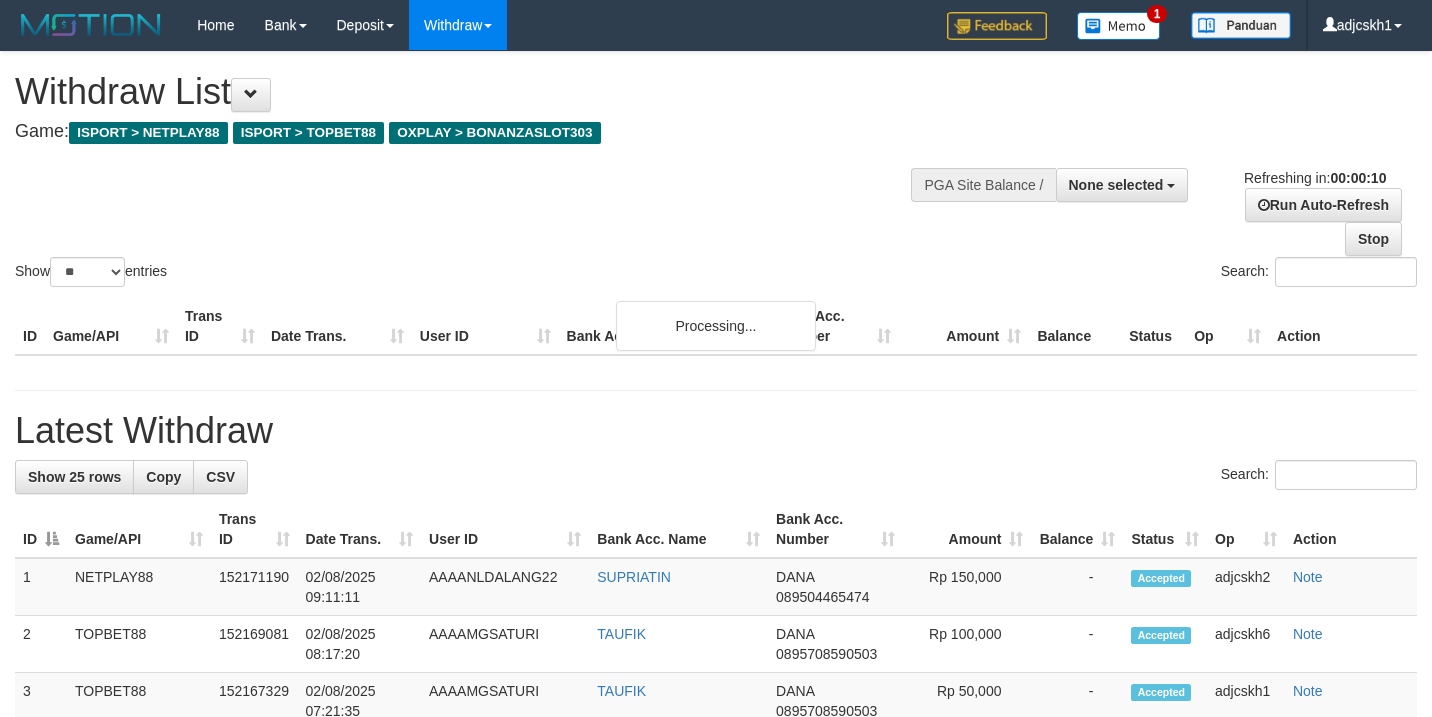 select 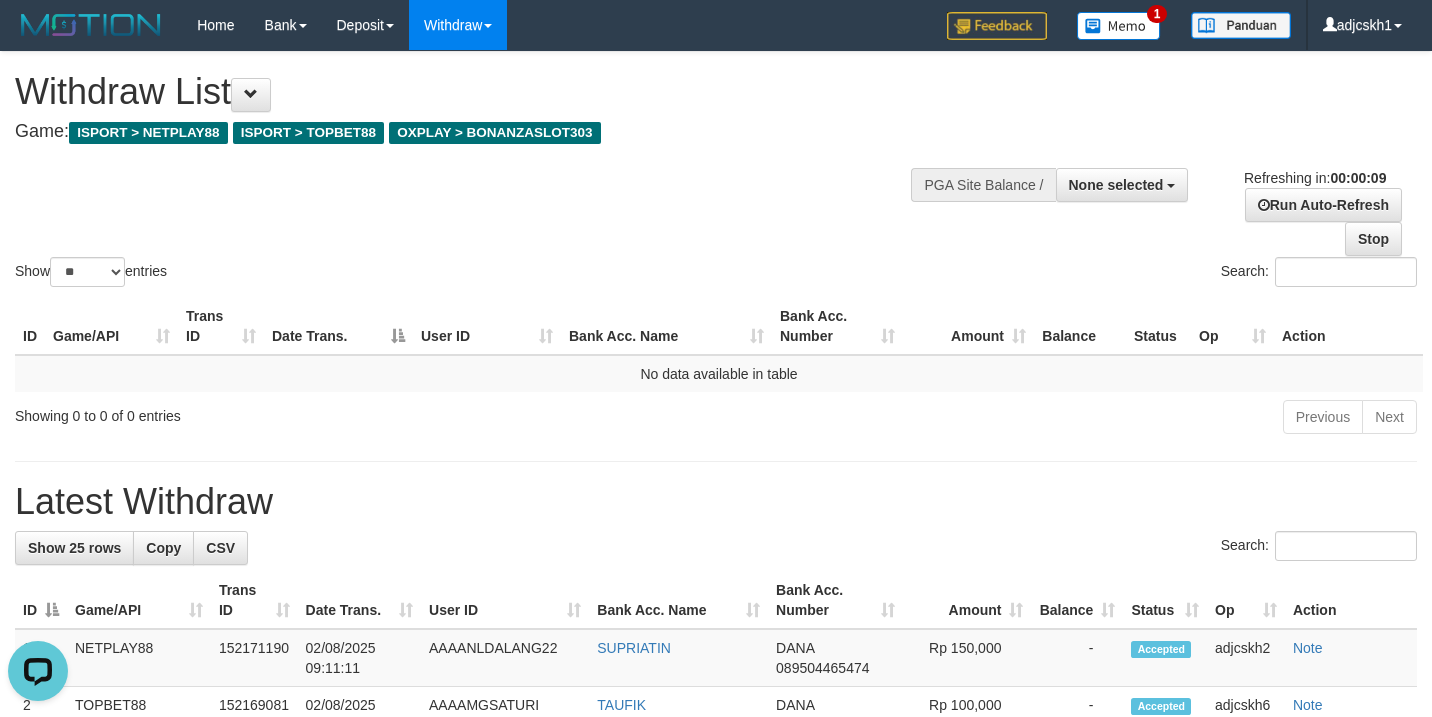 scroll, scrollTop: 0, scrollLeft: 0, axis: both 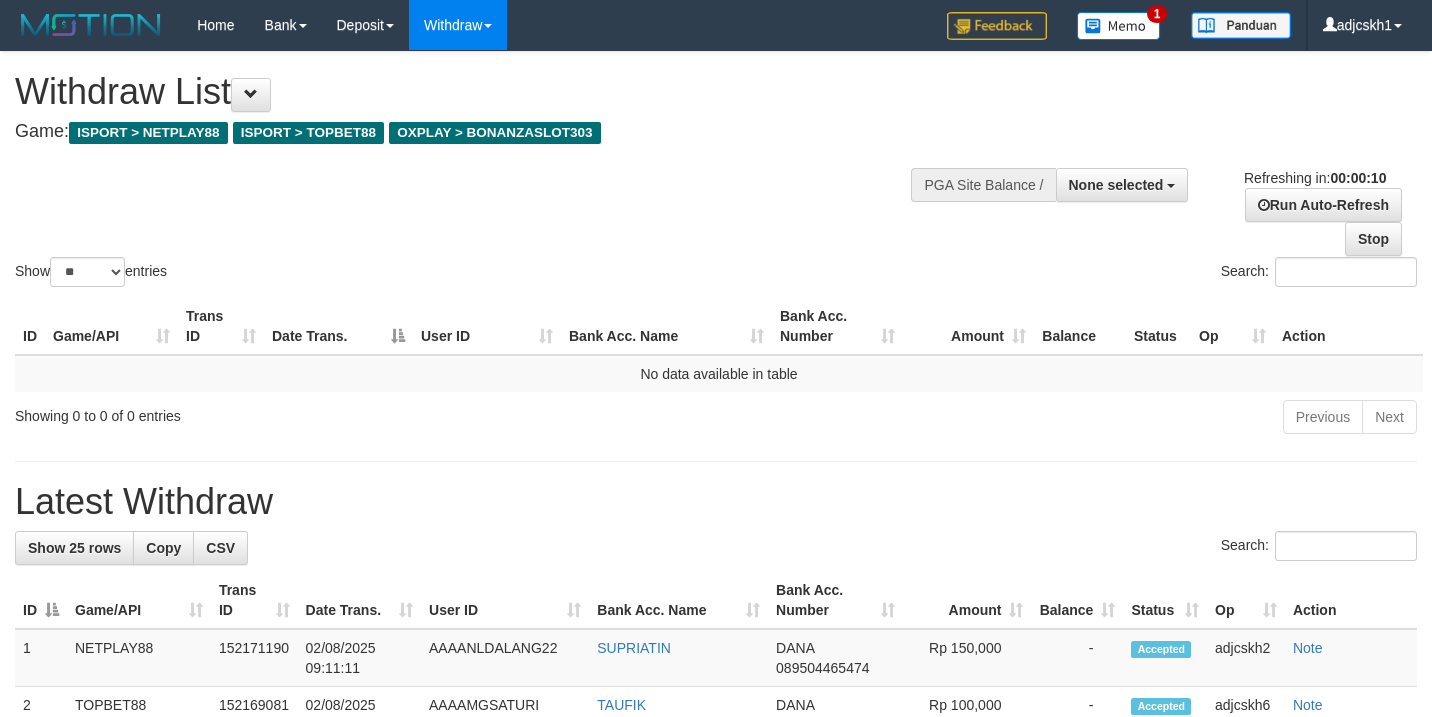 select 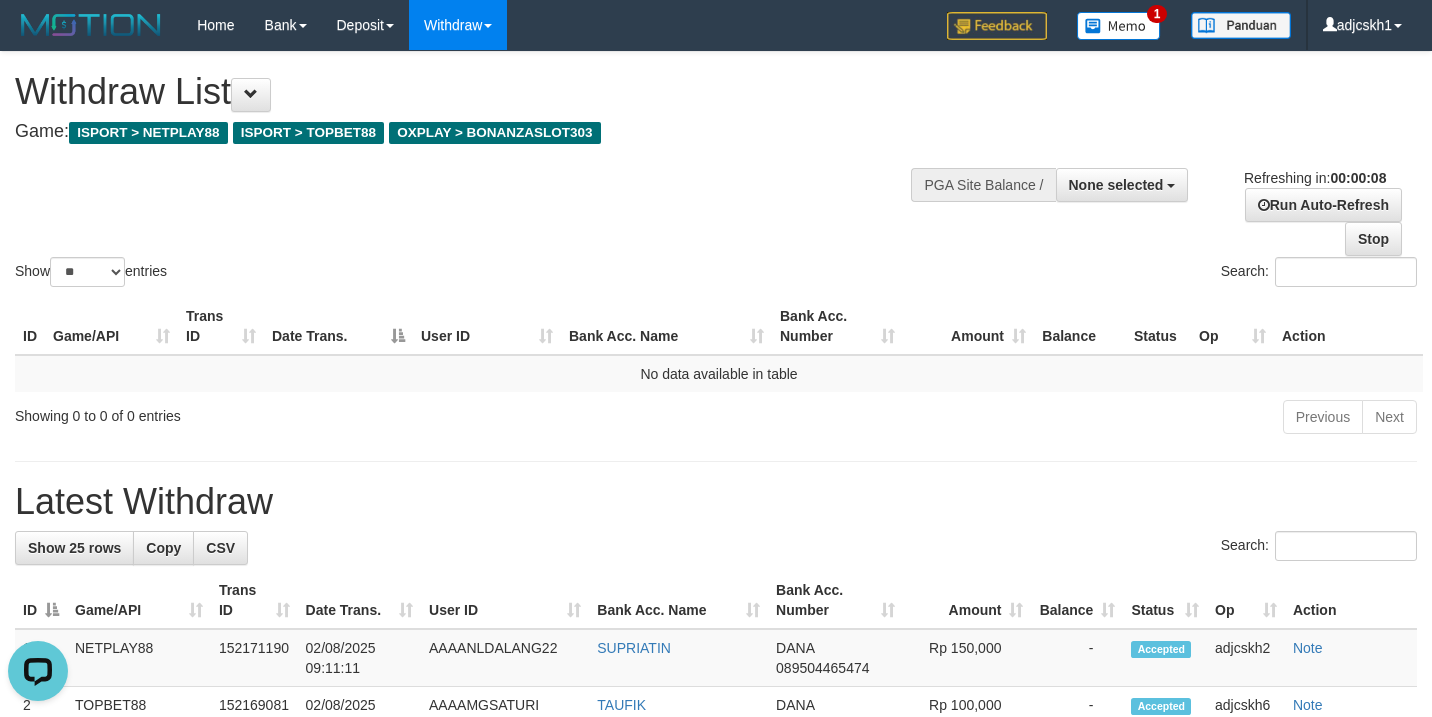 scroll, scrollTop: 0, scrollLeft: 0, axis: both 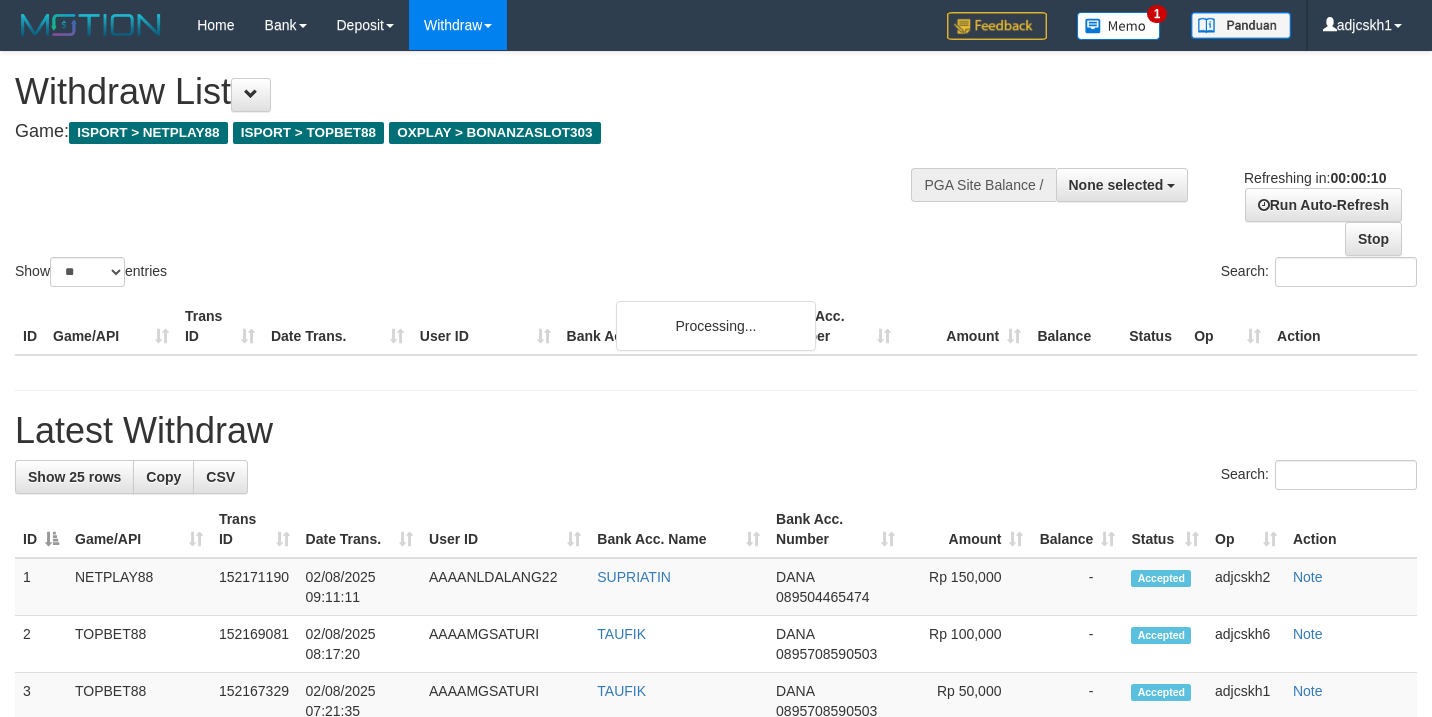 select 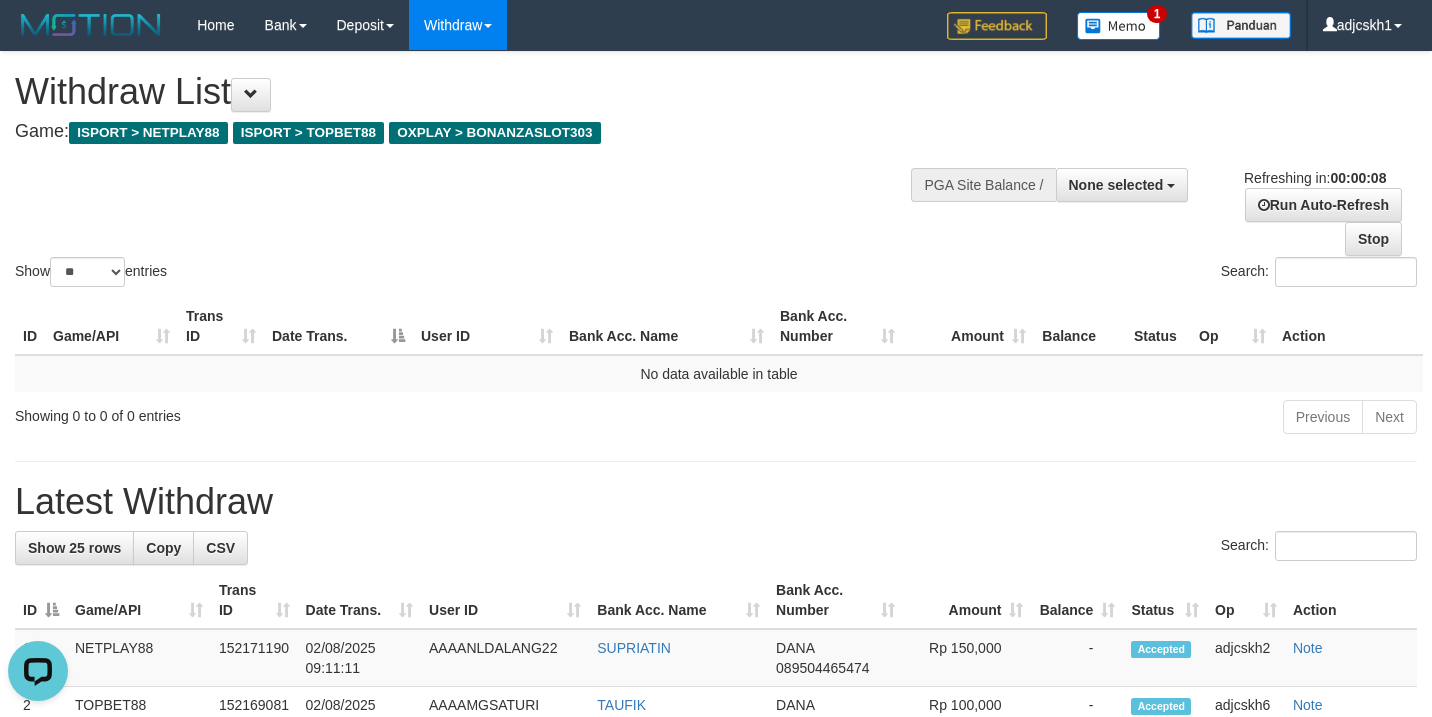 scroll, scrollTop: 0, scrollLeft: 0, axis: both 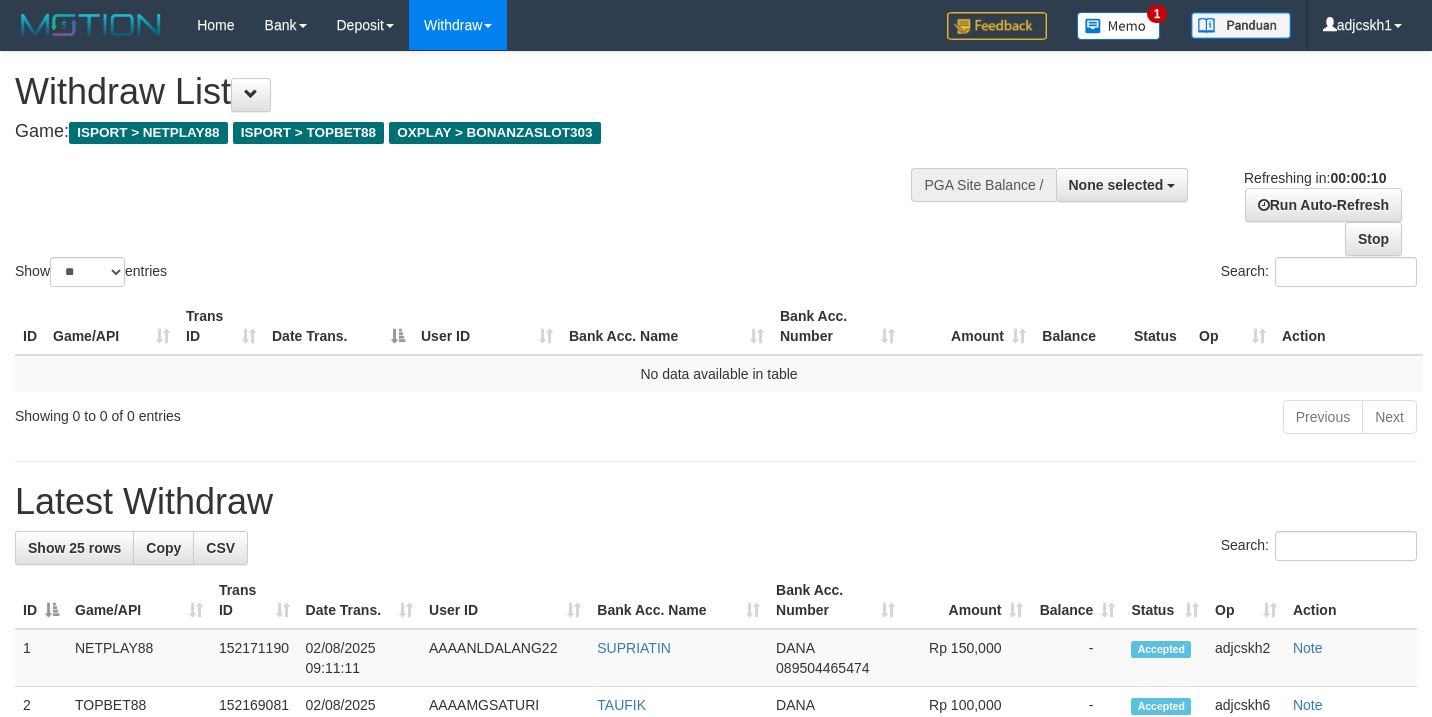 select 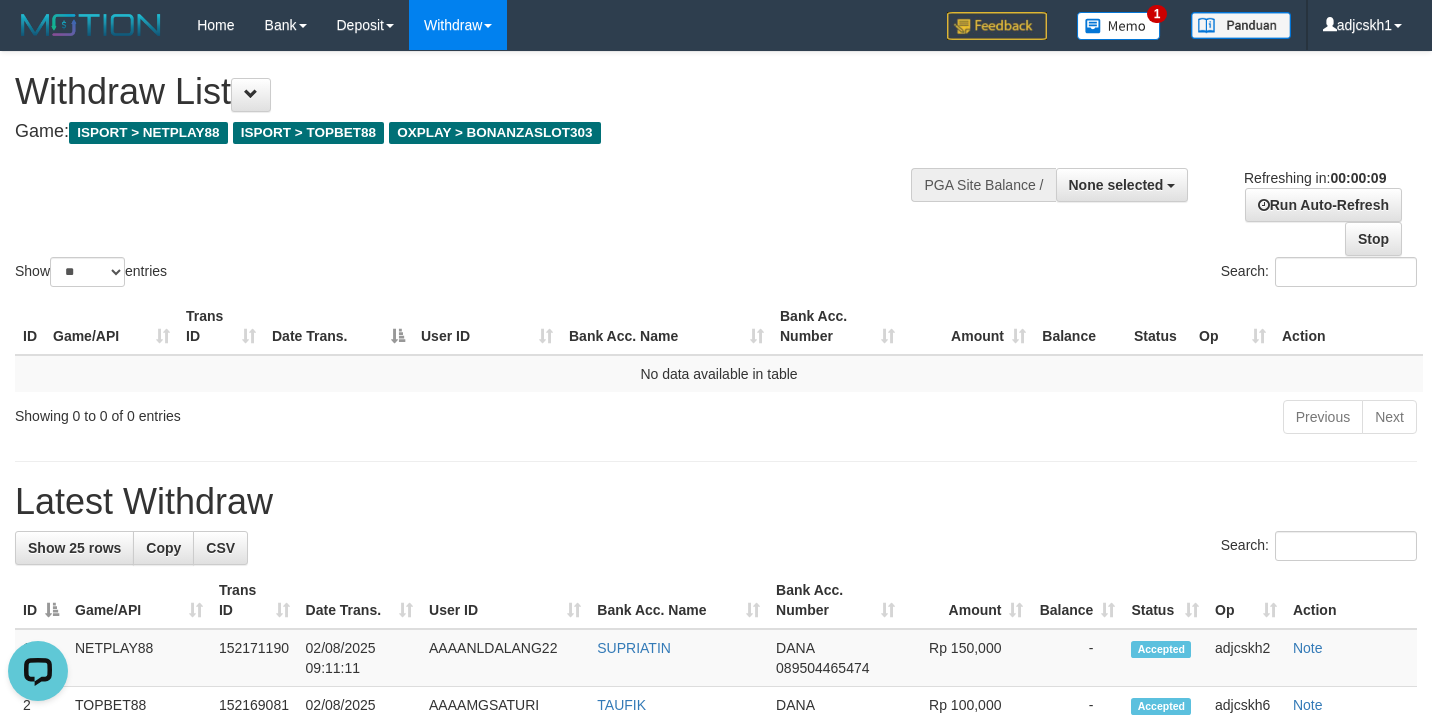 scroll, scrollTop: 0, scrollLeft: 0, axis: both 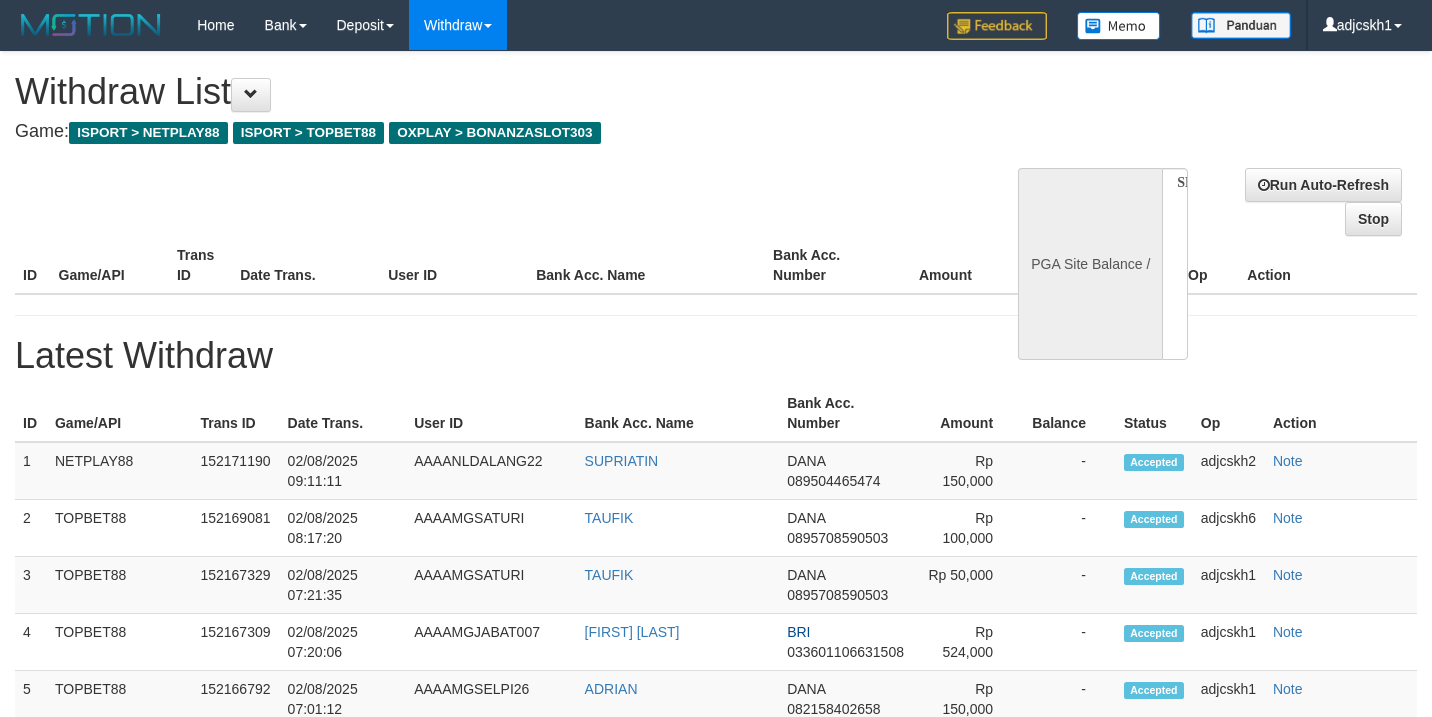 select 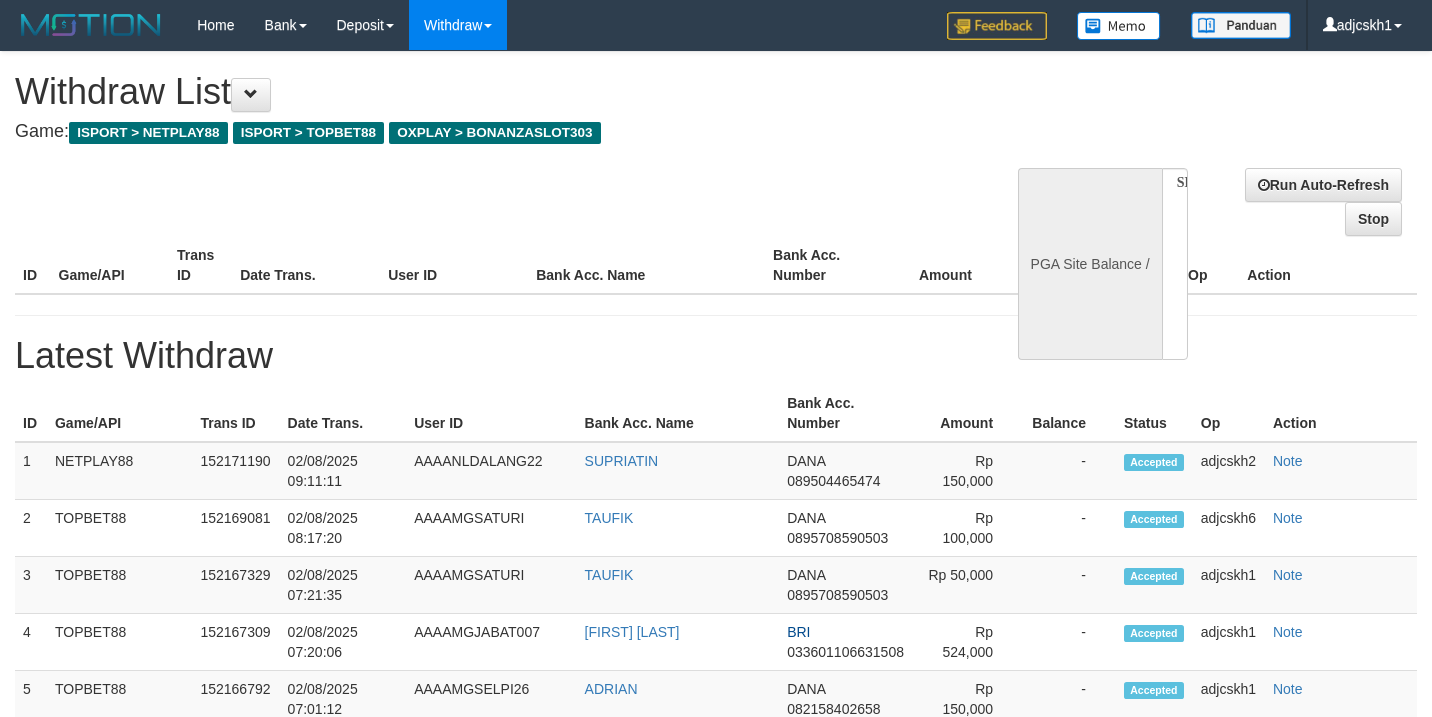 scroll, scrollTop: 0, scrollLeft: 0, axis: both 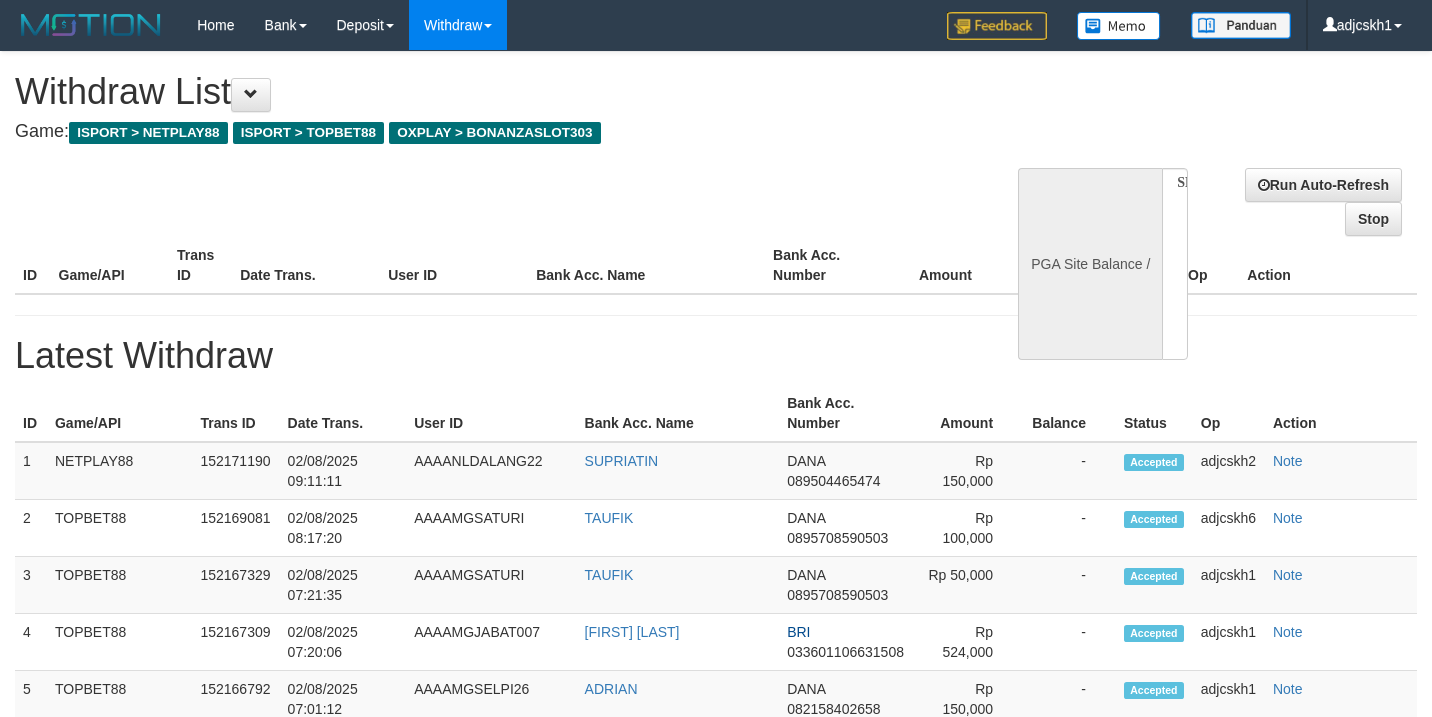 select 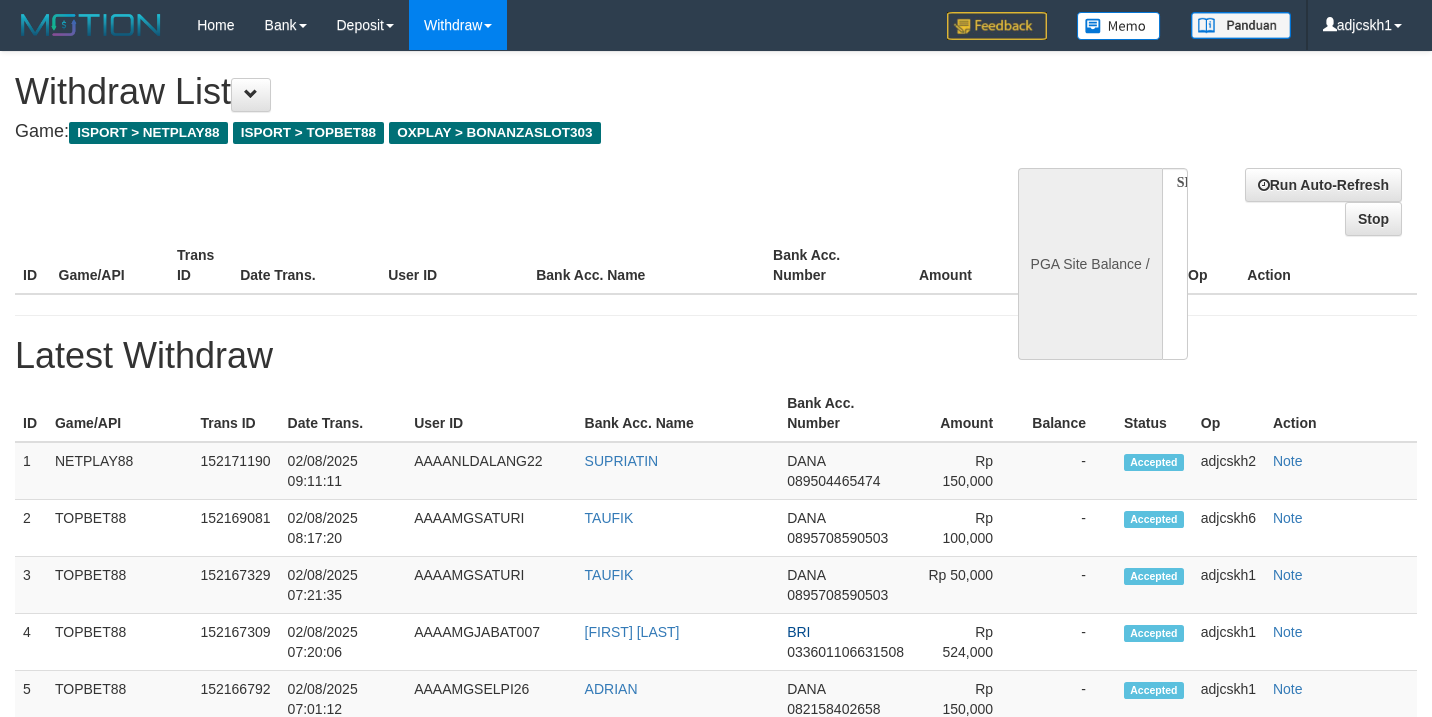 scroll, scrollTop: 0, scrollLeft: 0, axis: both 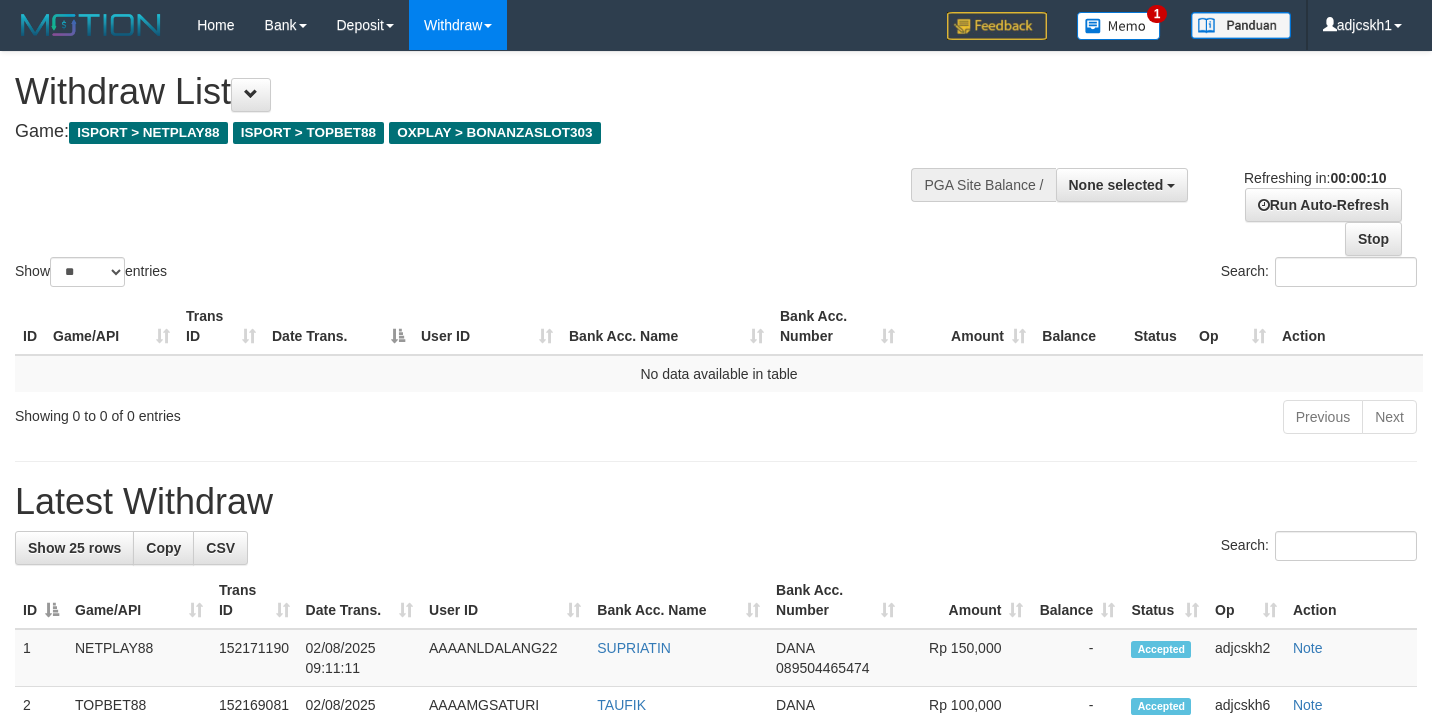 select 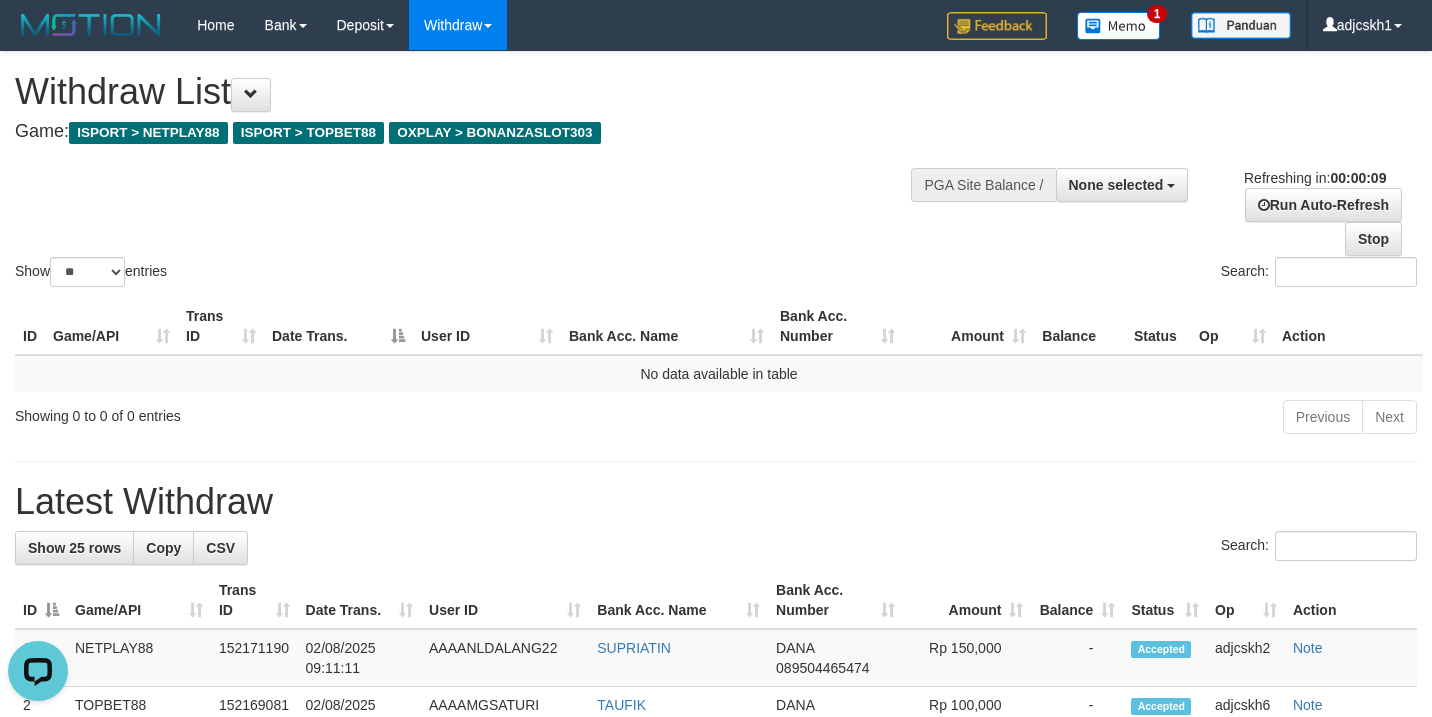 scroll, scrollTop: 0, scrollLeft: 0, axis: both 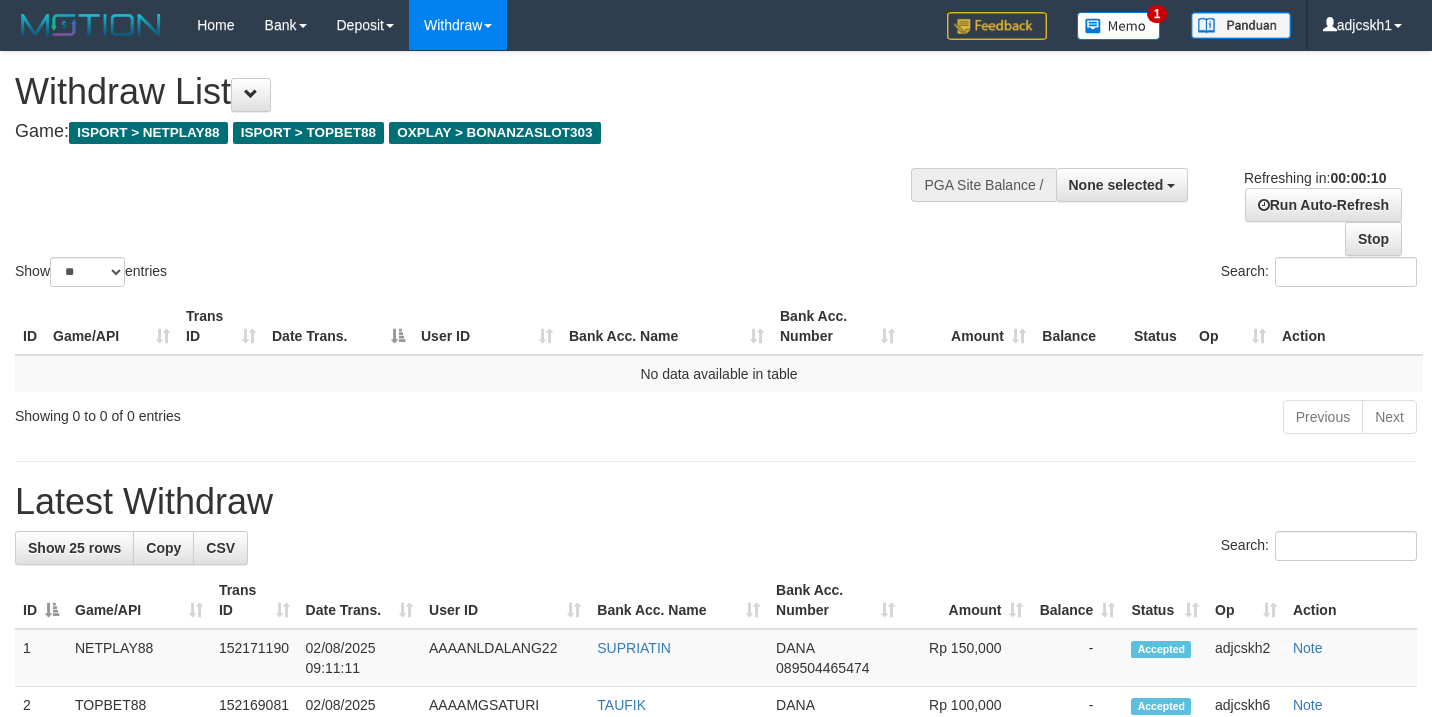 select 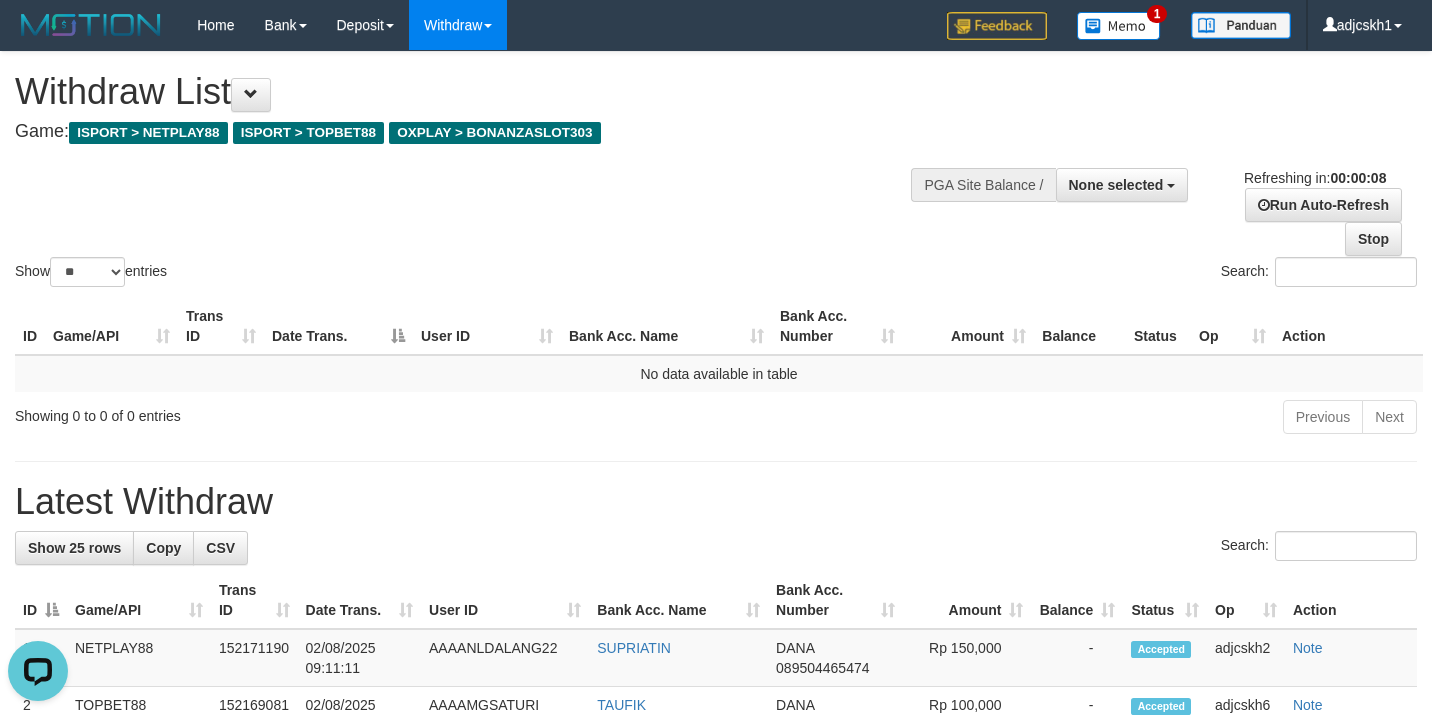 scroll, scrollTop: 0, scrollLeft: 0, axis: both 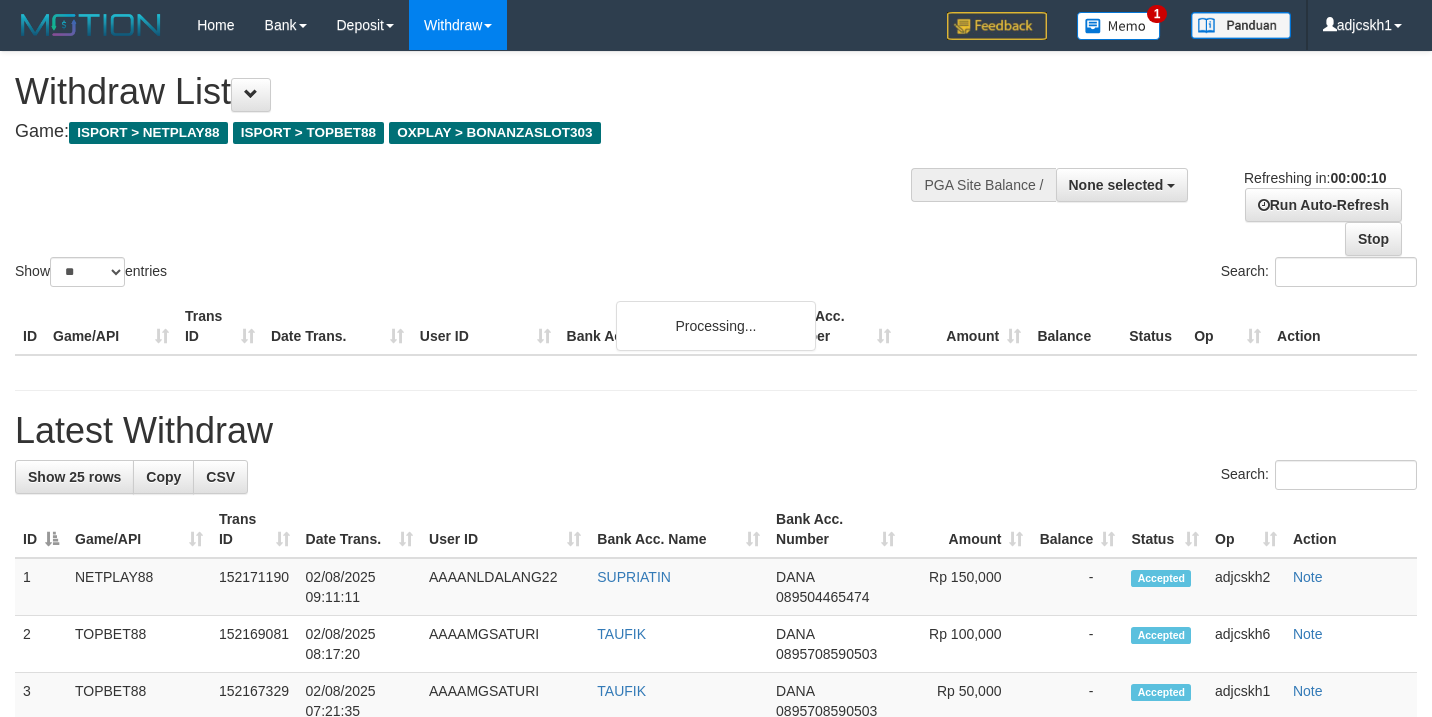 select 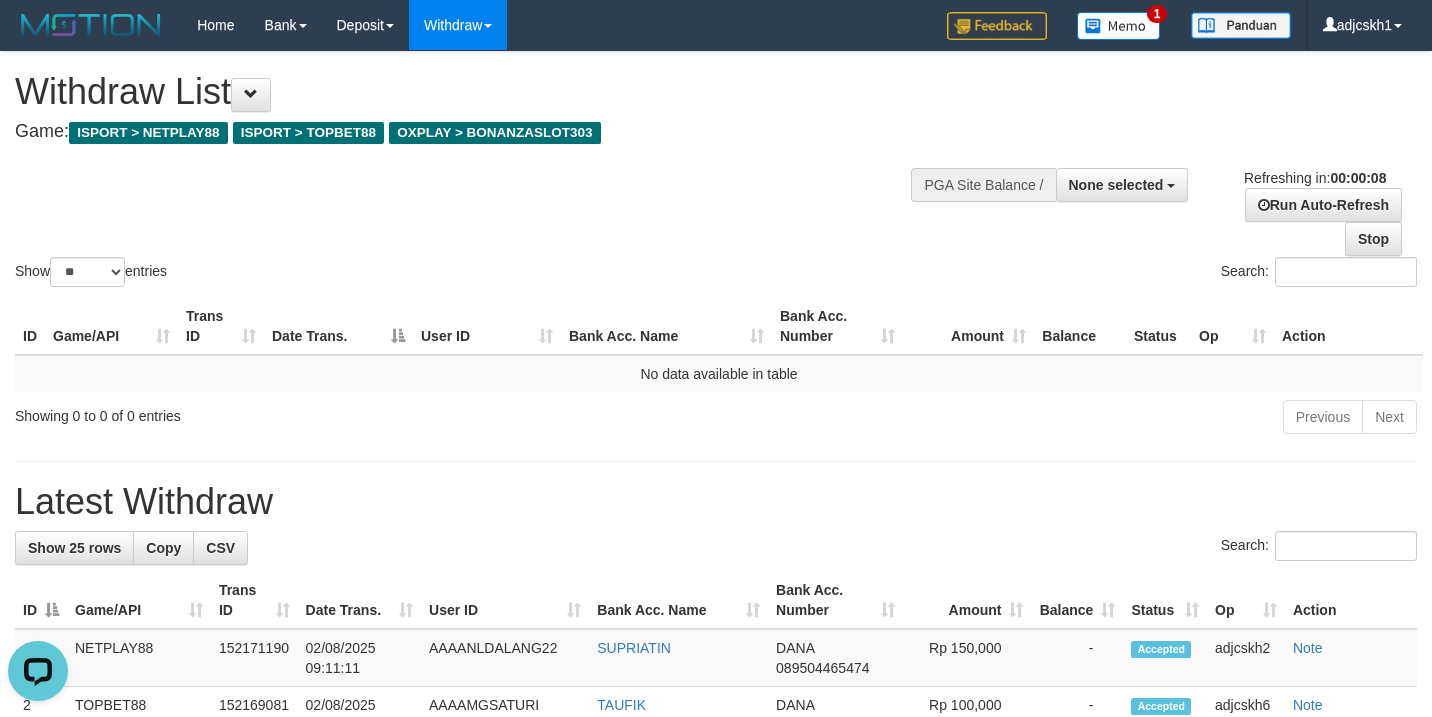 scroll, scrollTop: 0, scrollLeft: 0, axis: both 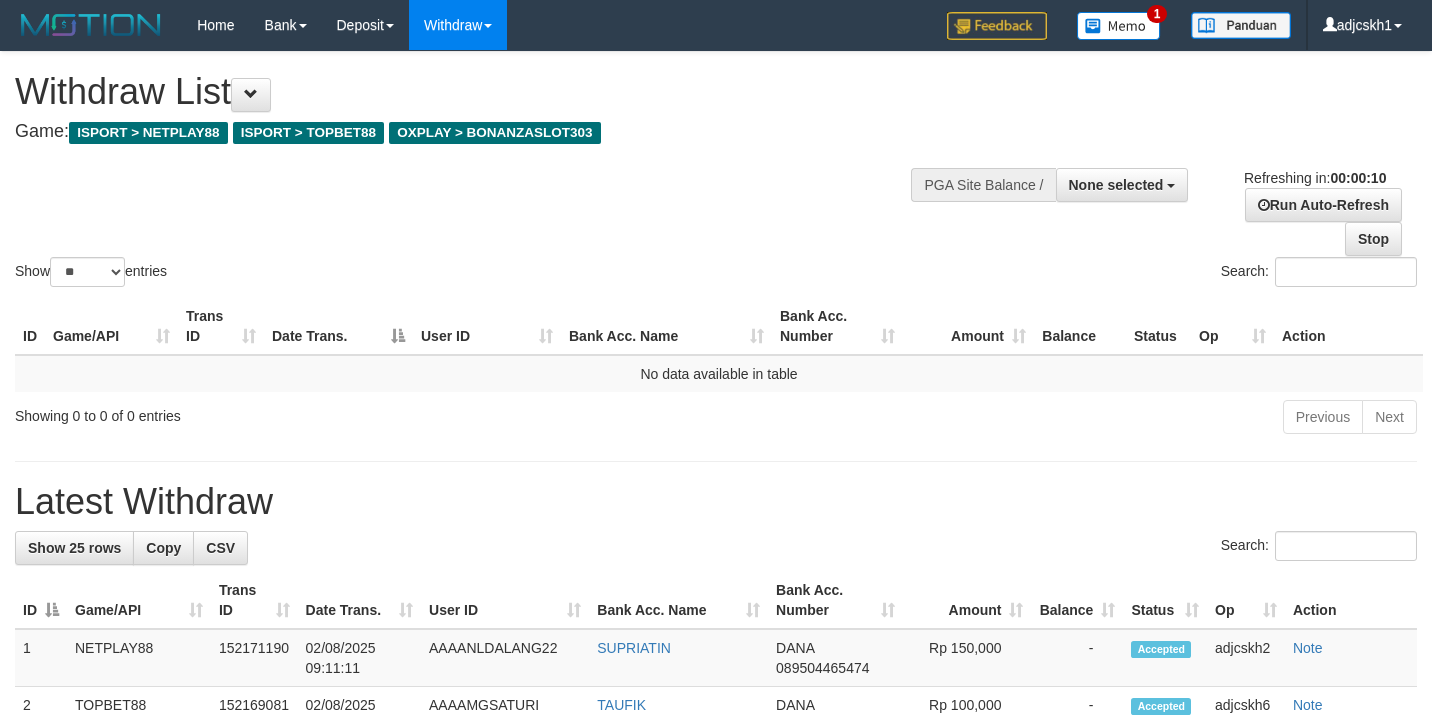 select 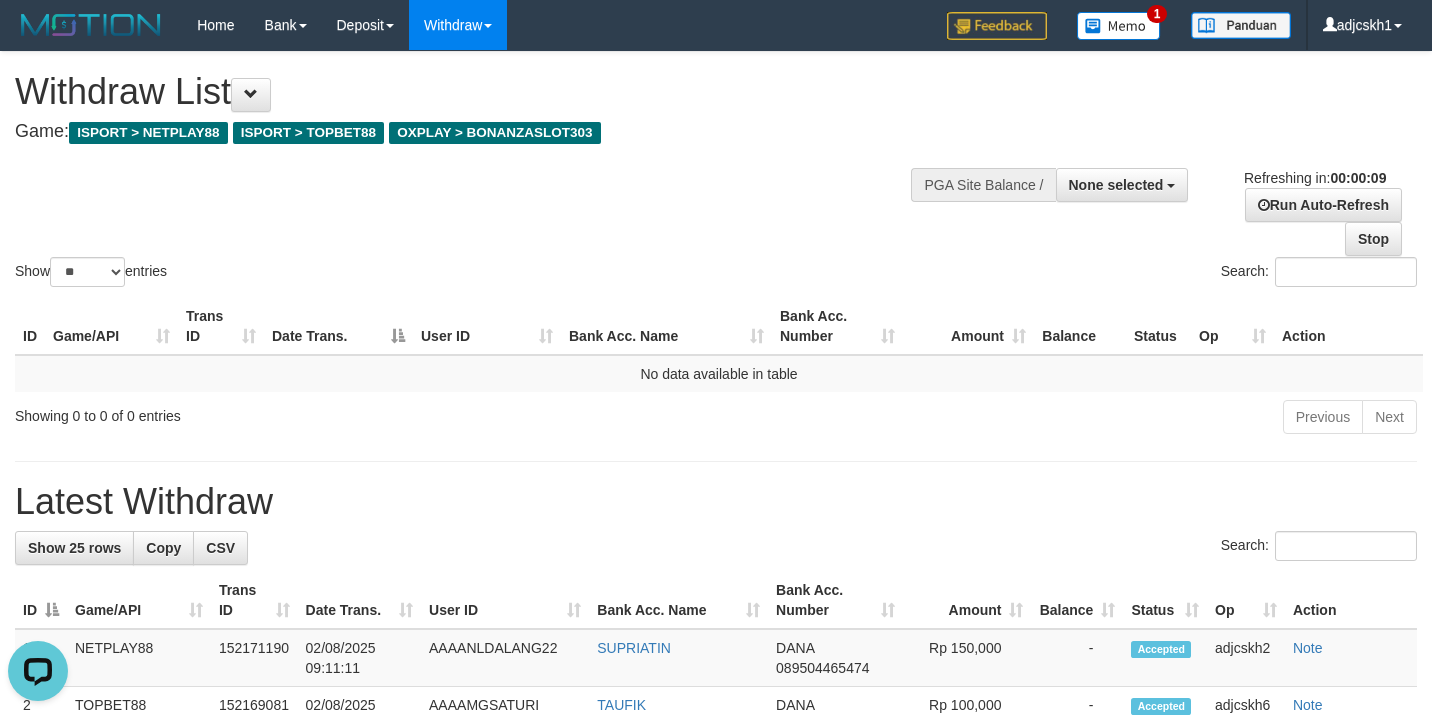 scroll, scrollTop: 0, scrollLeft: 0, axis: both 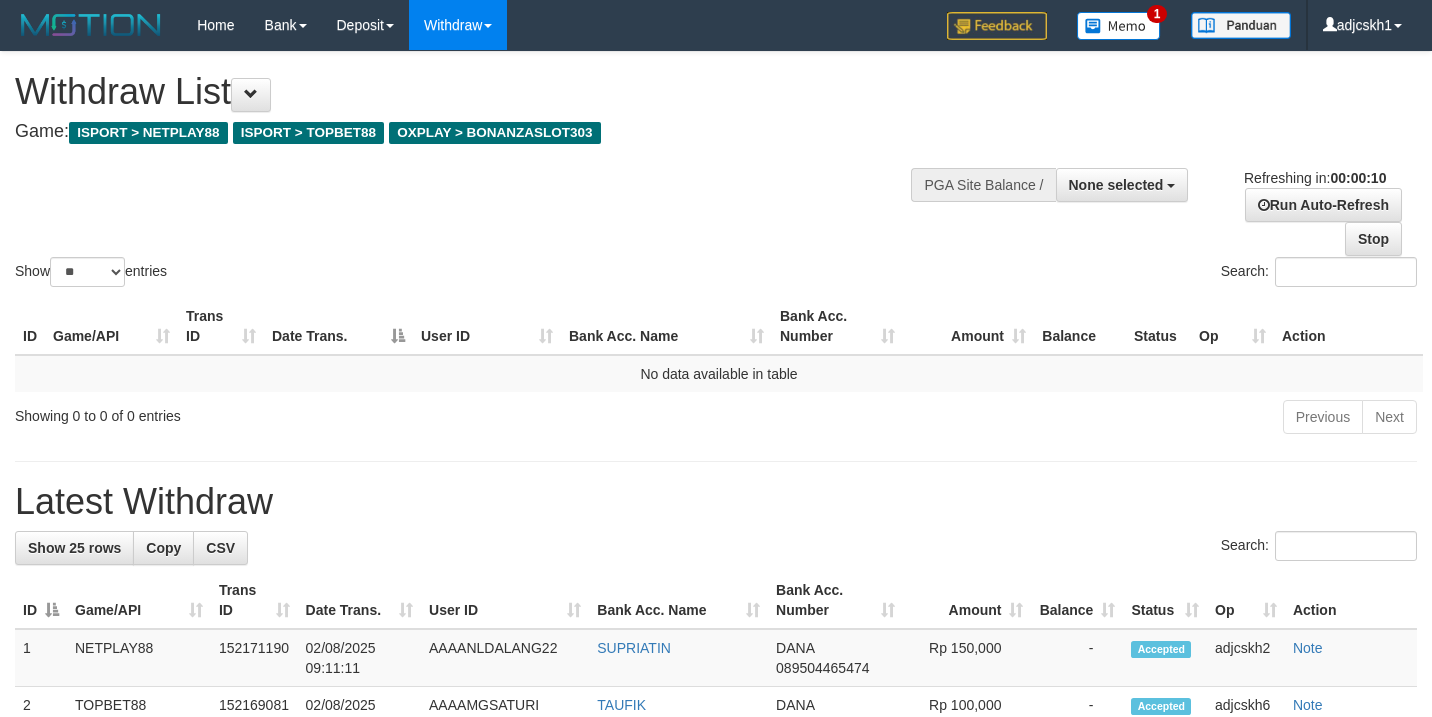 select 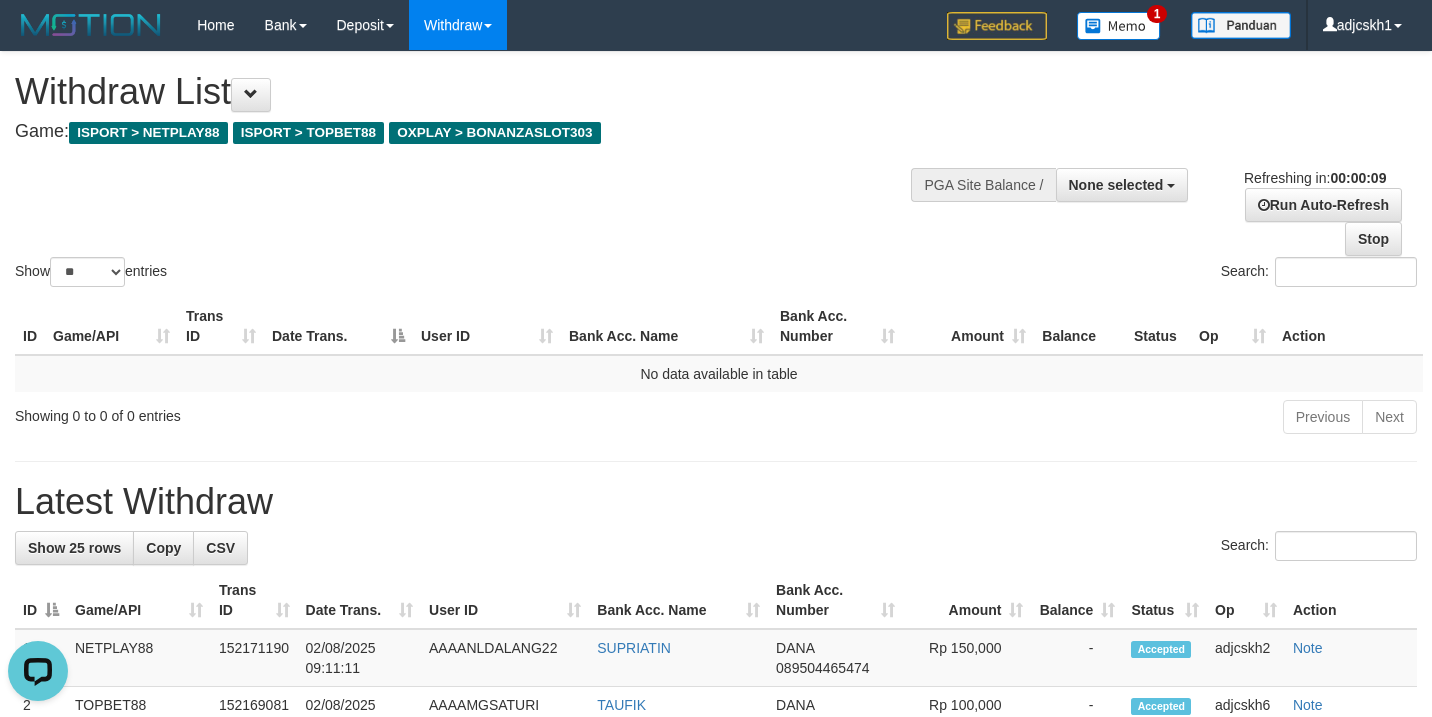 scroll, scrollTop: 0, scrollLeft: 0, axis: both 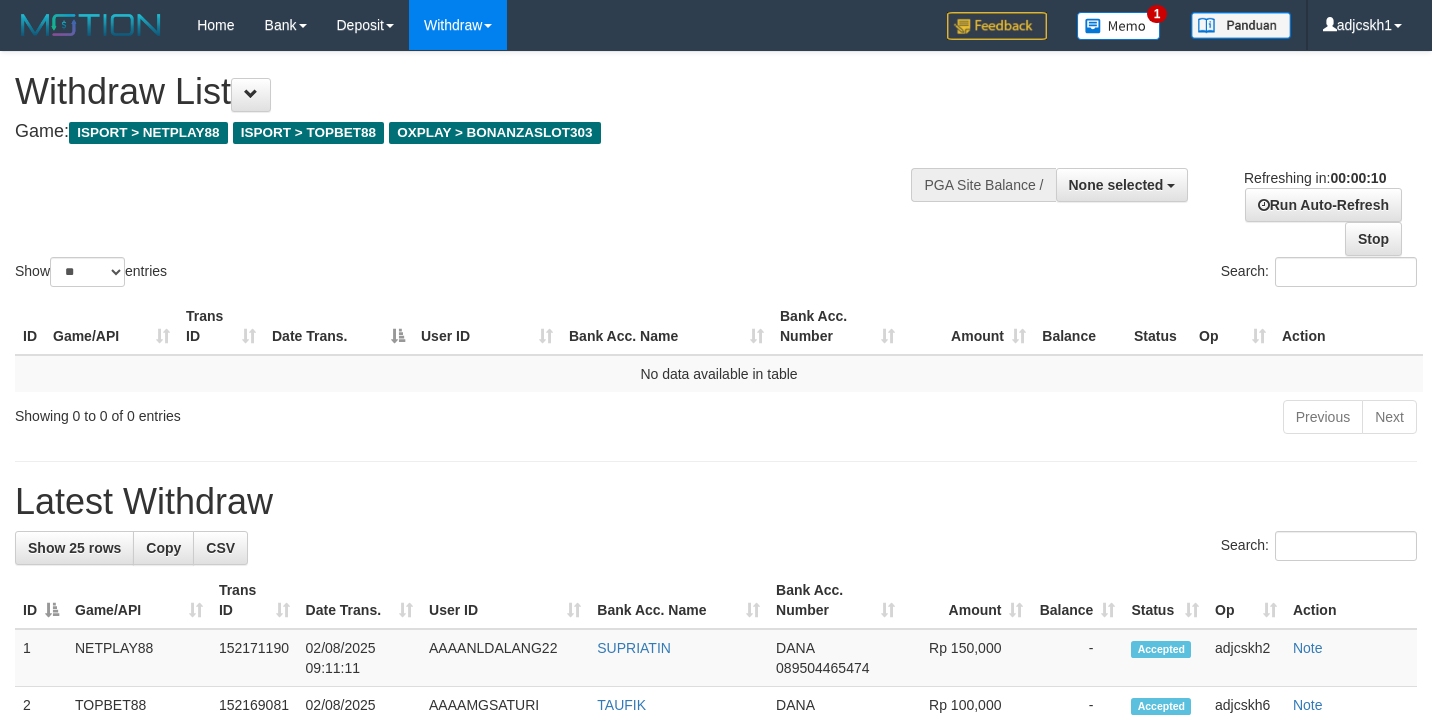 select 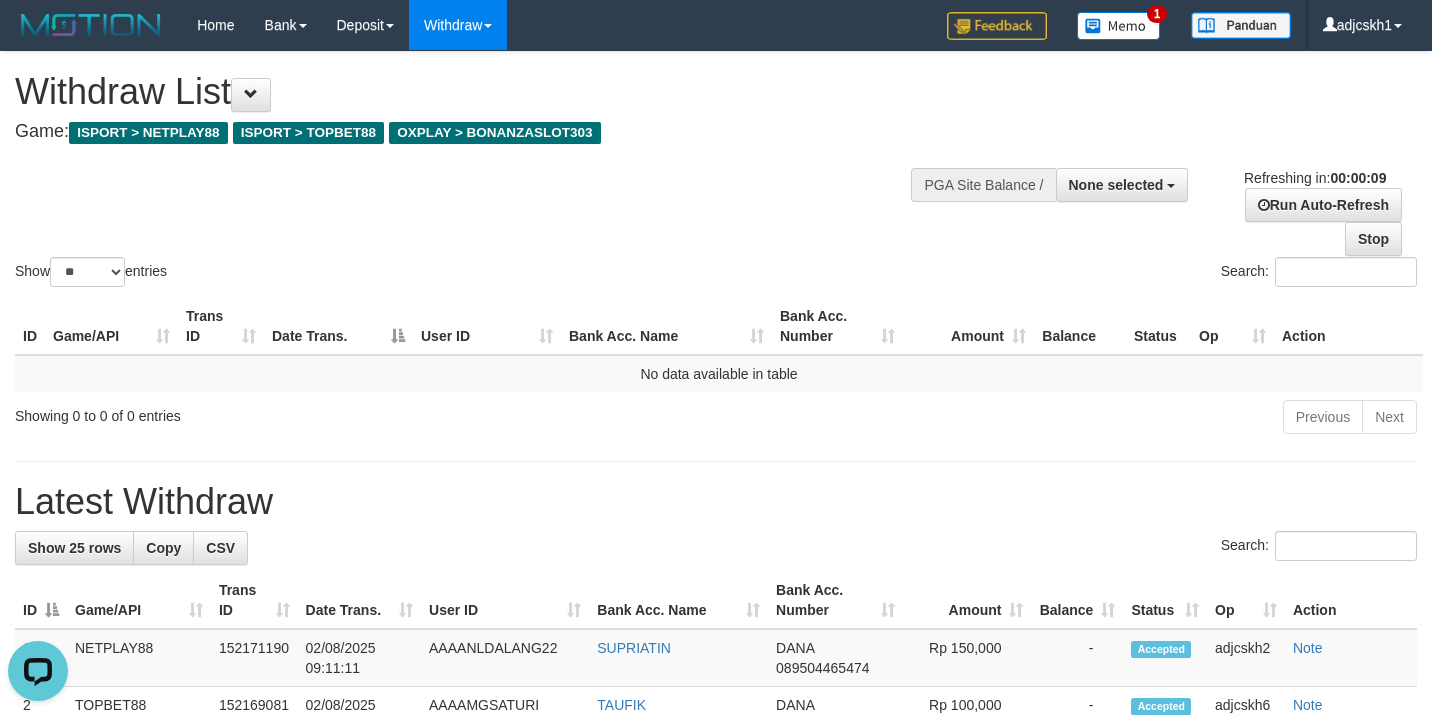 scroll, scrollTop: 0, scrollLeft: 0, axis: both 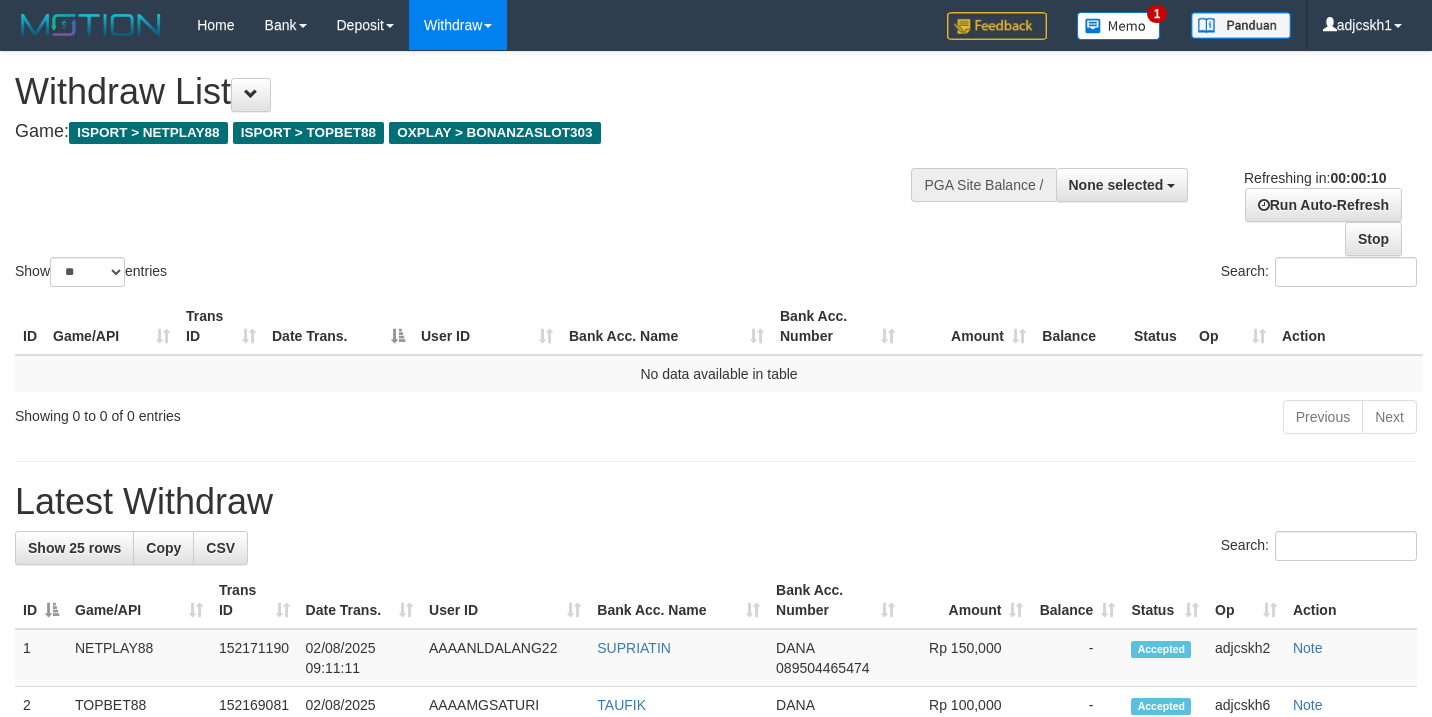select 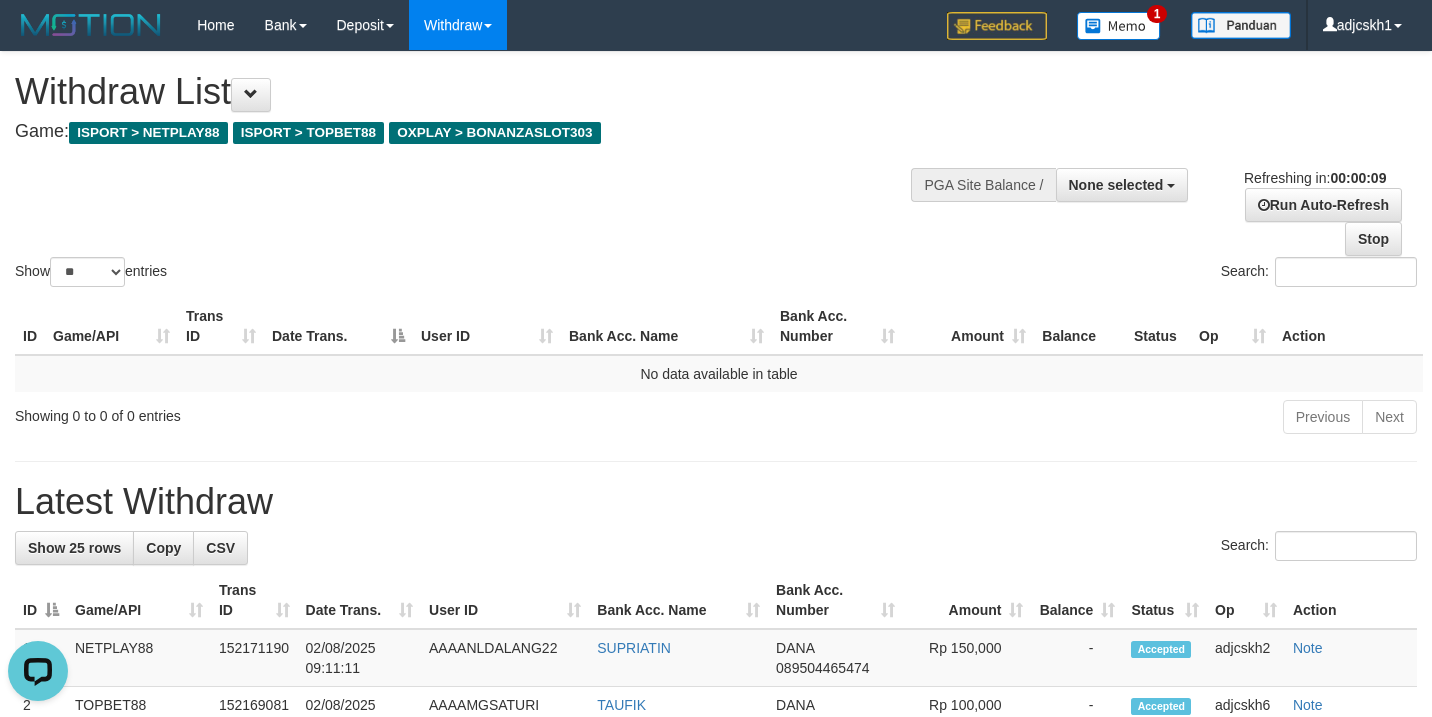 scroll, scrollTop: 0, scrollLeft: 0, axis: both 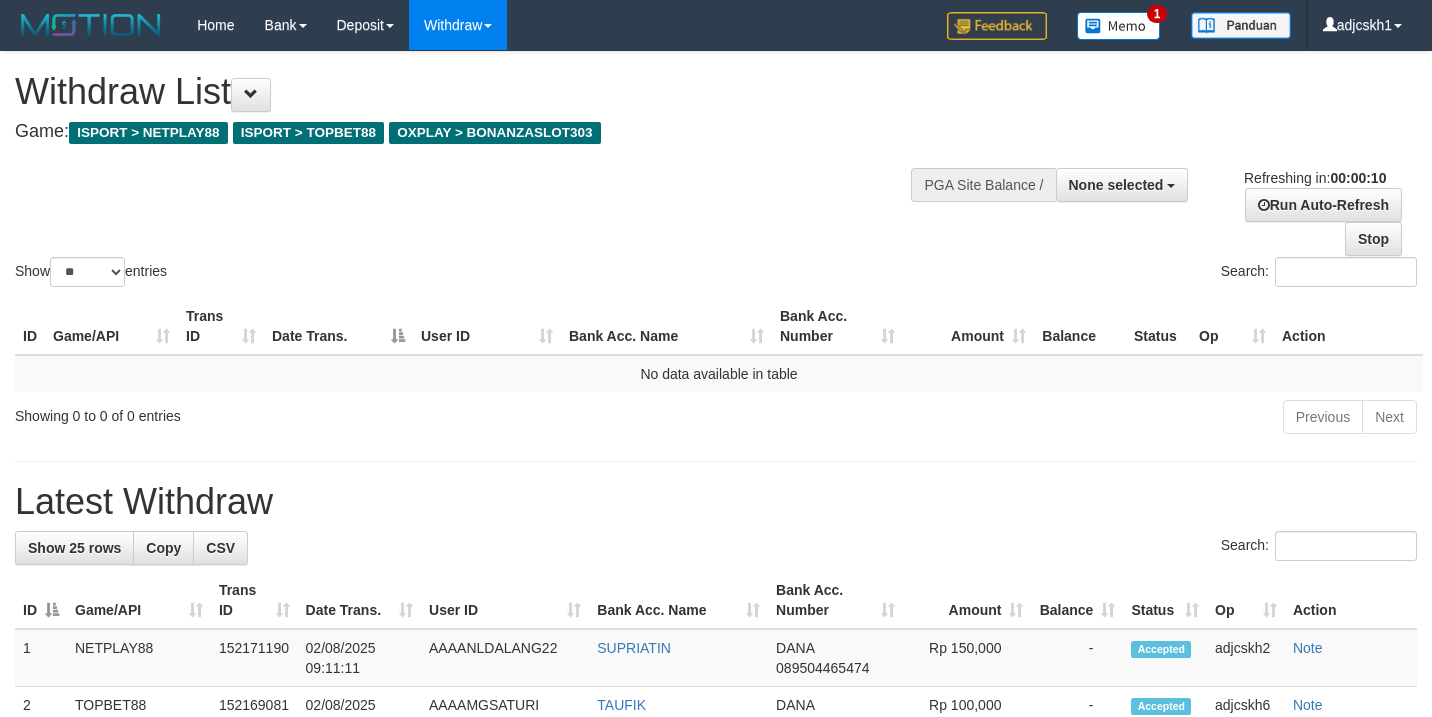 select 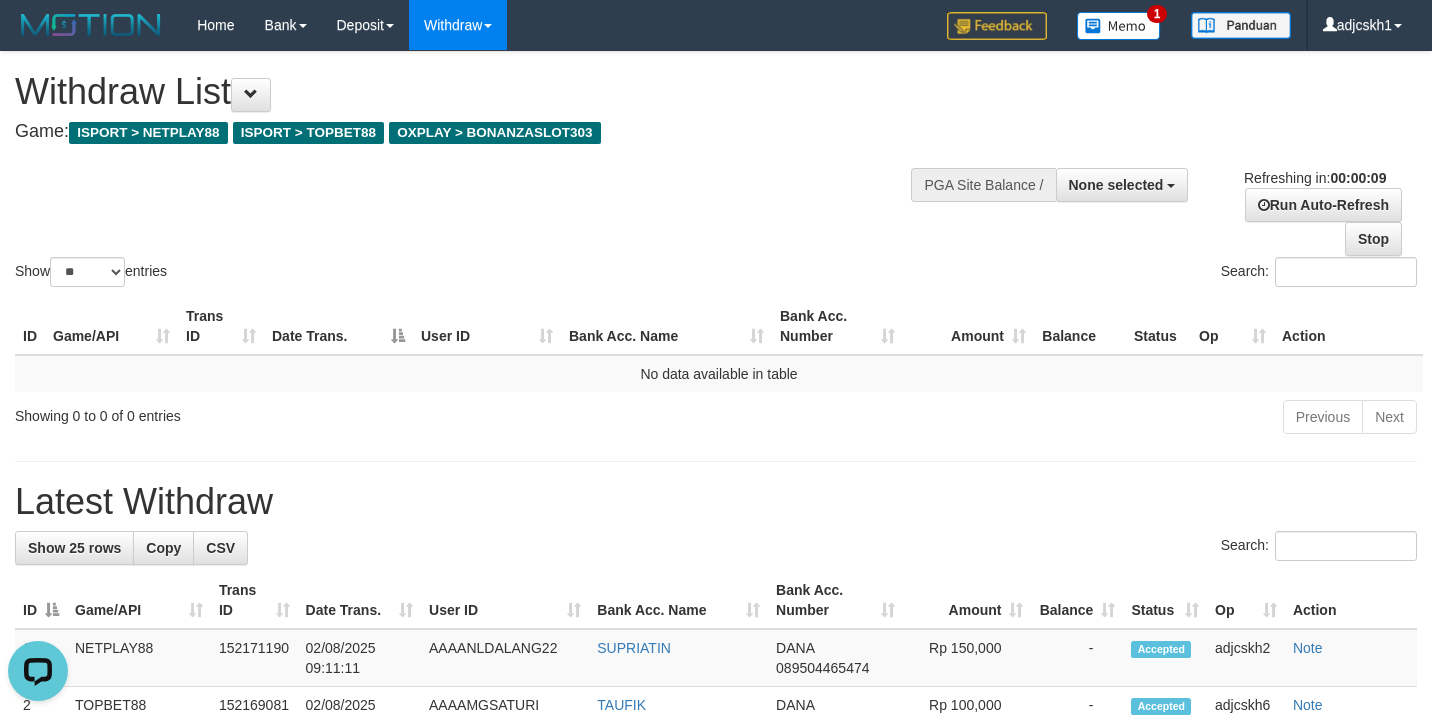 scroll, scrollTop: 0, scrollLeft: 0, axis: both 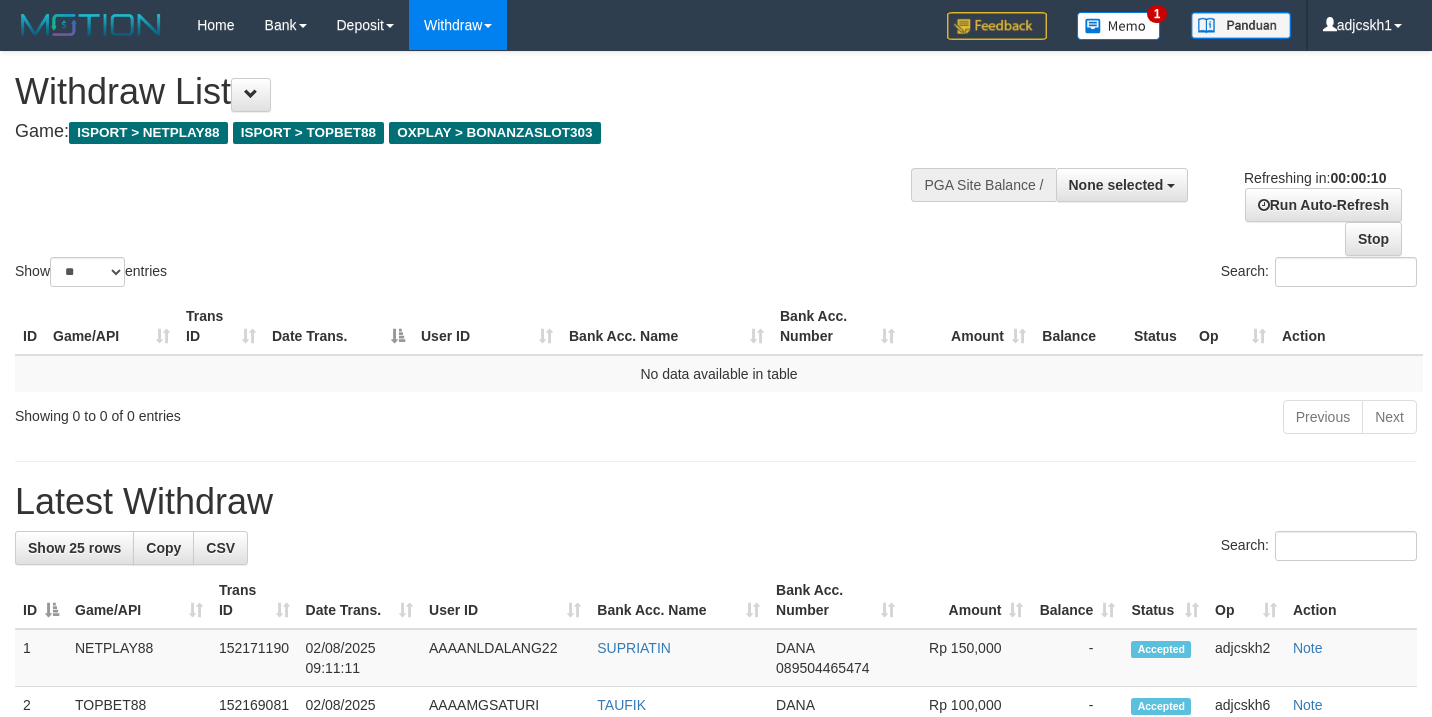 select 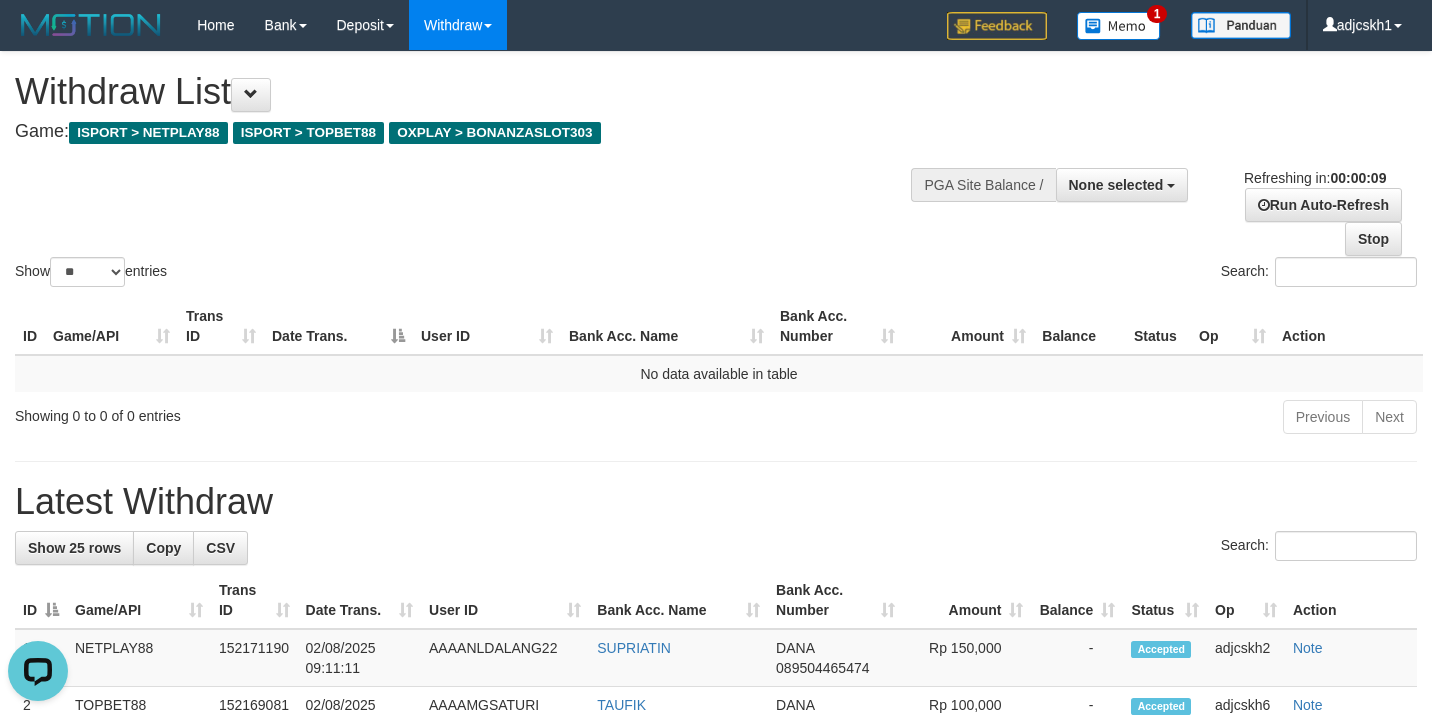 scroll, scrollTop: 0, scrollLeft: 0, axis: both 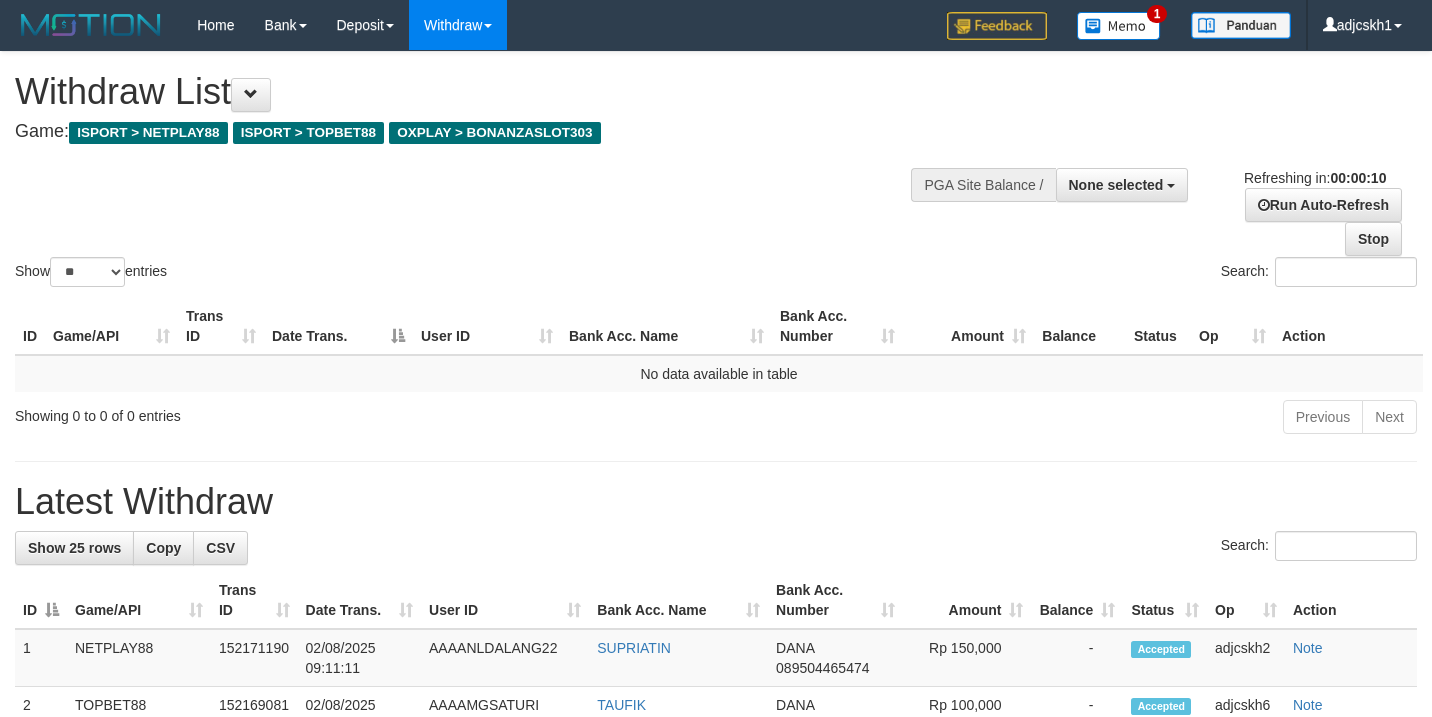 select 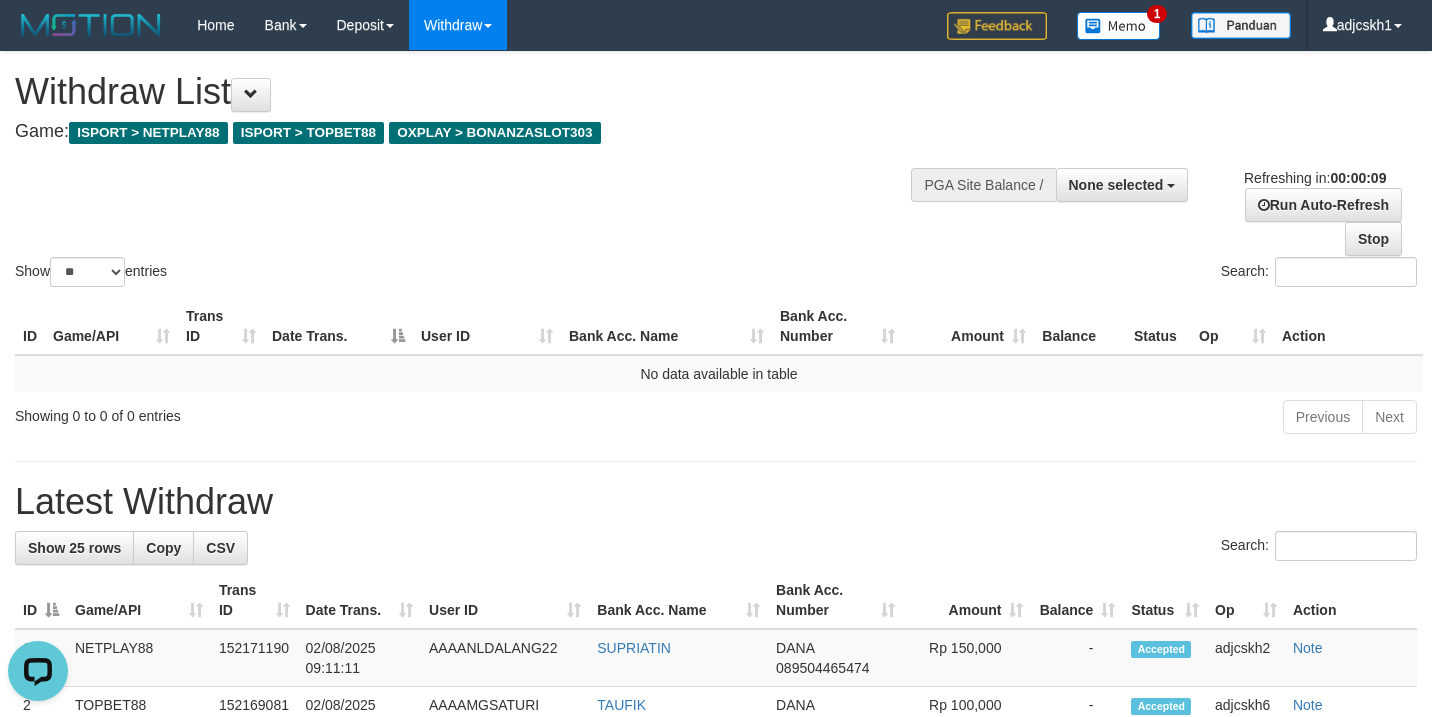 scroll, scrollTop: 0, scrollLeft: 0, axis: both 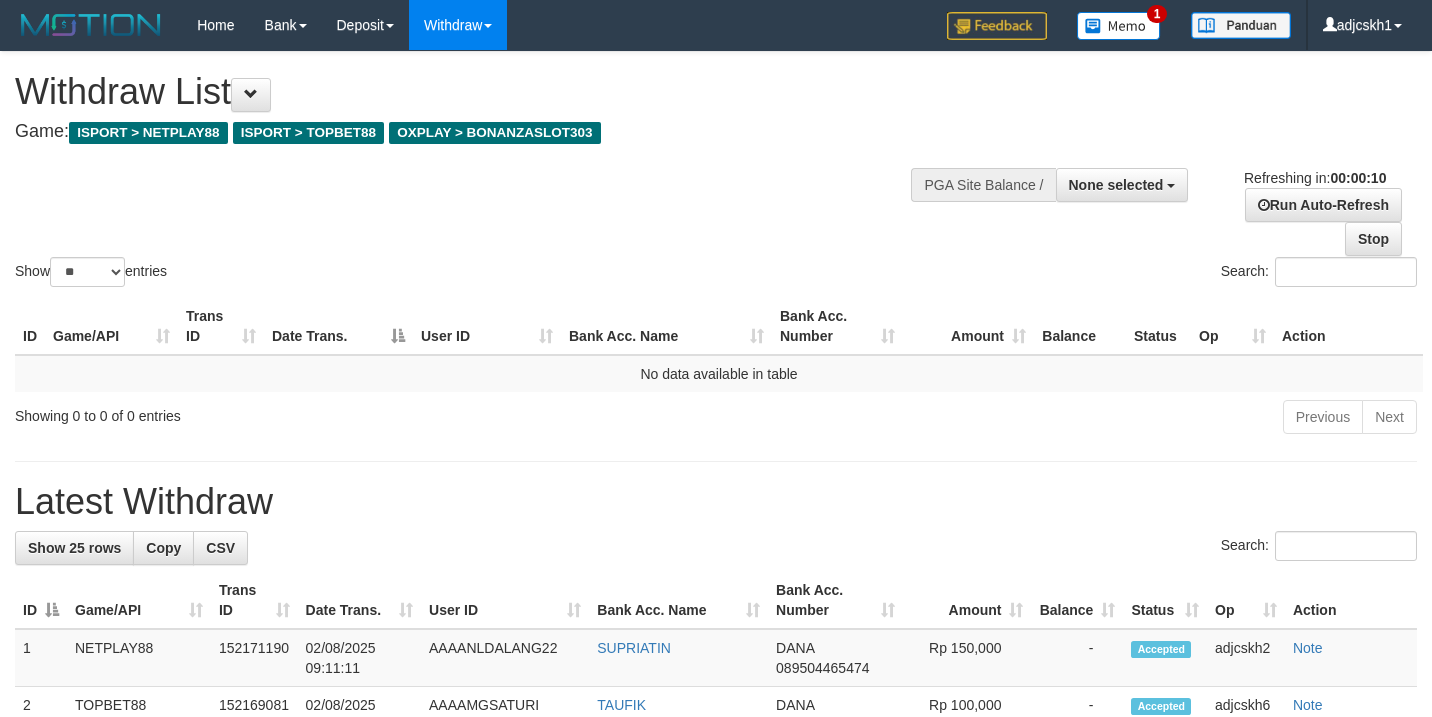 select 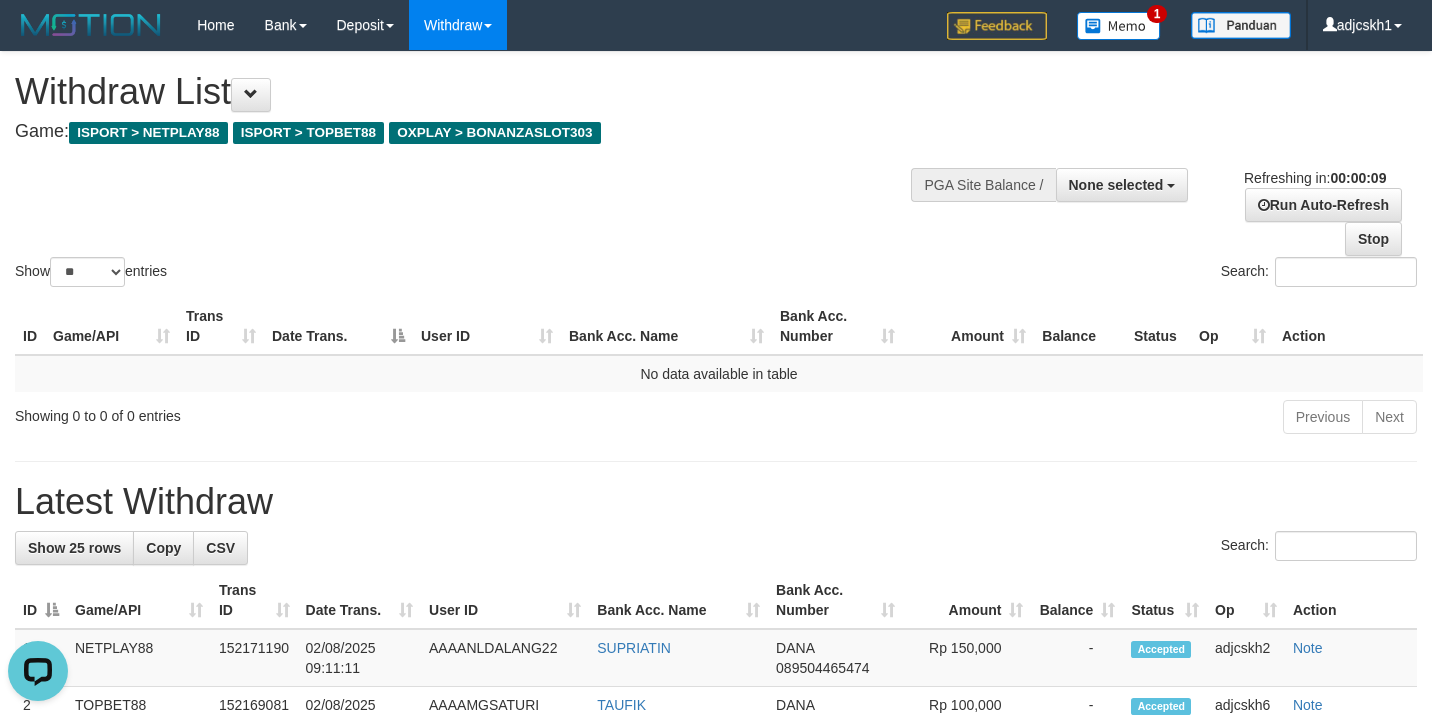 scroll, scrollTop: 0, scrollLeft: 0, axis: both 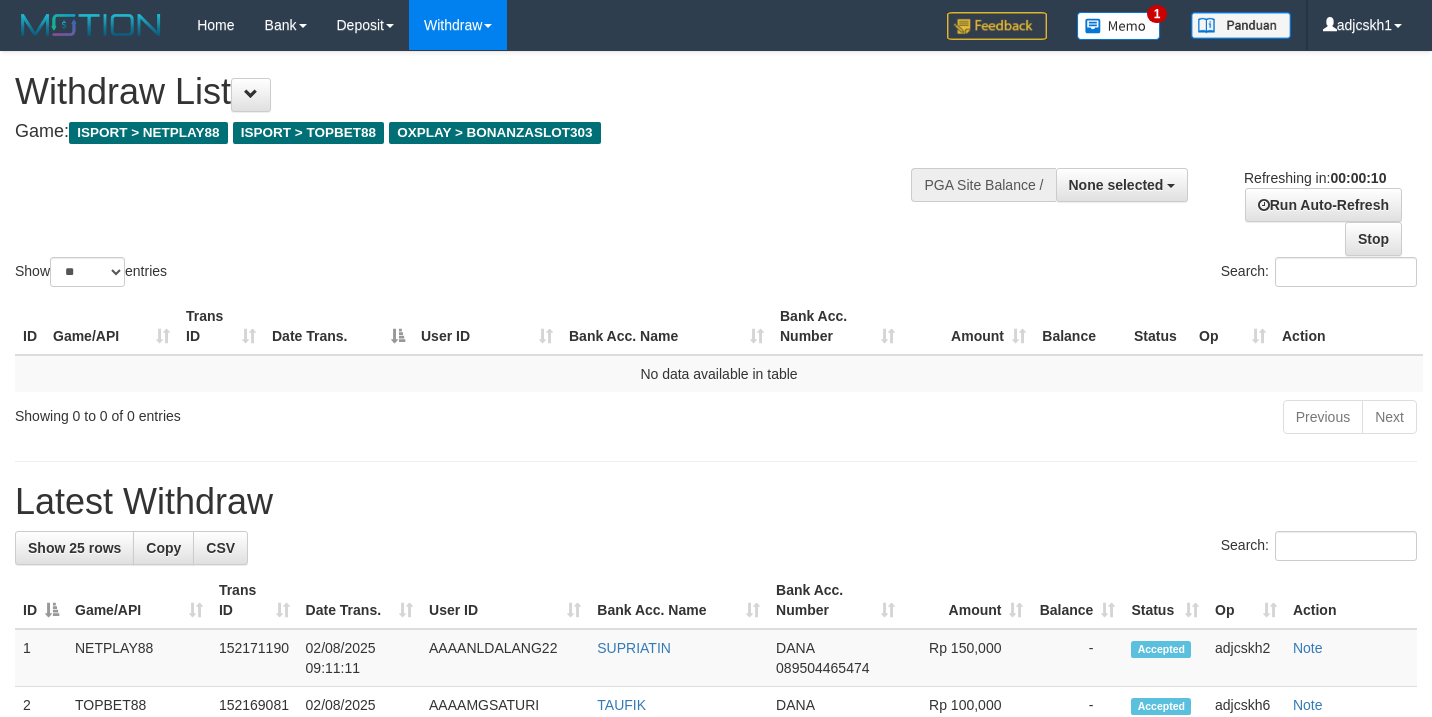 select 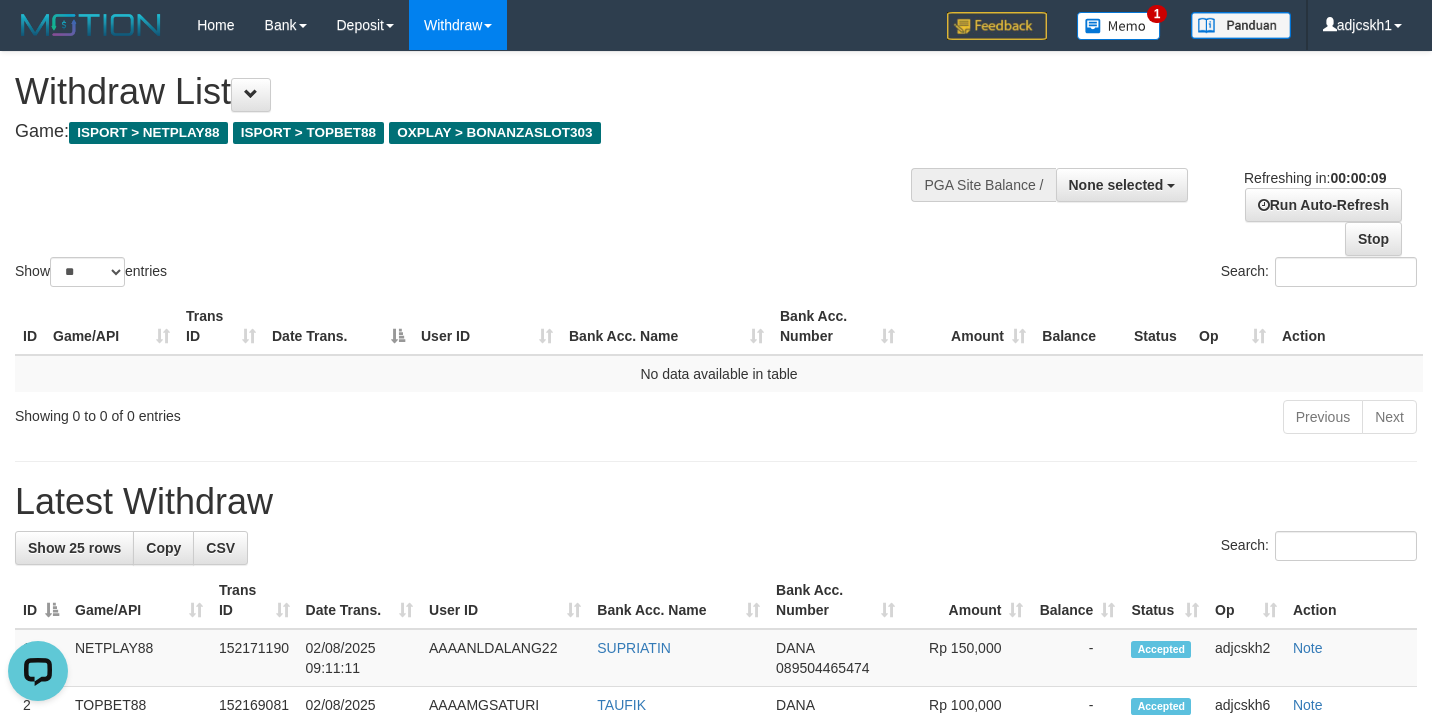 scroll, scrollTop: 0, scrollLeft: 0, axis: both 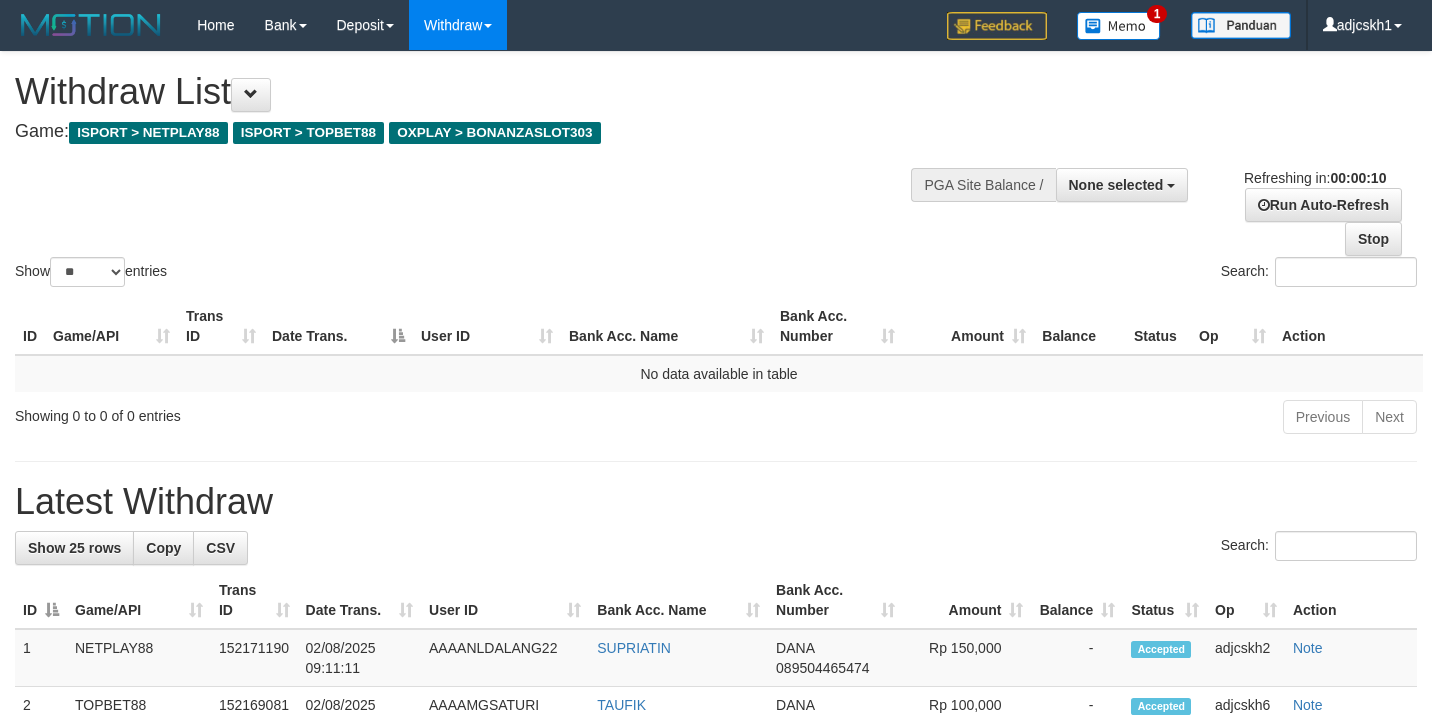 select 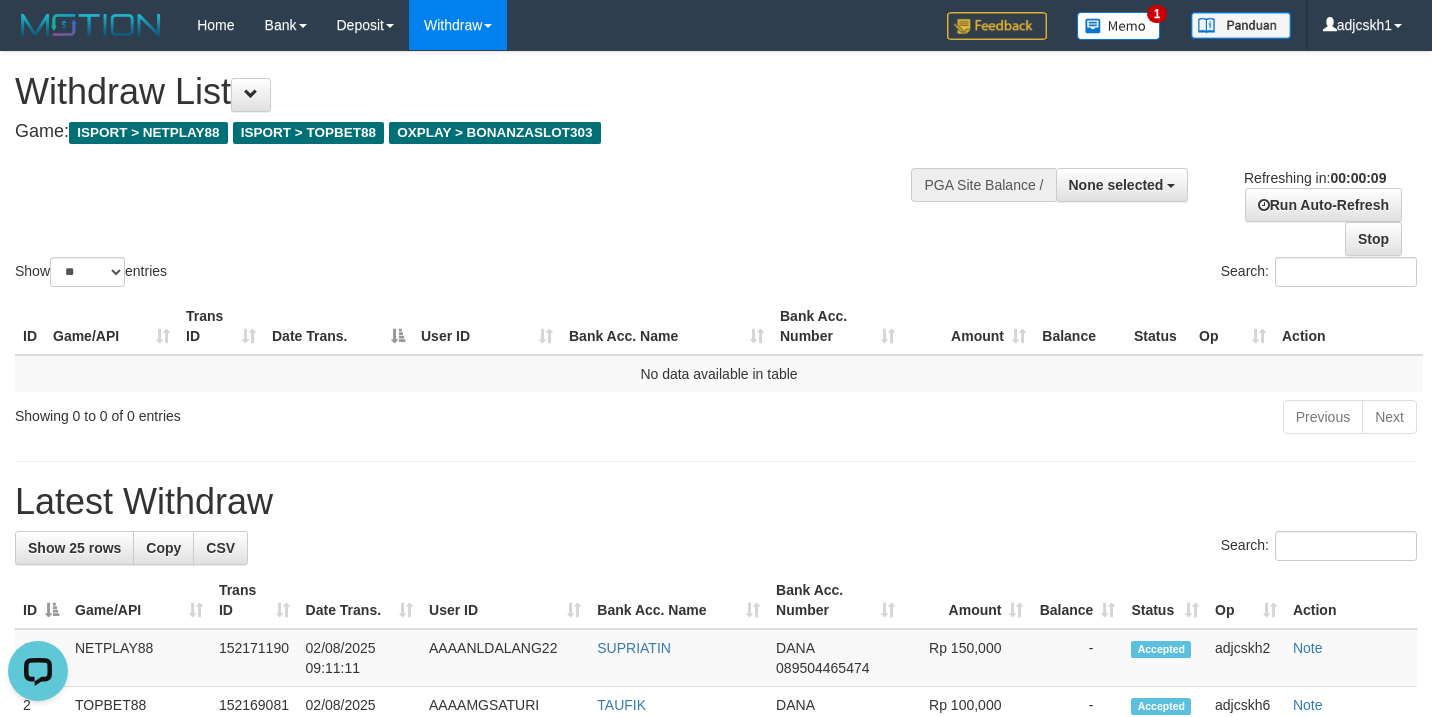 scroll, scrollTop: 0, scrollLeft: 0, axis: both 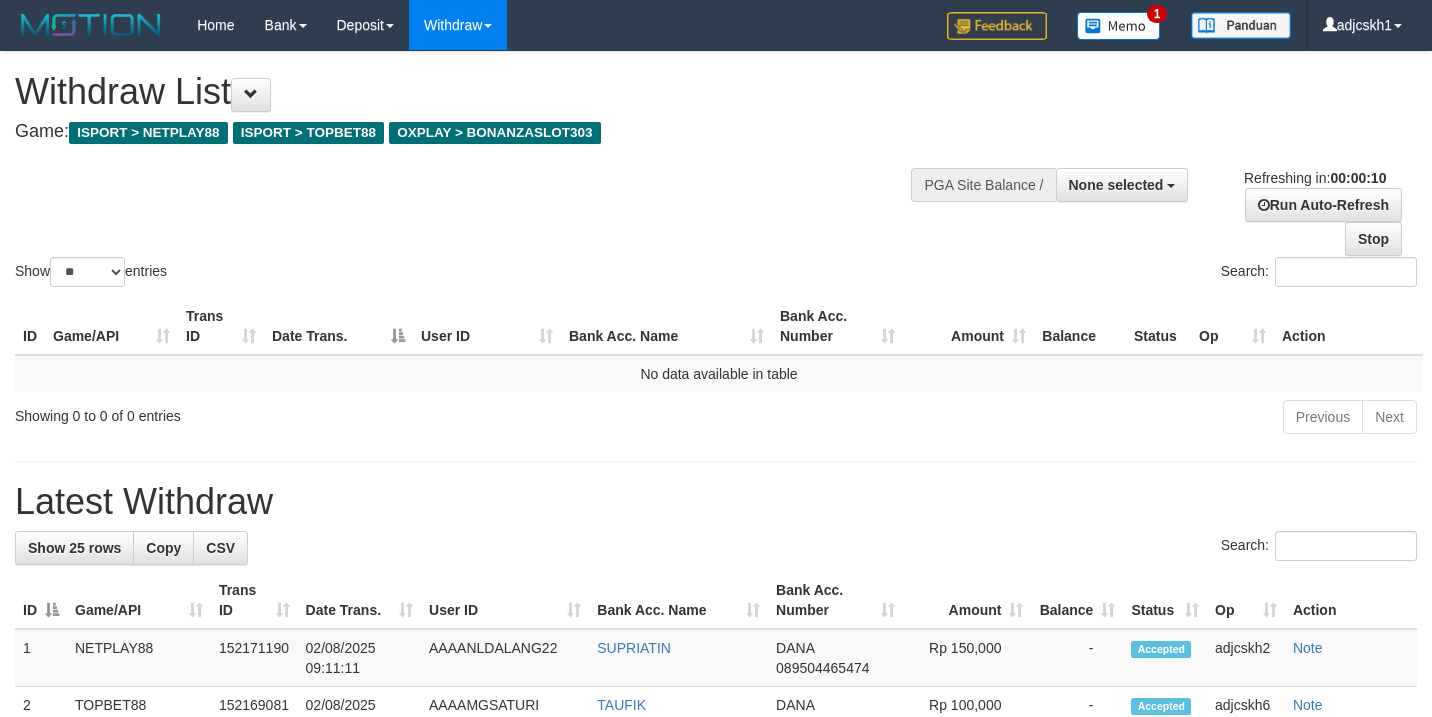 select 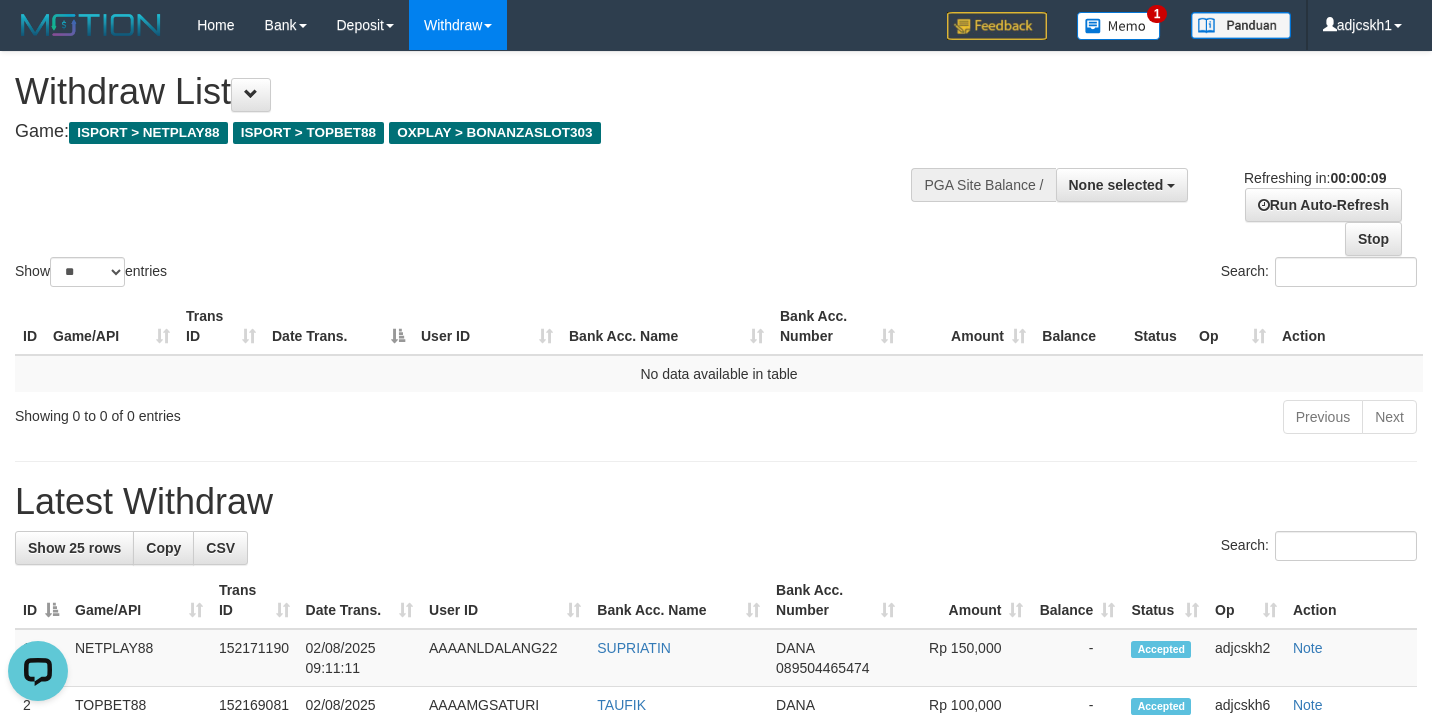 scroll, scrollTop: 0, scrollLeft: 0, axis: both 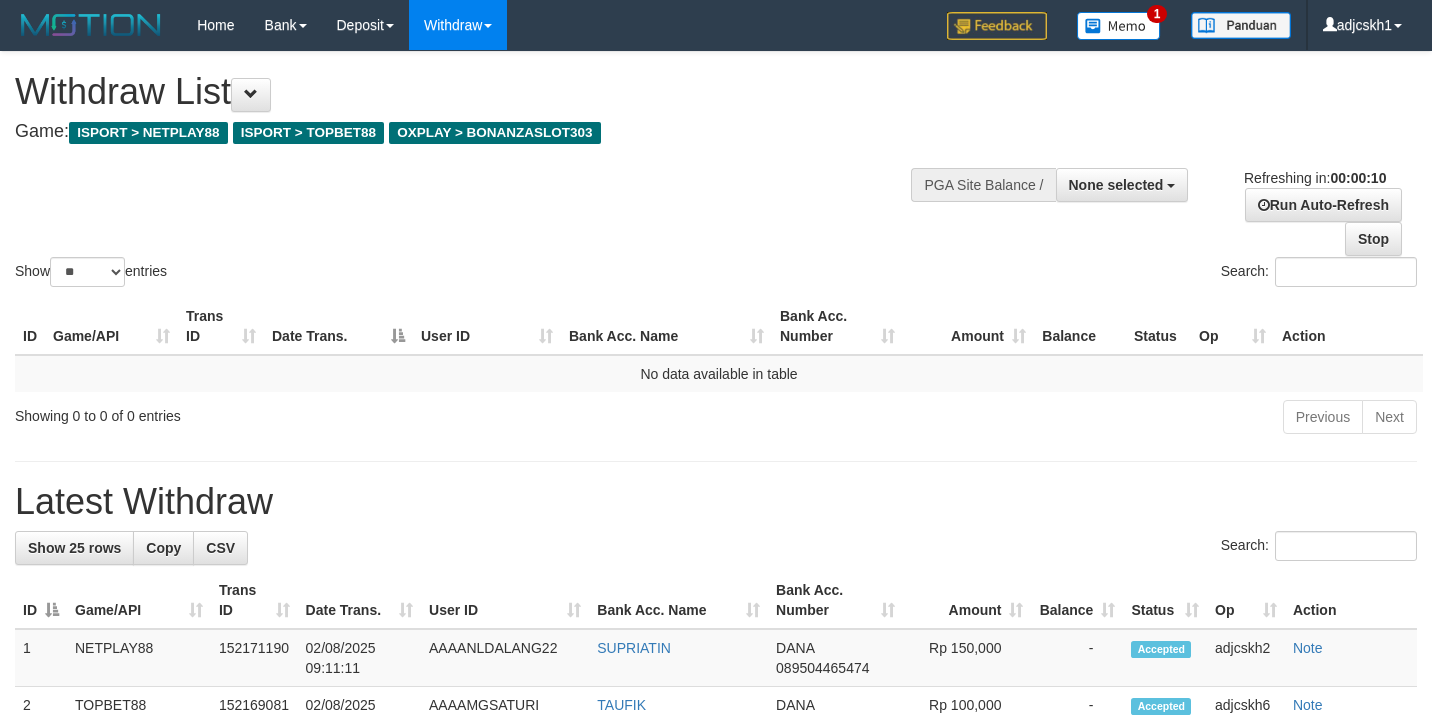 select 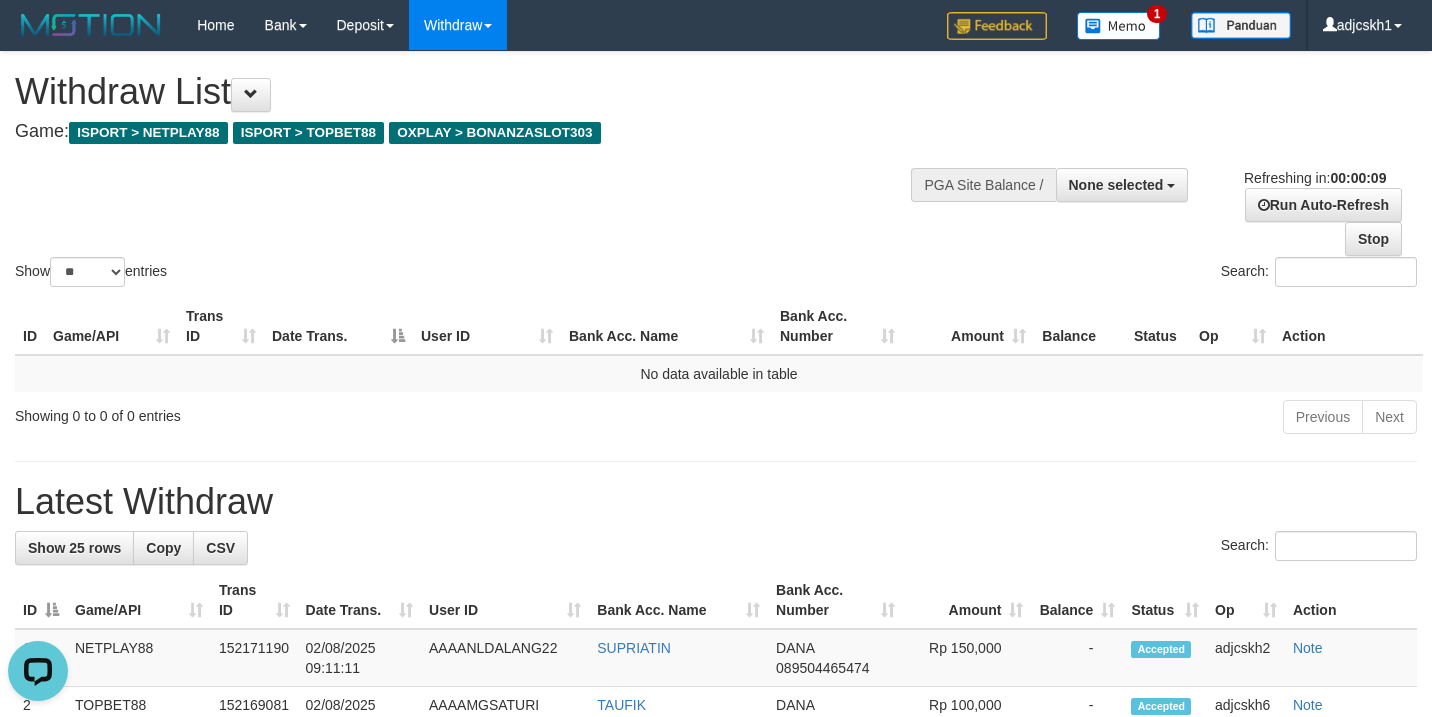 scroll, scrollTop: 0, scrollLeft: 0, axis: both 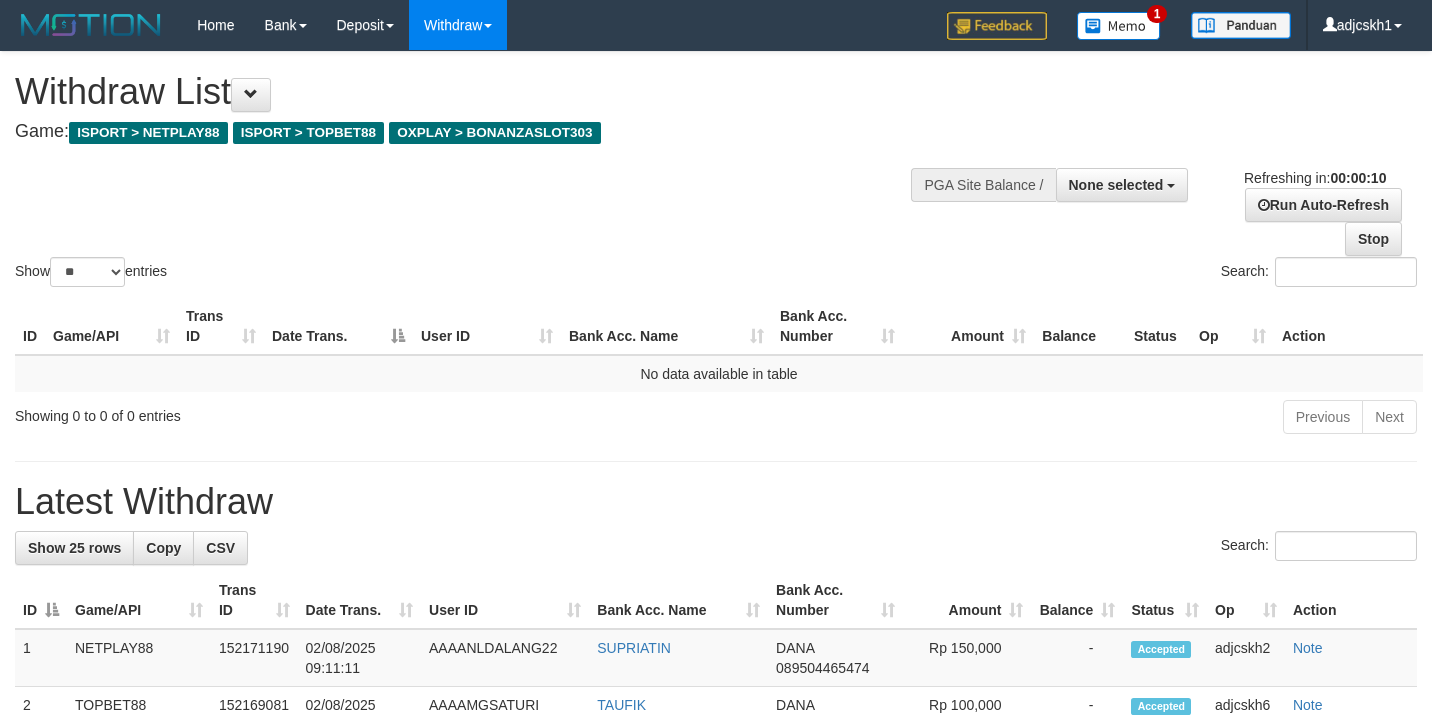 select 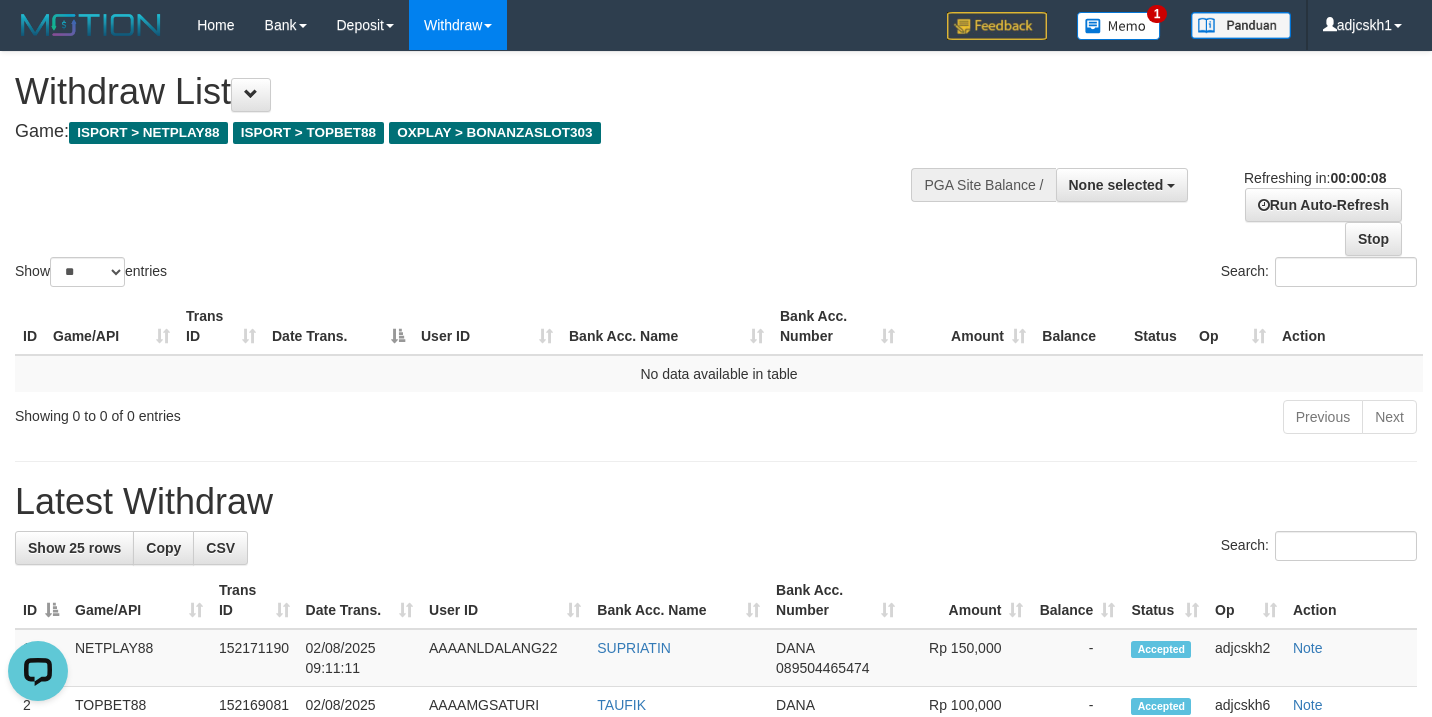 scroll, scrollTop: 0, scrollLeft: 0, axis: both 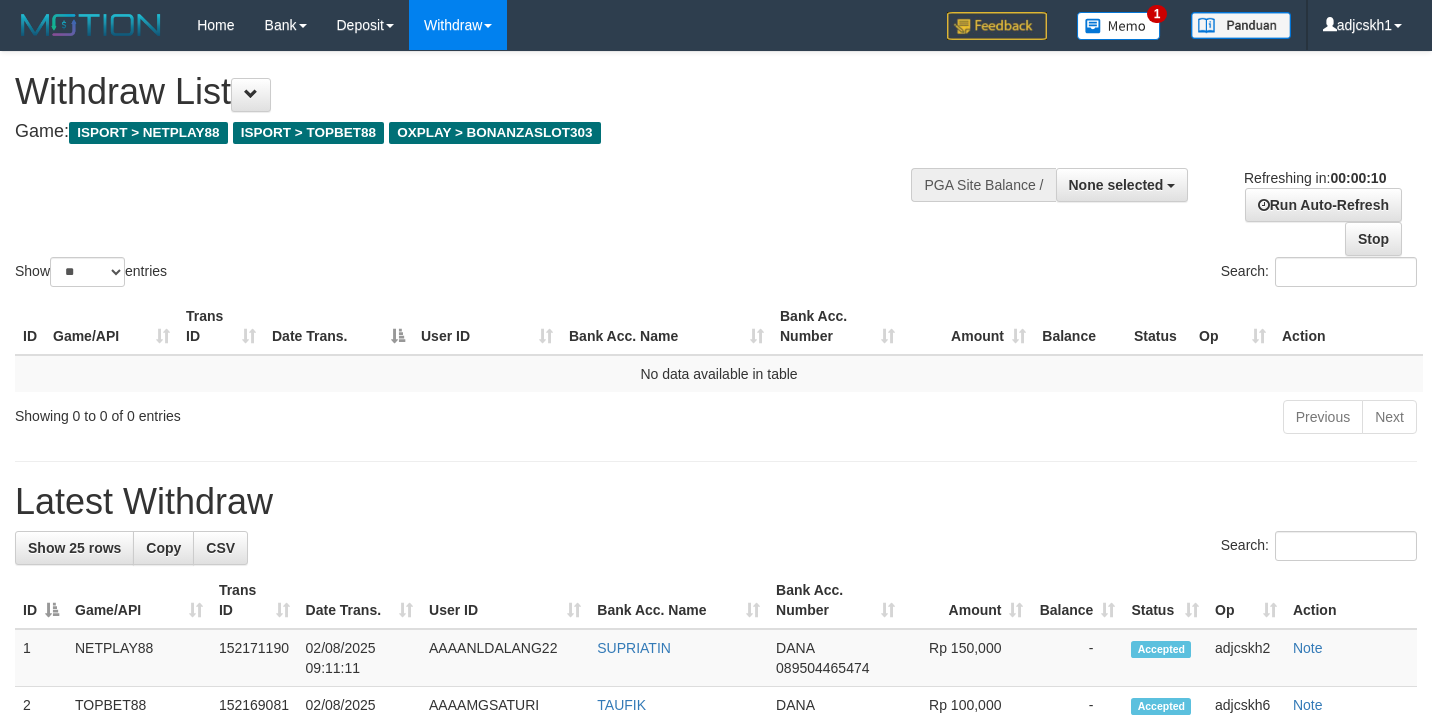 select 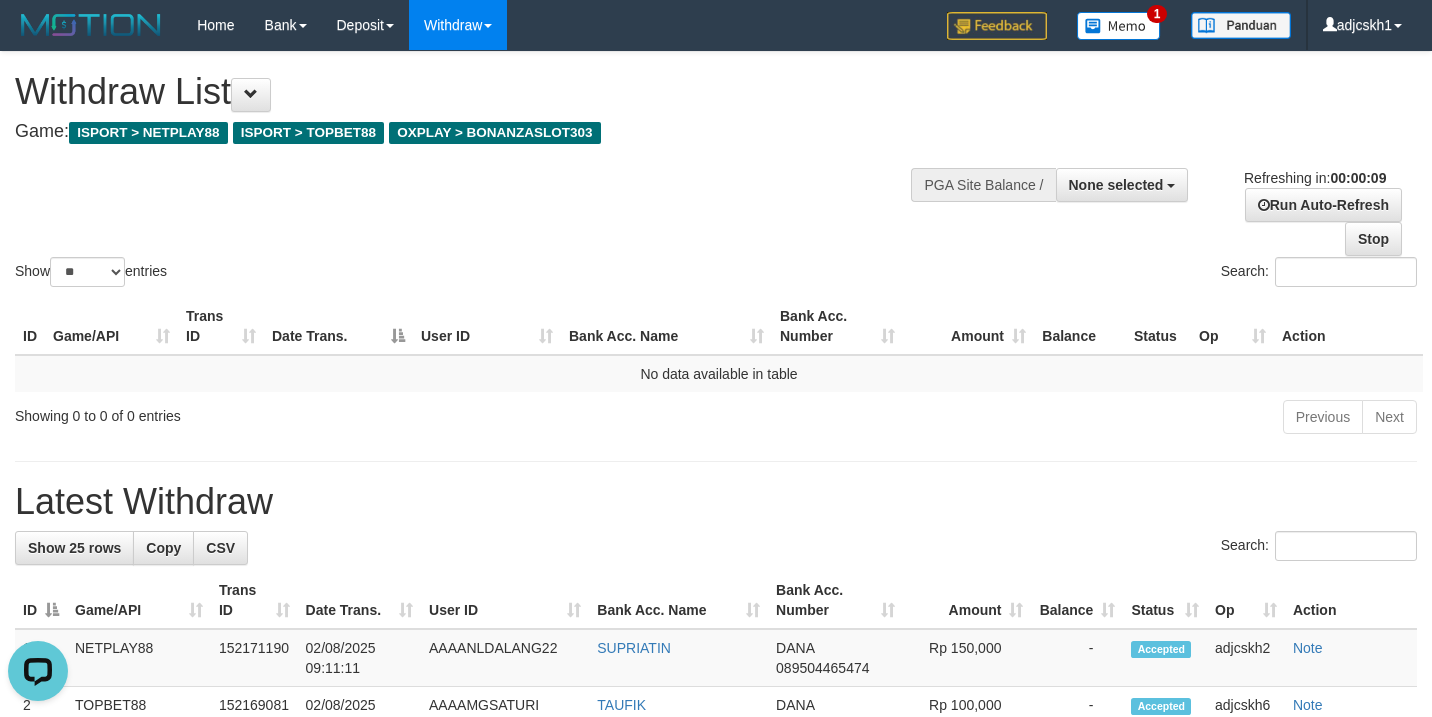 scroll, scrollTop: 0, scrollLeft: 0, axis: both 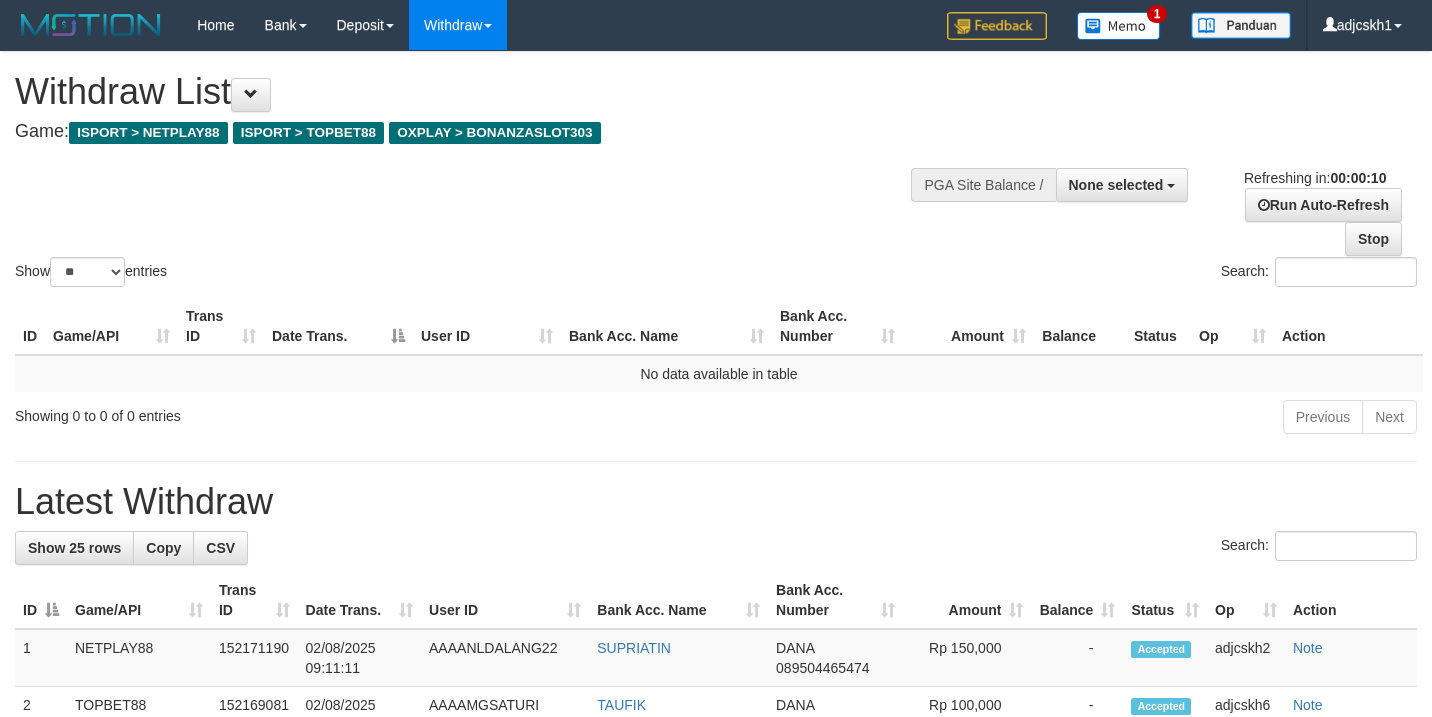 select 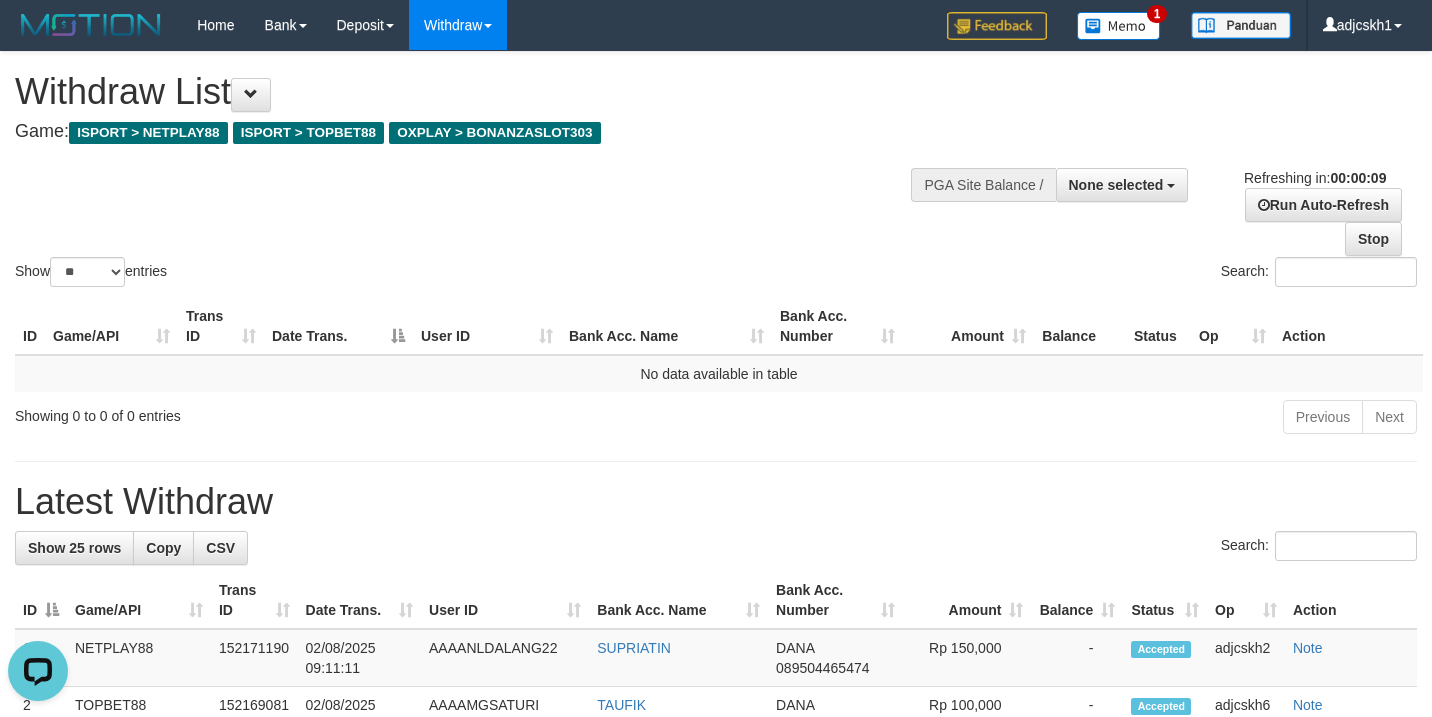 scroll, scrollTop: 0, scrollLeft: 0, axis: both 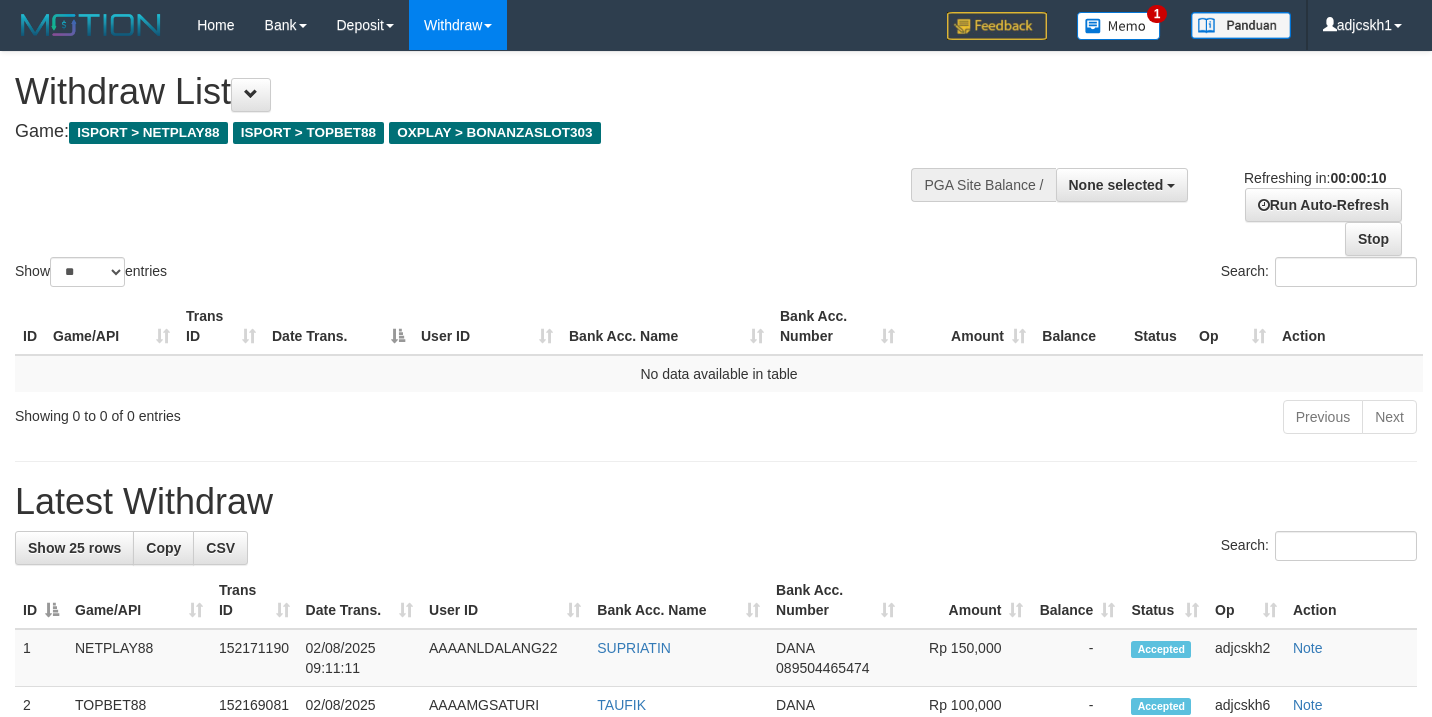select 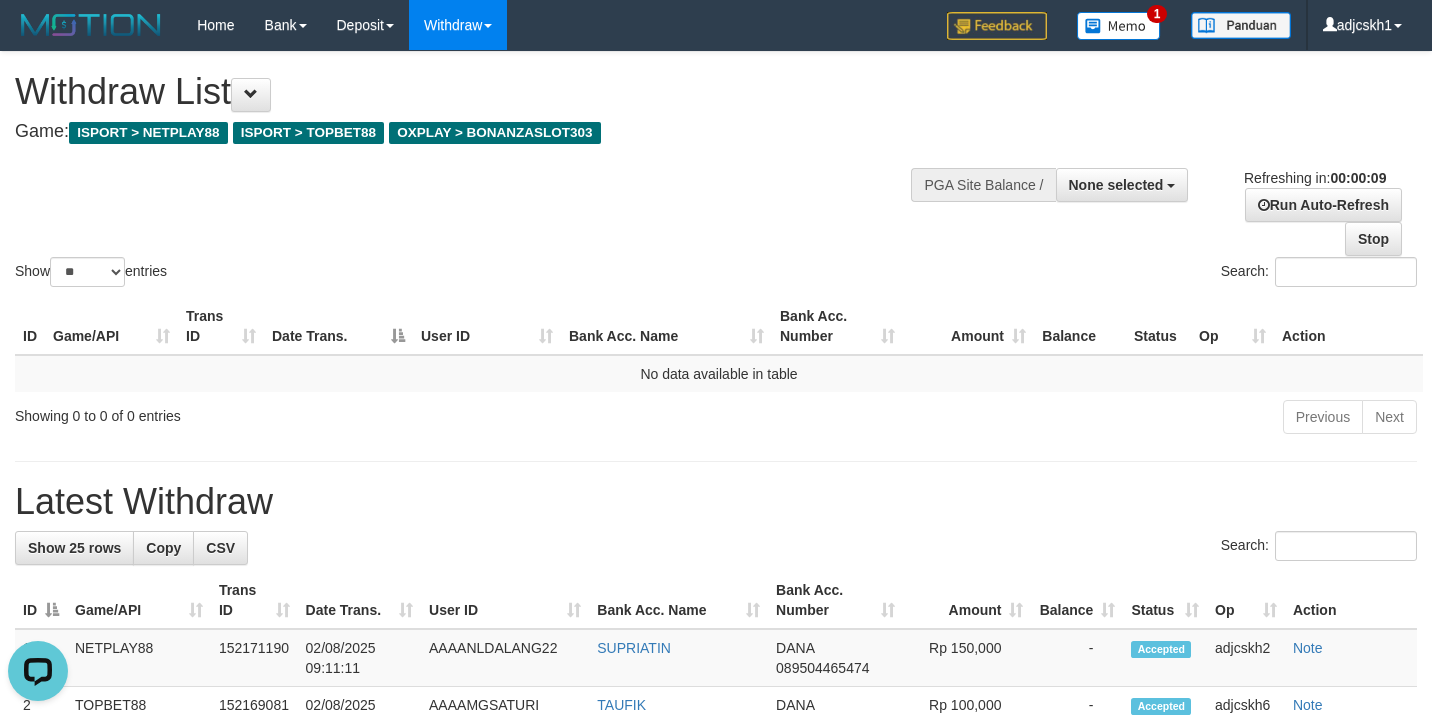 scroll, scrollTop: 0, scrollLeft: 0, axis: both 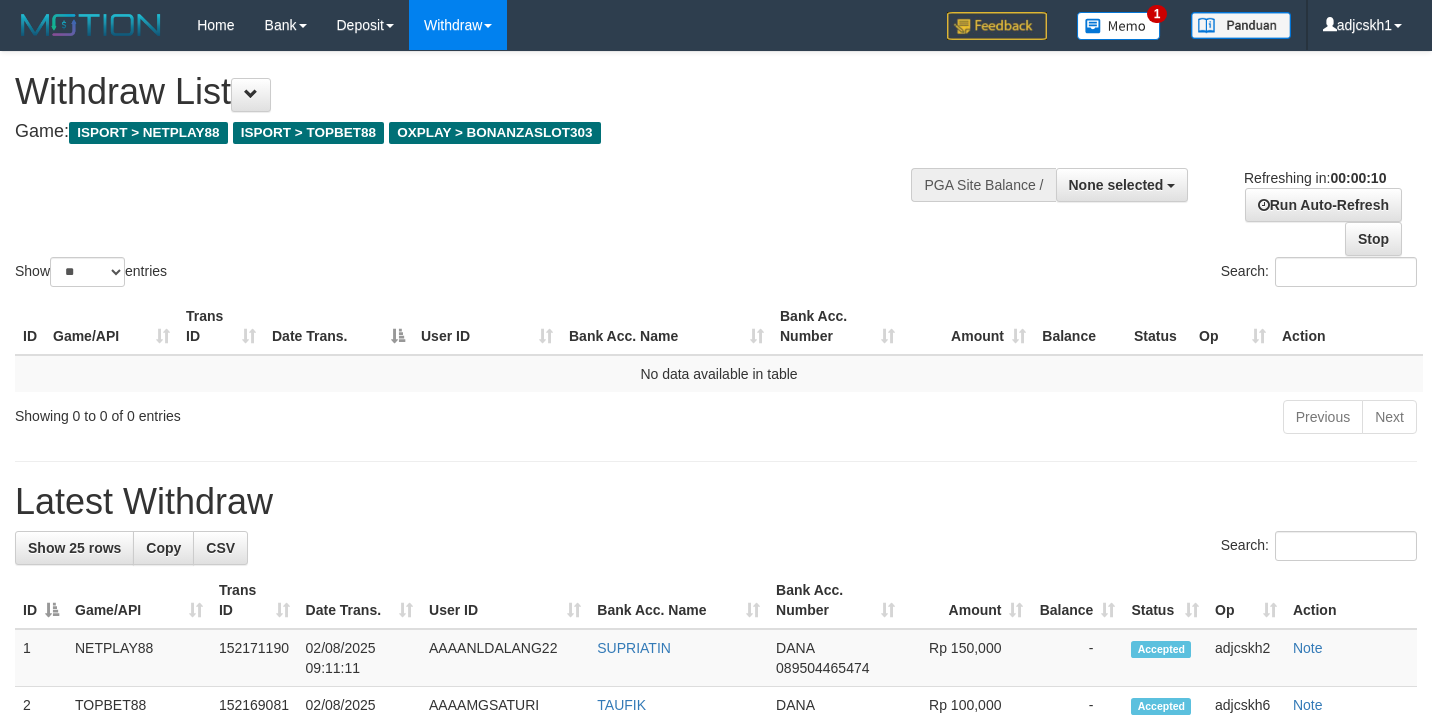 select 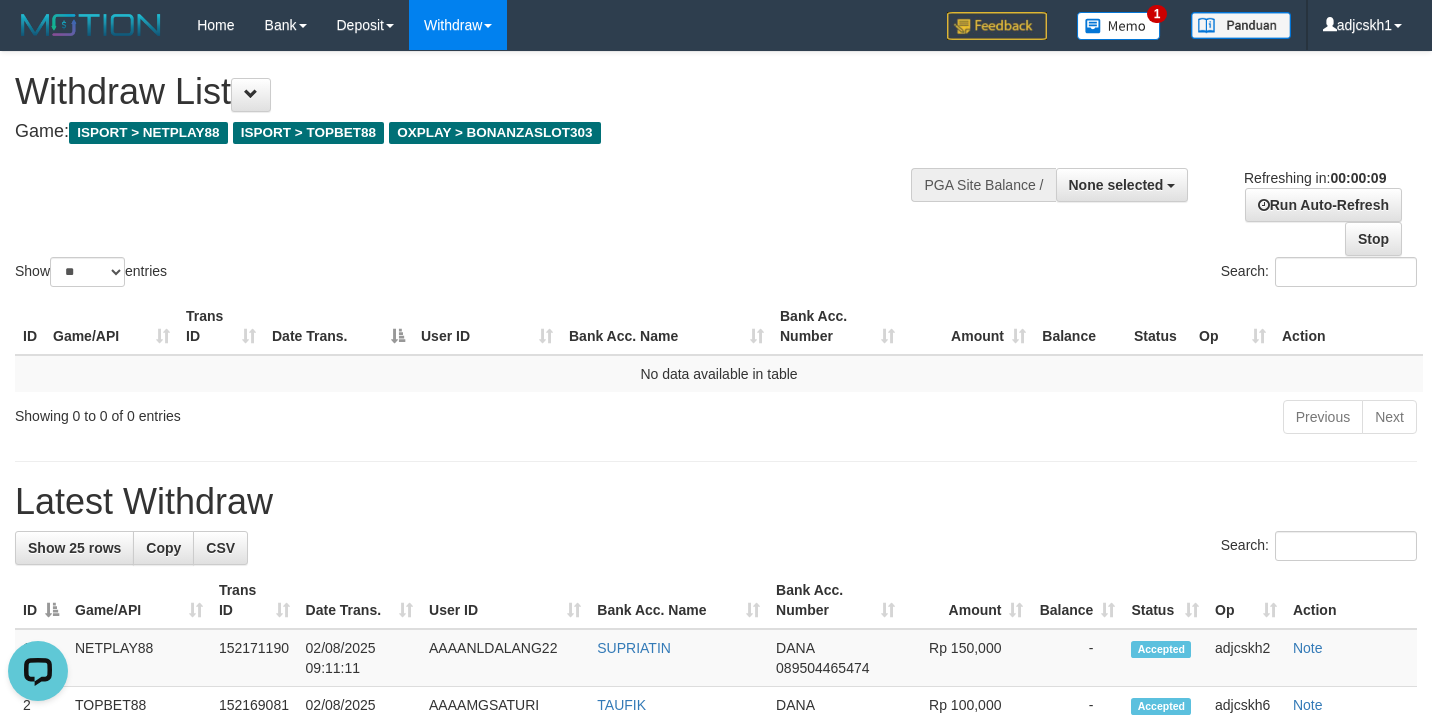 scroll, scrollTop: 0, scrollLeft: 0, axis: both 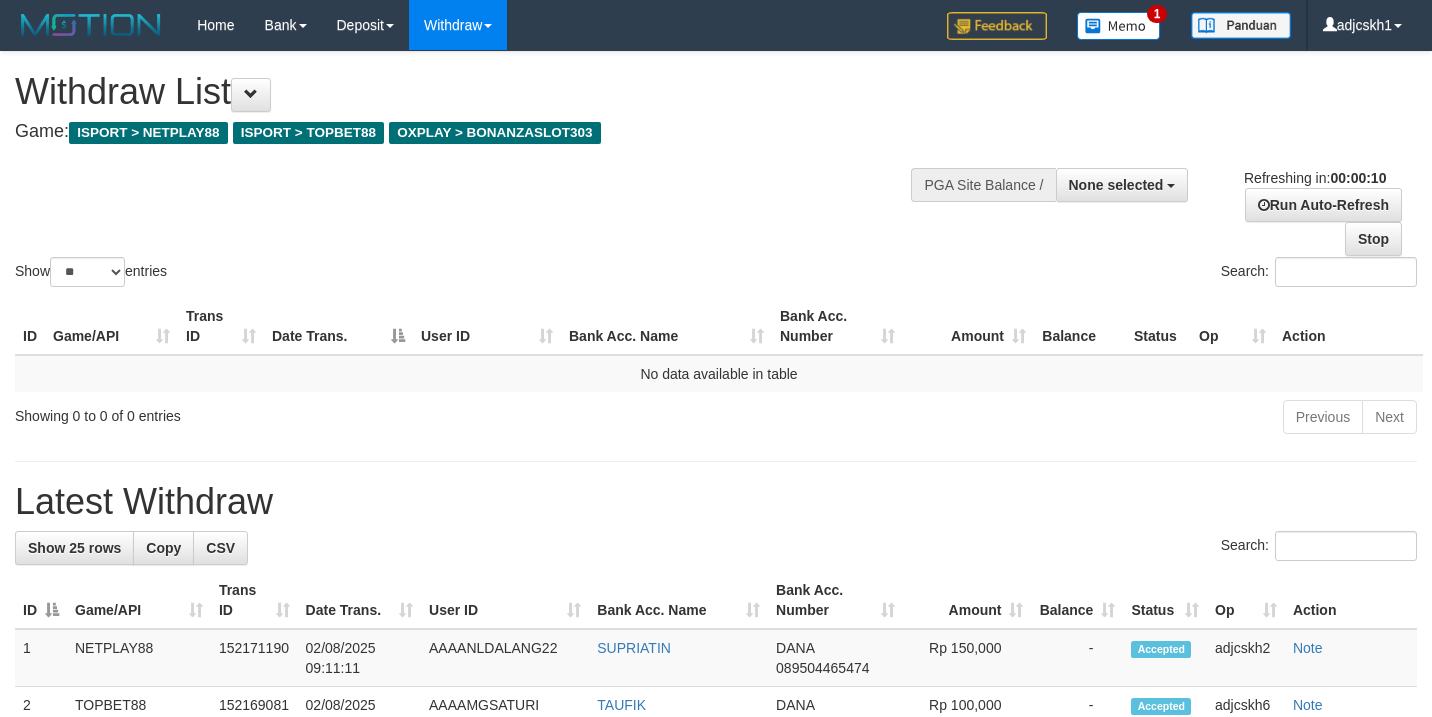select 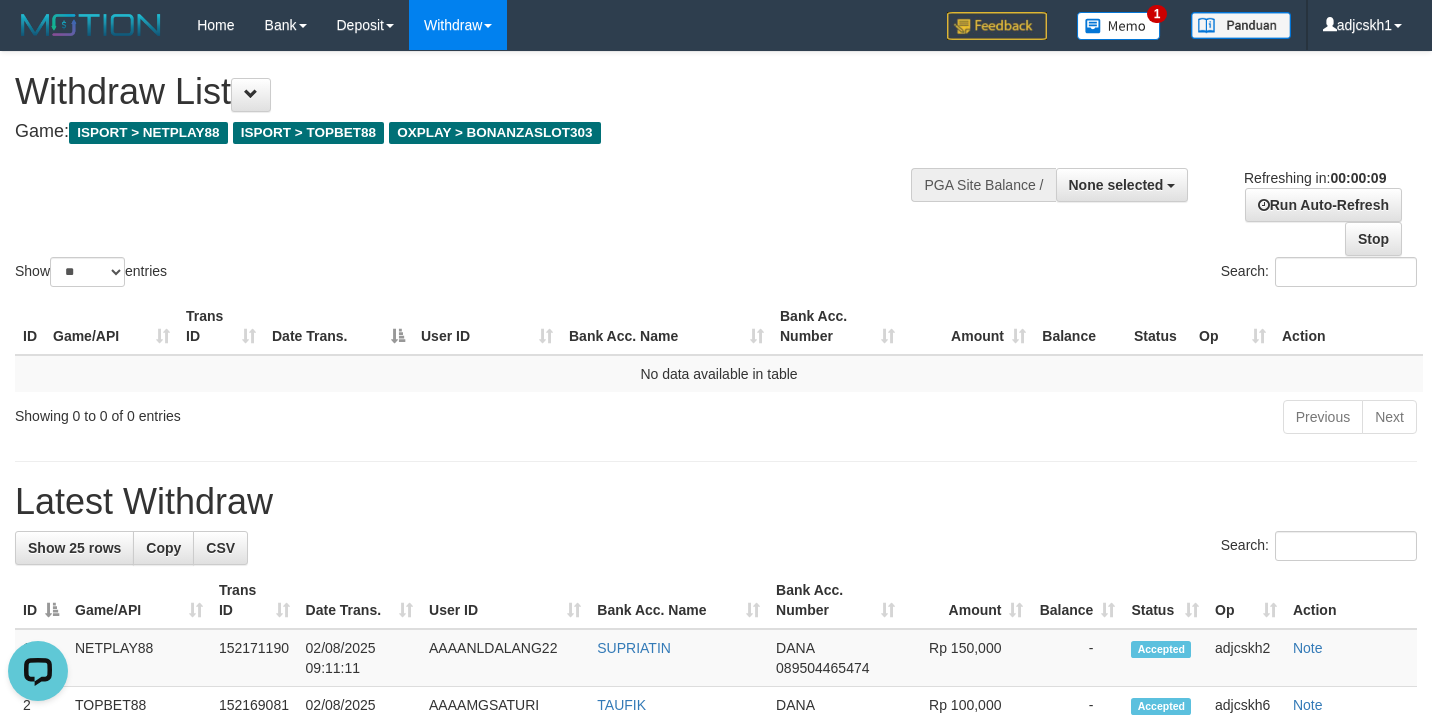 scroll, scrollTop: 0, scrollLeft: 0, axis: both 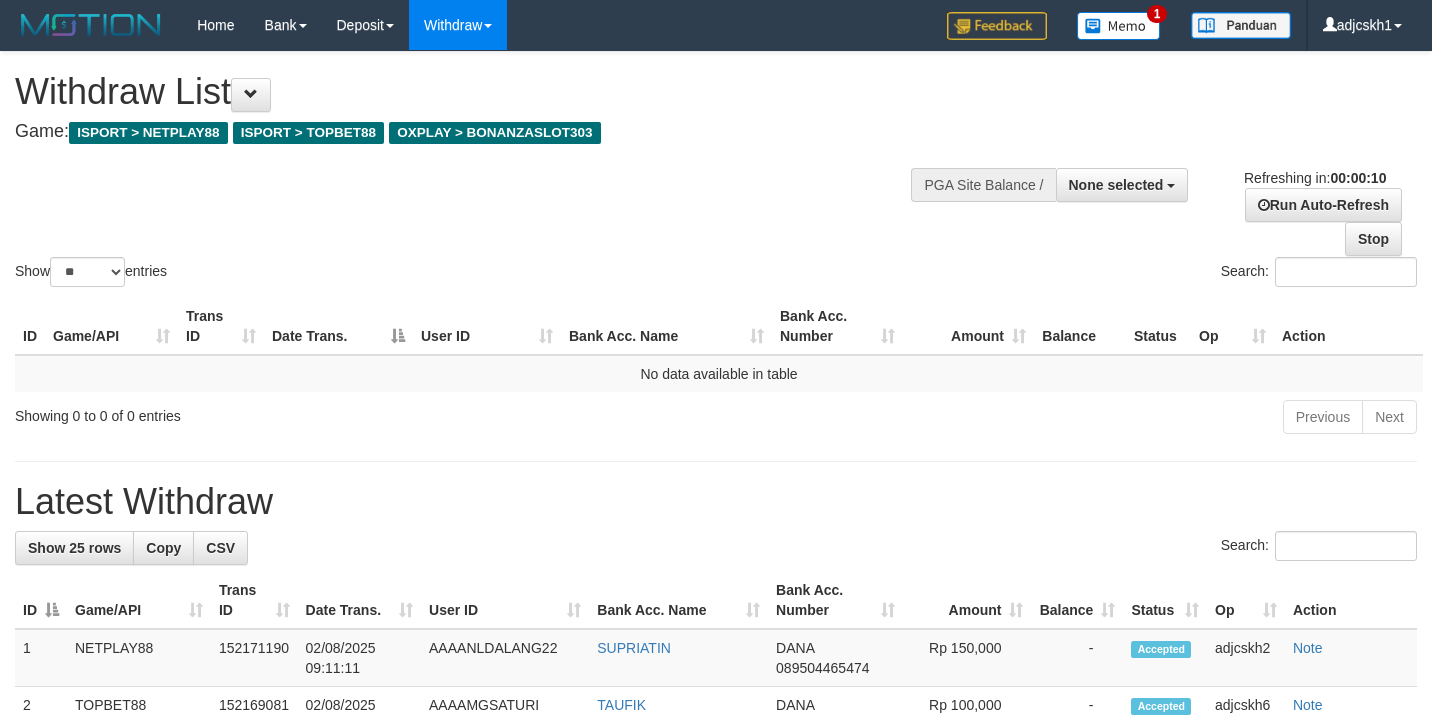select 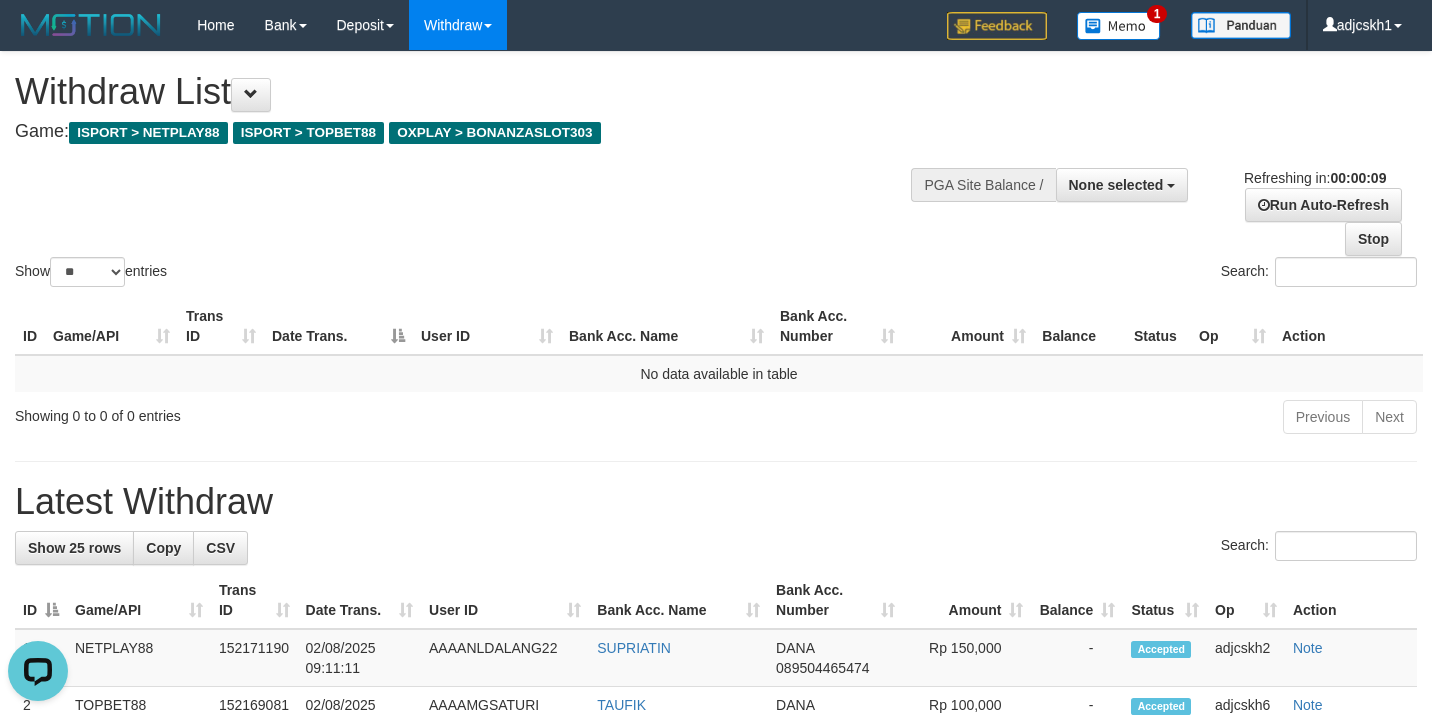 scroll, scrollTop: 0, scrollLeft: 0, axis: both 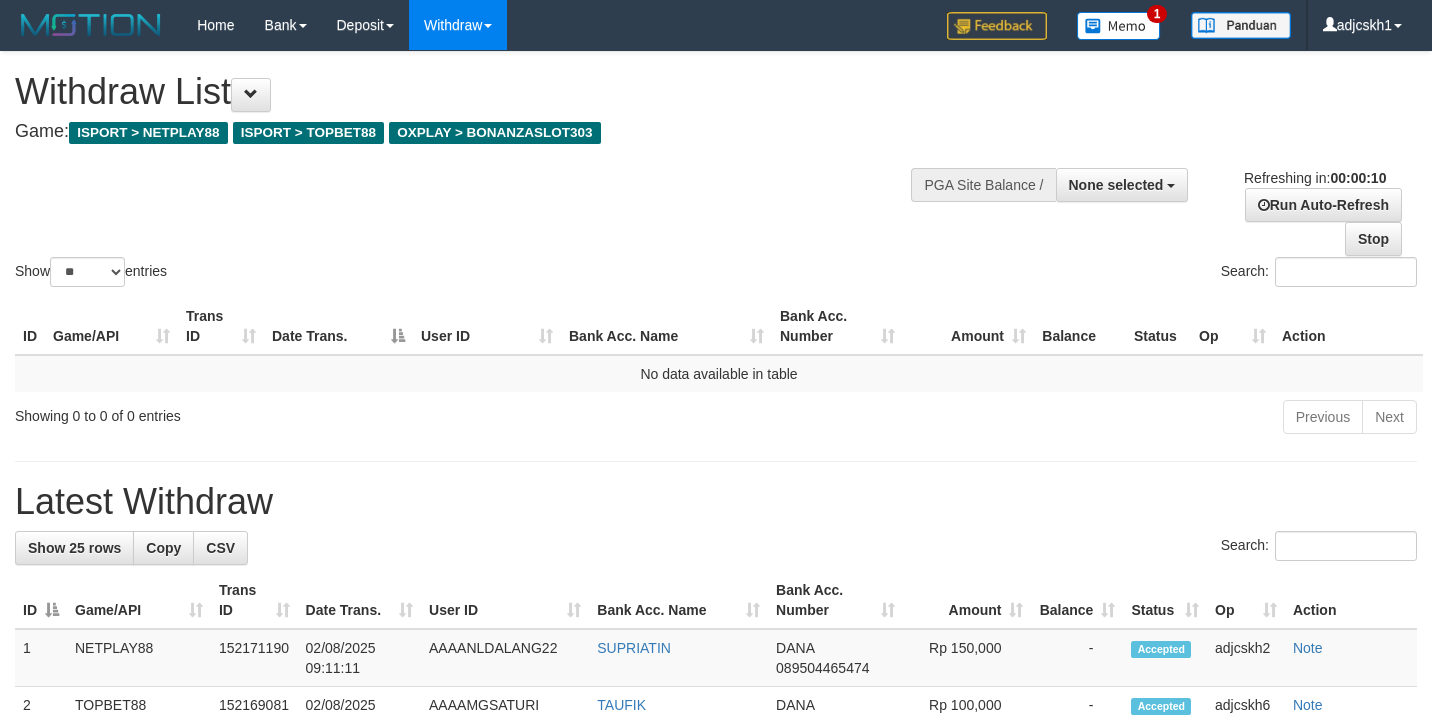 select 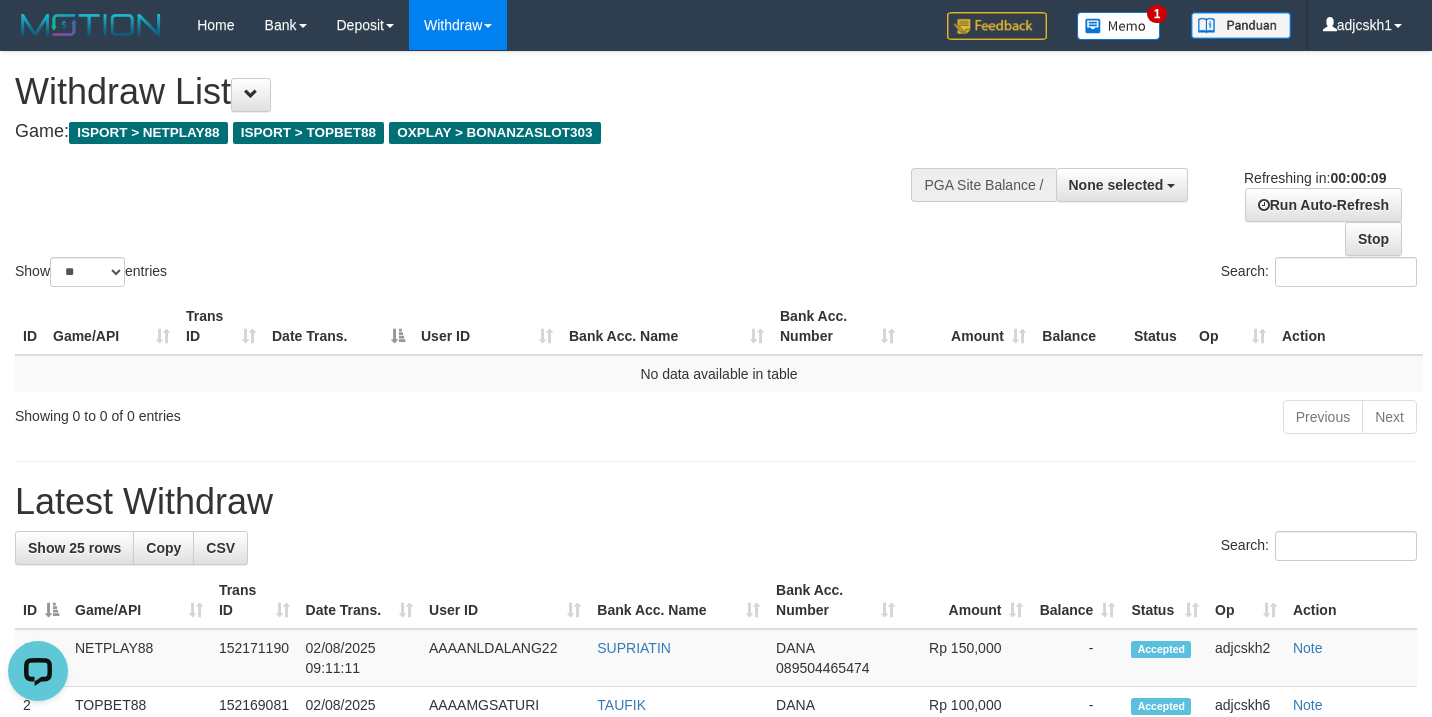 scroll, scrollTop: 0, scrollLeft: 0, axis: both 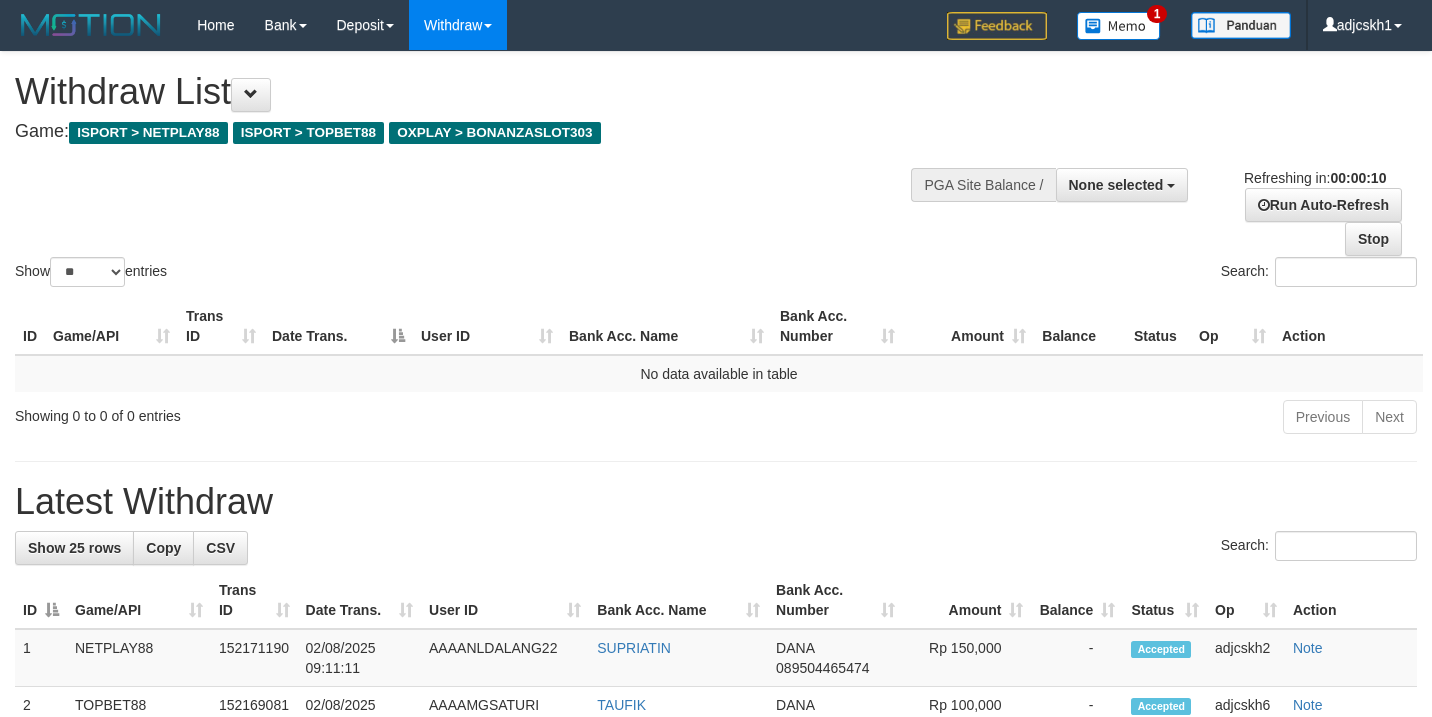 select 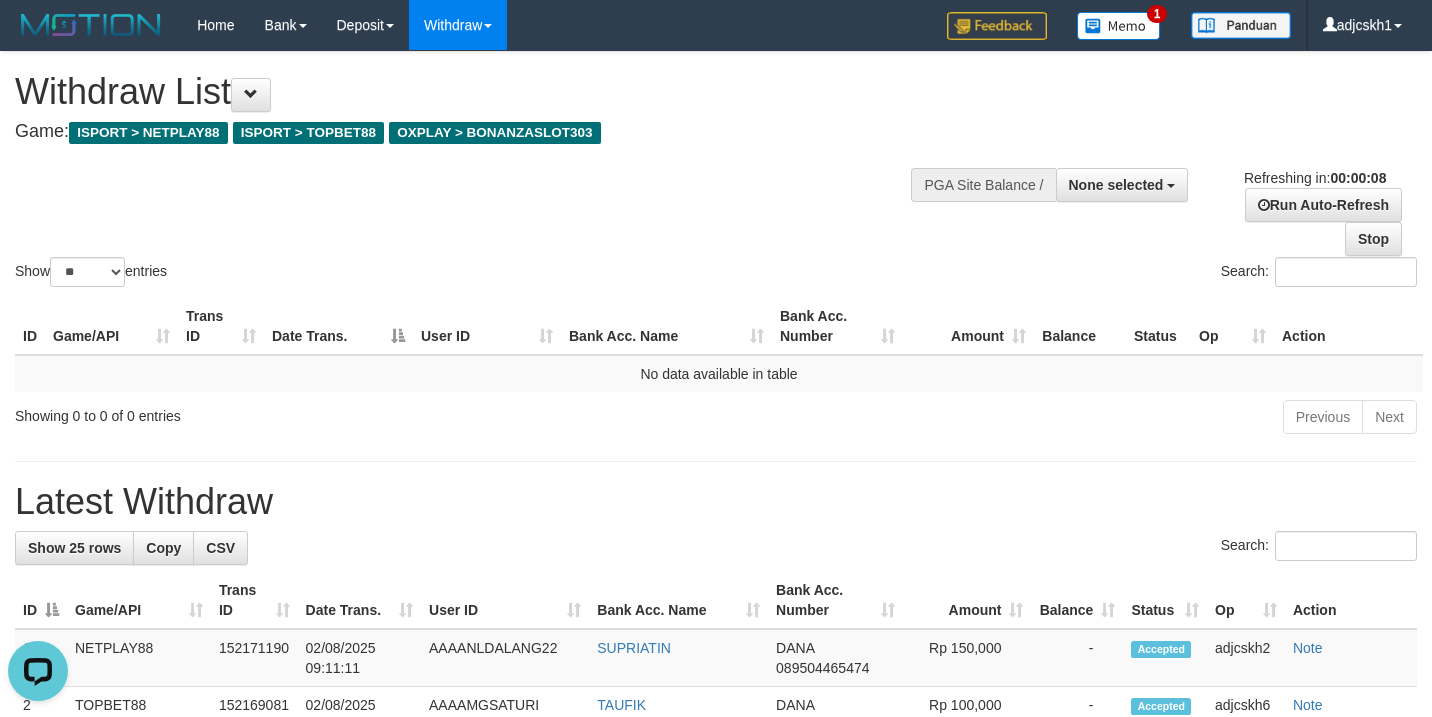 scroll, scrollTop: 0, scrollLeft: 0, axis: both 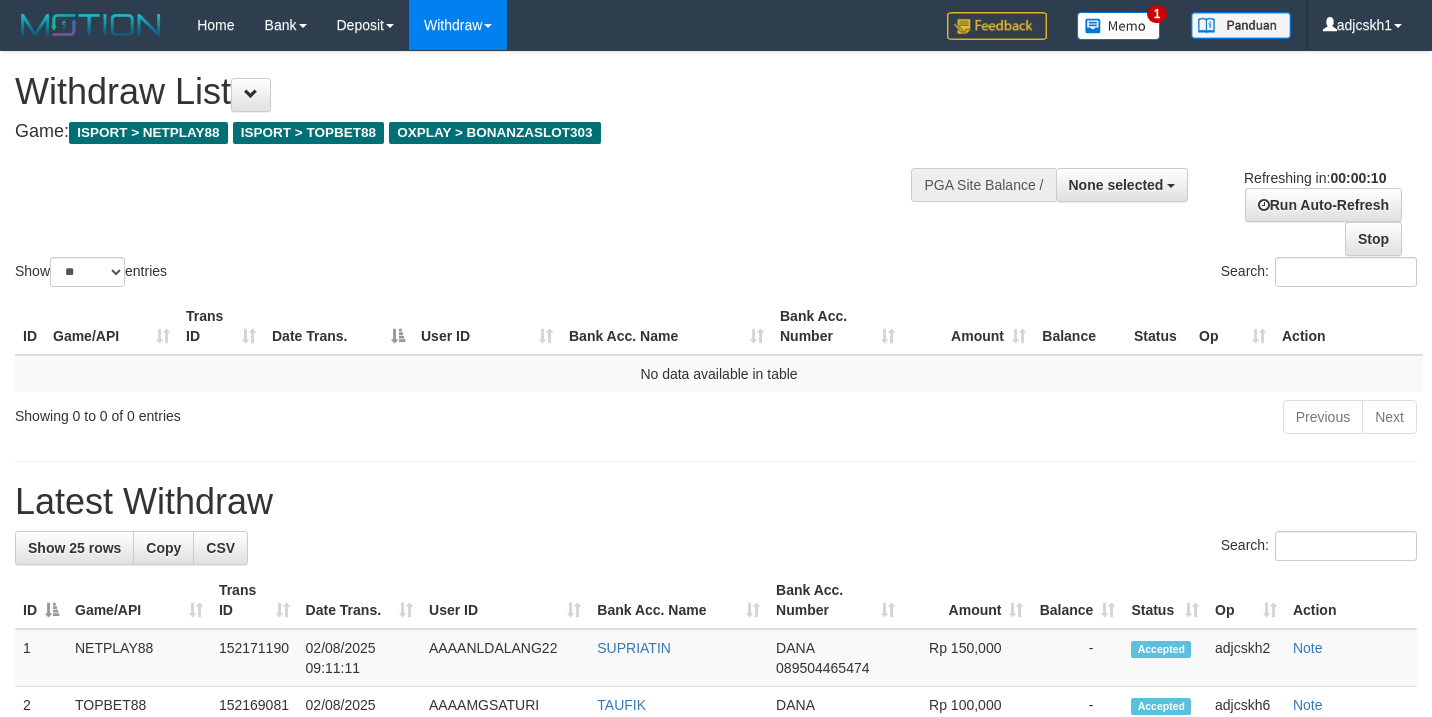 select 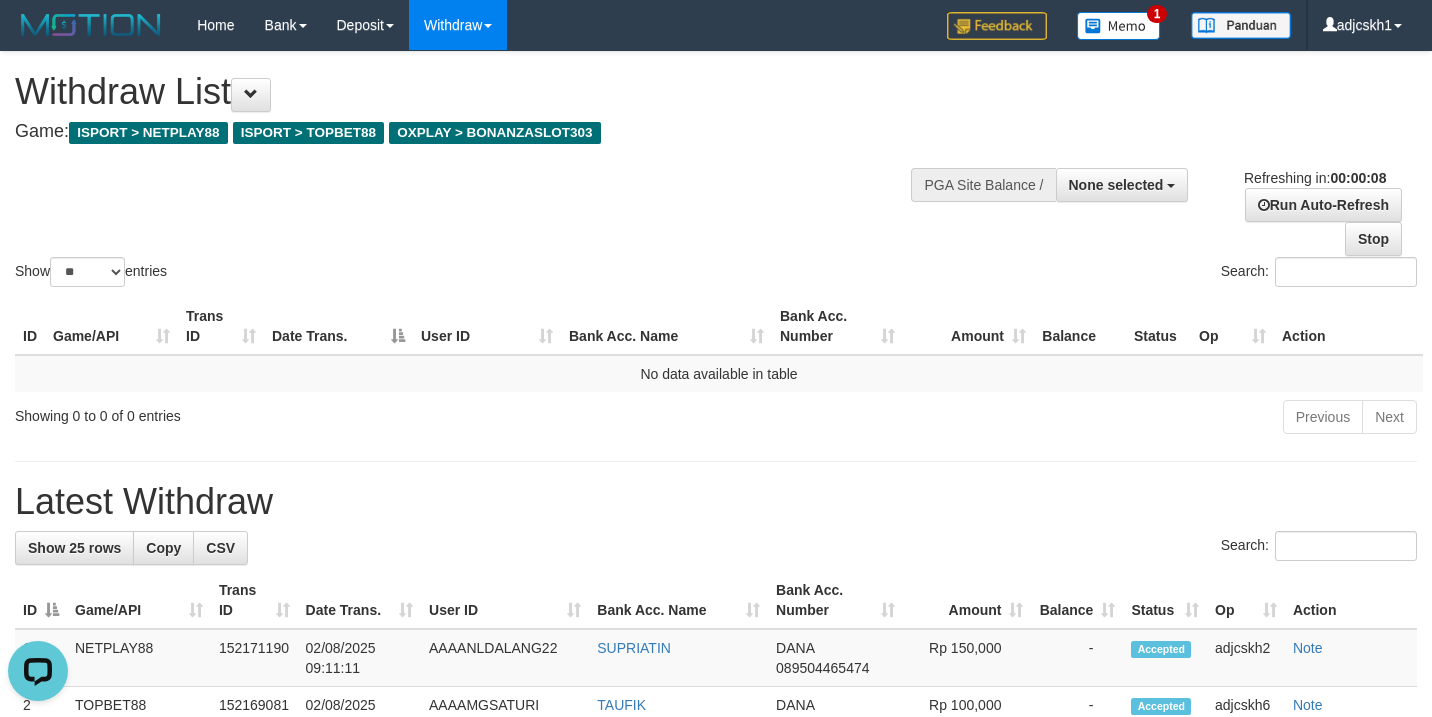 scroll, scrollTop: 0, scrollLeft: 0, axis: both 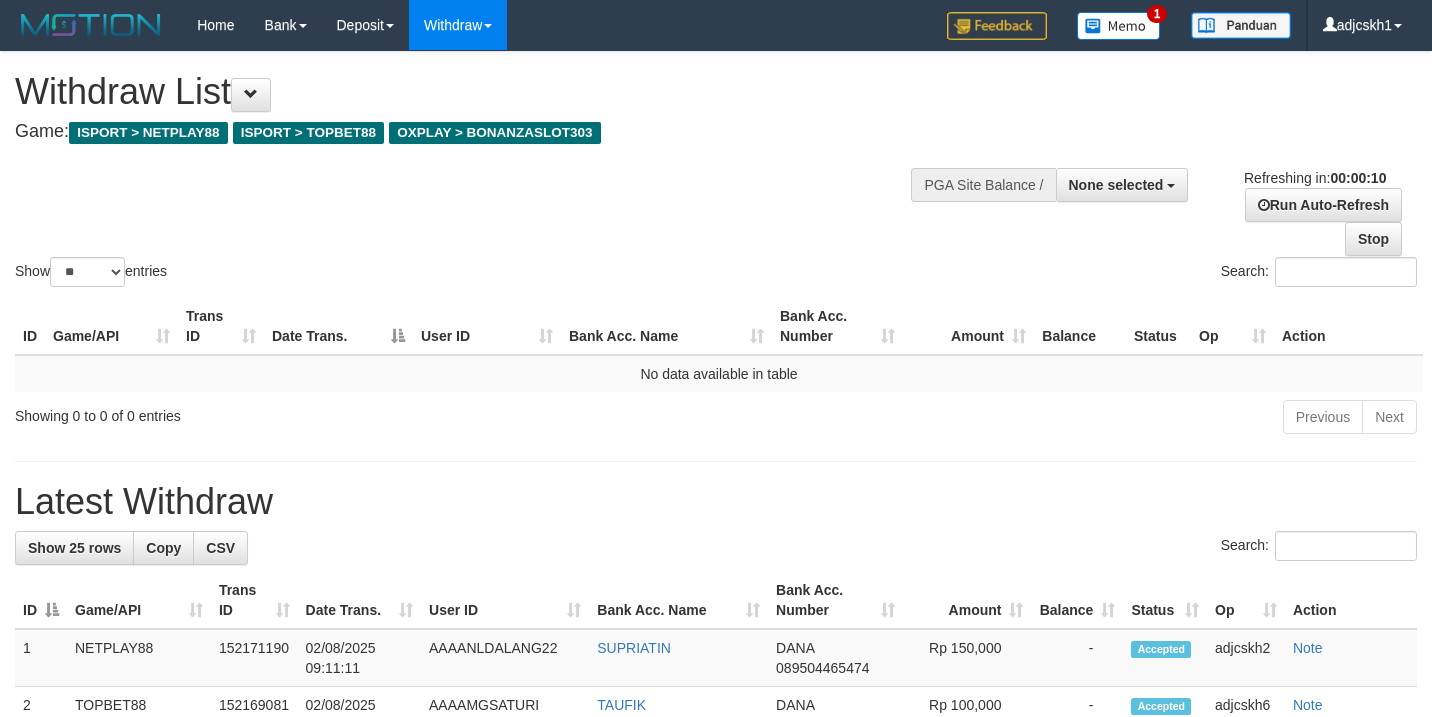 select 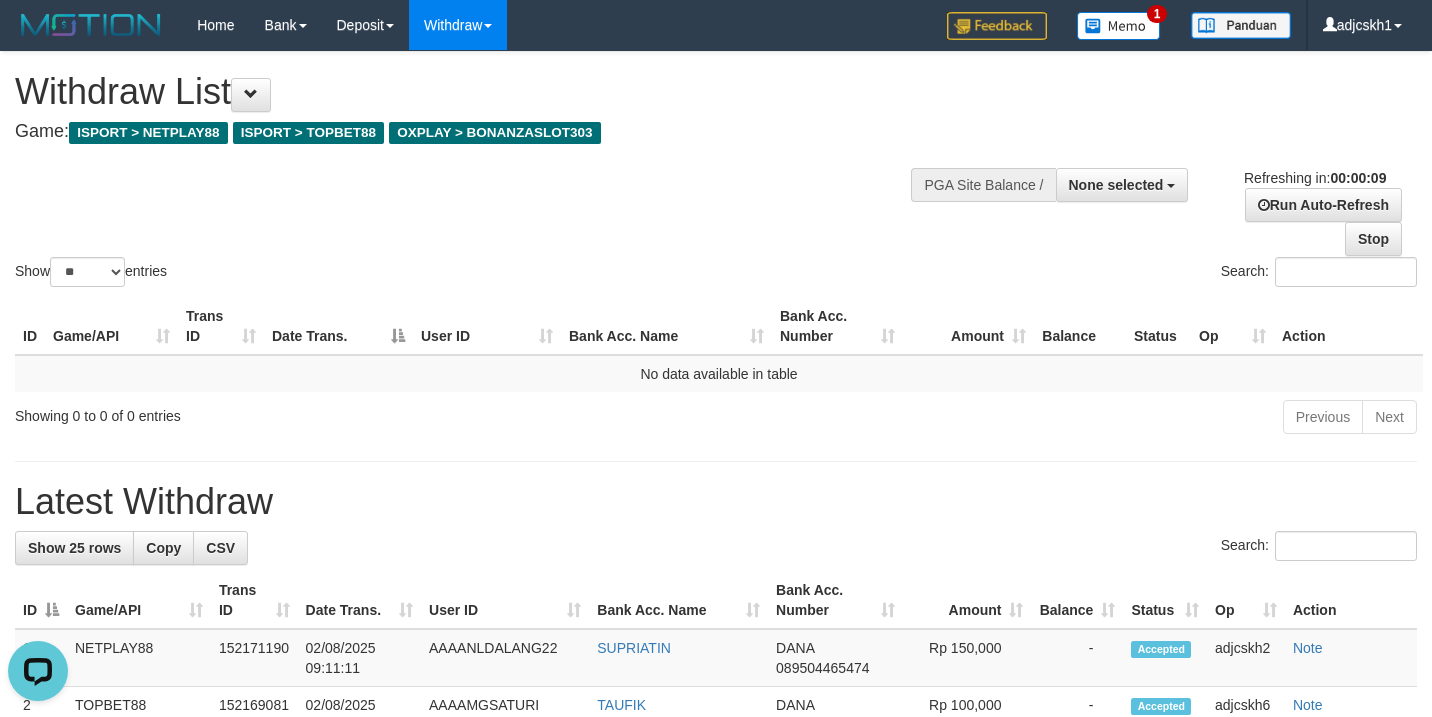 scroll, scrollTop: 0, scrollLeft: 0, axis: both 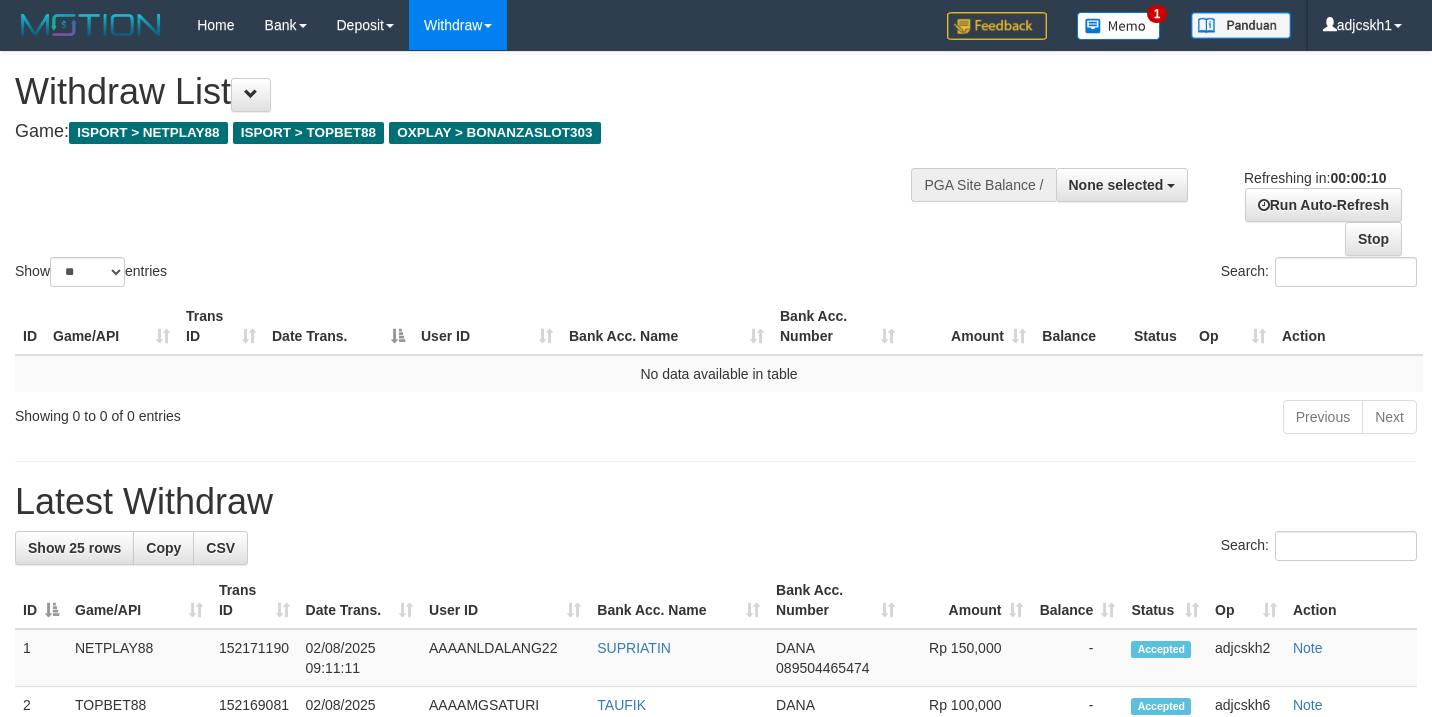 select 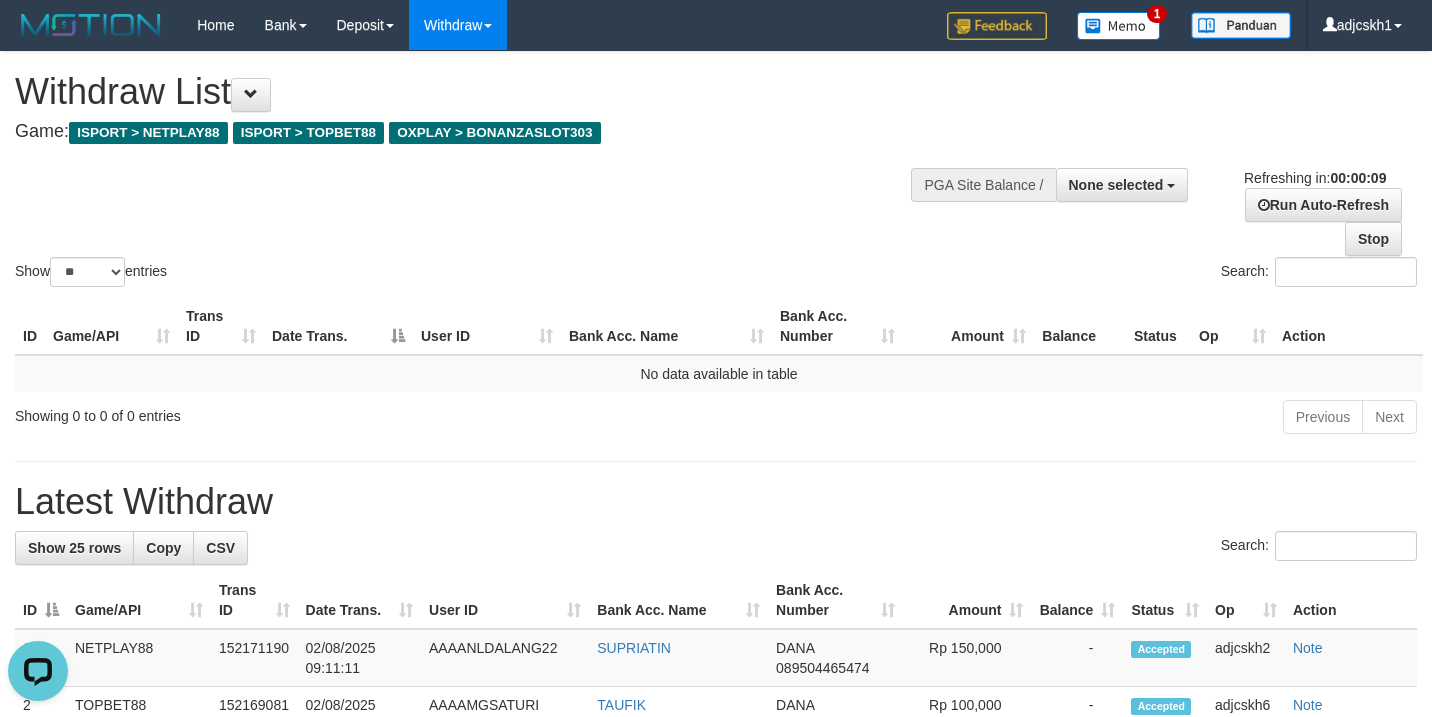 scroll, scrollTop: 0, scrollLeft: 0, axis: both 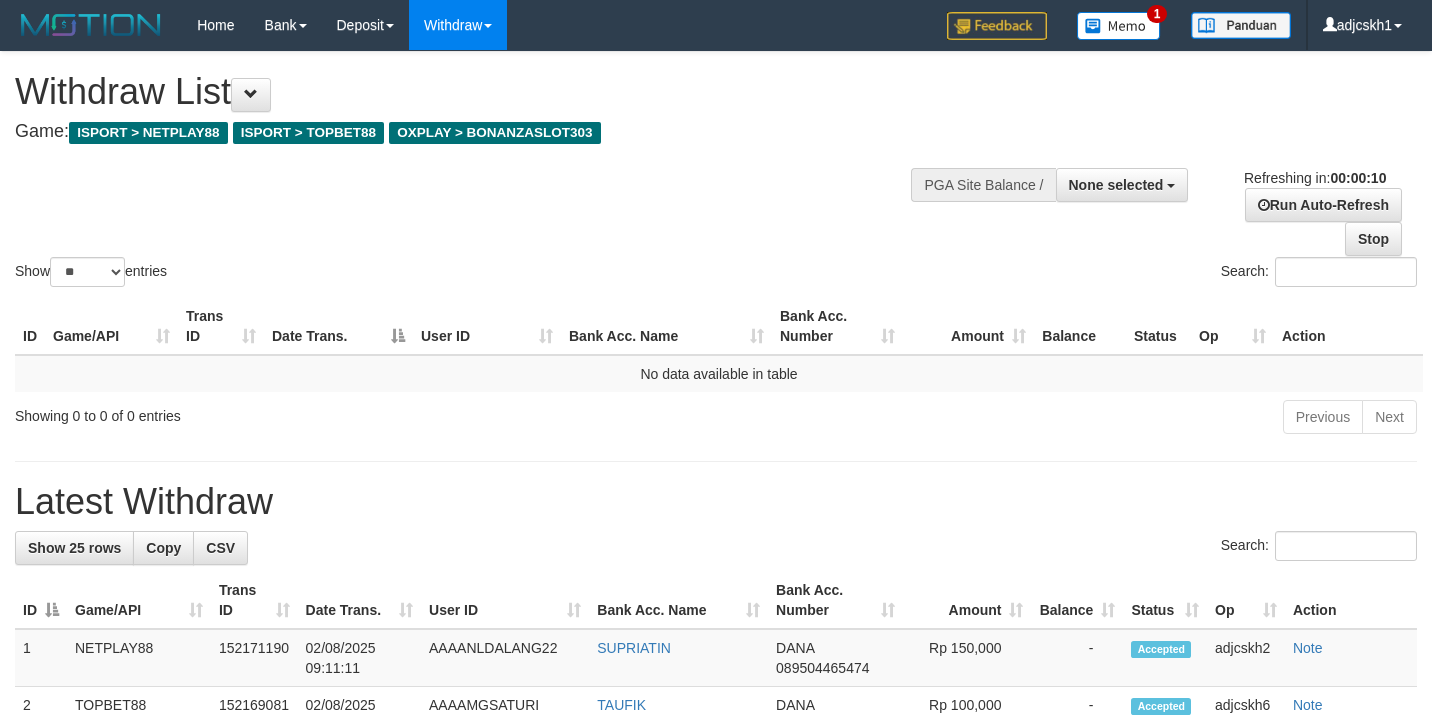 select 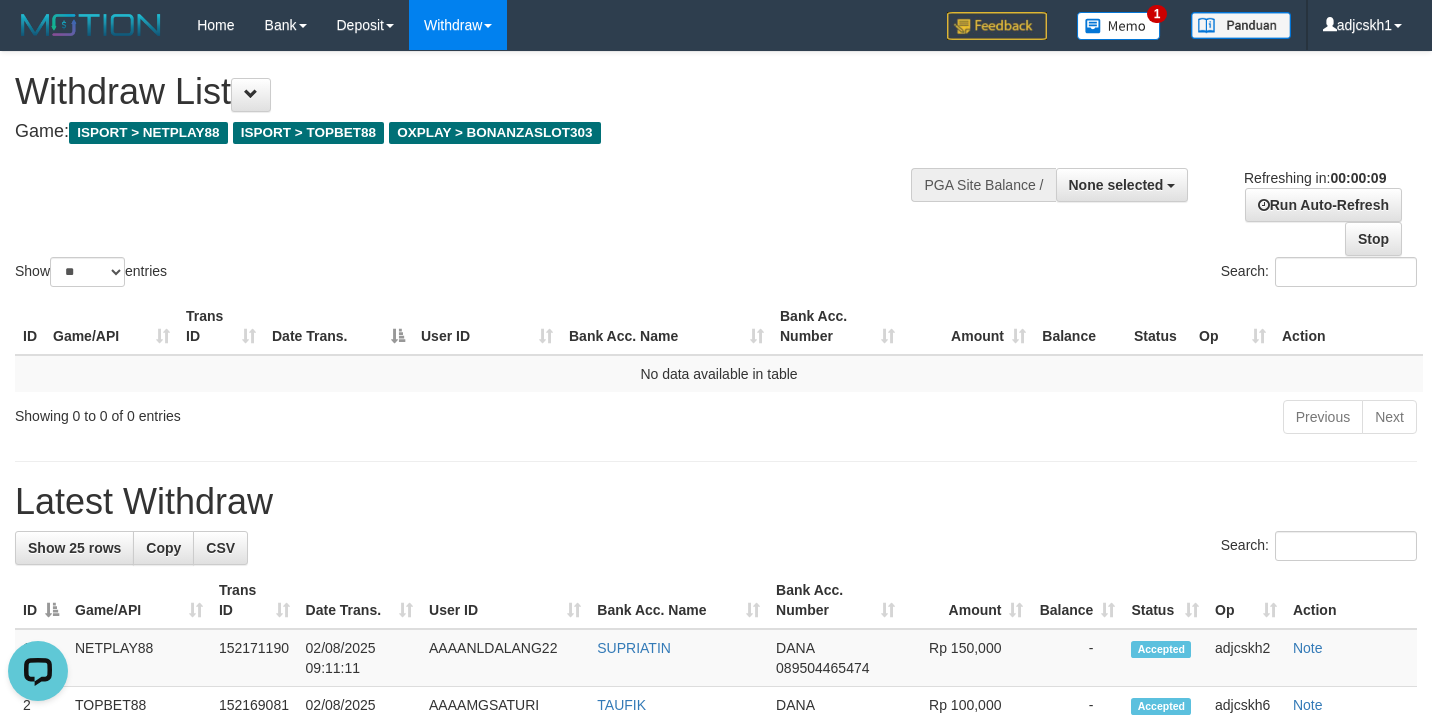 scroll, scrollTop: 0, scrollLeft: 0, axis: both 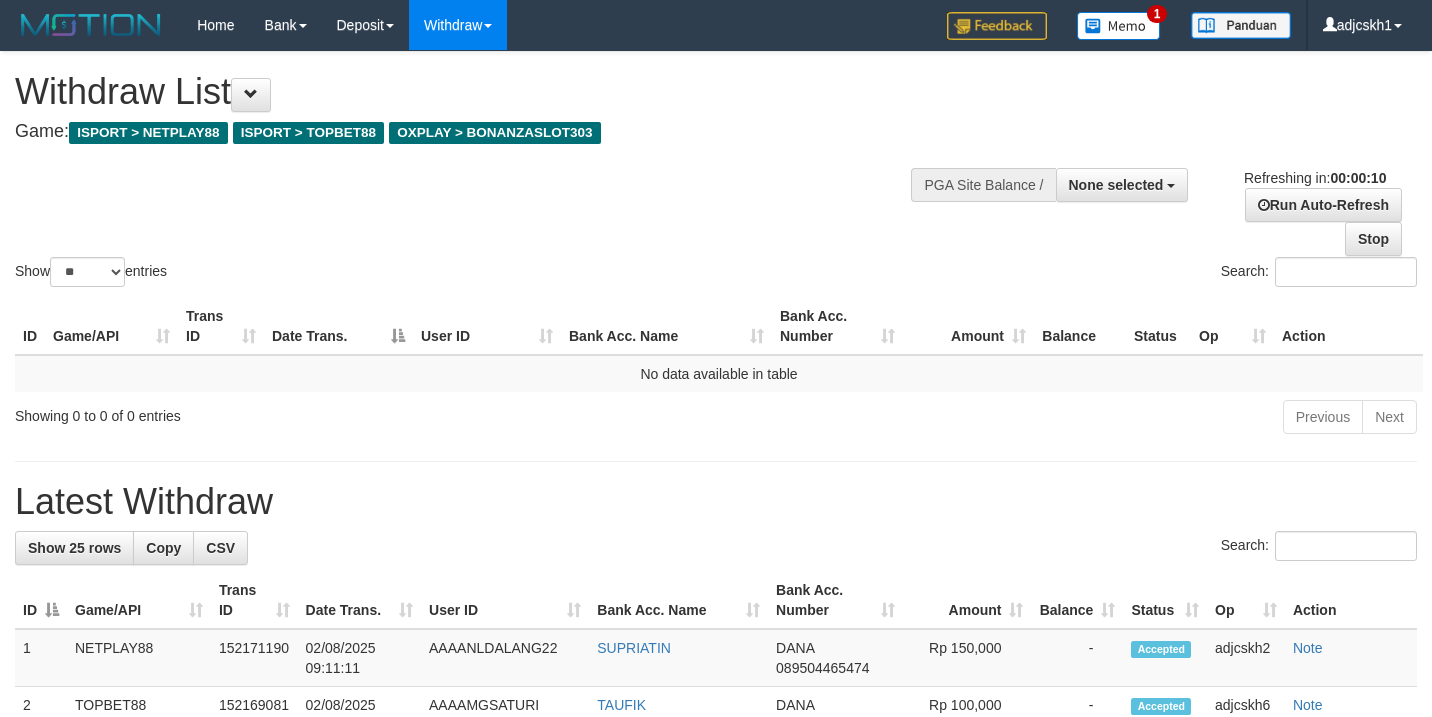 select 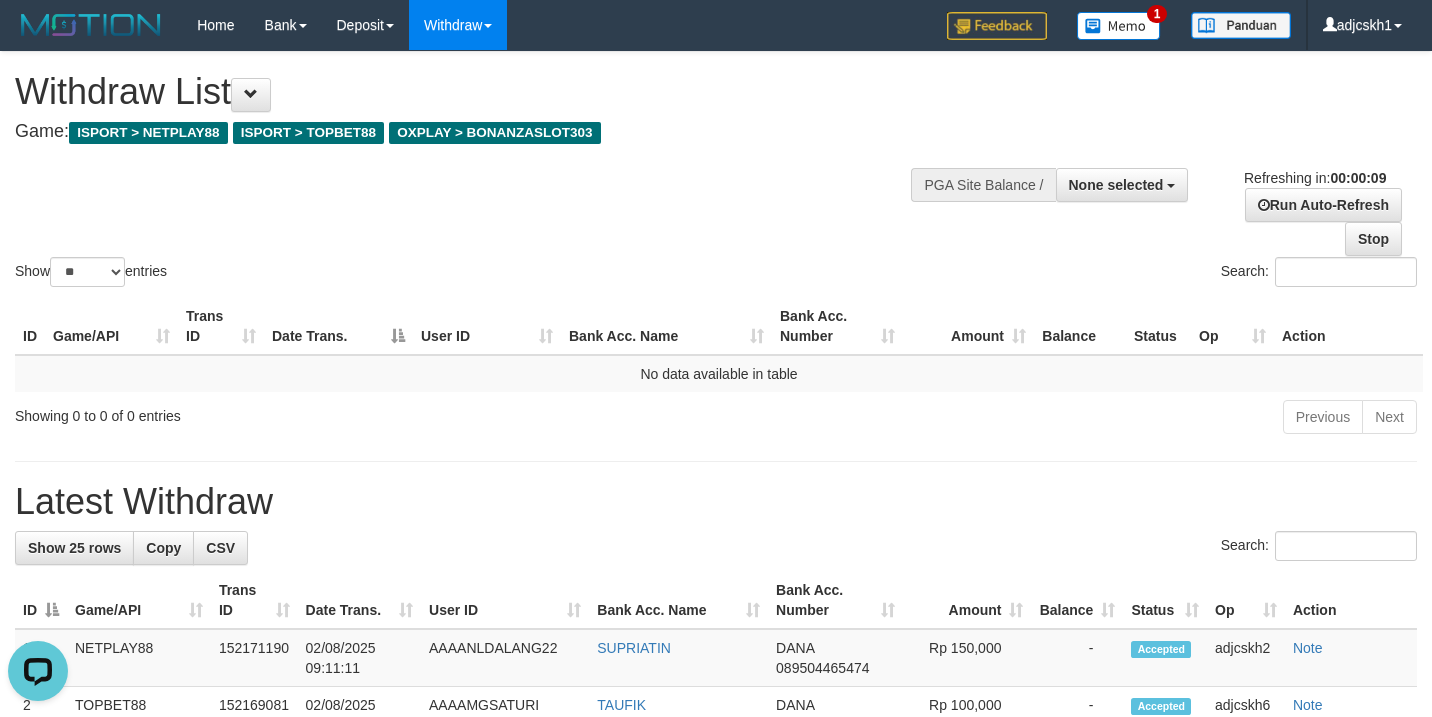 scroll, scrollTop: 0, scrollLeft: 0, axis: both 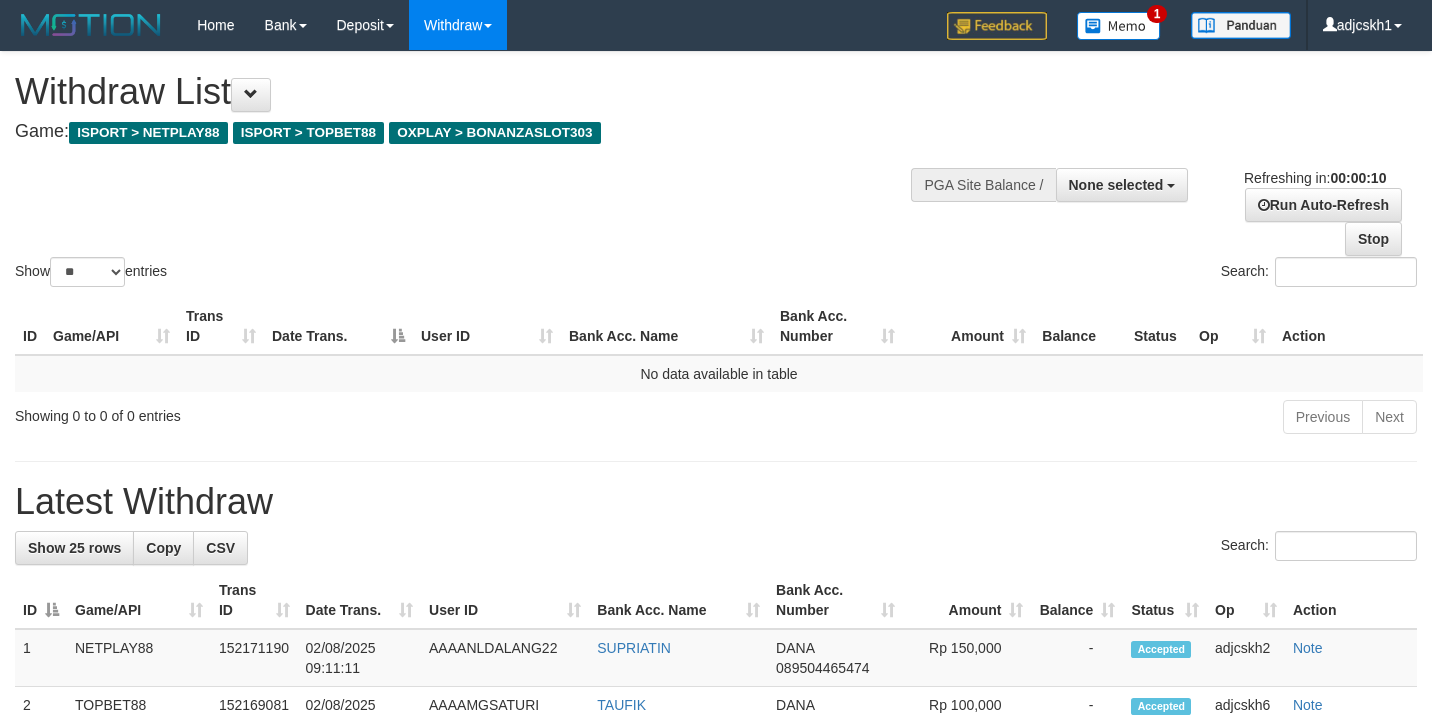 select 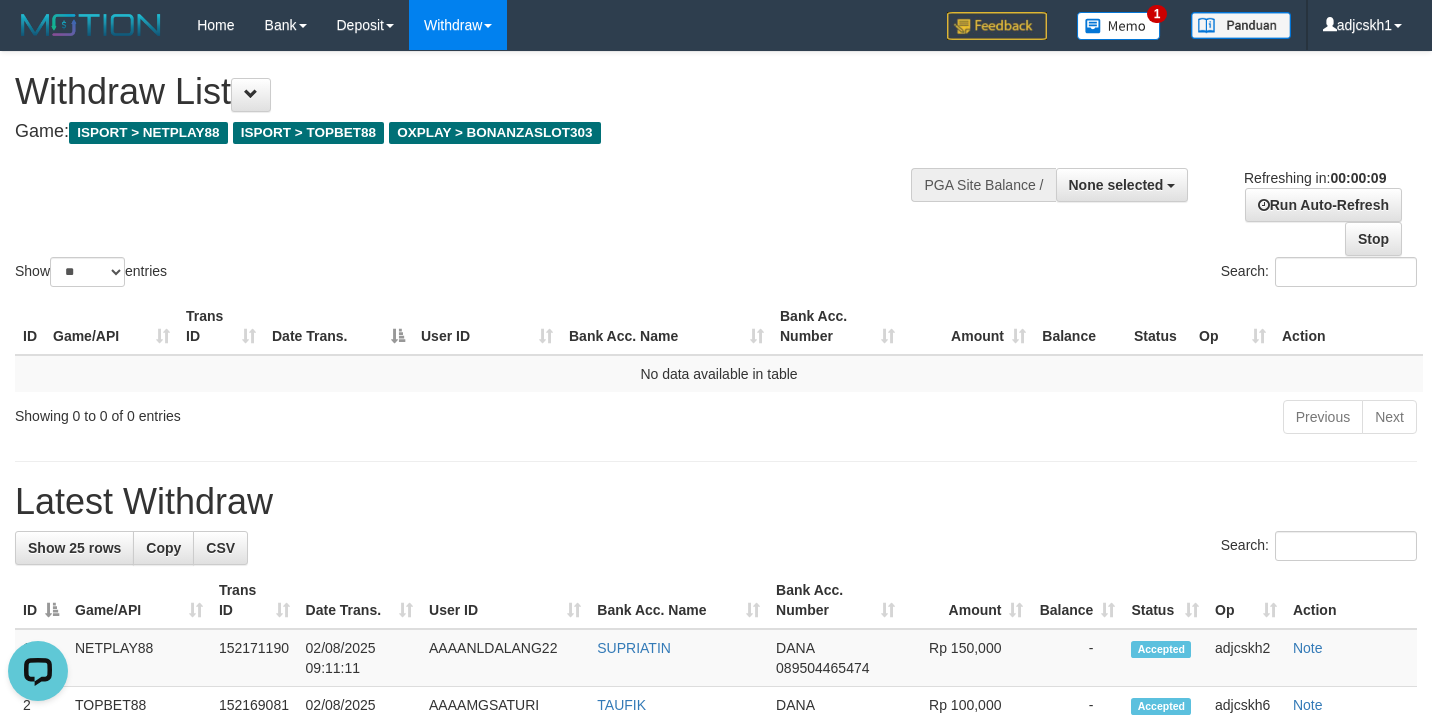 scroll, scrollTop: 0, scrollLeft: 0, axis: both 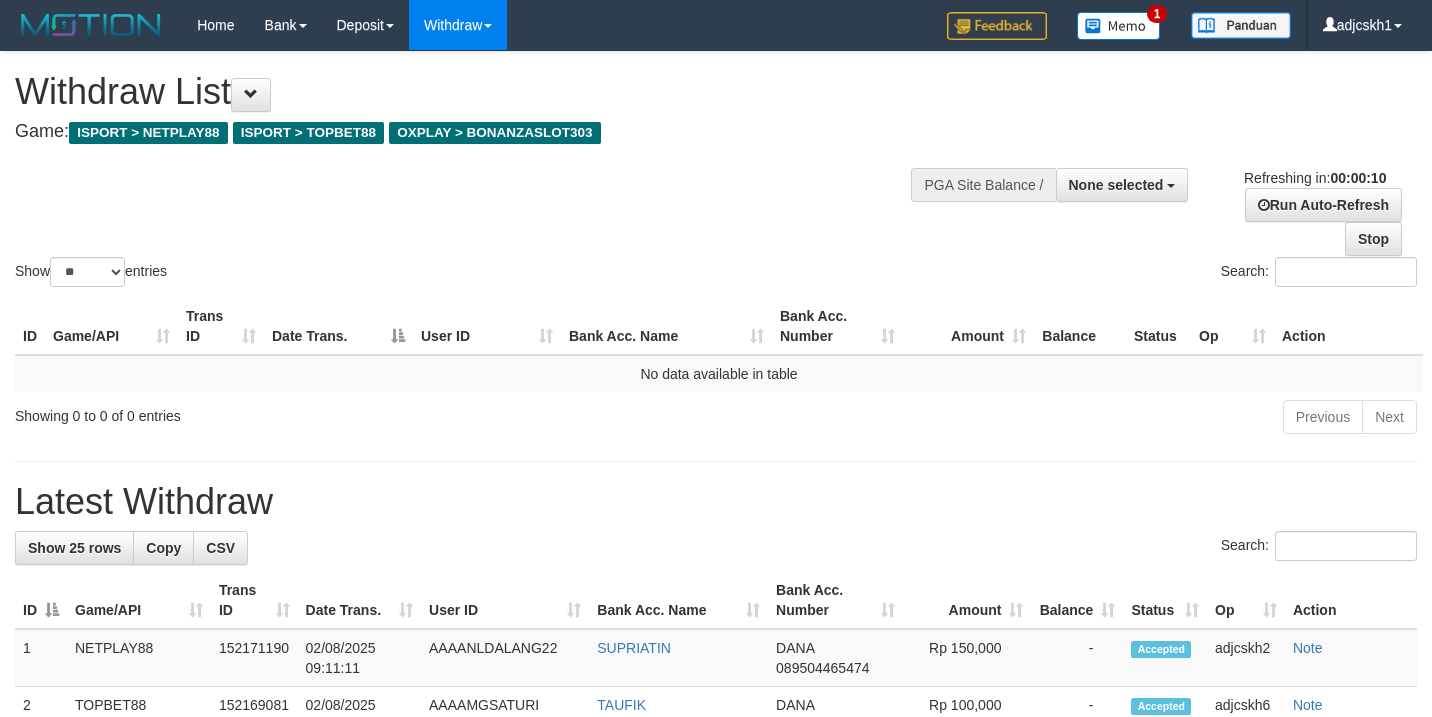 select 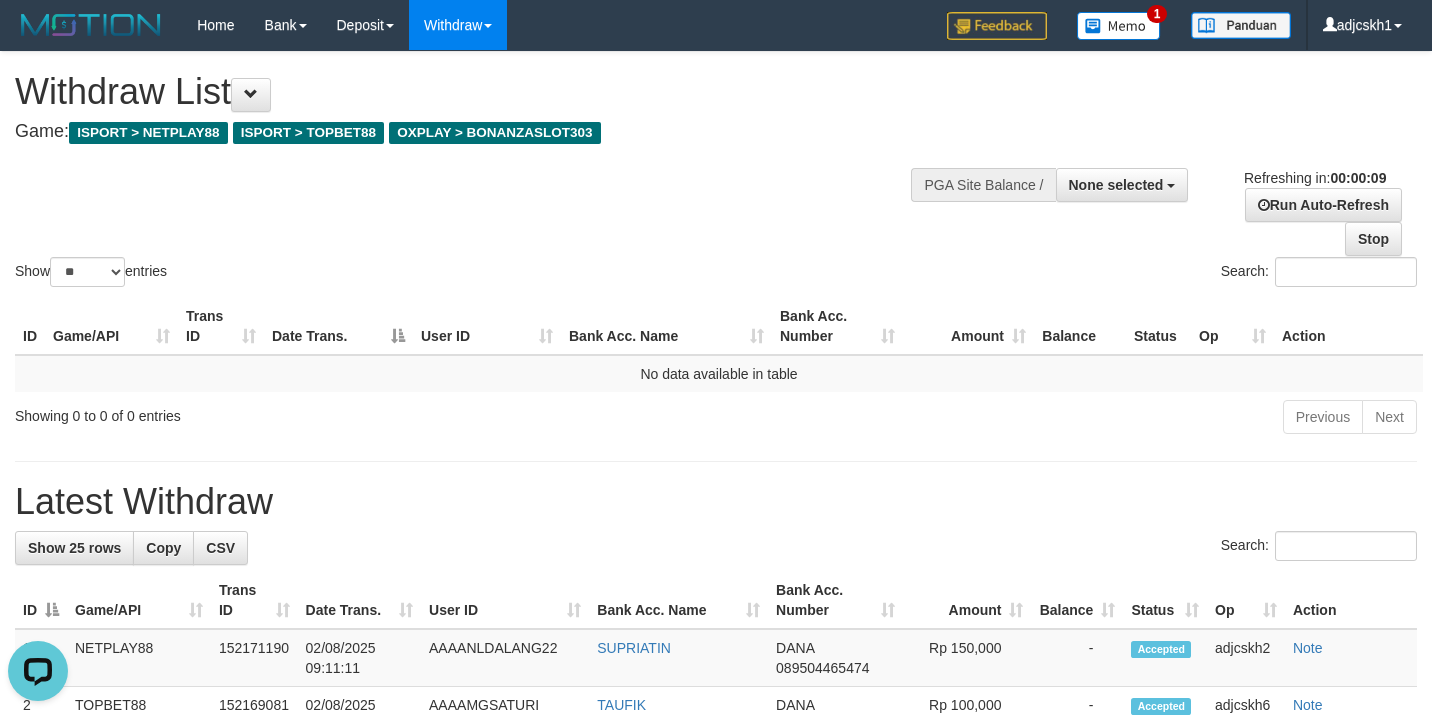 scroll, scrollTop: 0, scrollLeft: 0, axis: both 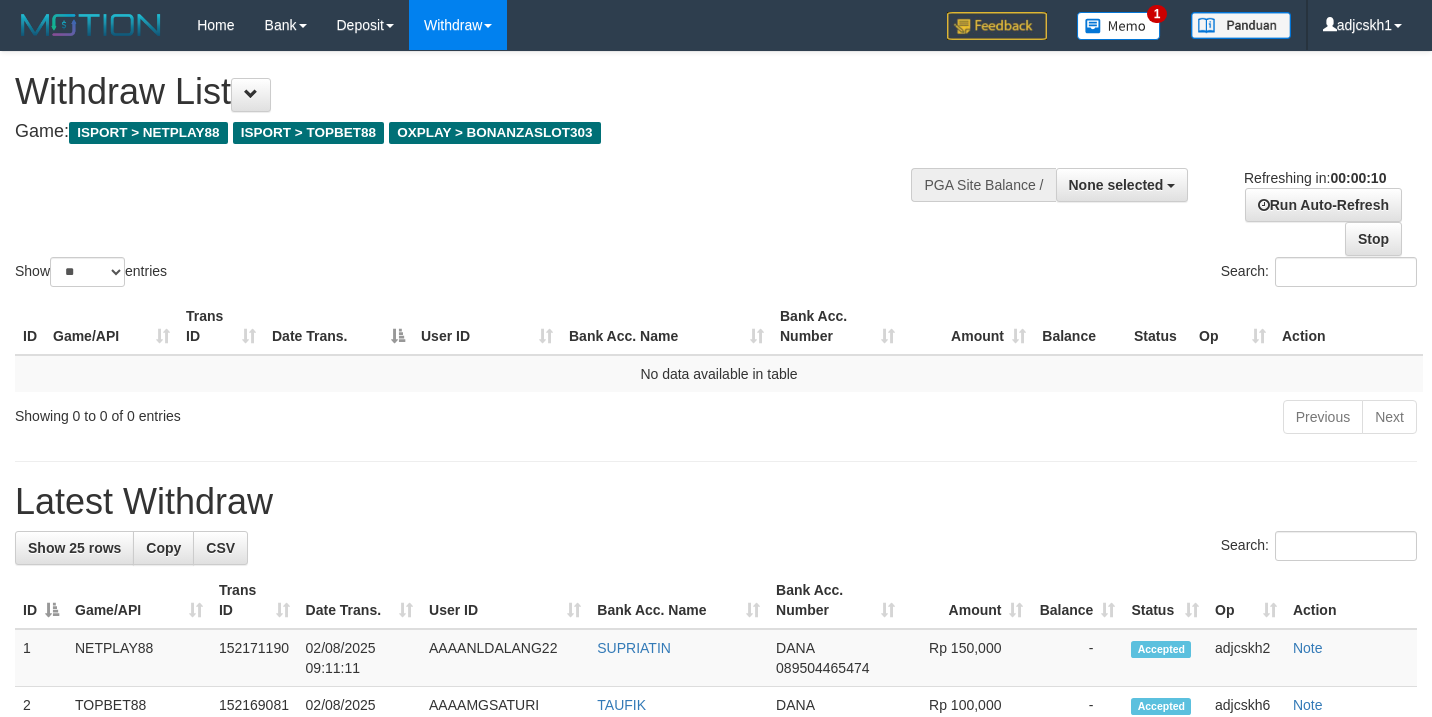 select 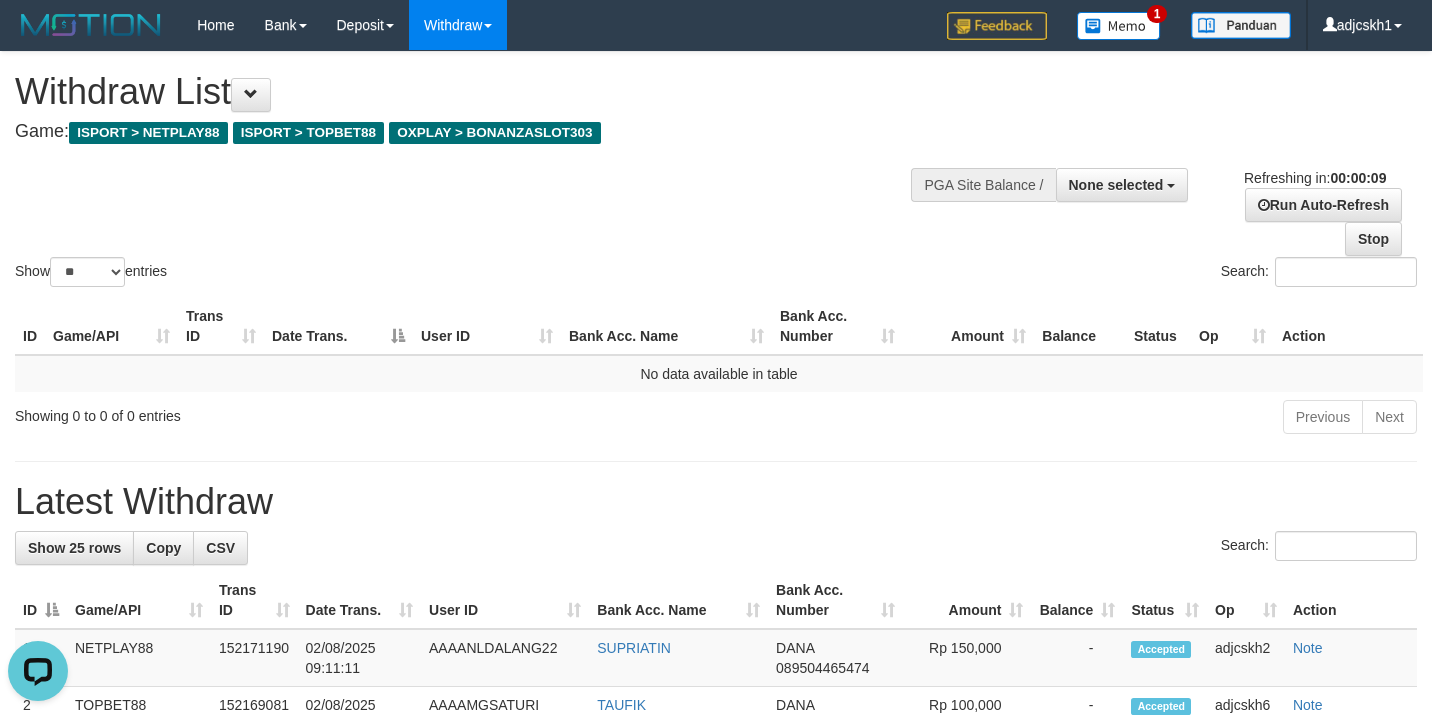 scroll, scrollTop: 0, scrollLeft: 0, axis: both 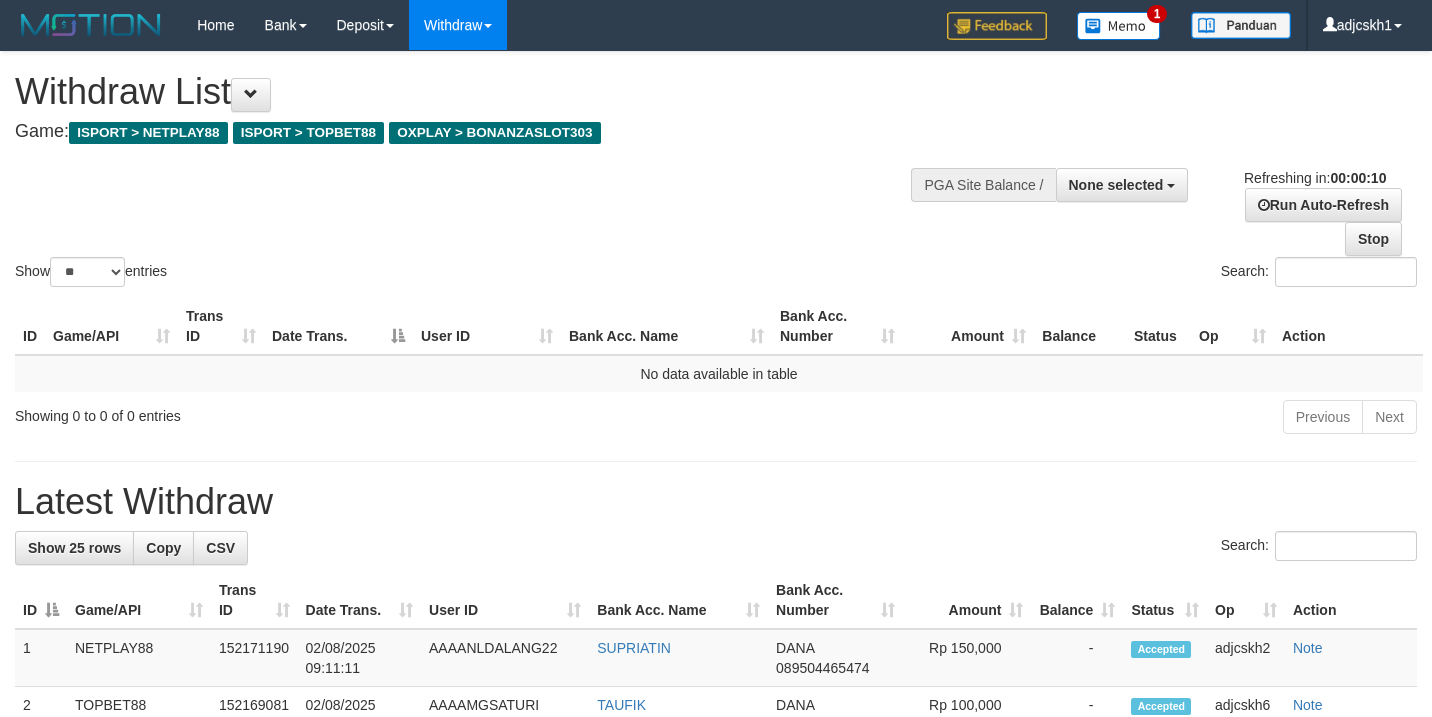 select 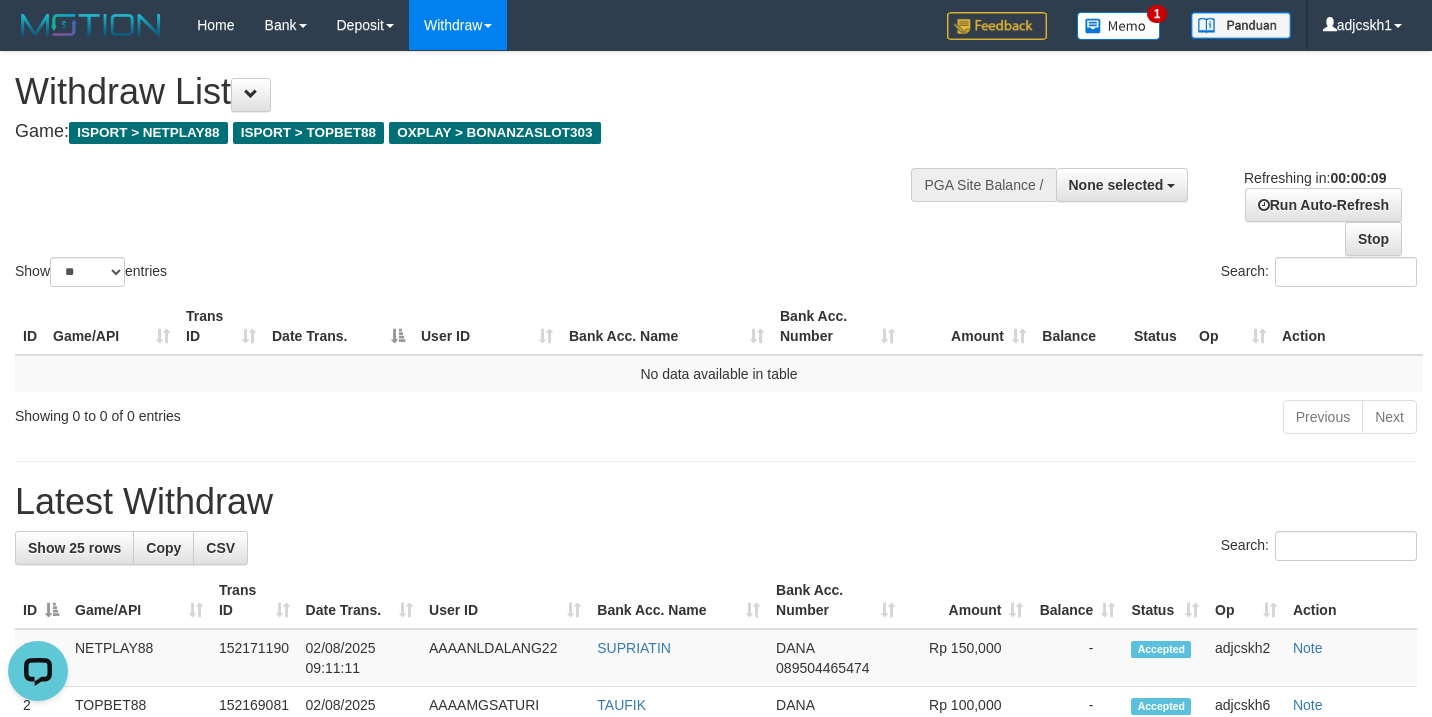 scroll, scrollTop: 0, scrollLeft: 0, axis: both 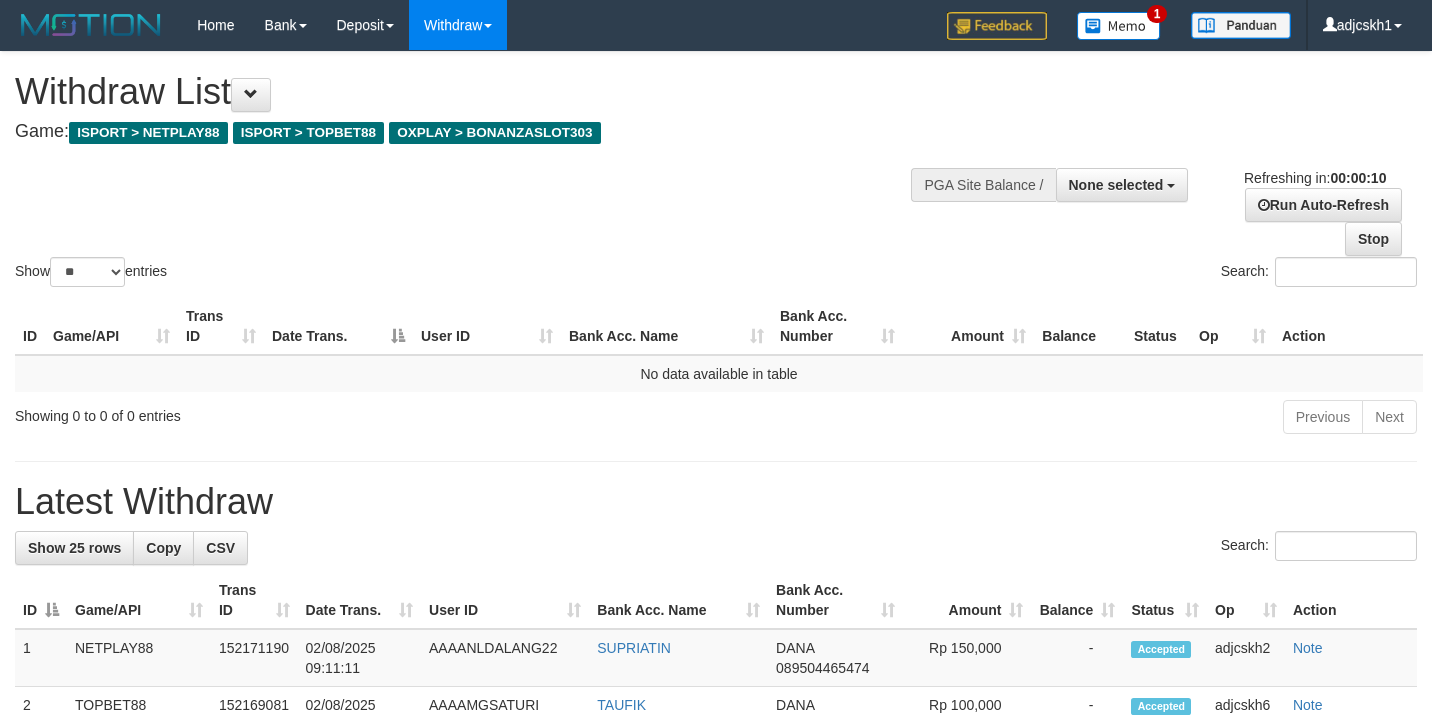 select 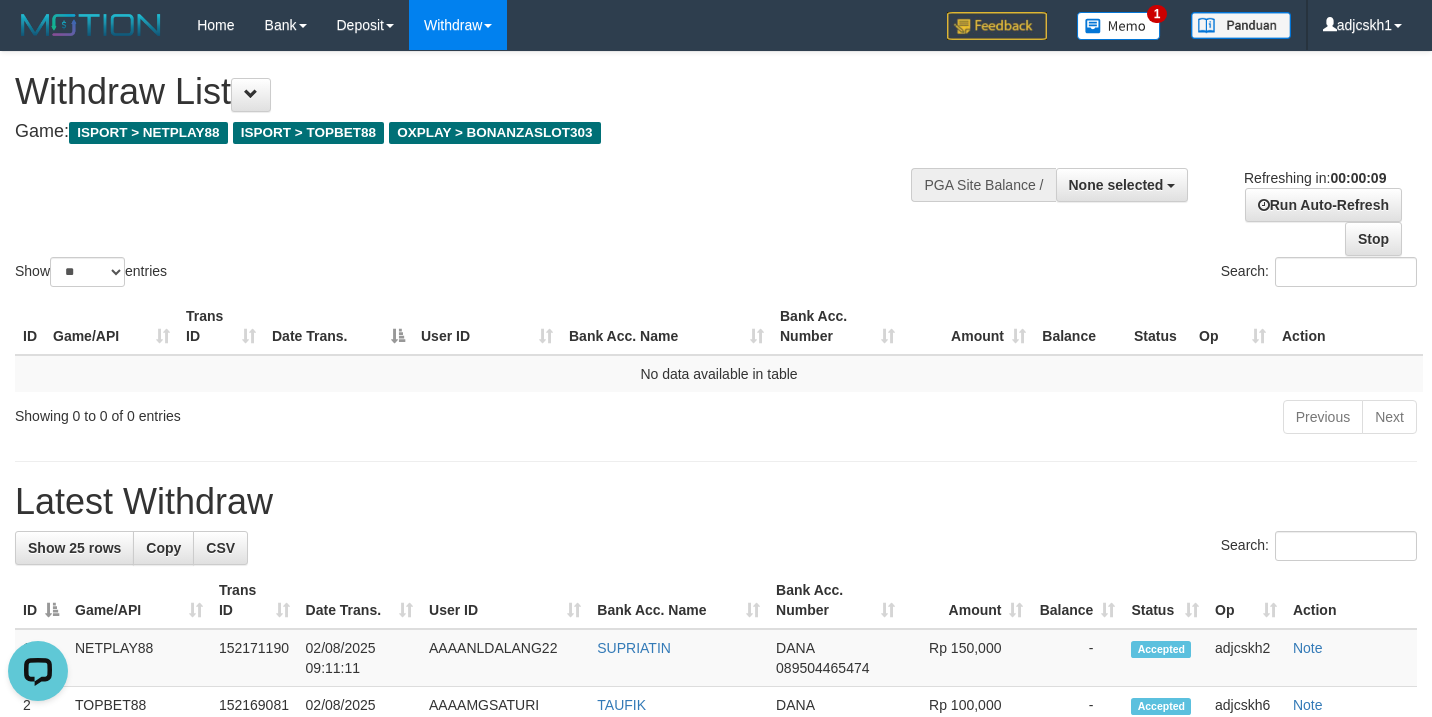 scroll, scrollTop: 0, scrollLeft: 0, axis: both 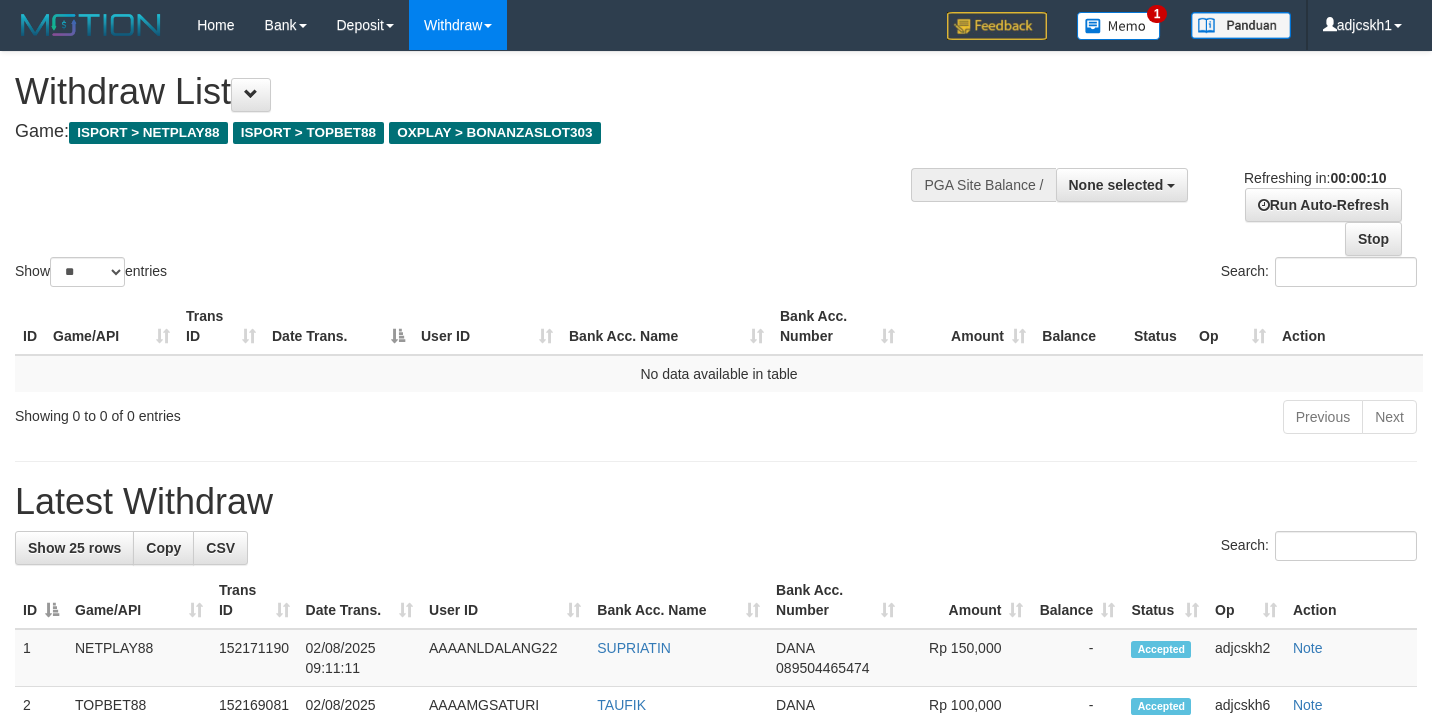 select 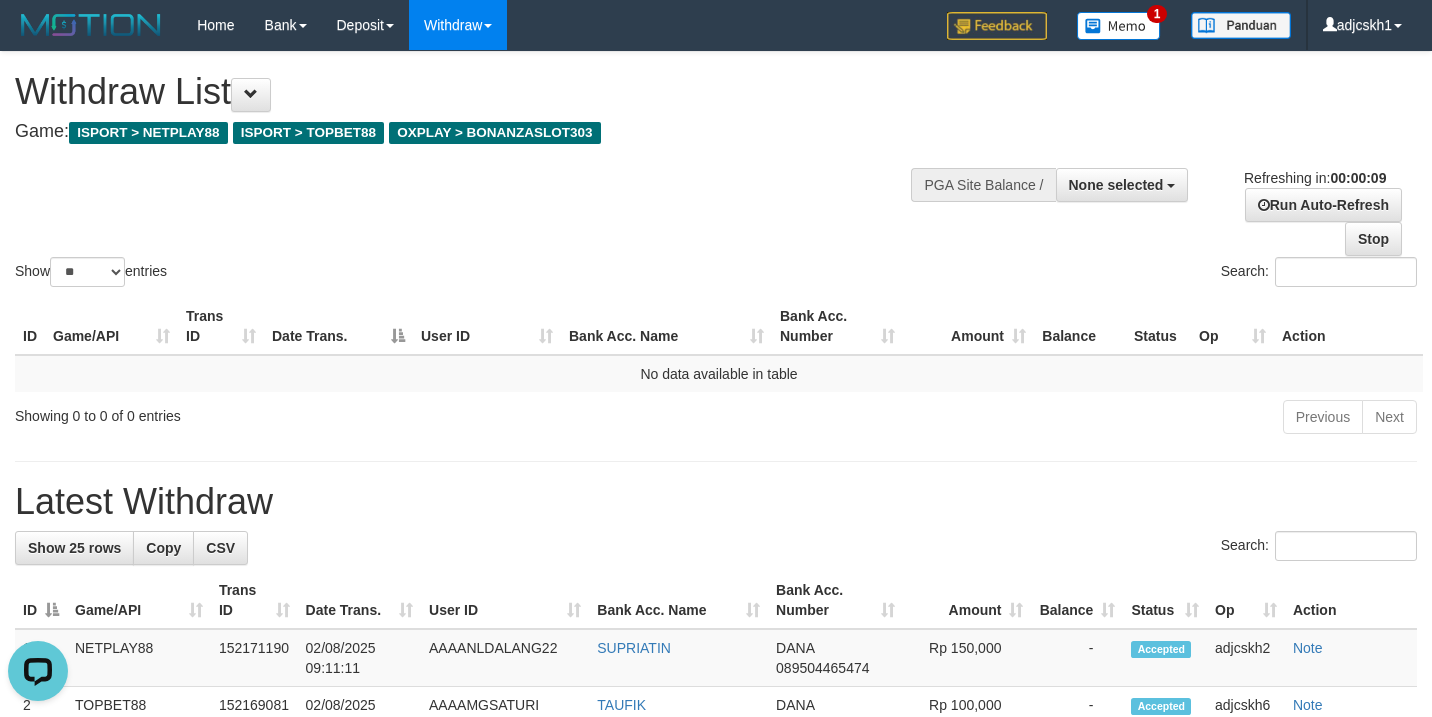 scroll, scrollTop: 0, scrollLeft: 0, axis: both 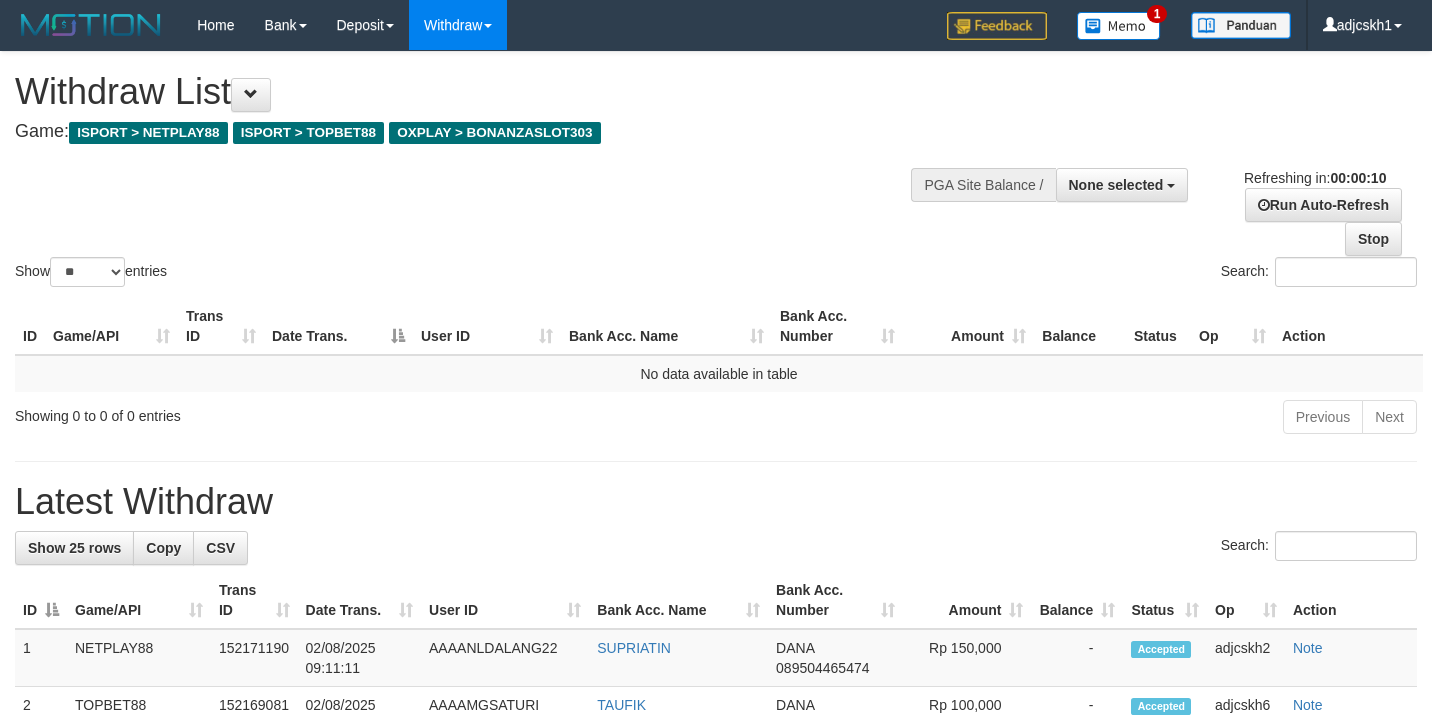 select 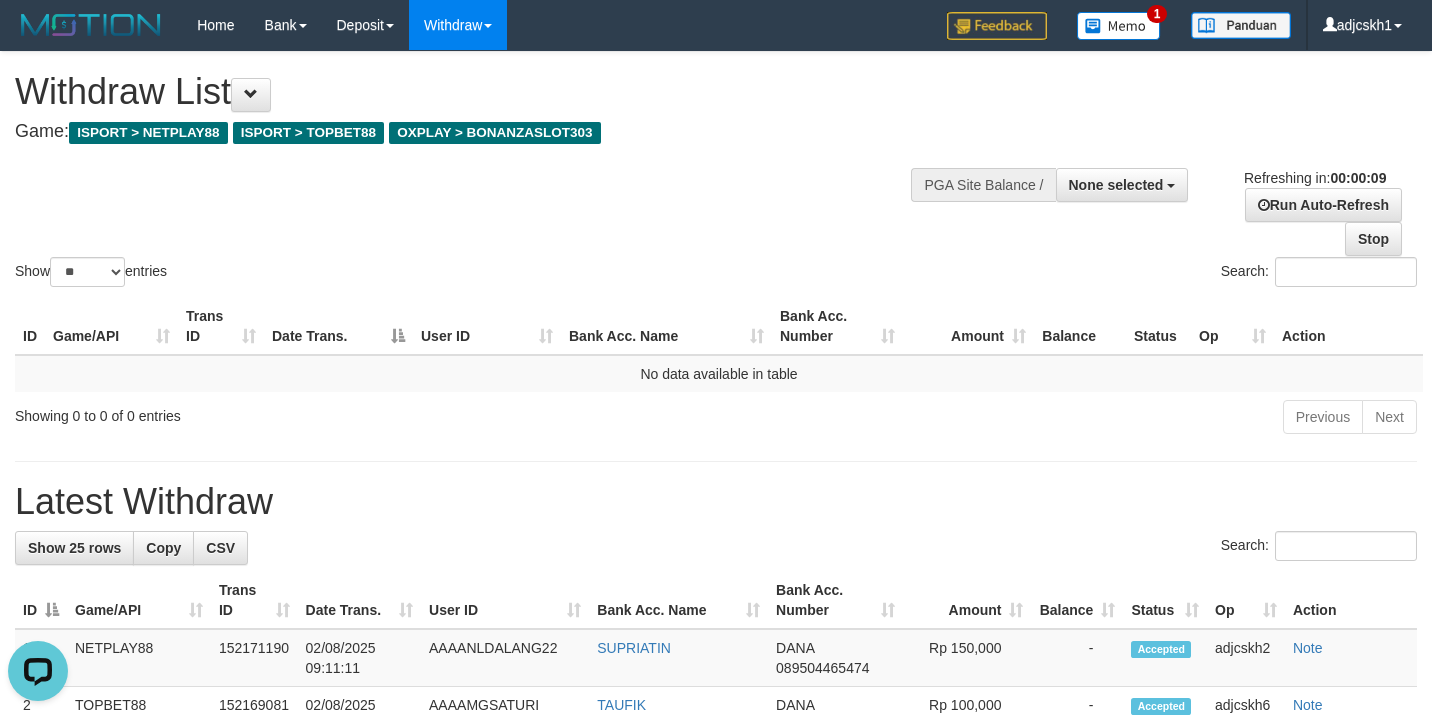 scroll, scrollTop: 0, scrollLeft: 0, axis: both 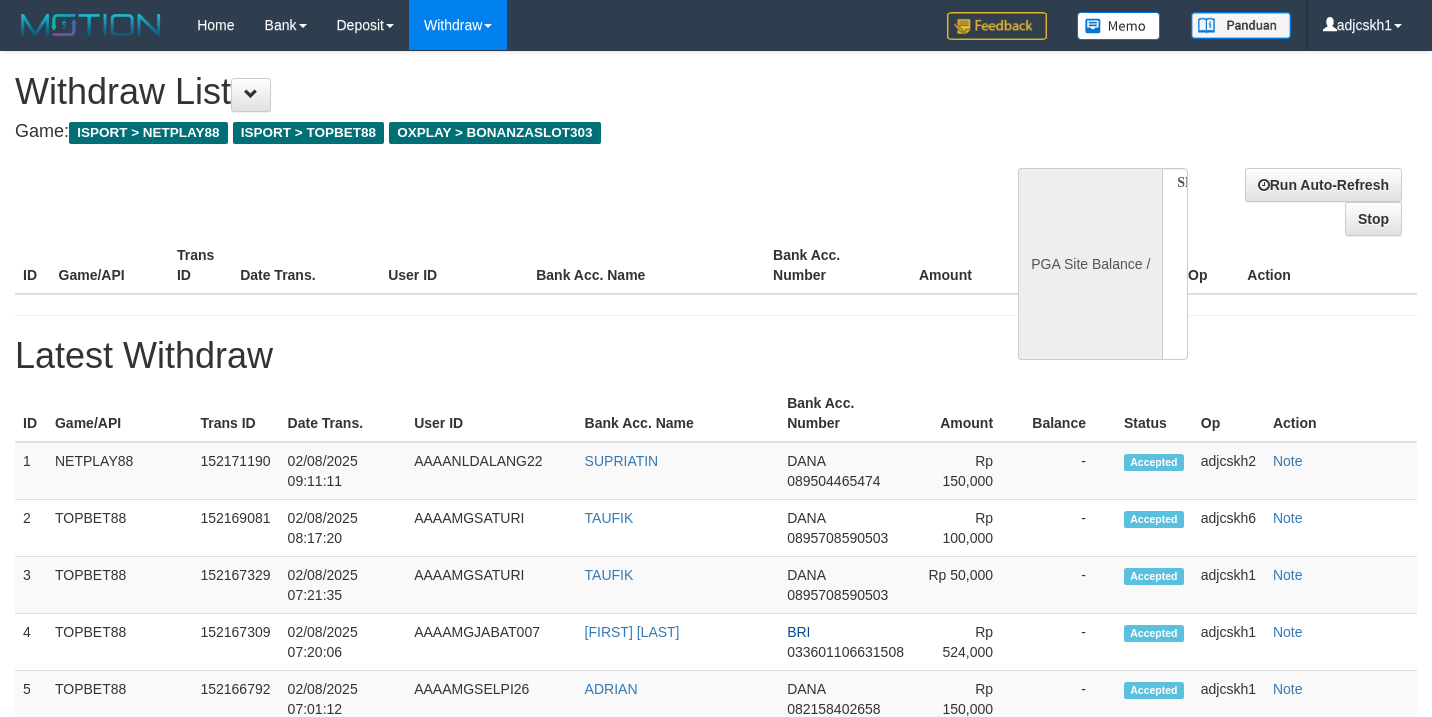 select 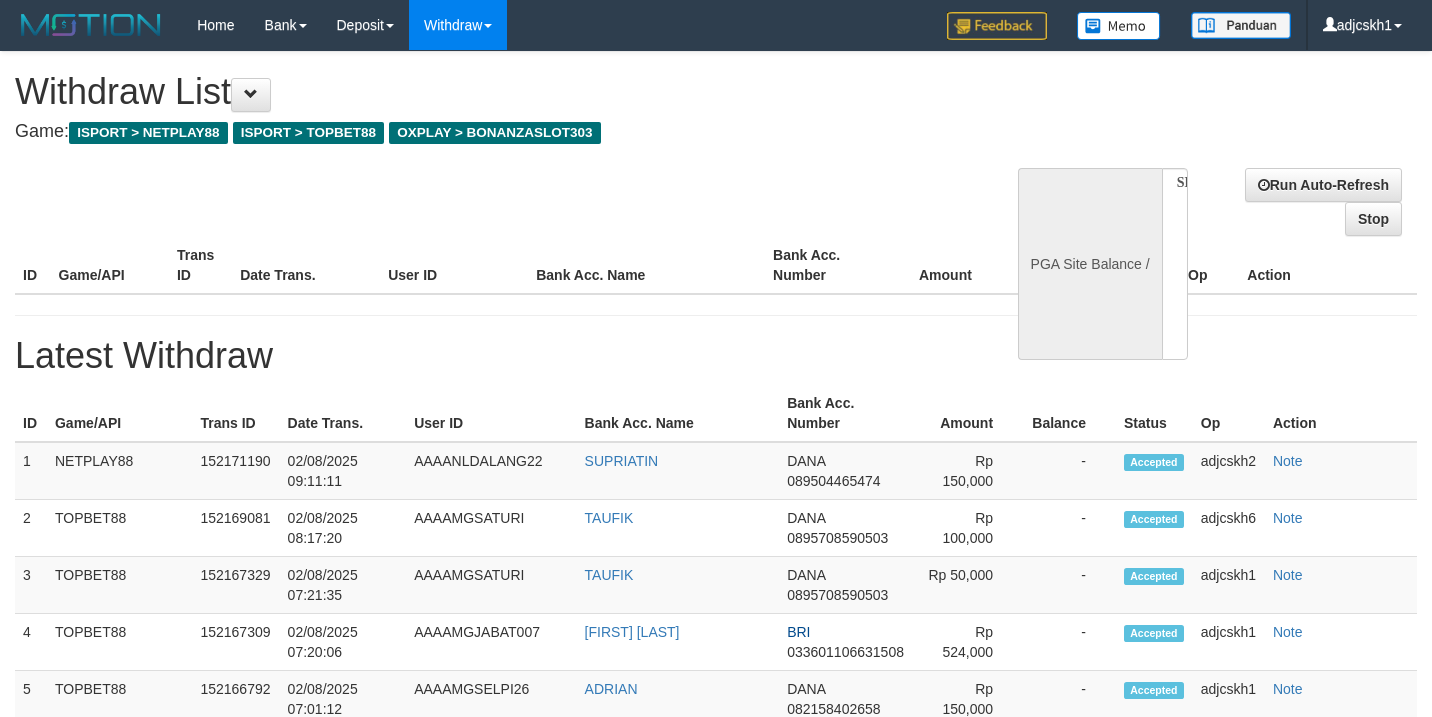 scroll, scrollTop: 0, scrollLeft: 0, axis: both 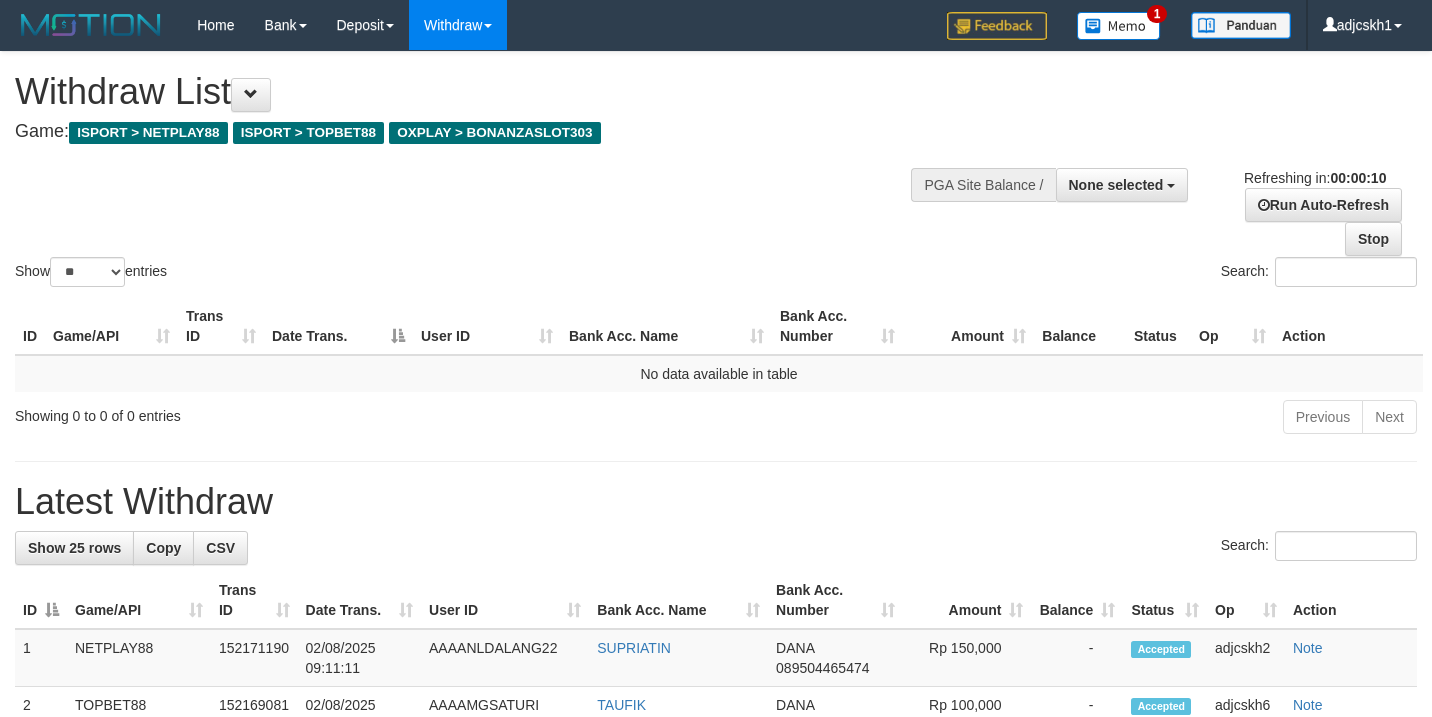 select 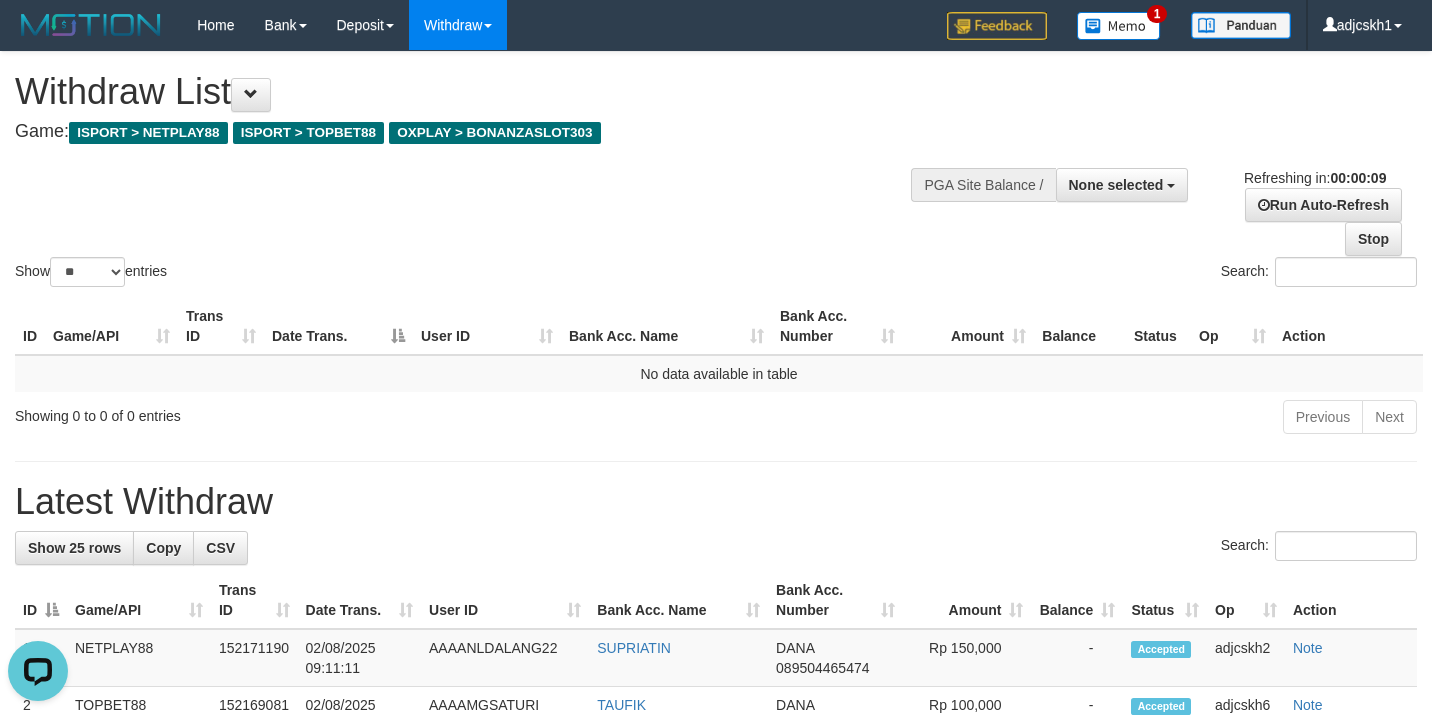 scroll, scrollTop: 0, scrollLeft: 0, axis: both 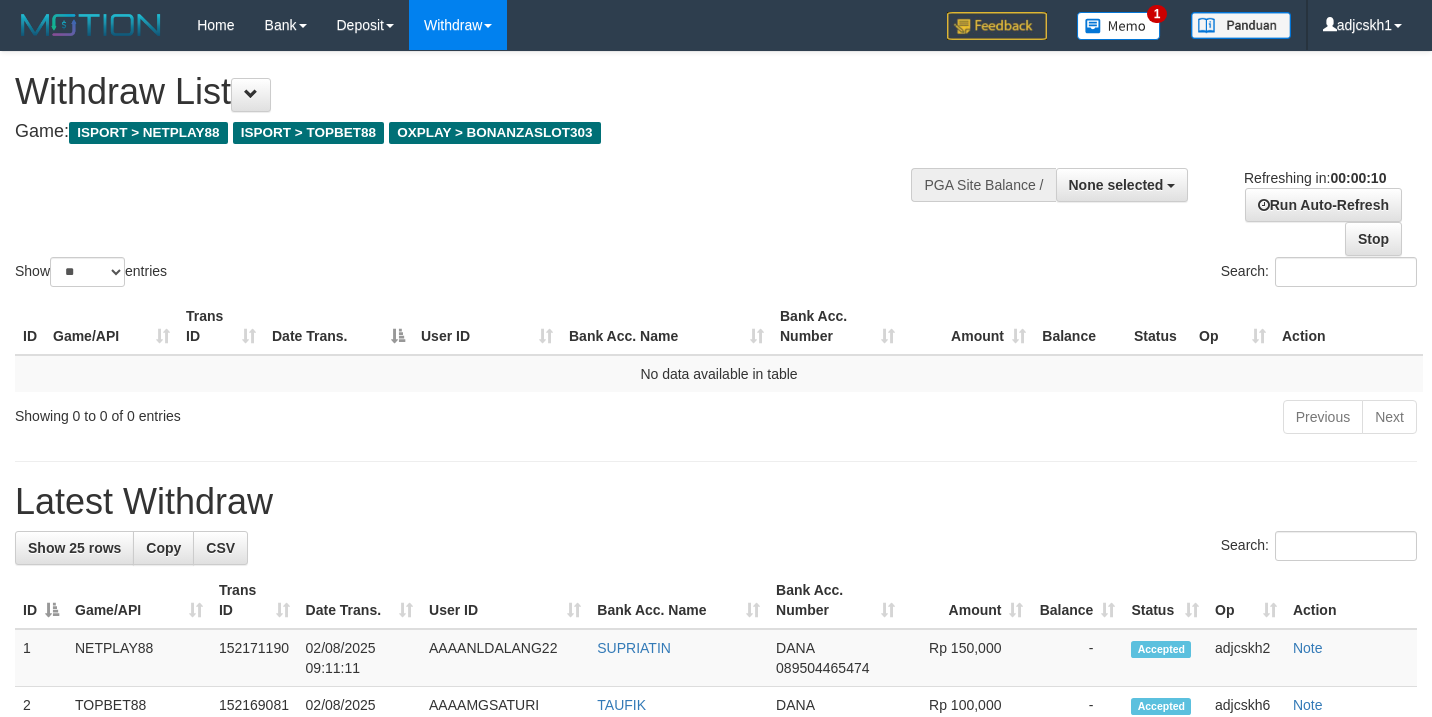select 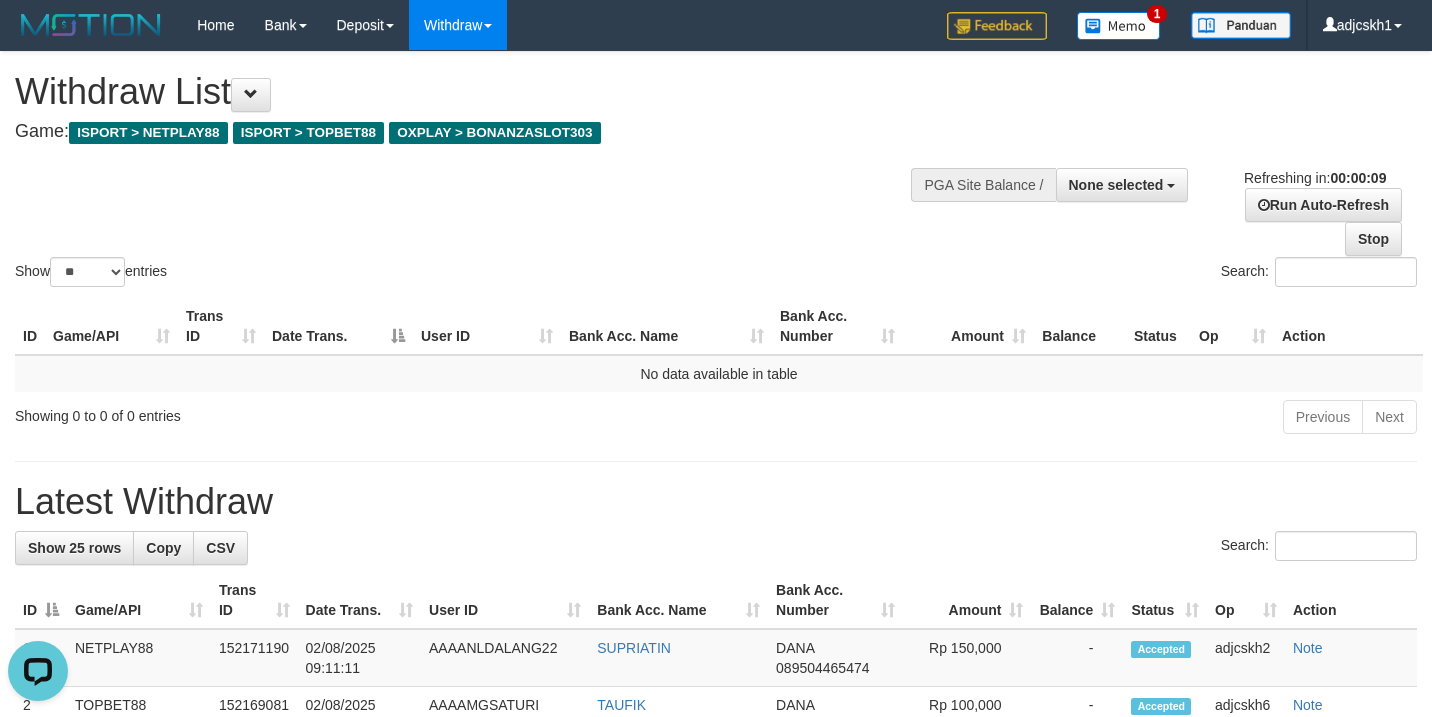 scroll, scrollTop: 0, scrollLeft: 0, axis: both 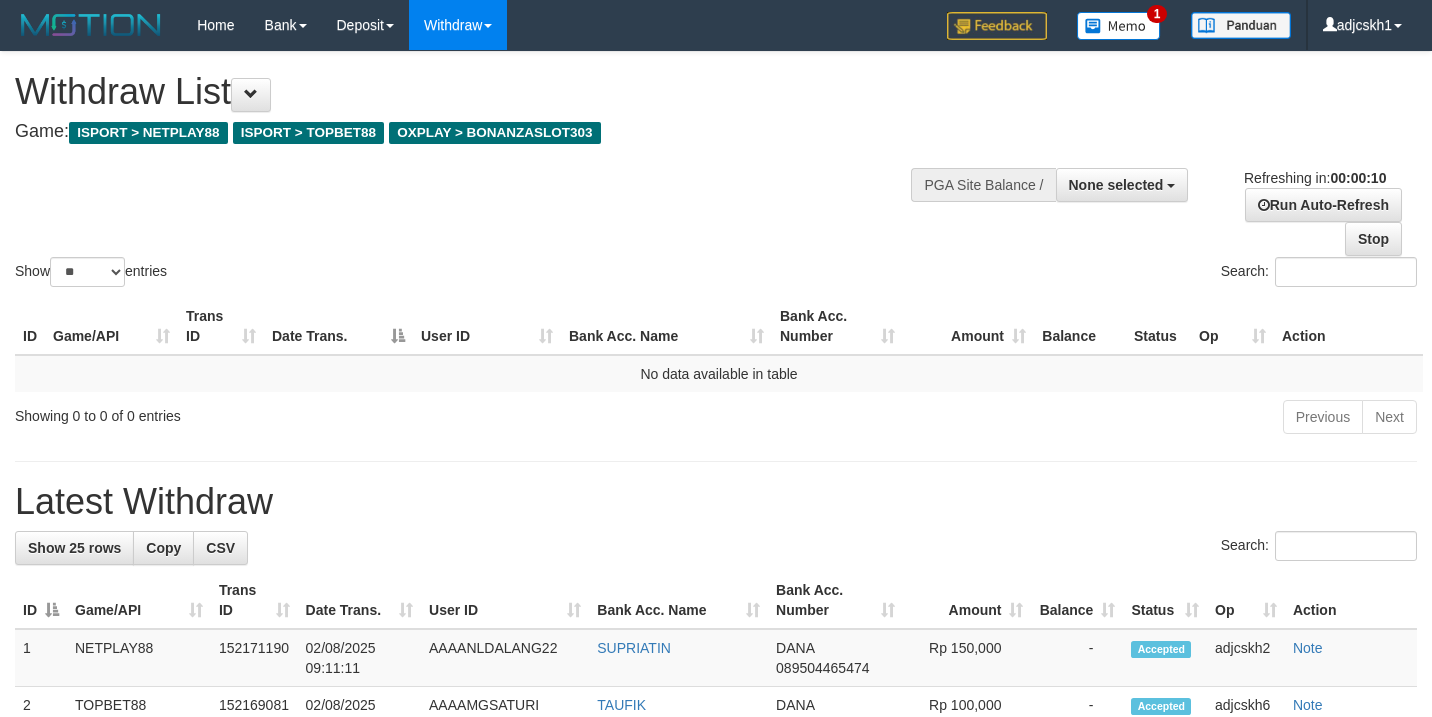 select 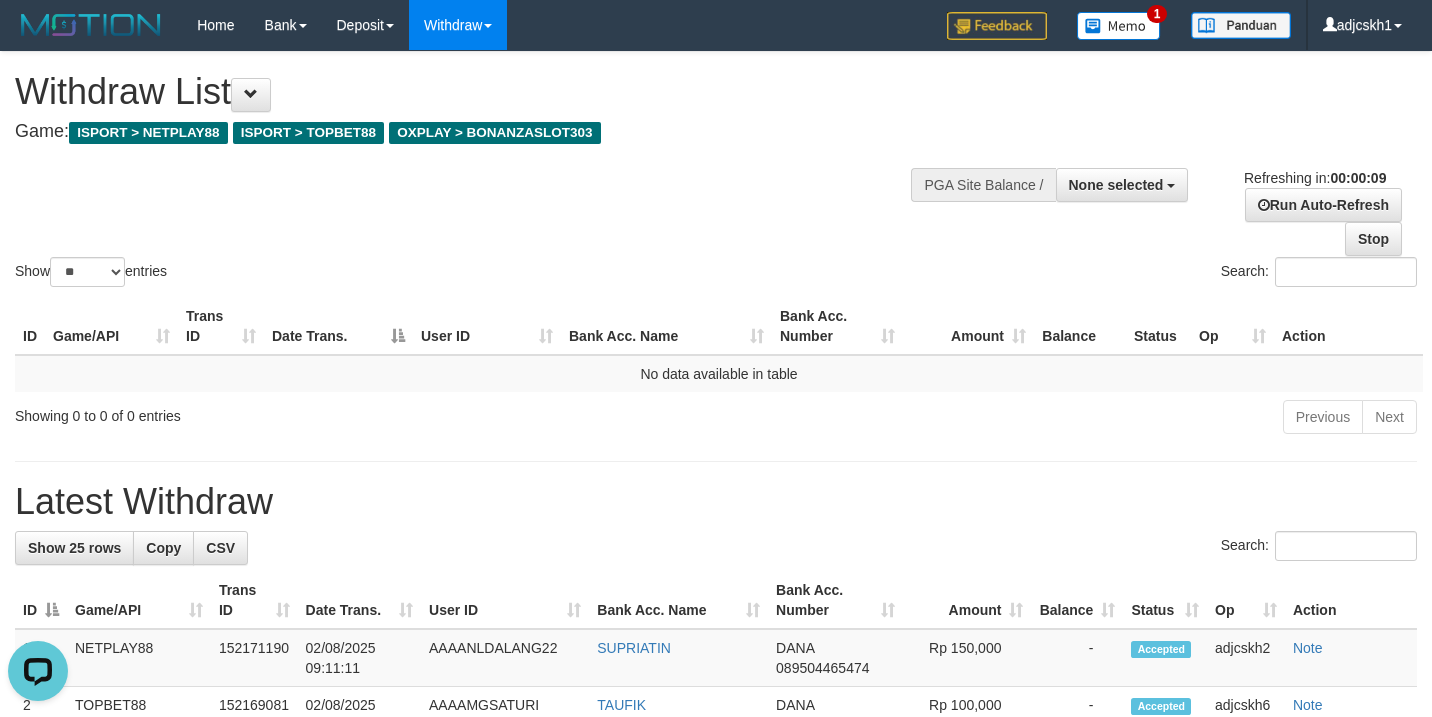 scroll, scrollTop: 0, scrollLeft: 0, axis: both 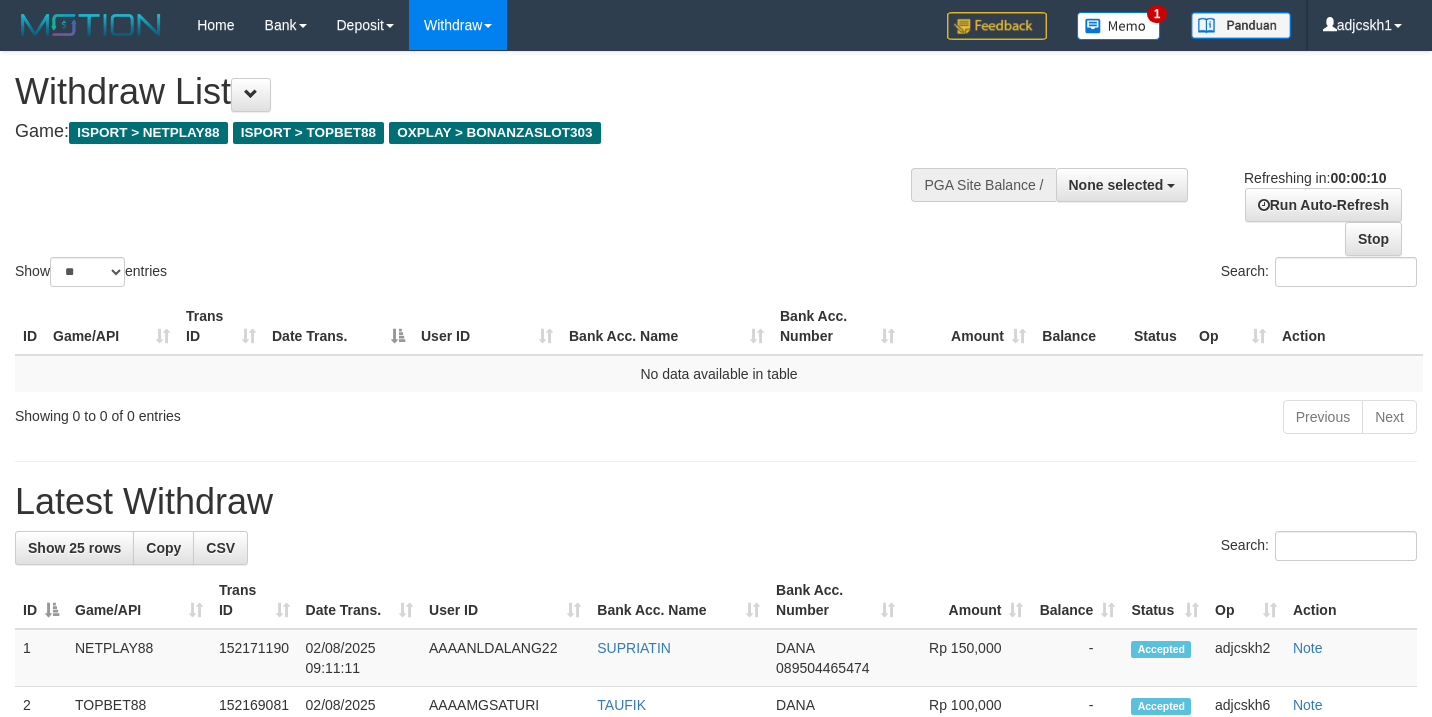 select 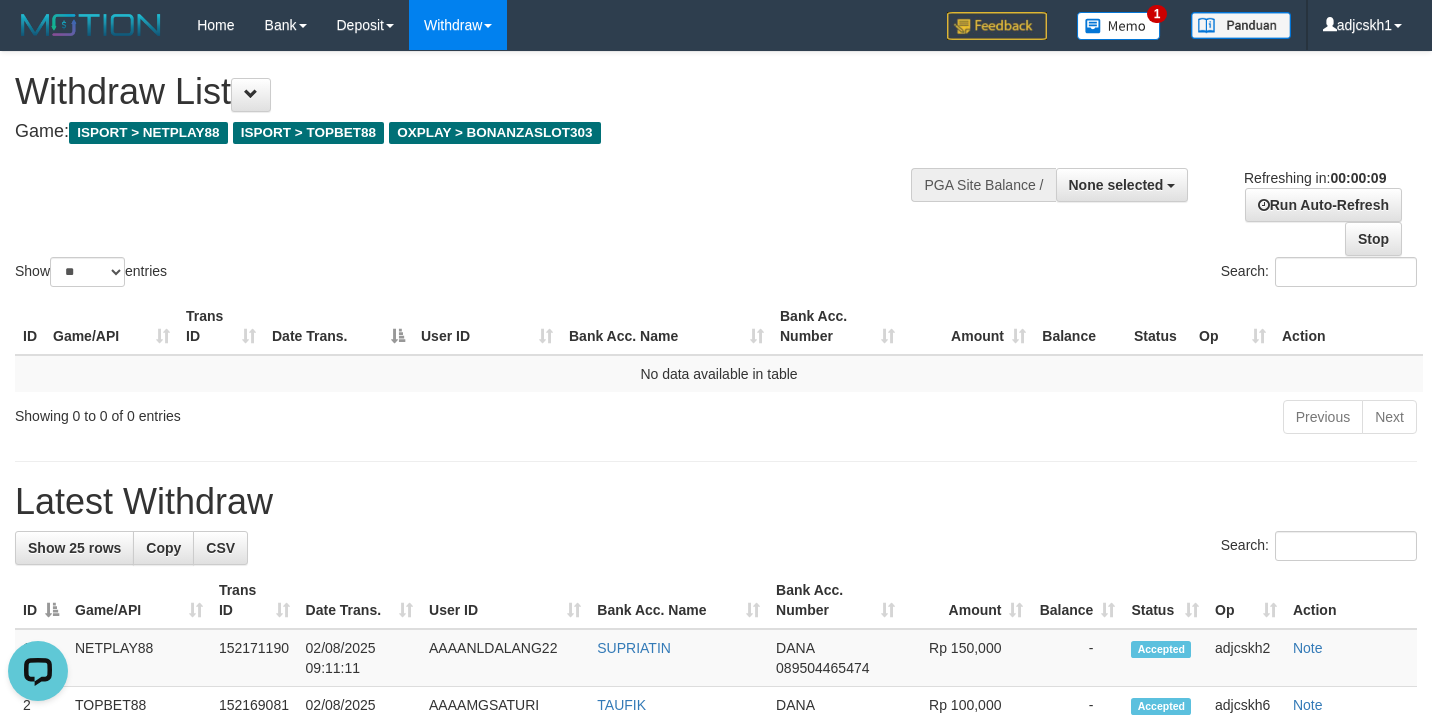 scroll, scrollTop: 0, scrollLeft: 0, axis: both 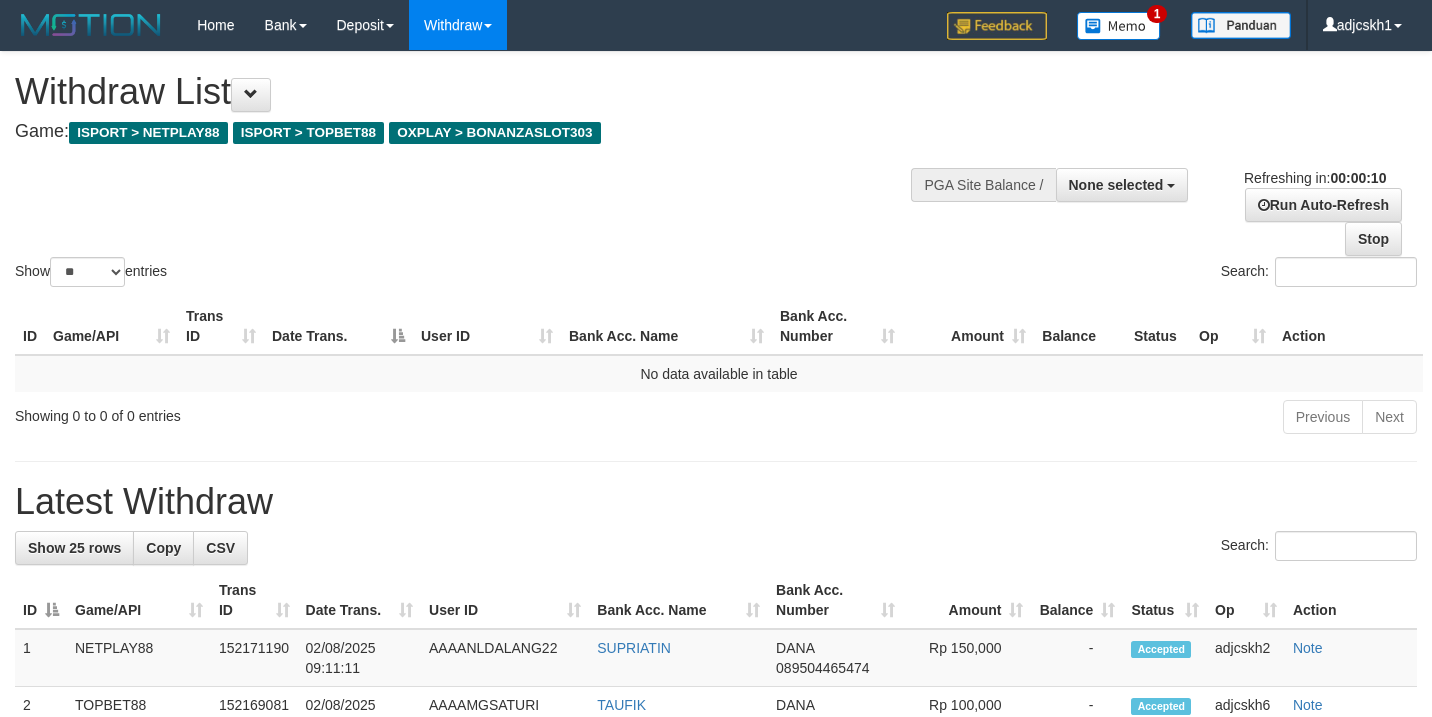 select 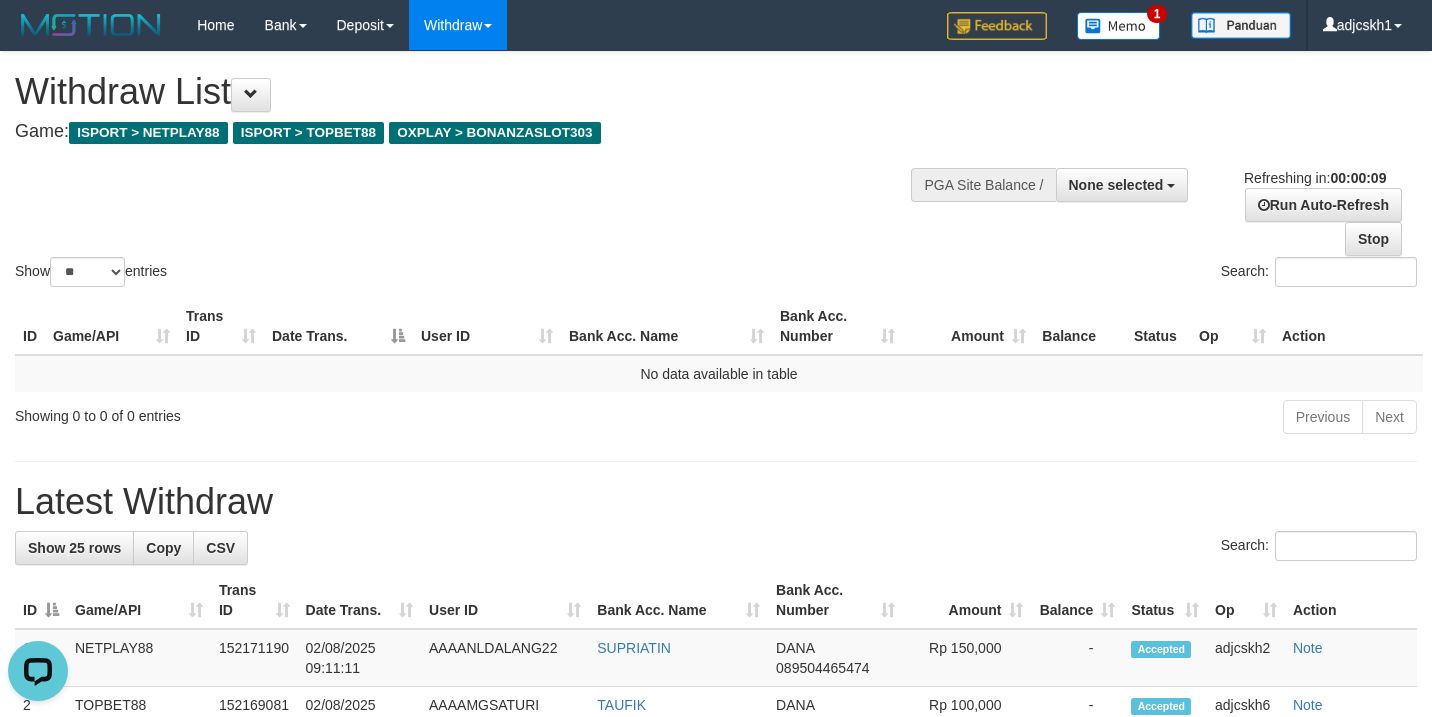 scroll, scrollTop: 0, scrollLeft: 0, axis: both 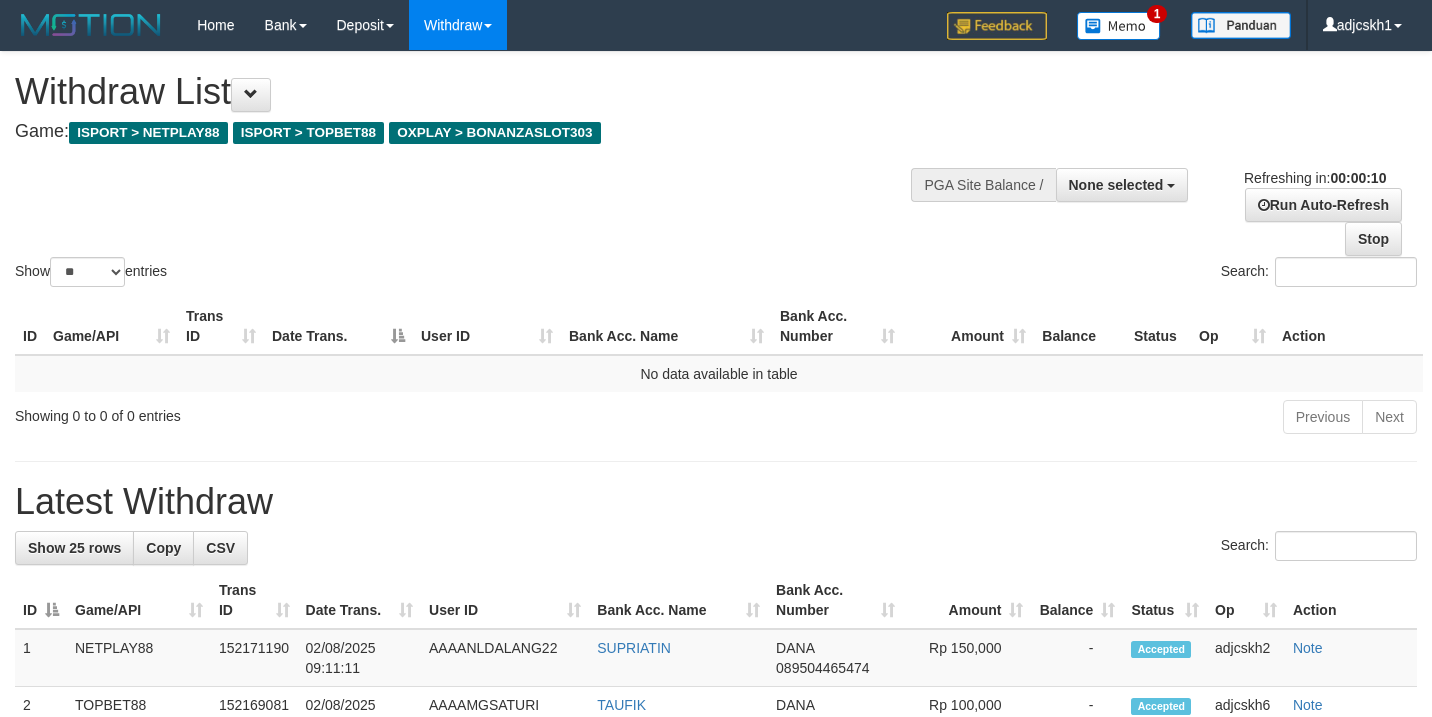 select 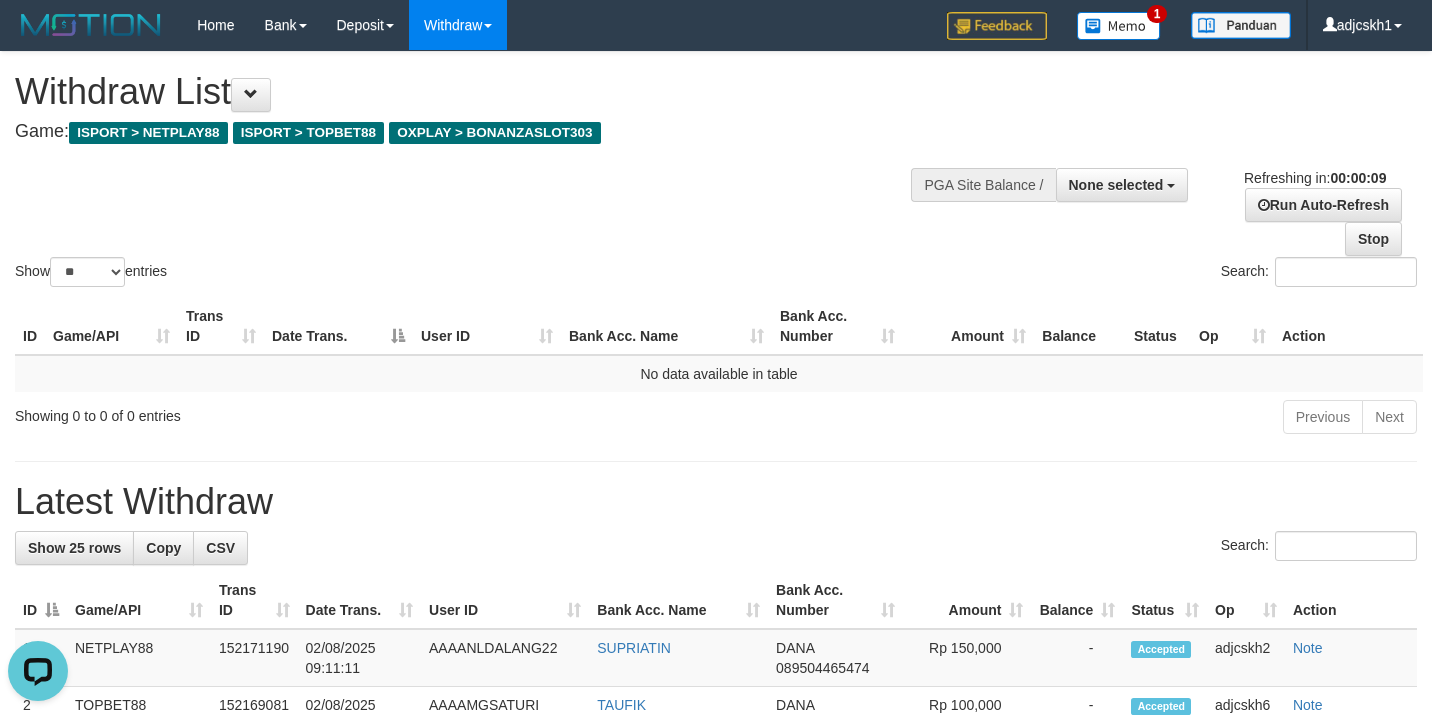 scroll, scrollTop: 0, scrollLeft: 0, axis: both 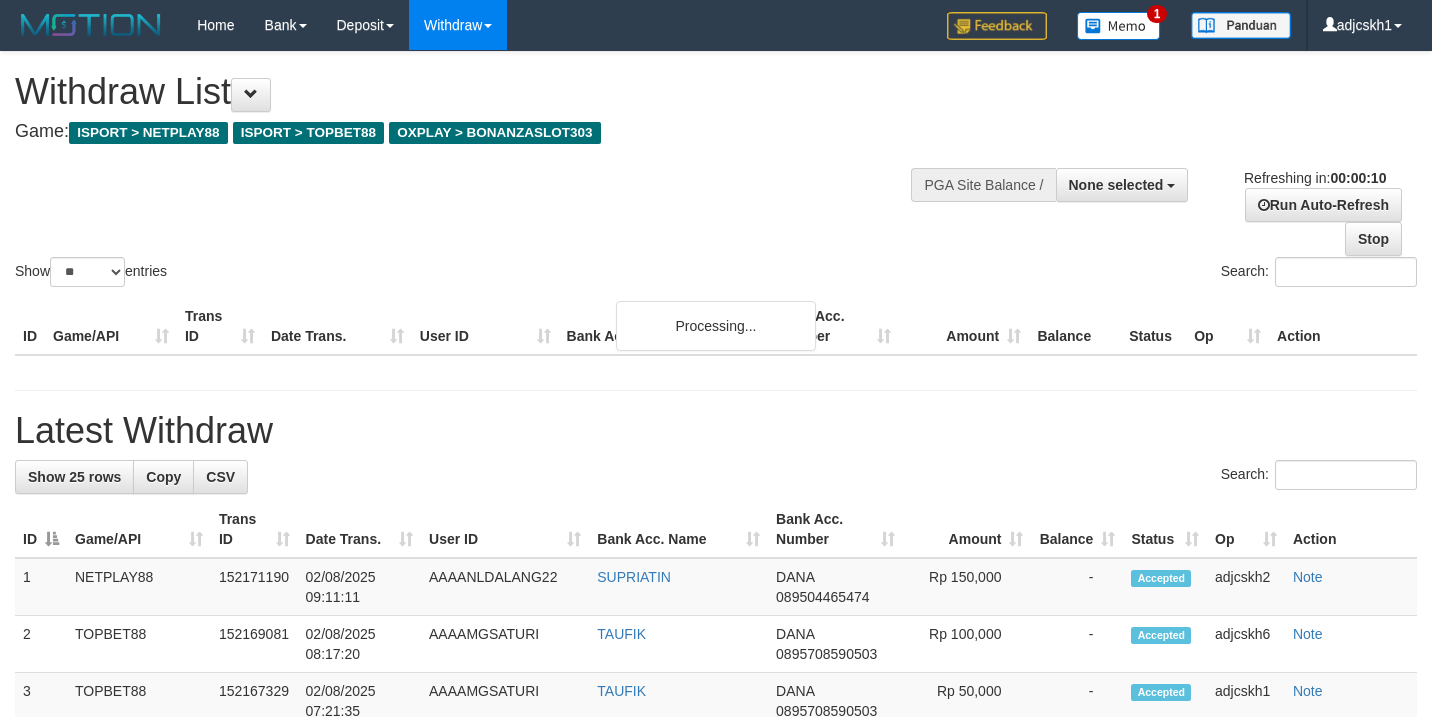 select 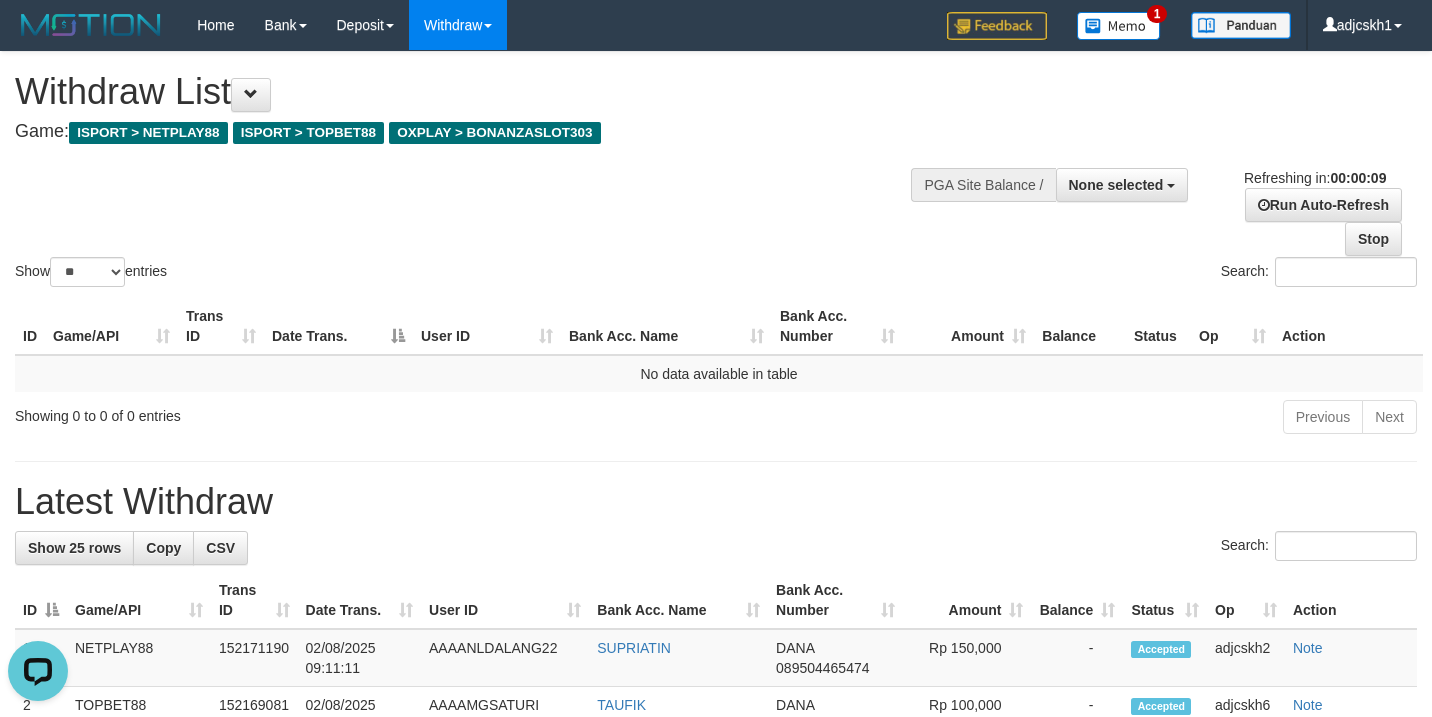 scroll, scrollTop: 0, scrollLeft: 0, axis: both 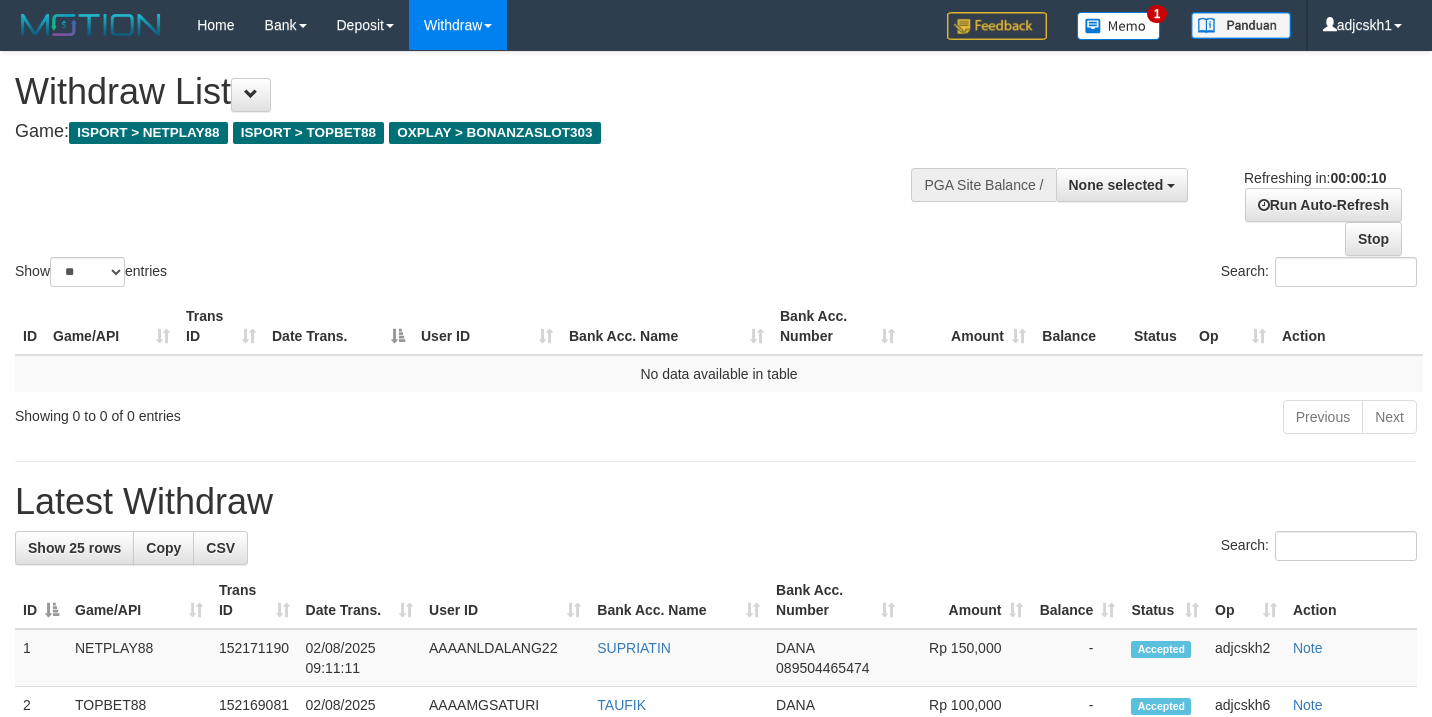 select 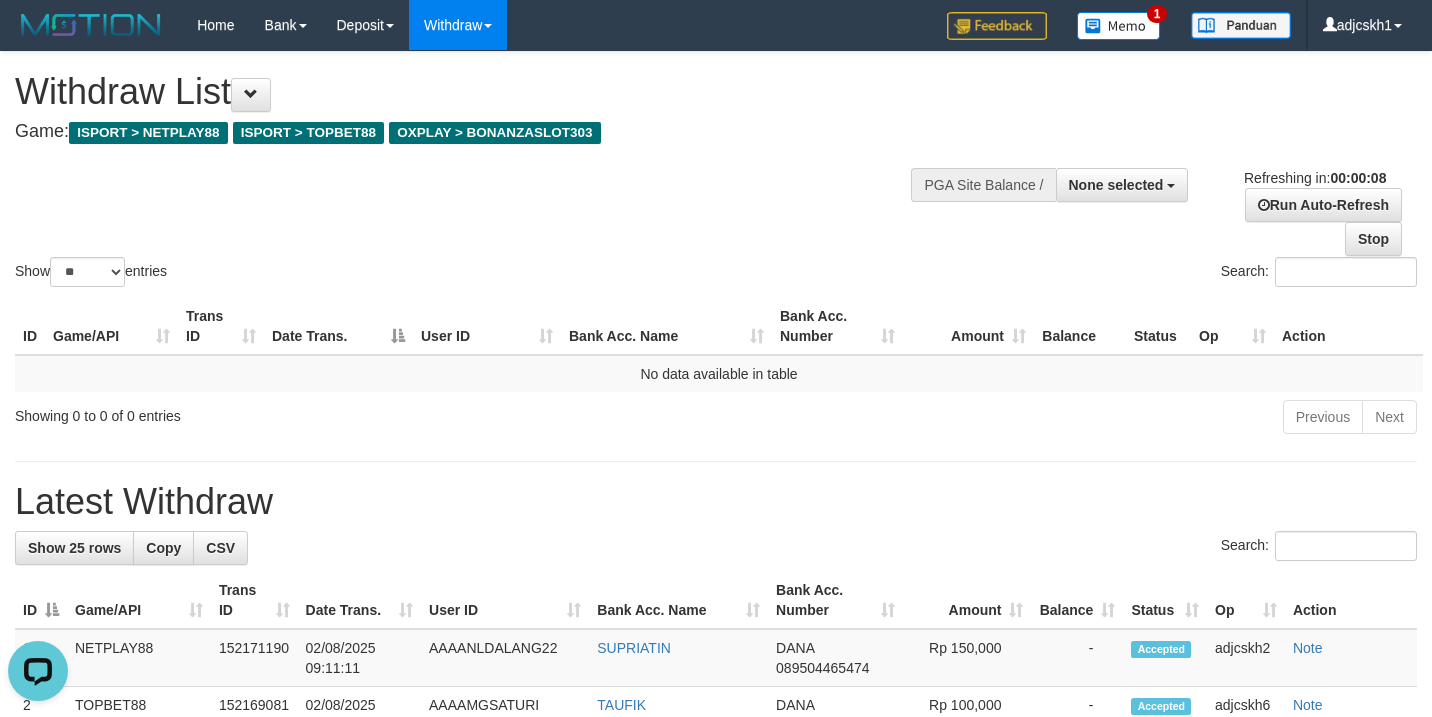 scroll, scrollTop: 0, scrollLeft: 0, axis: both 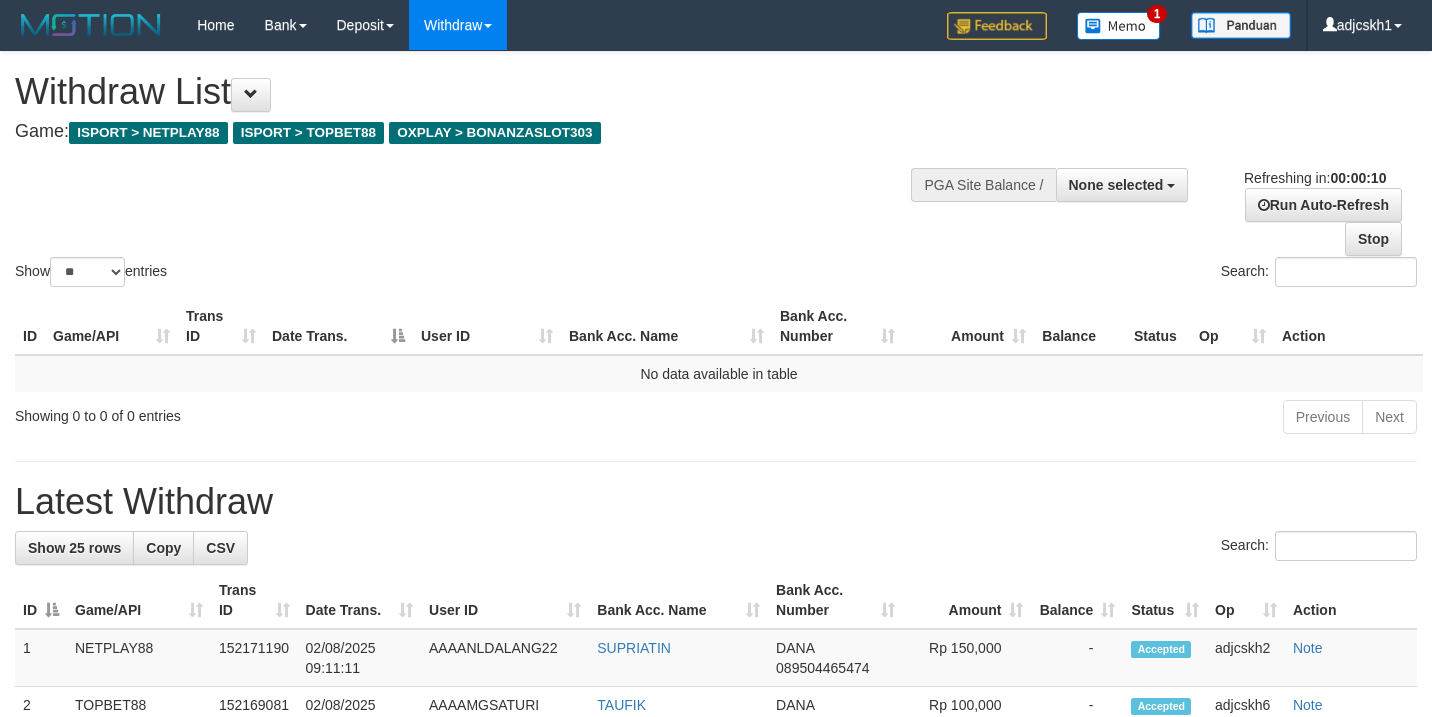 select 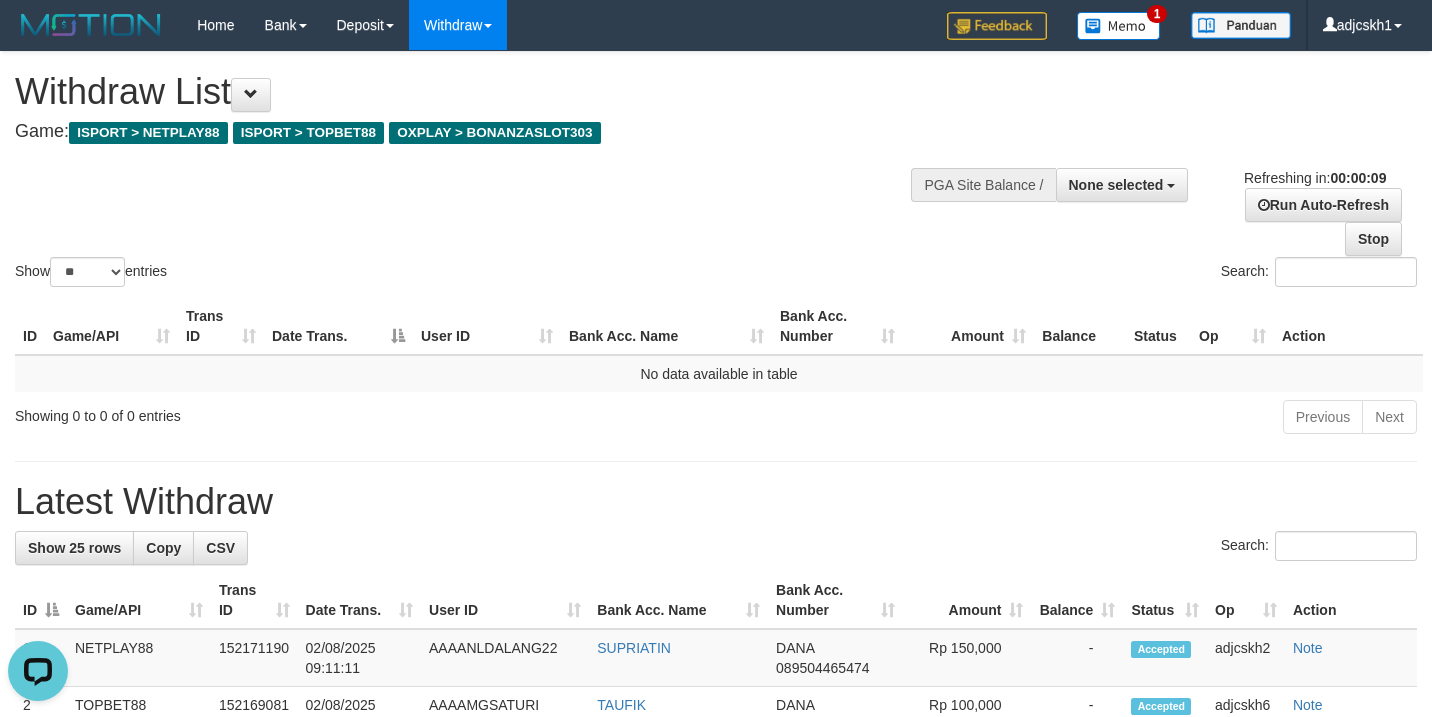 scroll, scrollTop: 0, scrollLeft: 0, axis: both 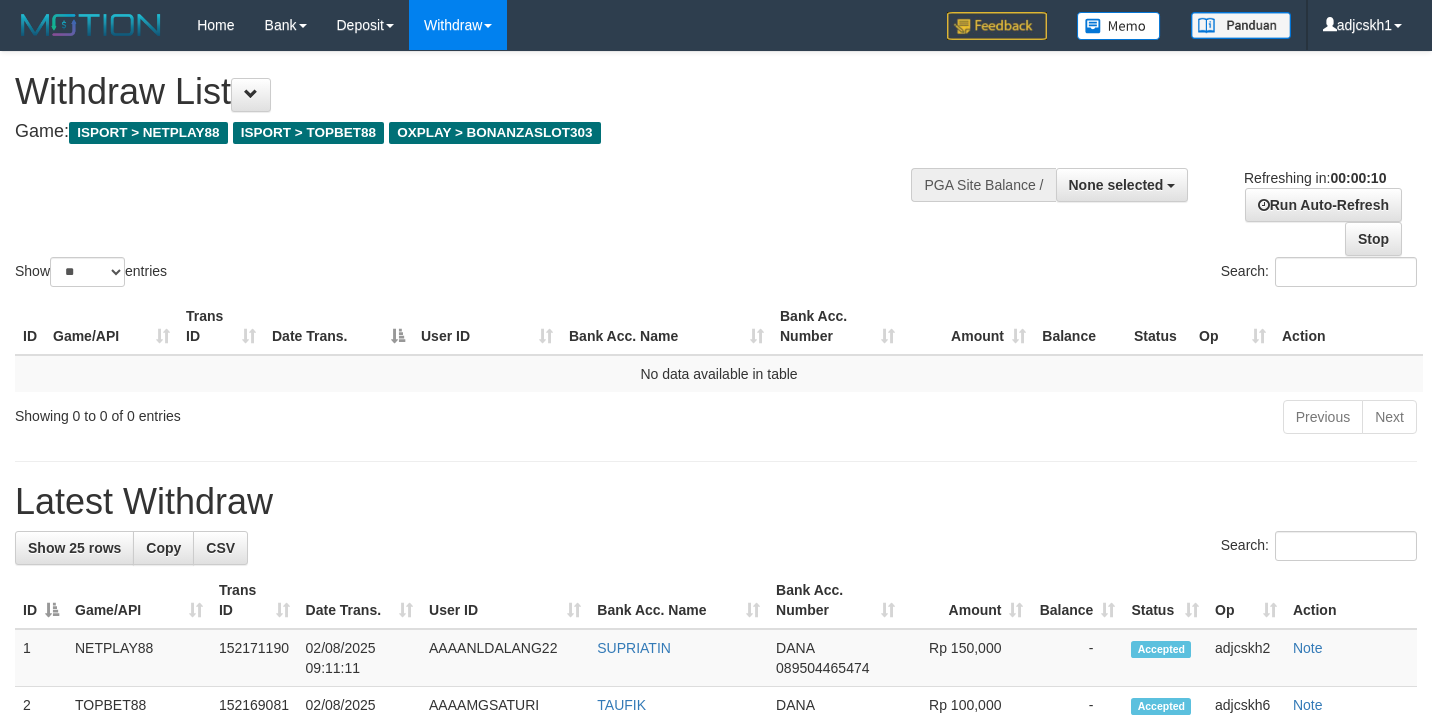 select 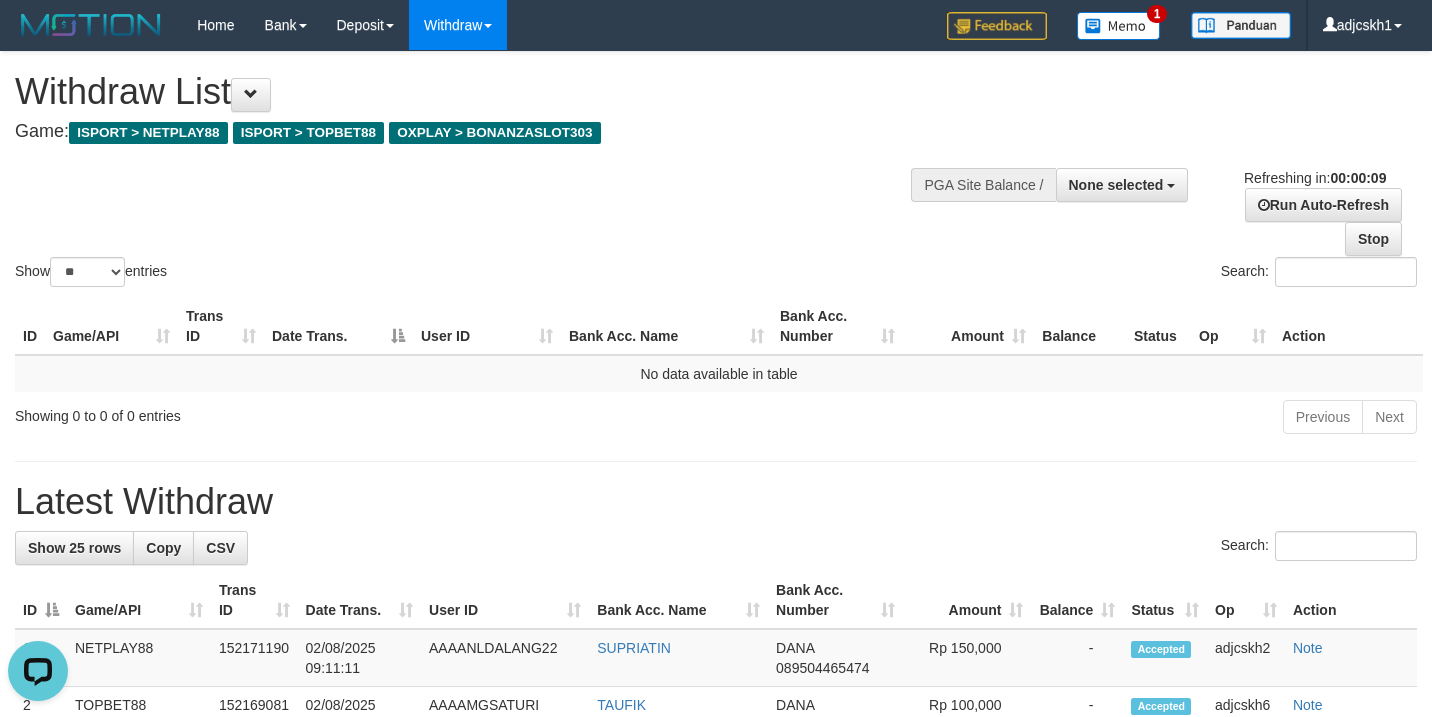 scroll, scrollTop: 0, scrollLeft: 0, axis: both 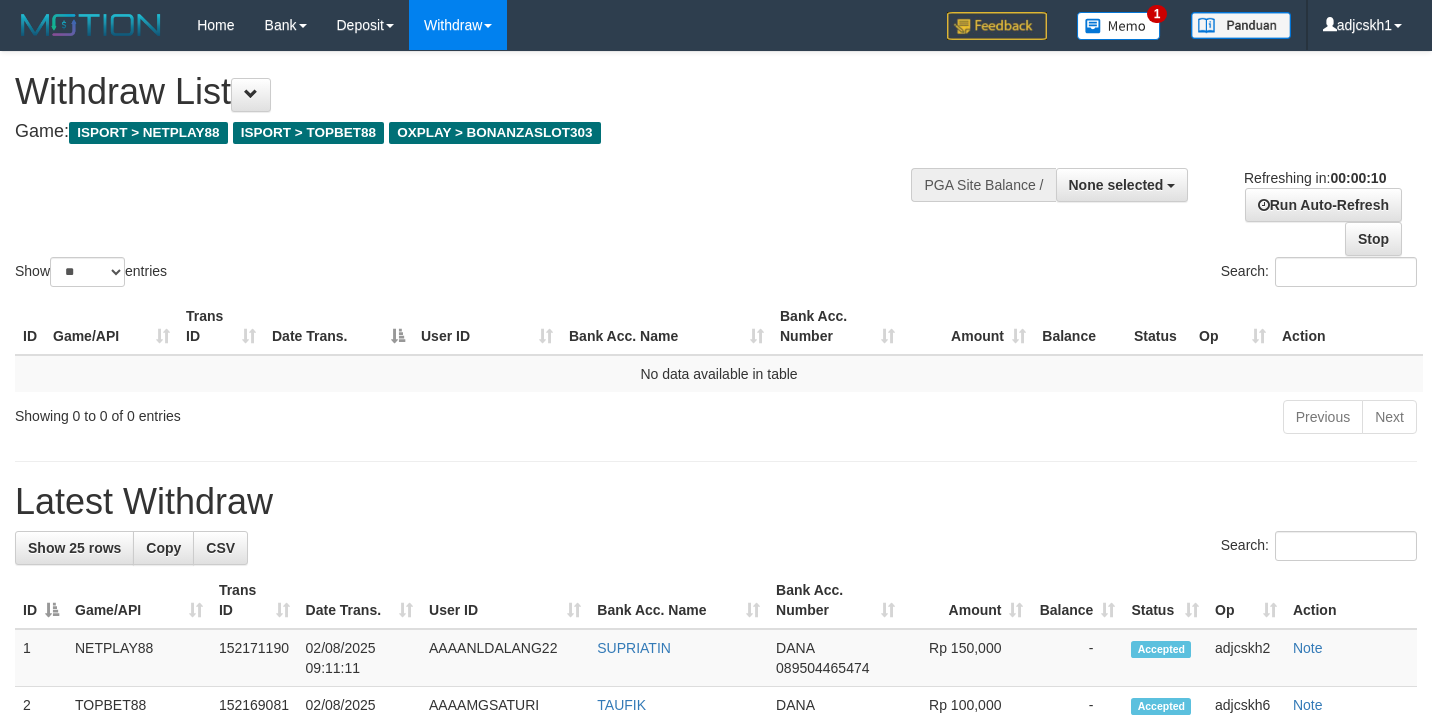 select 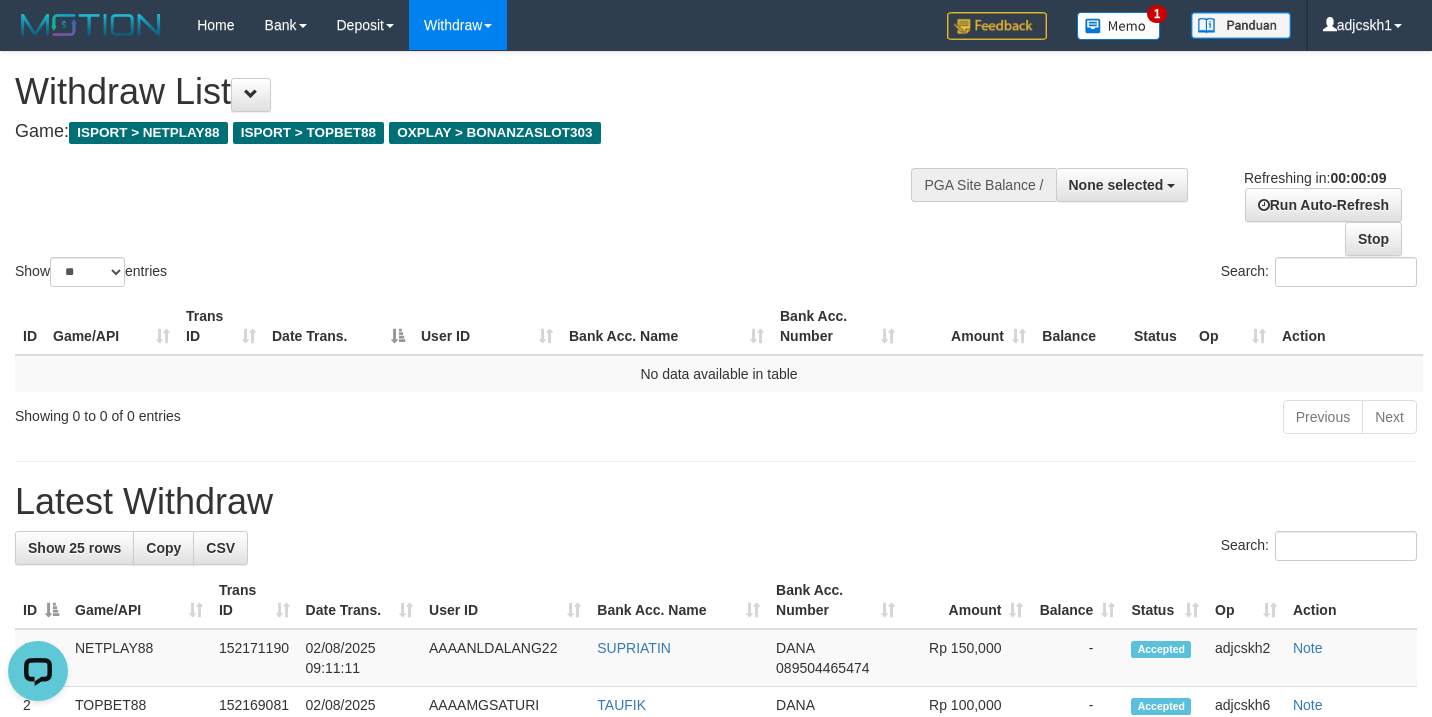 scroll, scrollTop: 0, scrollLeft: 0, axis: both 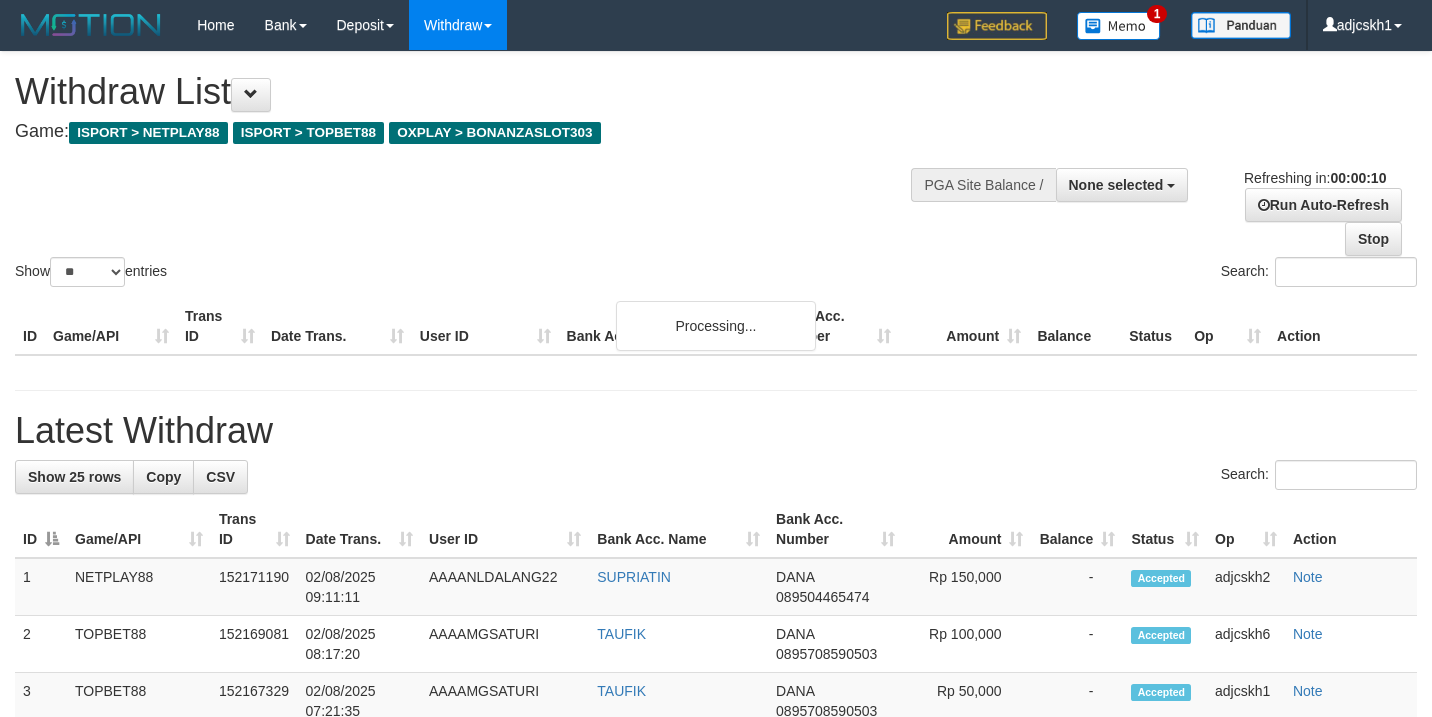 select 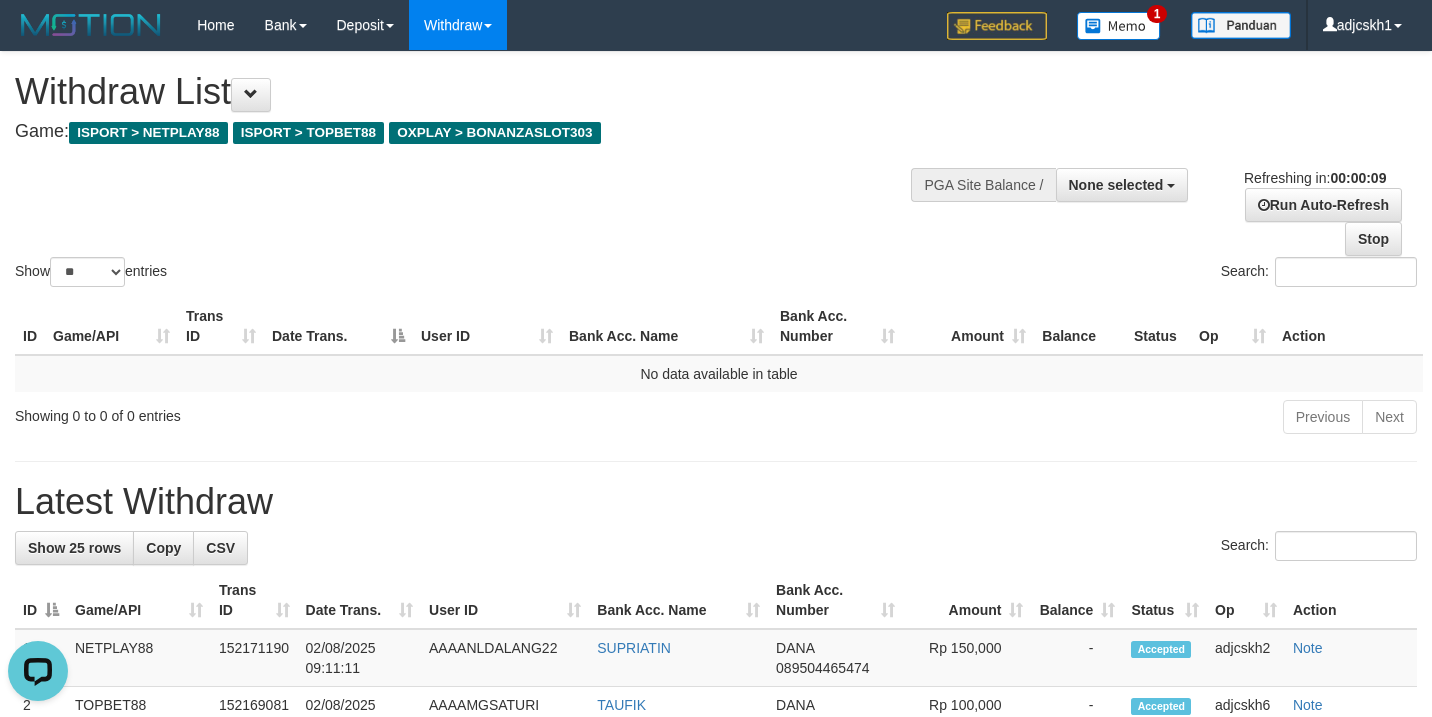 scroll, scrollTop: 0, scrollLeft: 0, axis: both 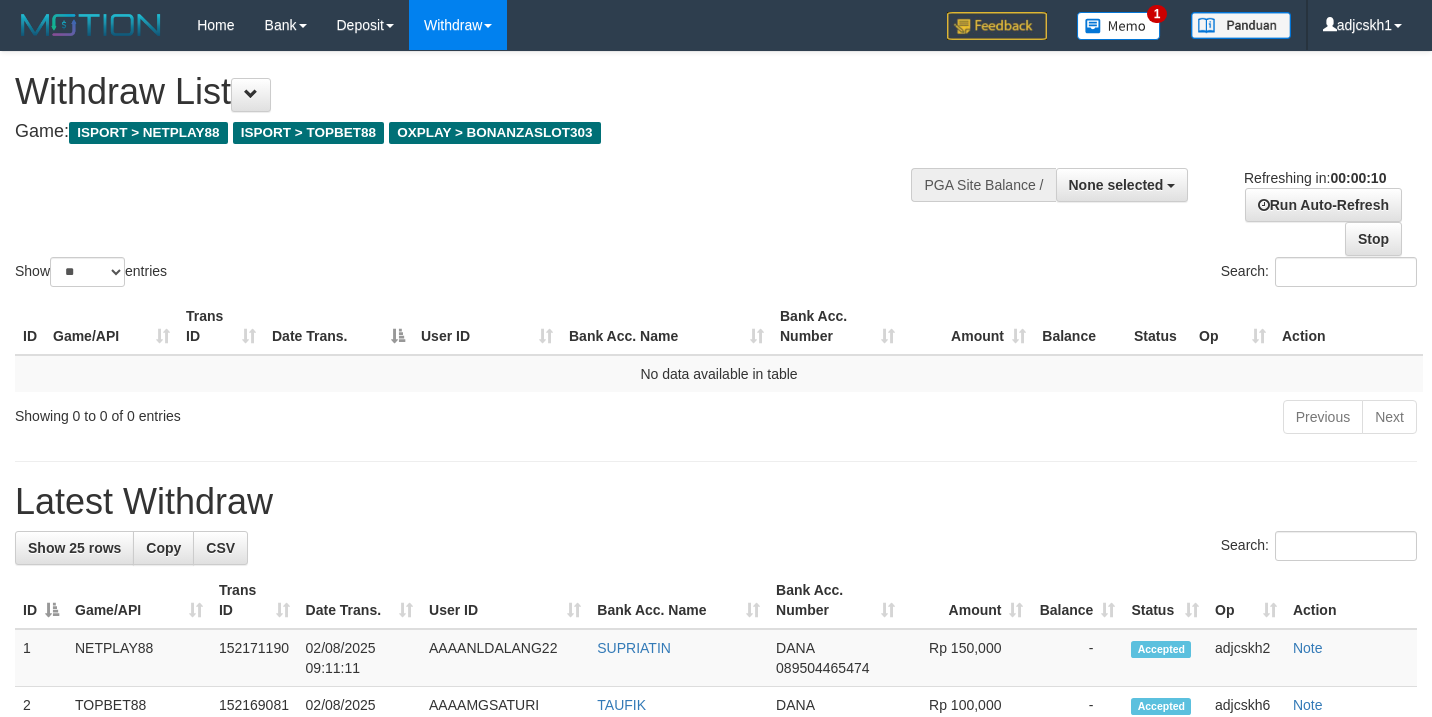 select 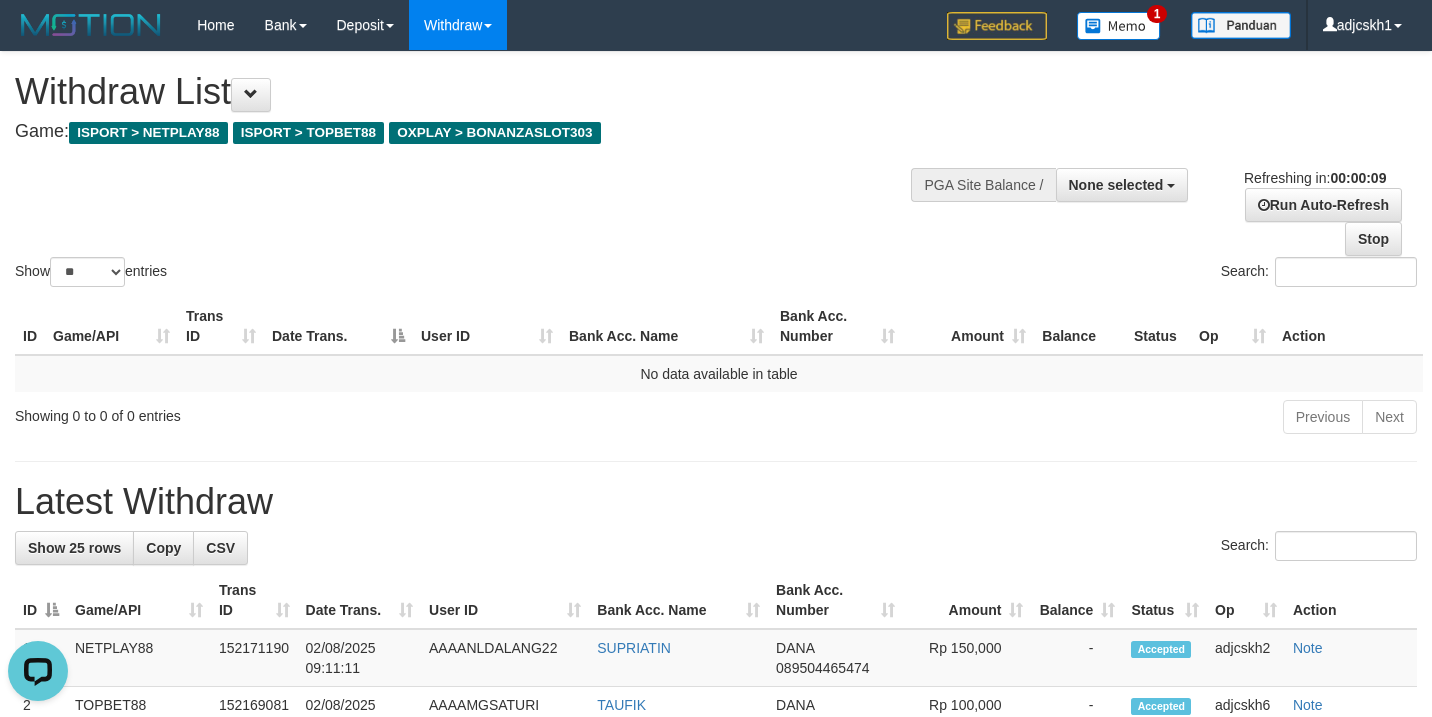 scroll, scrollTop: 0, scrollLeft: 0, axis: both 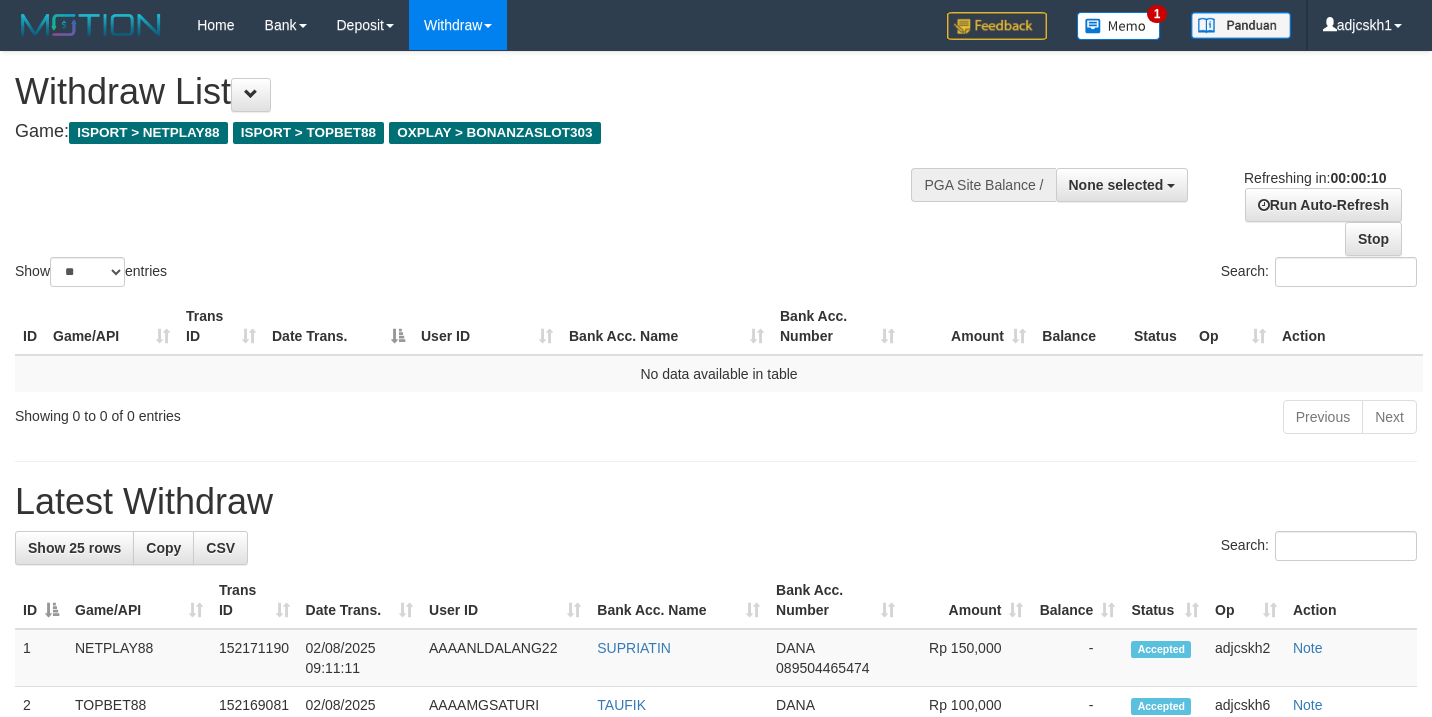 select 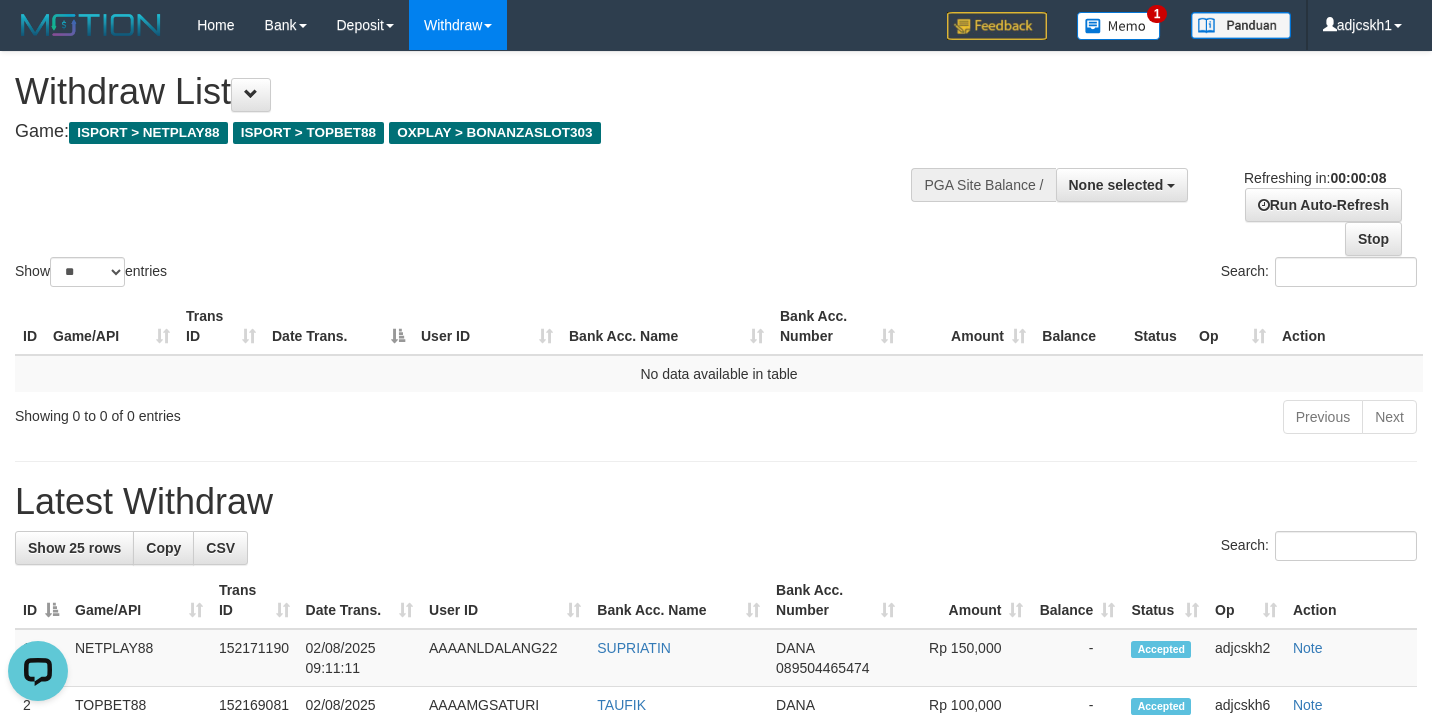 scroll, scrollTop: 0, scrollLeft: 0, axis: both 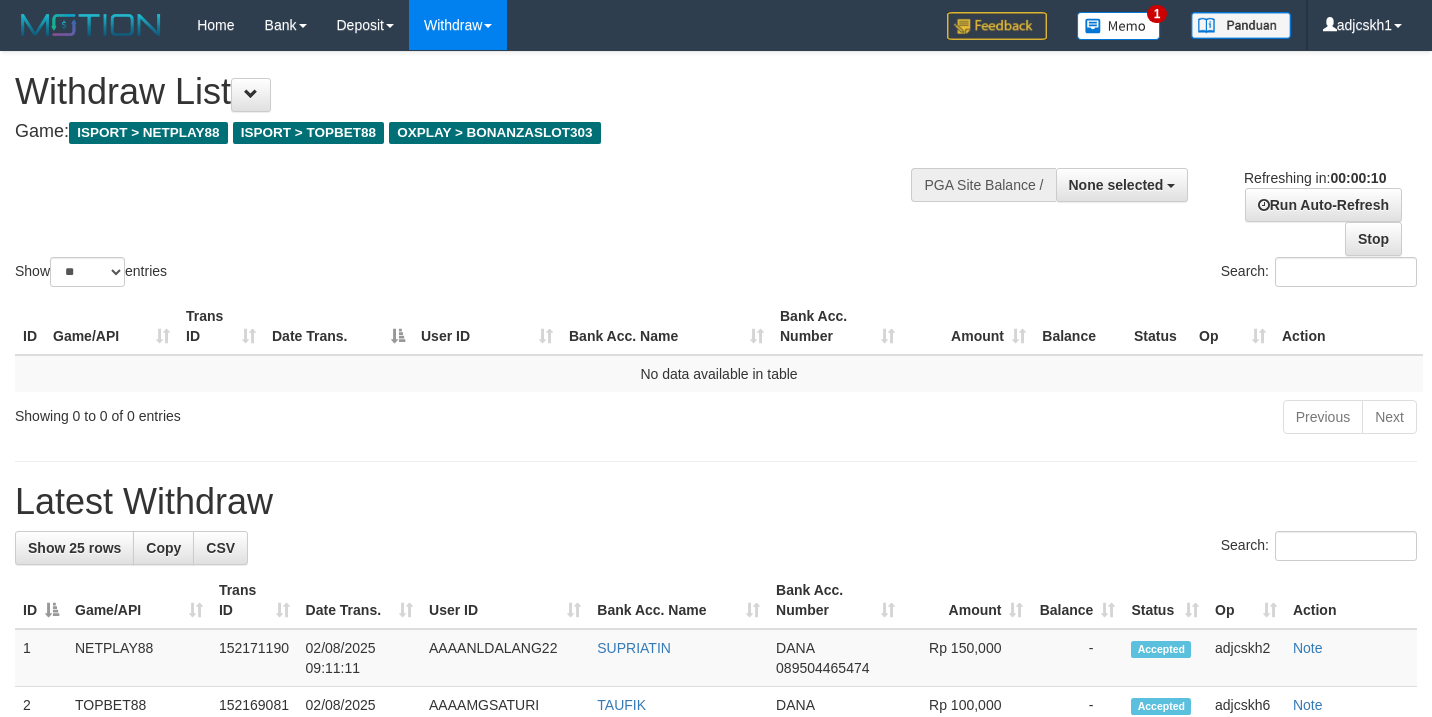 select 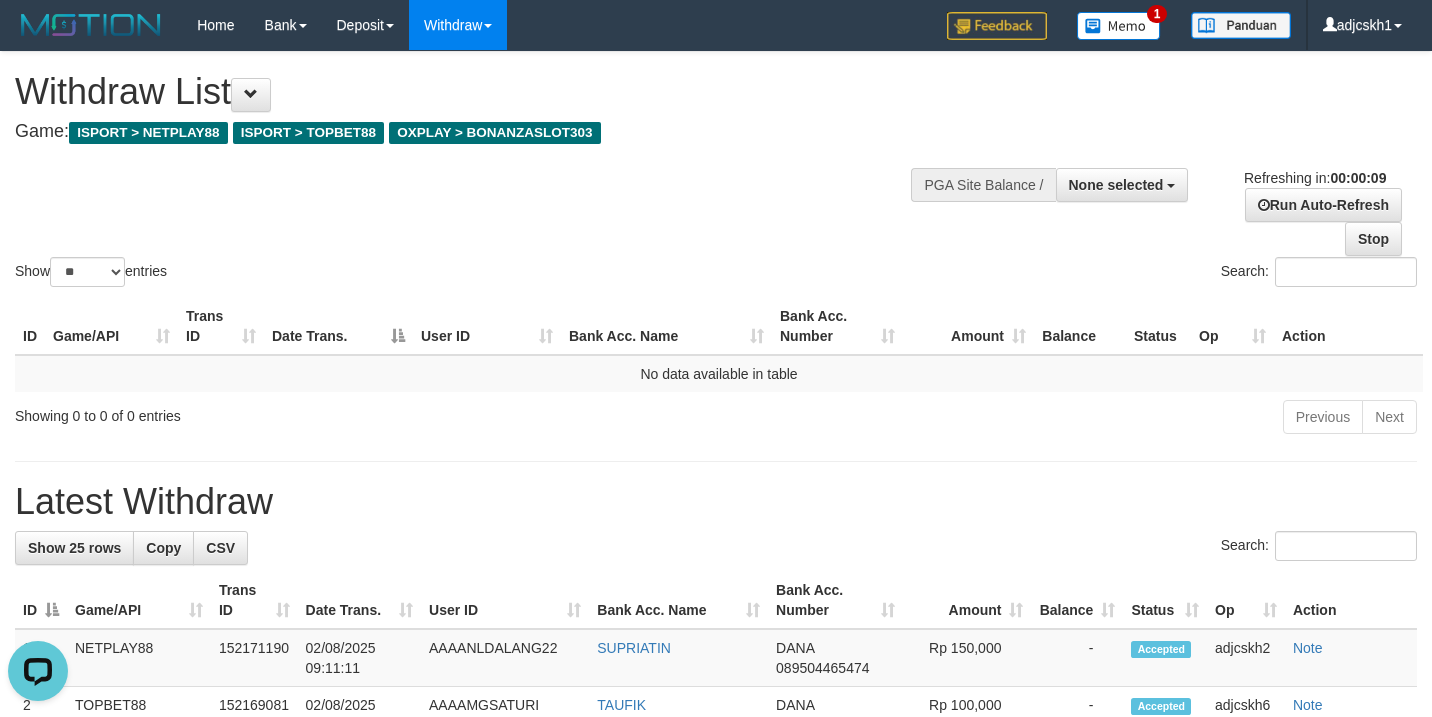 scroll, scrollTop: 0, scrollLeft: 0, axis: both 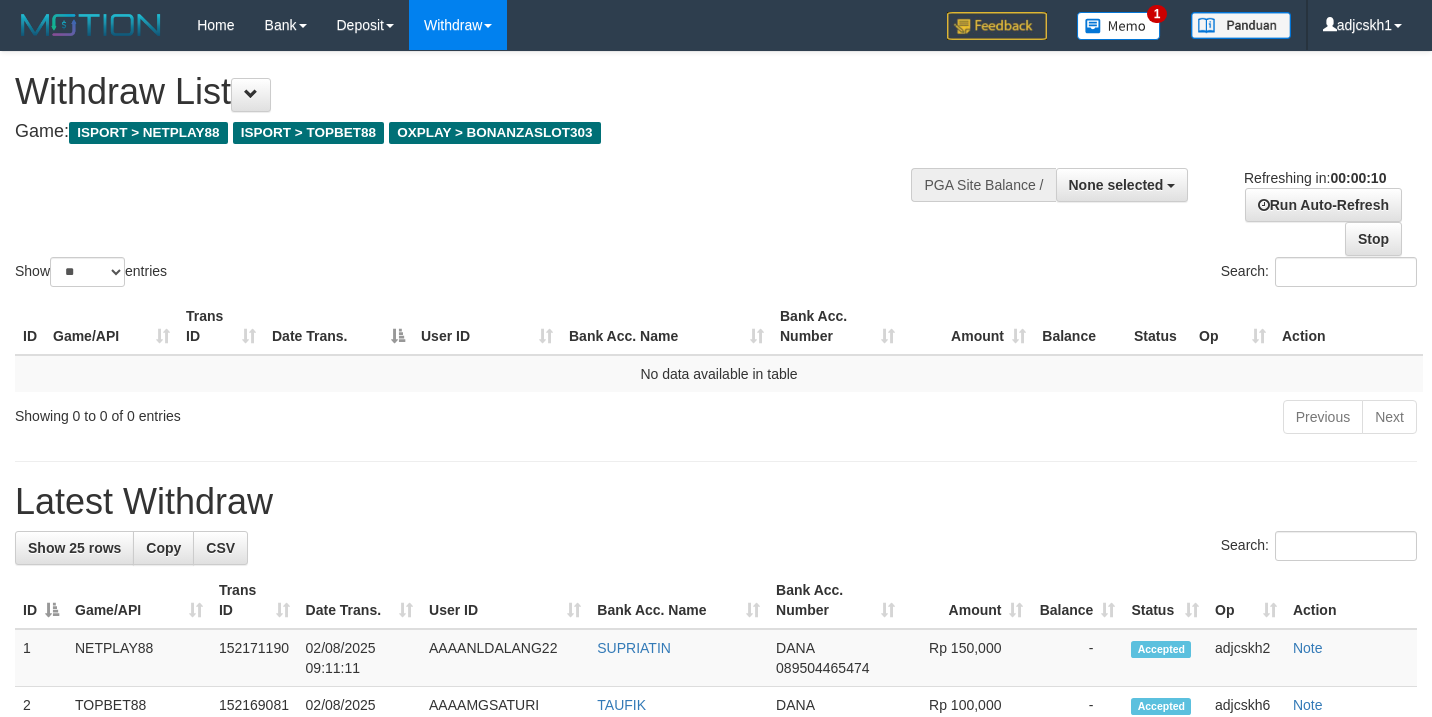 select 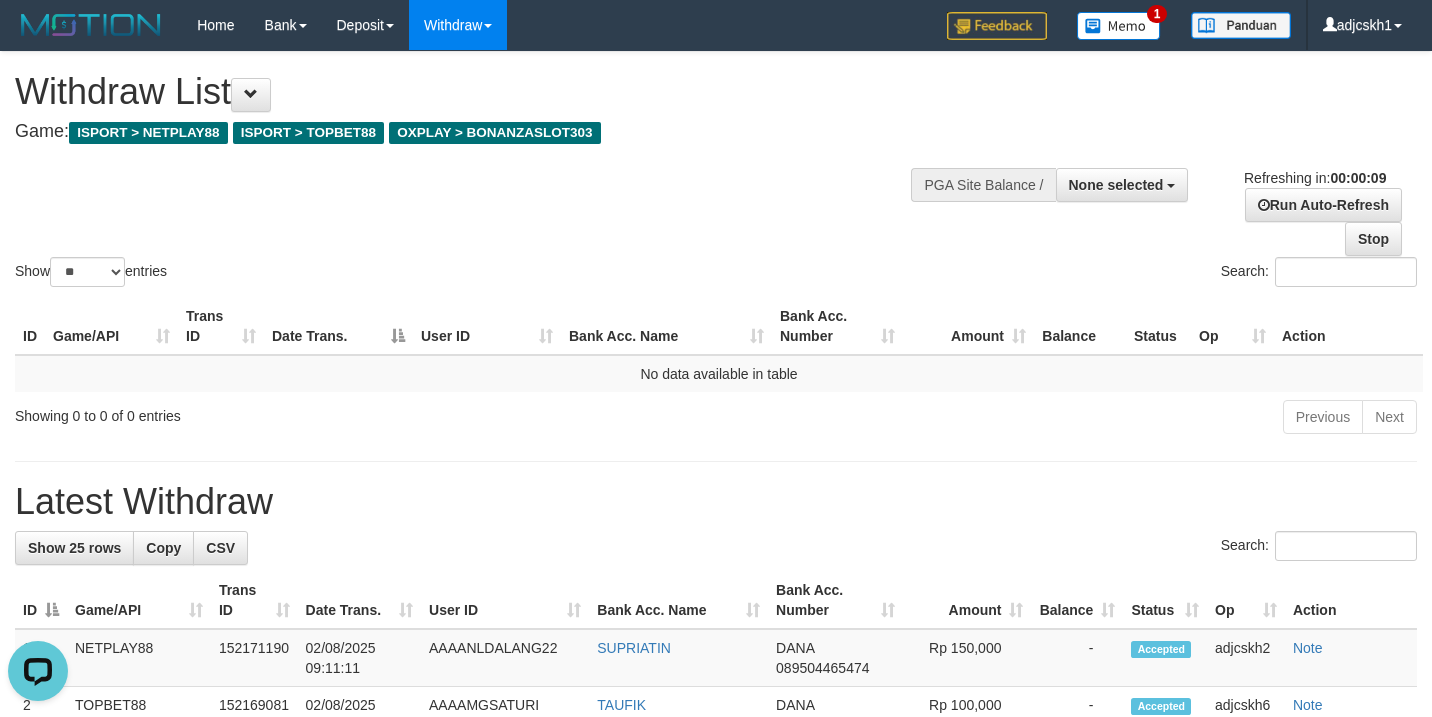 scroll, scrollTop: 0, scrollLeft: 0, axis: both 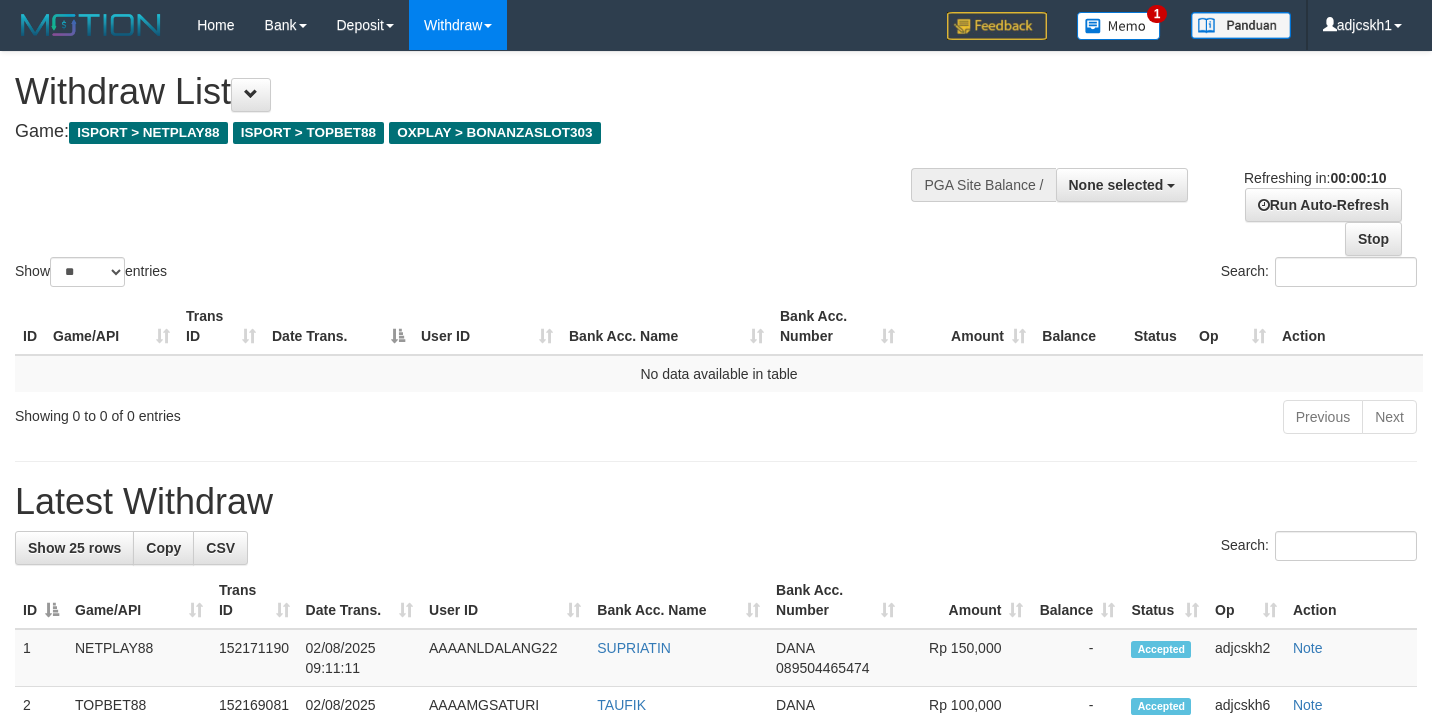 select 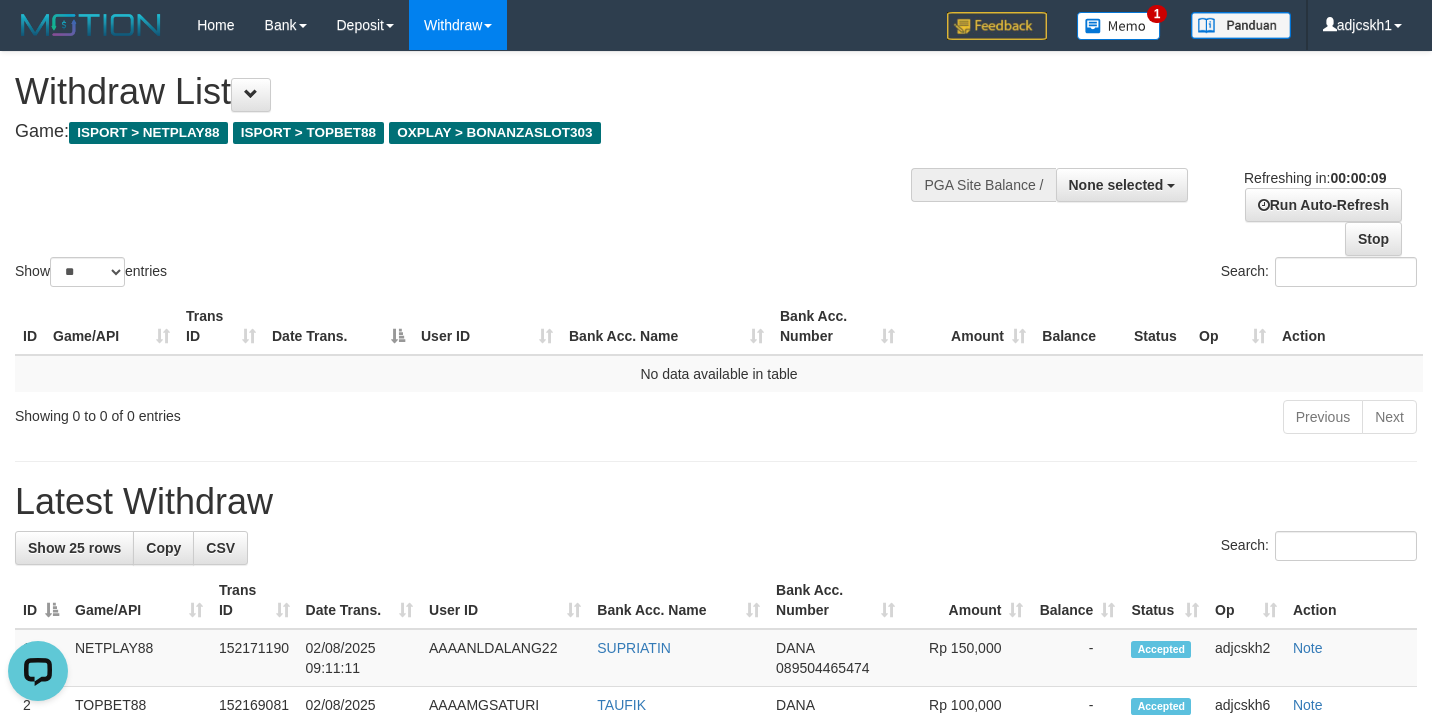 scroll, scrollTop: 0, scrollLeft: 0, axis: both 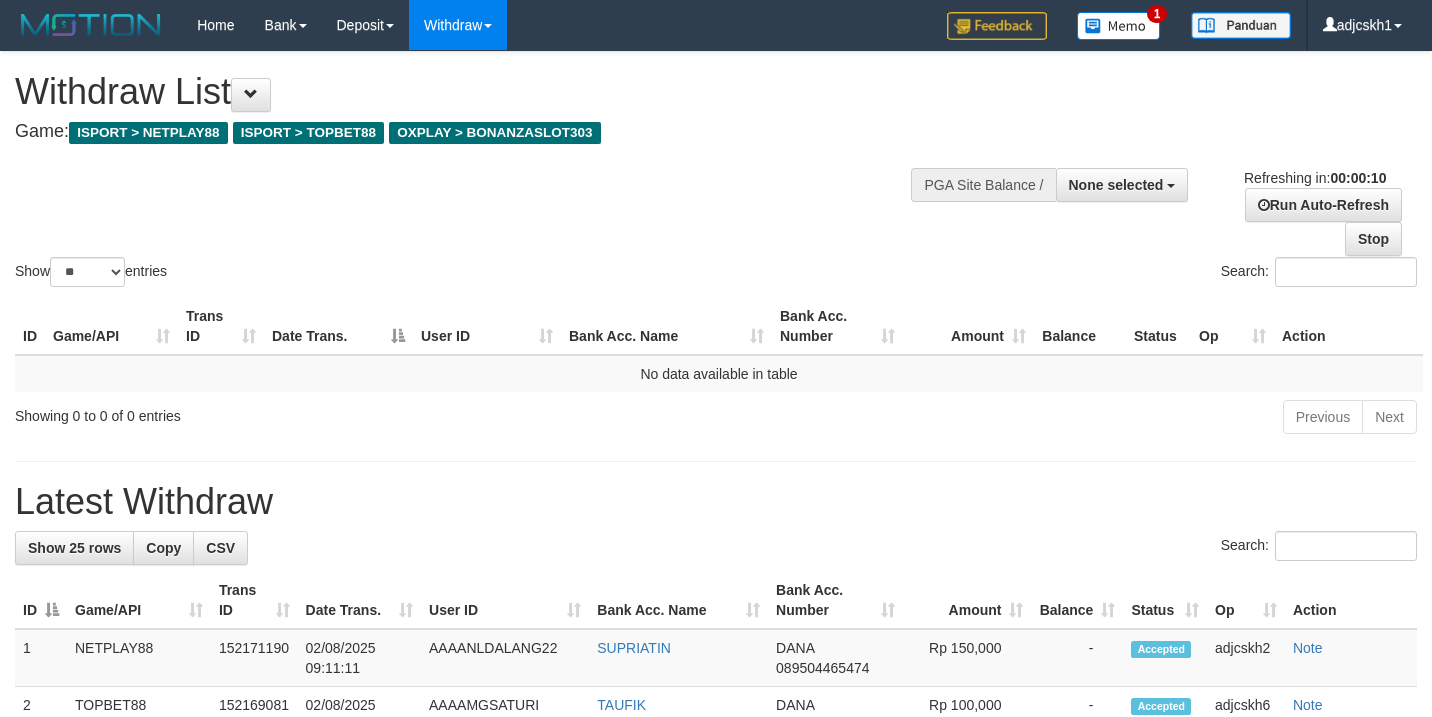 select 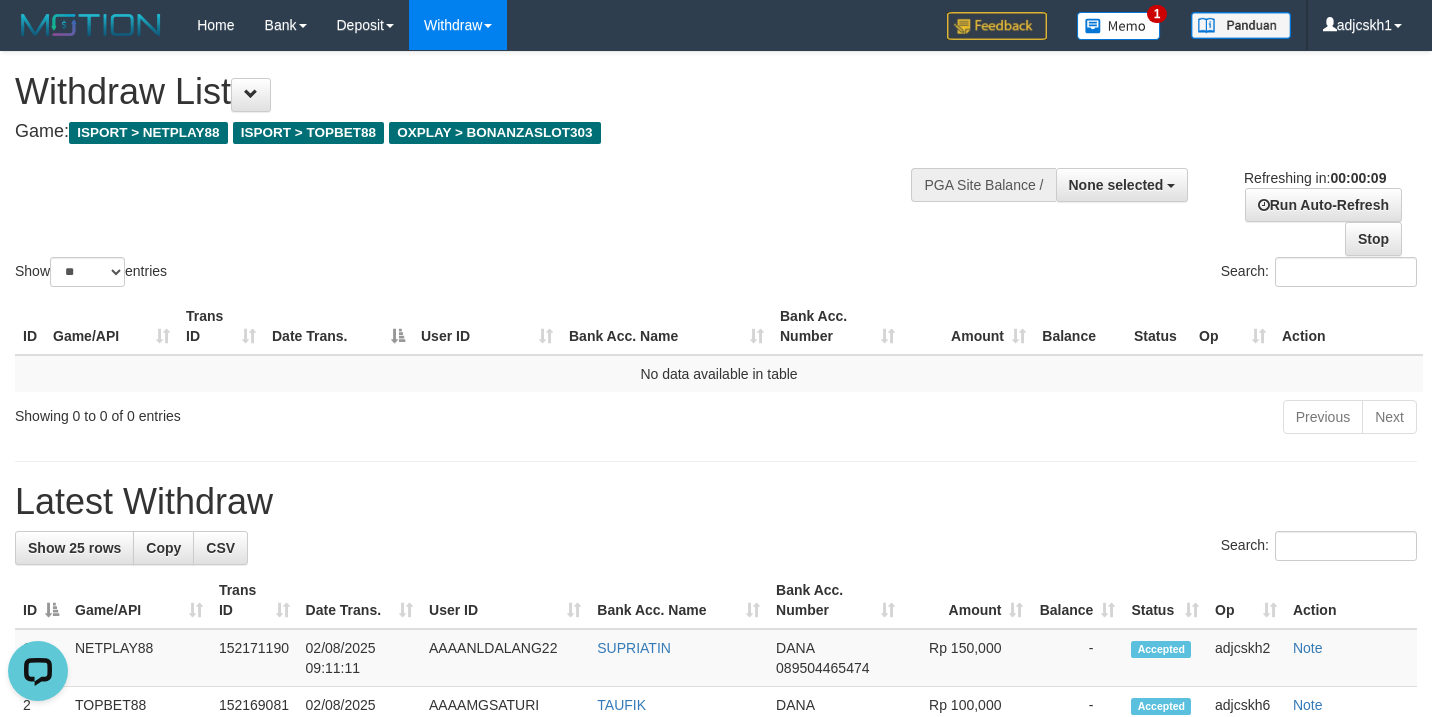 scroll, scrollTop: 0, scrollLeft: 0, axis: both 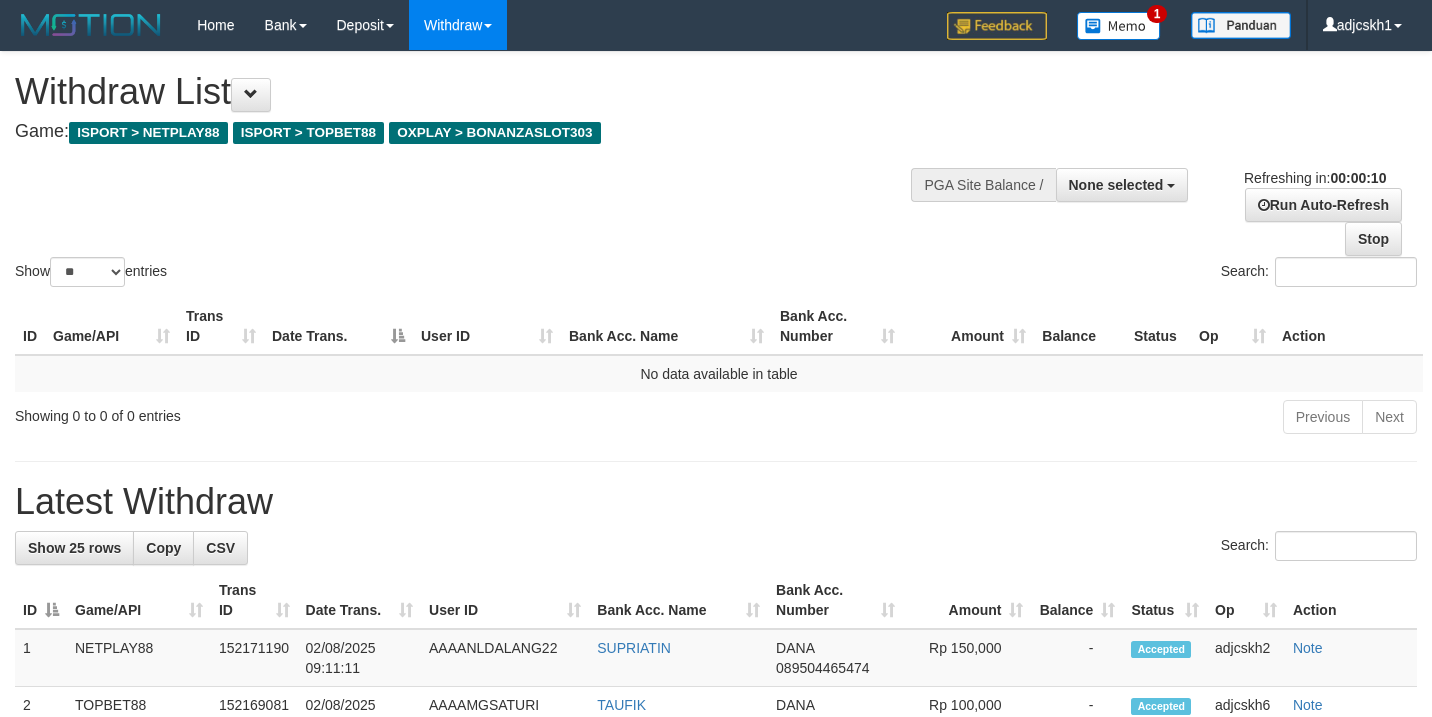 select 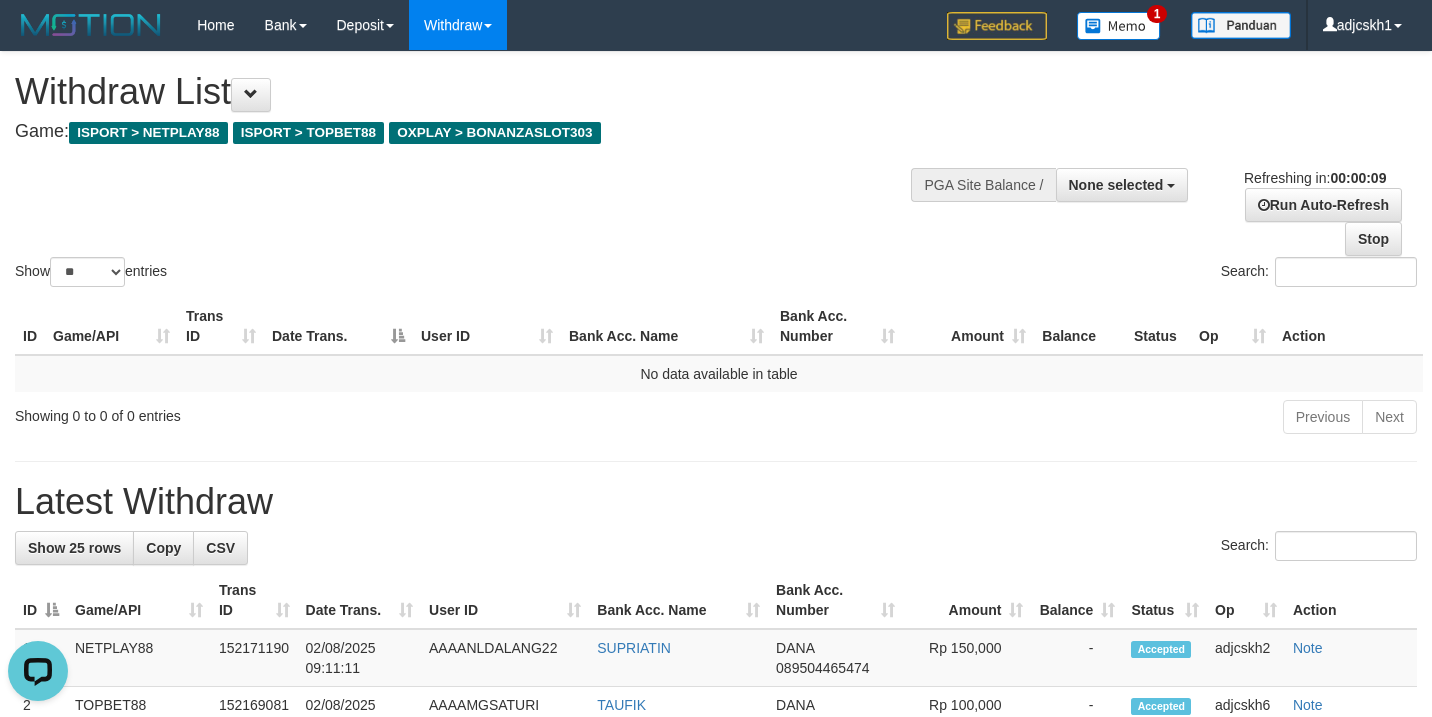 scroll, scrollTop: 0, scrollLeft: 0, axis: both 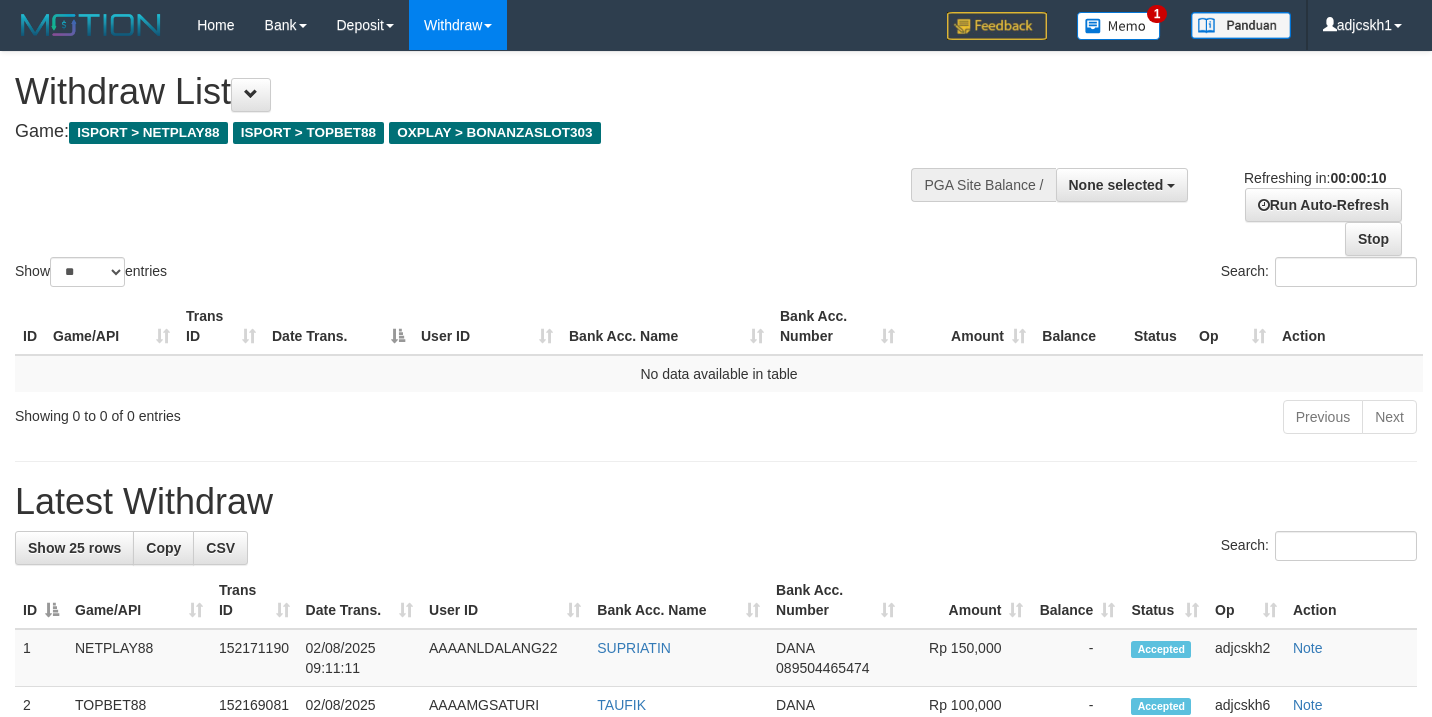 select 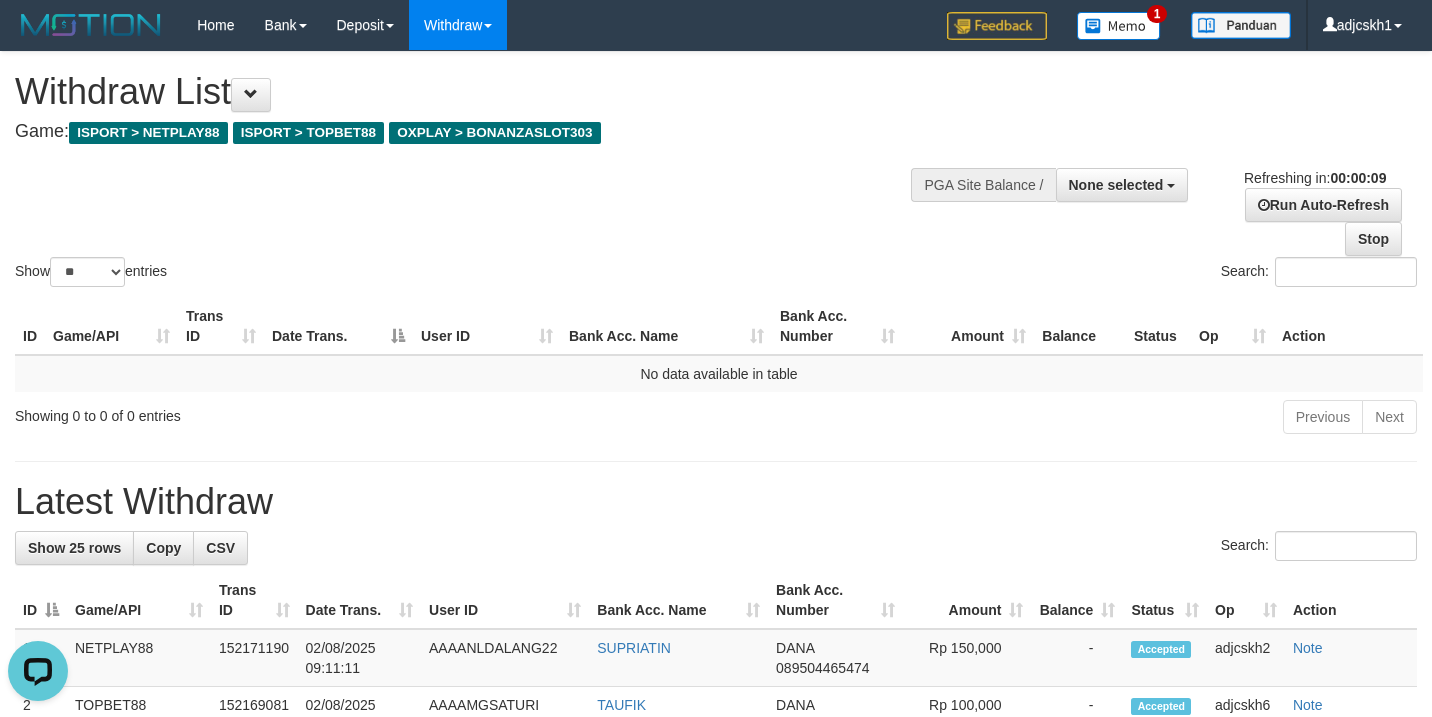 scroll, scrollTop: 0, scrollLeft: 0, axis: both 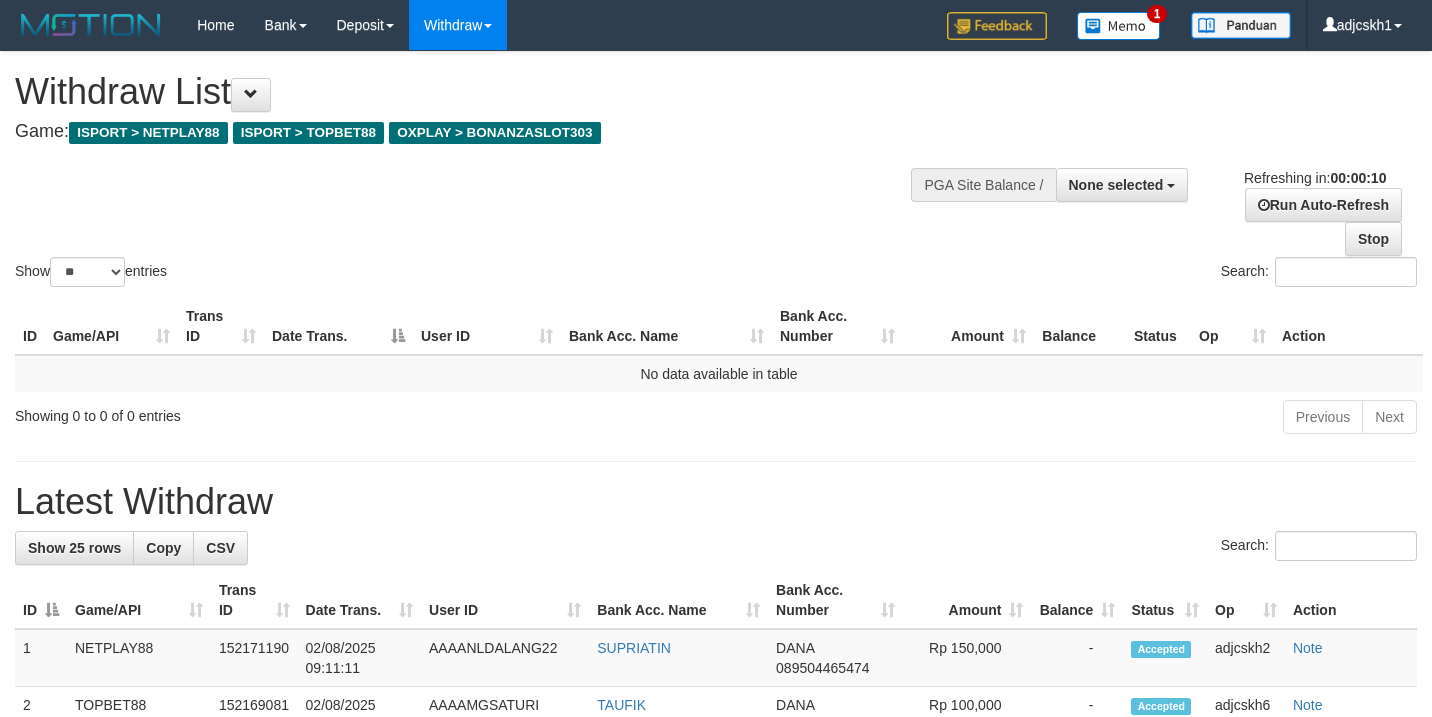 select 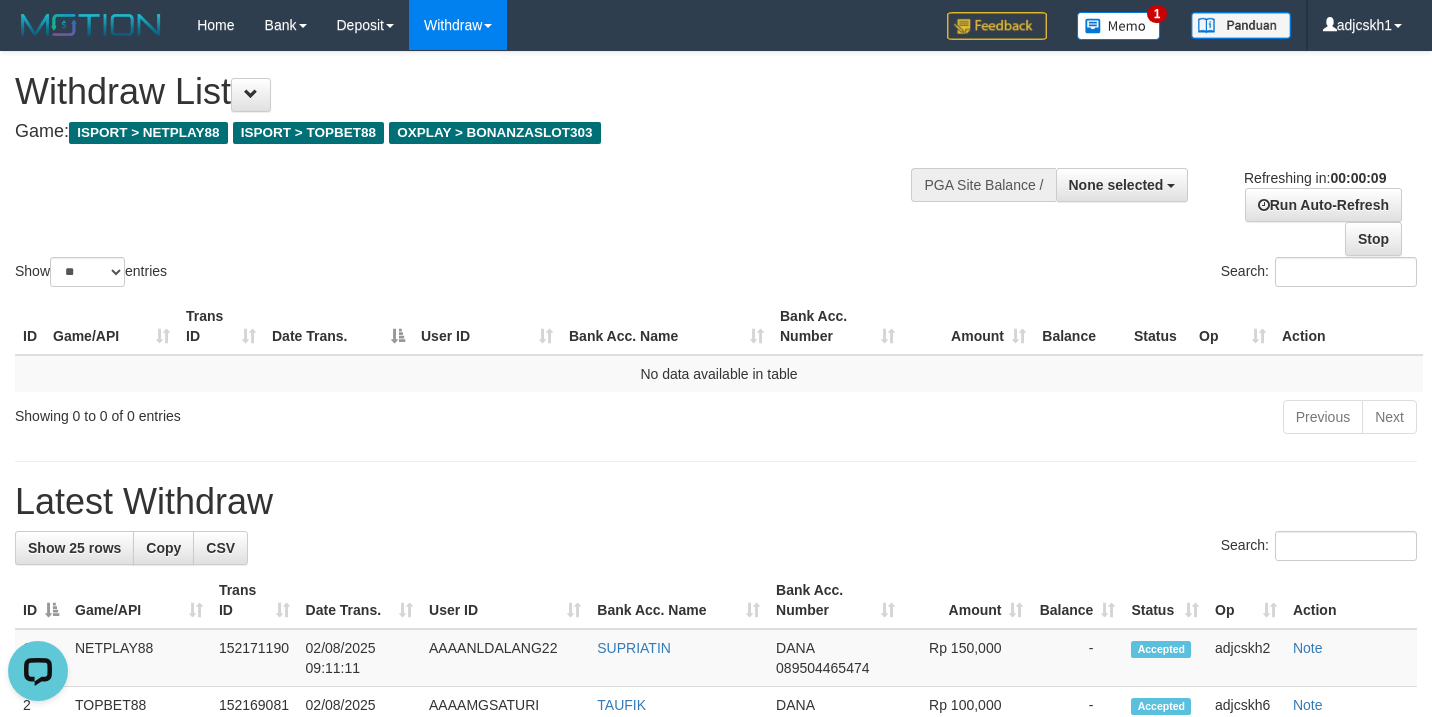 scroll, scrollTop: 0, scrollLeft: 0, axis: both 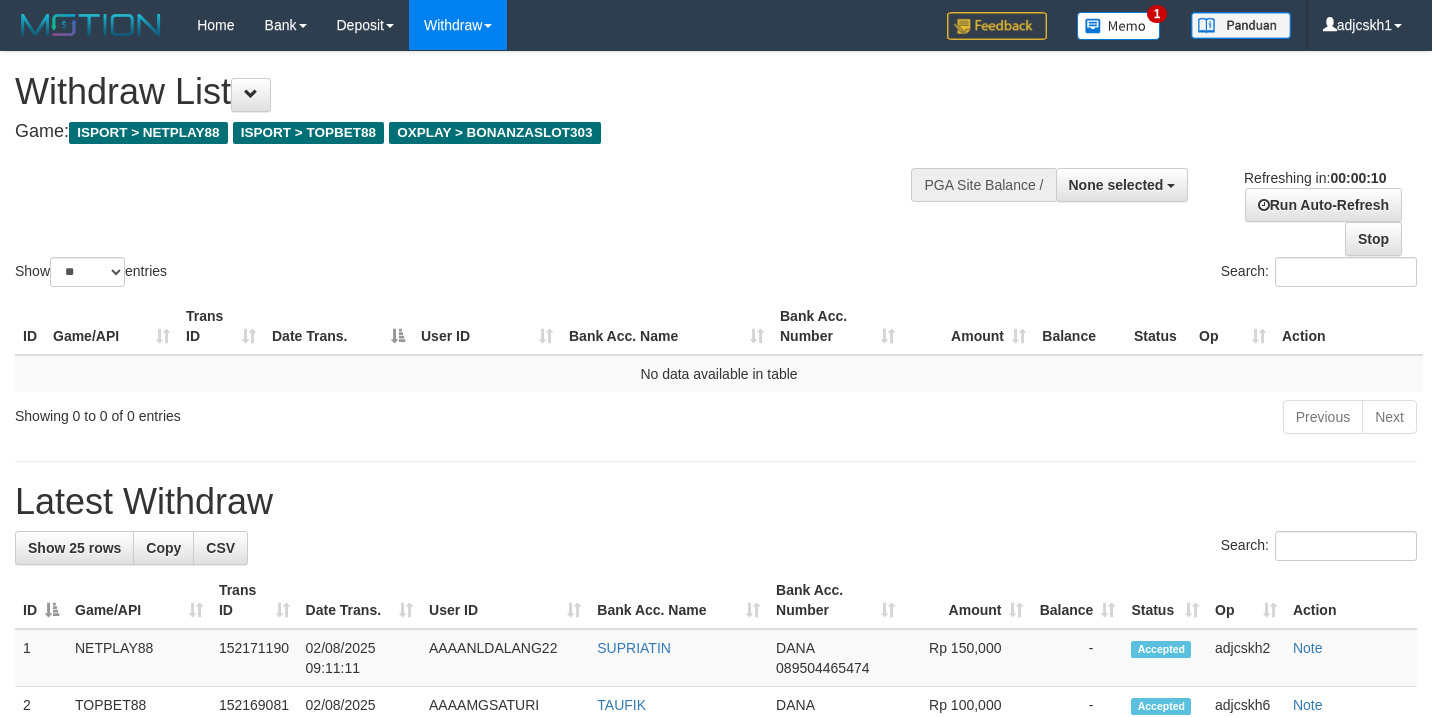 select 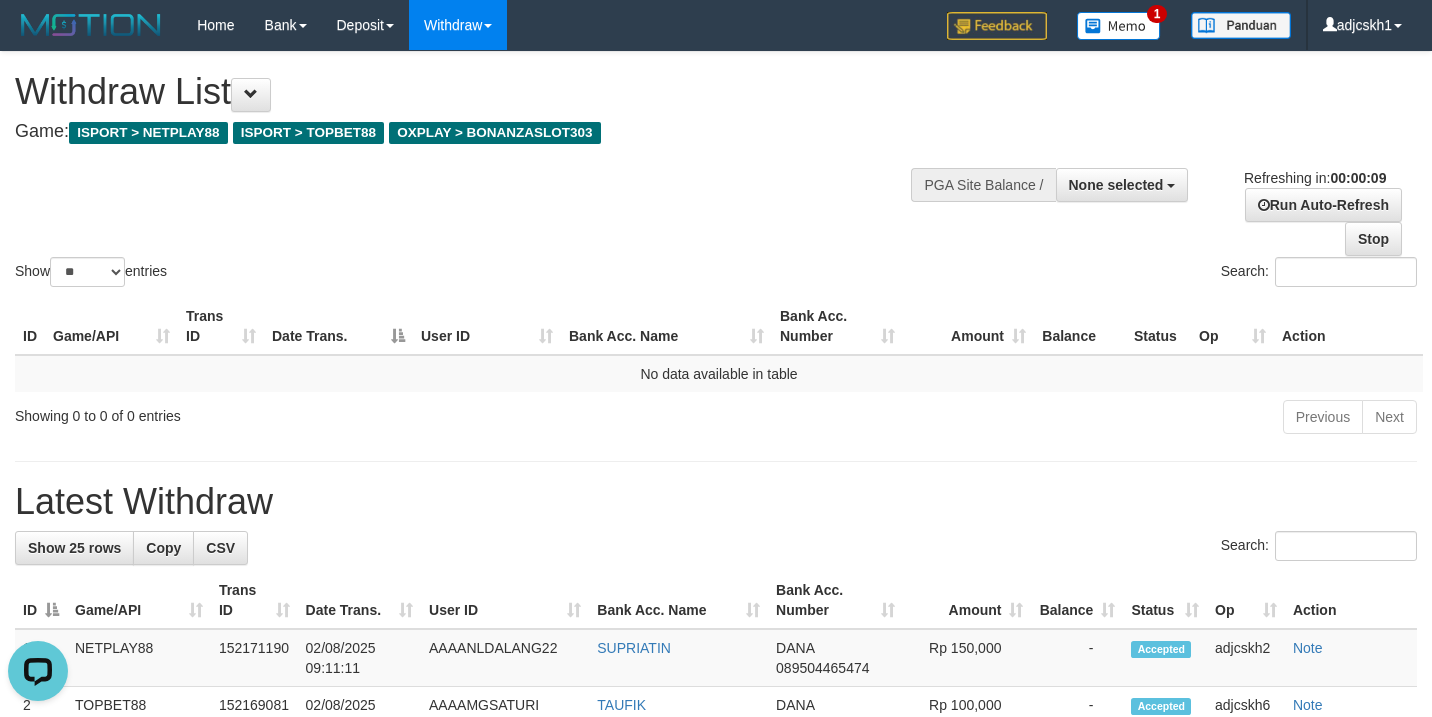 scroll, scrollTop: 0, scrollLeft: 0, axis: both 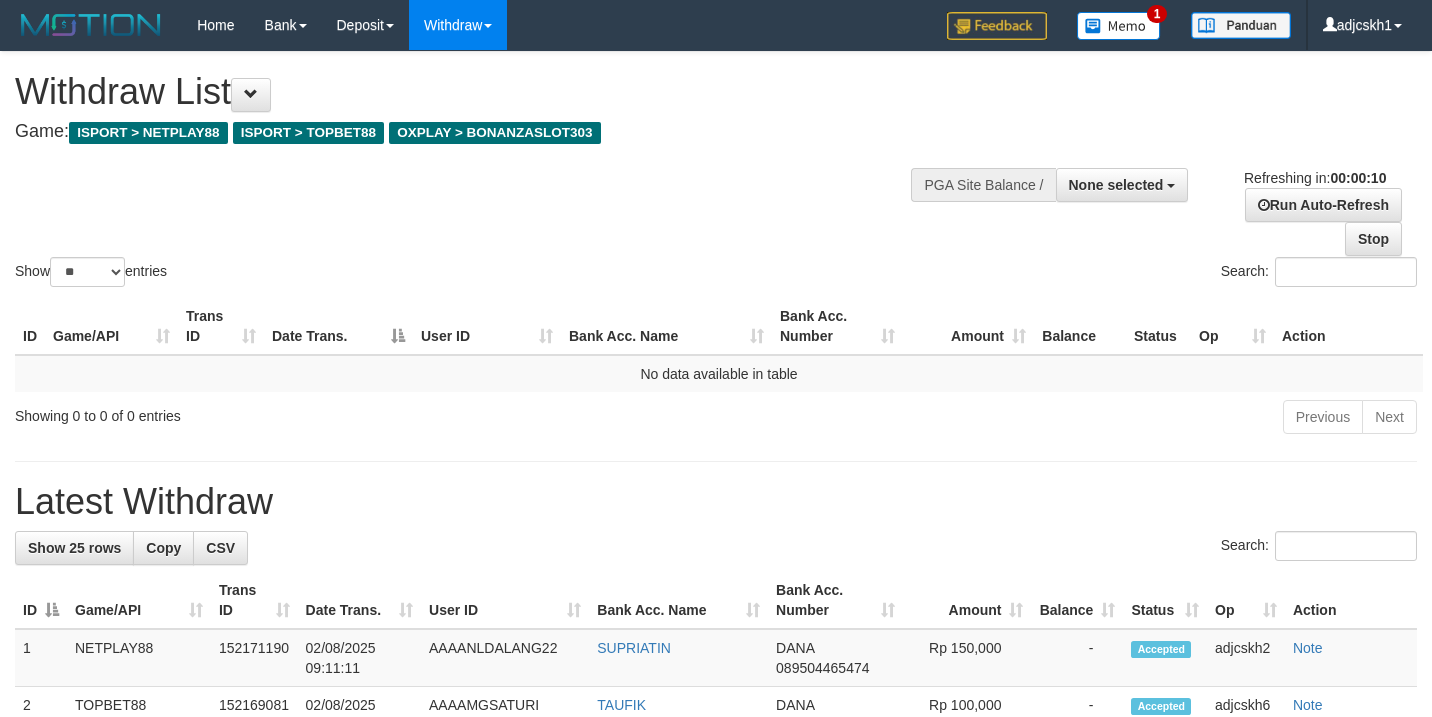 select 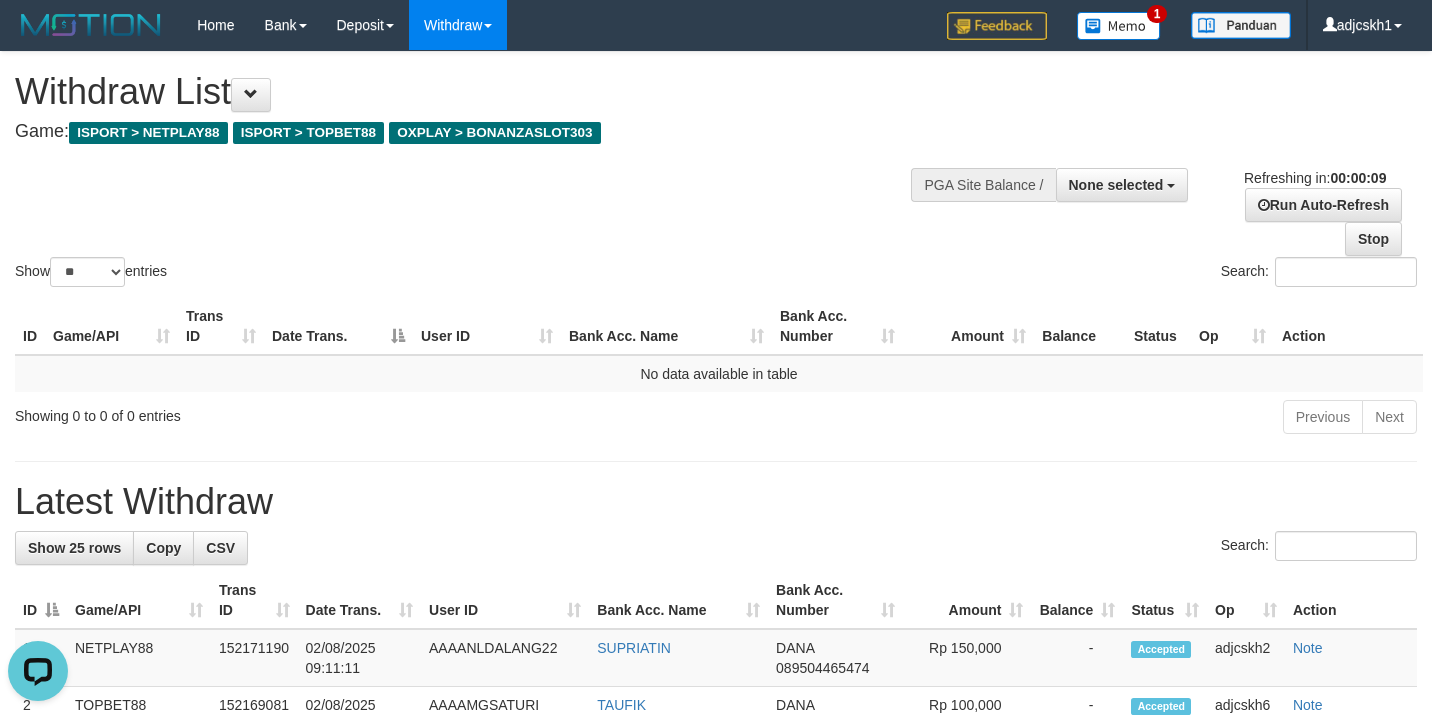 scroll, scrollTop: 0, scrollLeft: 0, axis: both 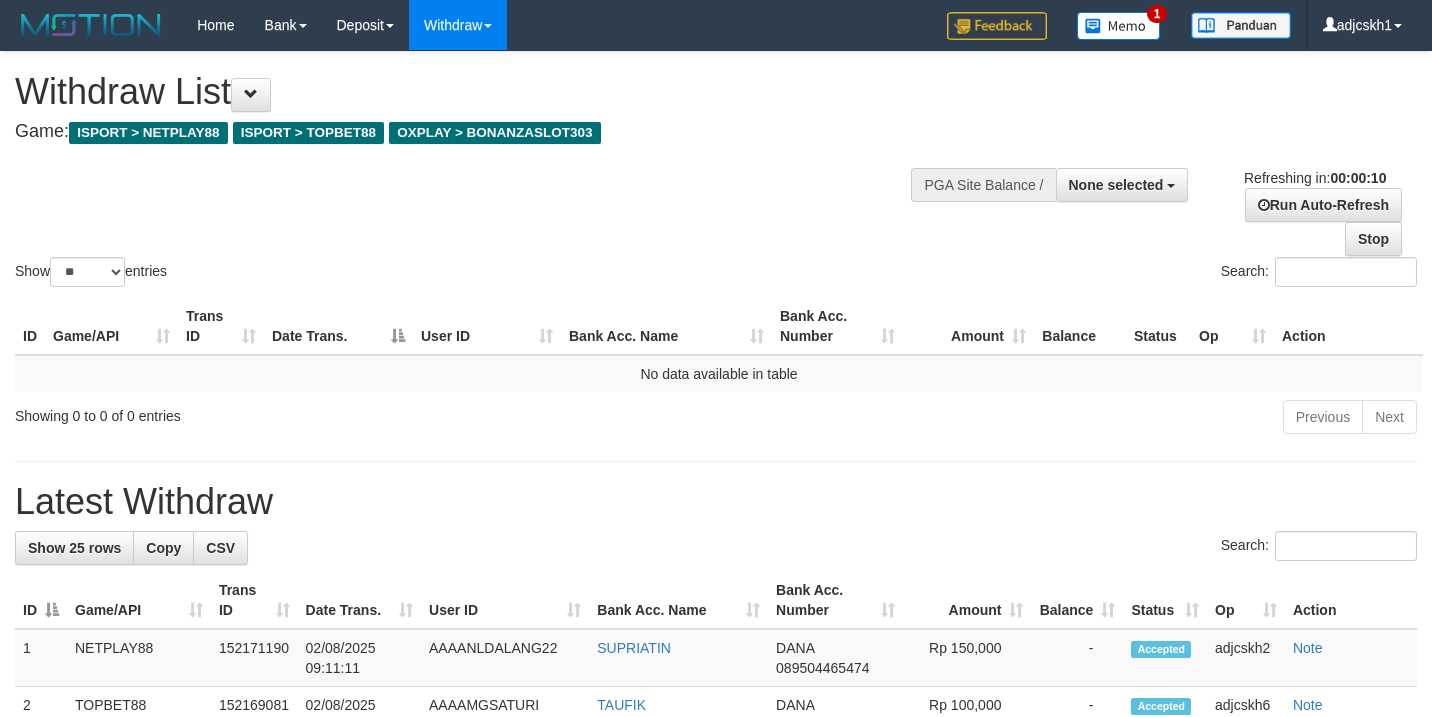 select 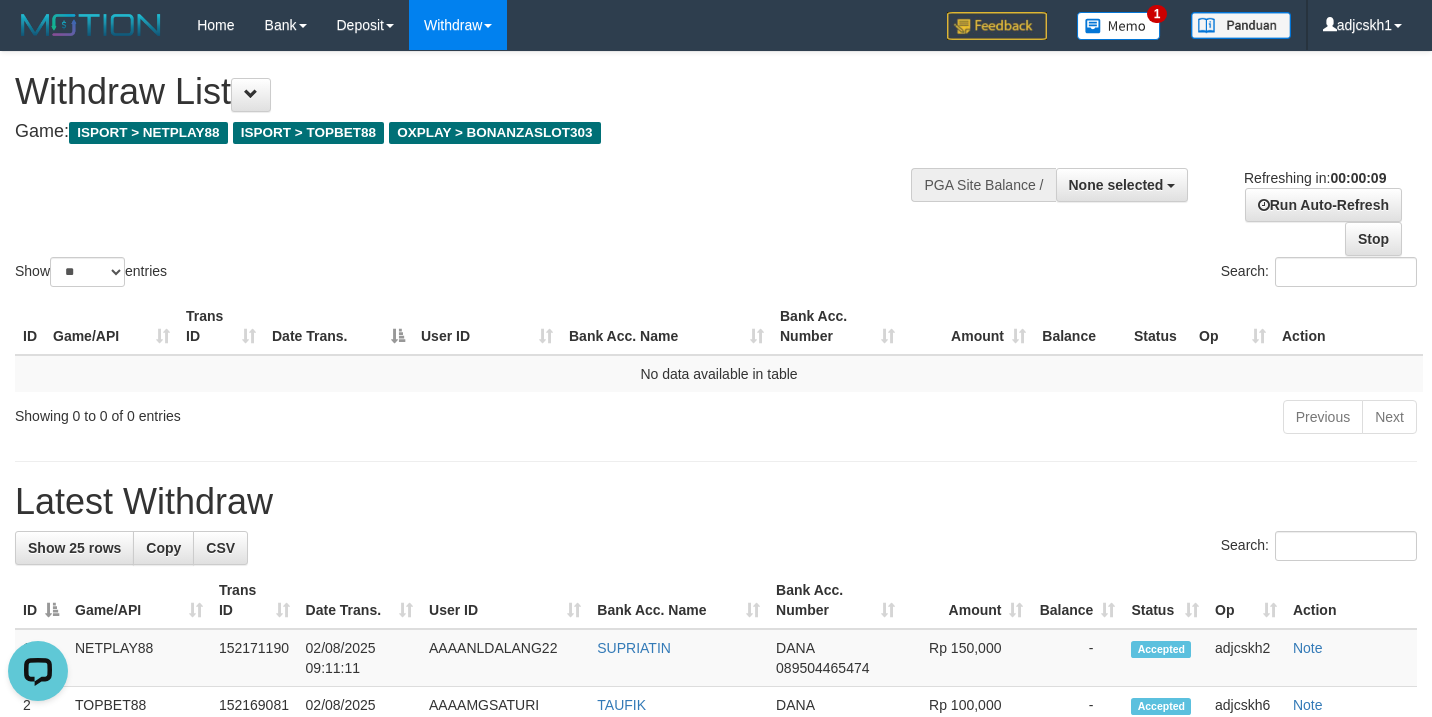 scroll, scrollTop: 0, scrollLeft: 0, axis: both 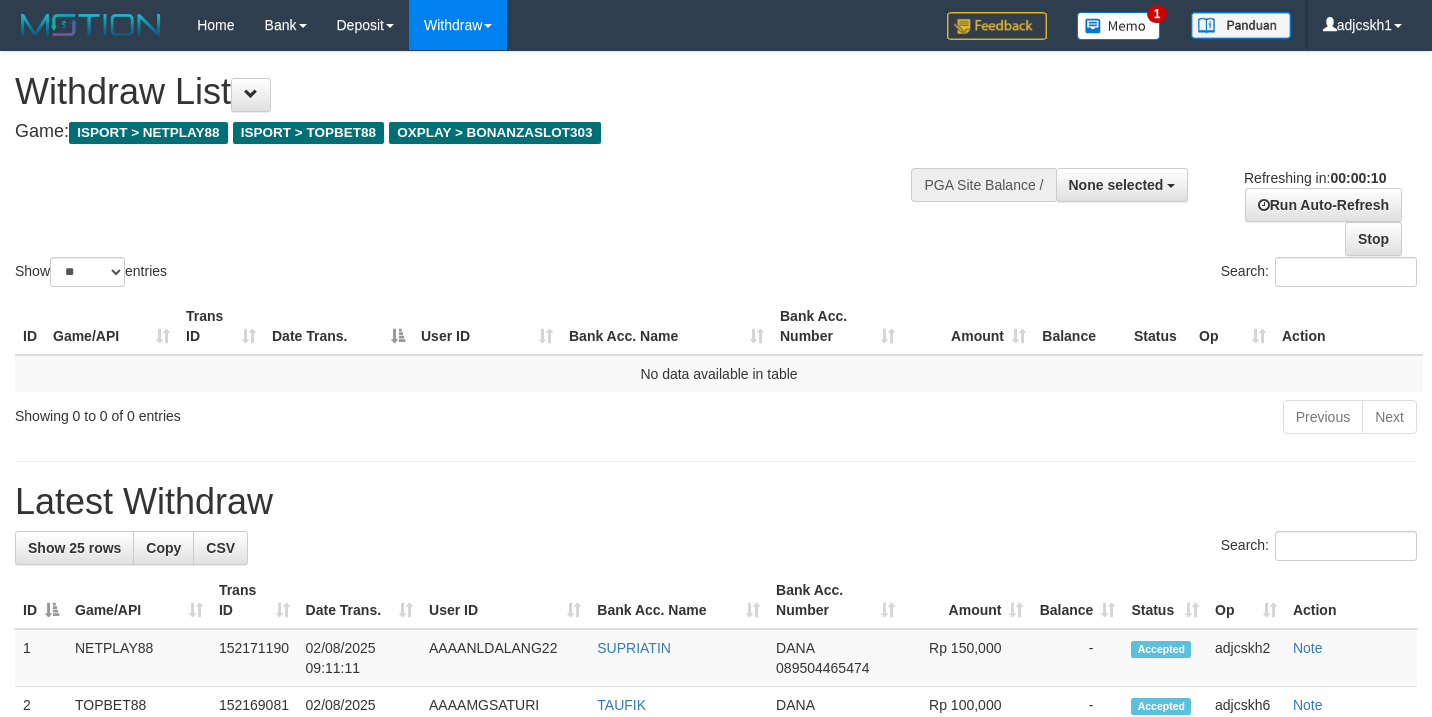 select 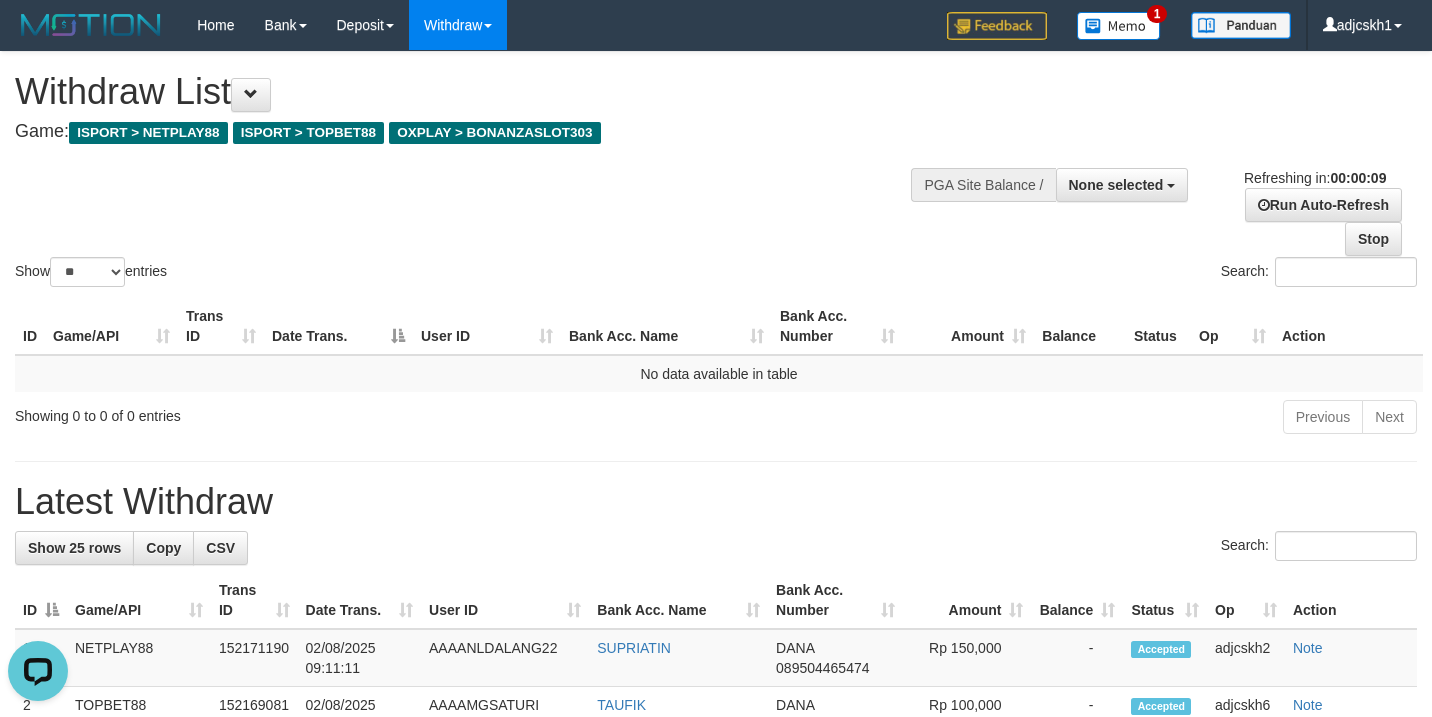 scroll, scrollTop: 0, scrollLeft: 0, axis: both 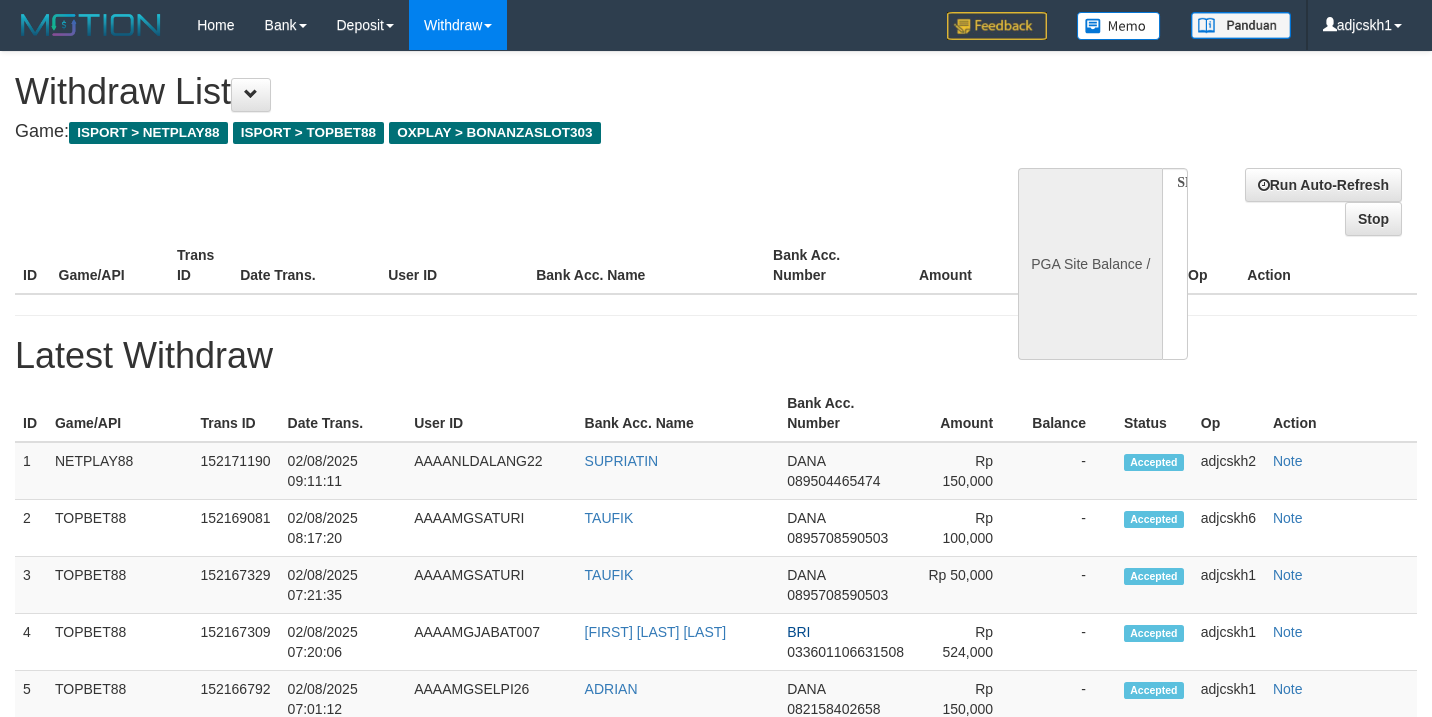 select 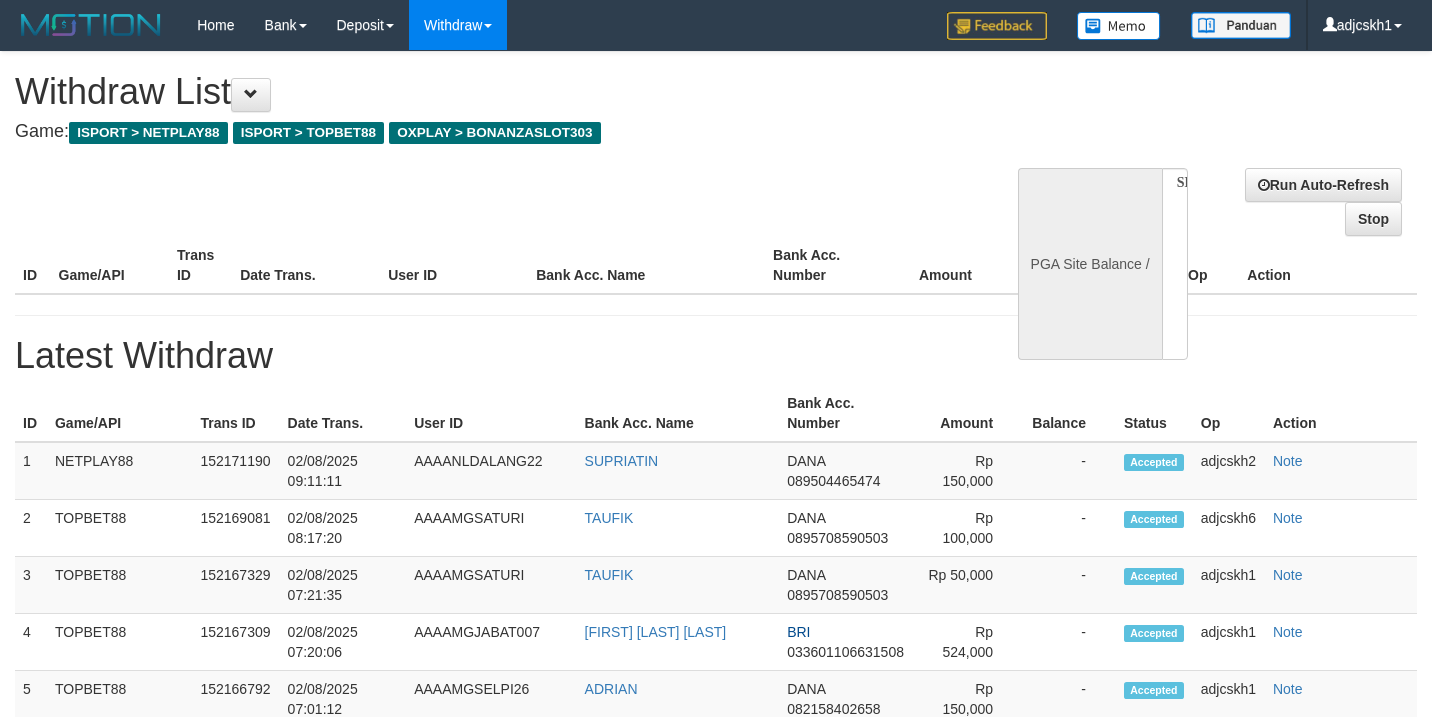 scroll, scrollTop: 0, scrollLeft: 0, axis: both 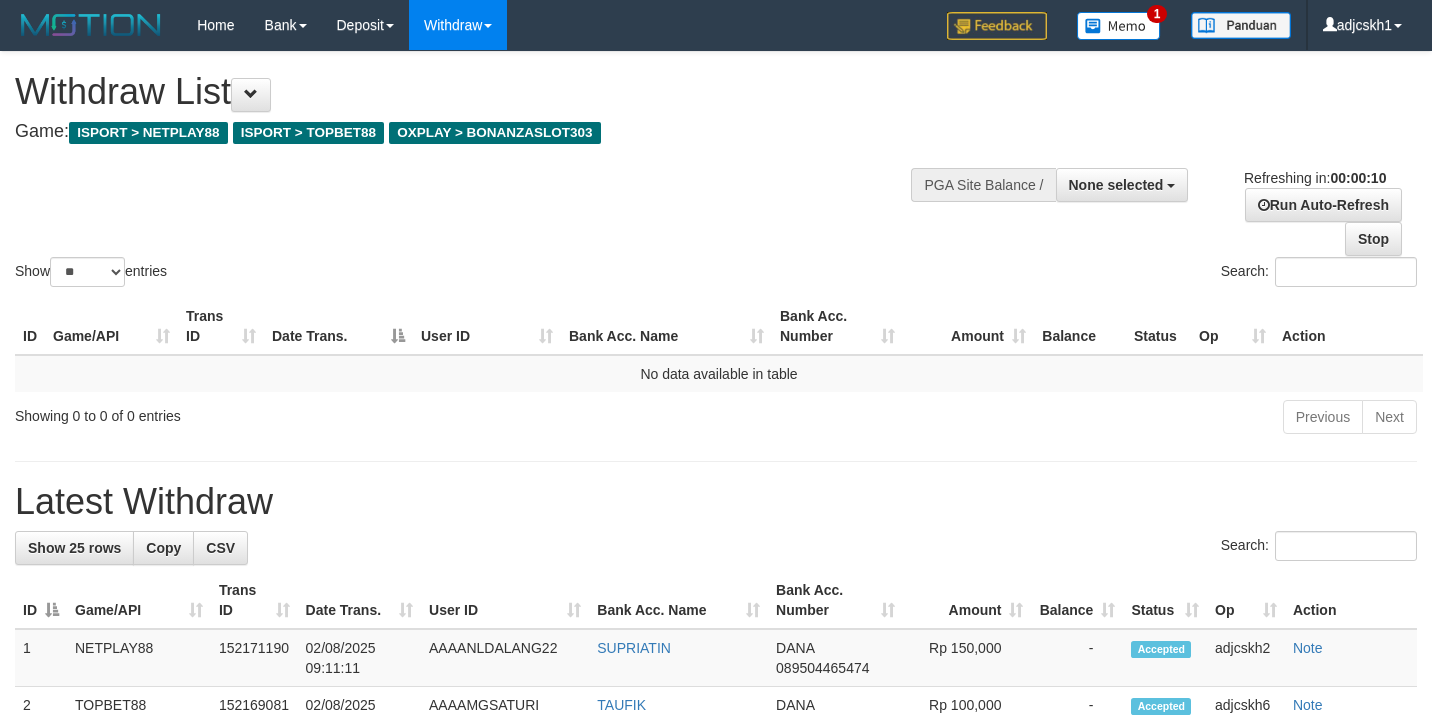 select 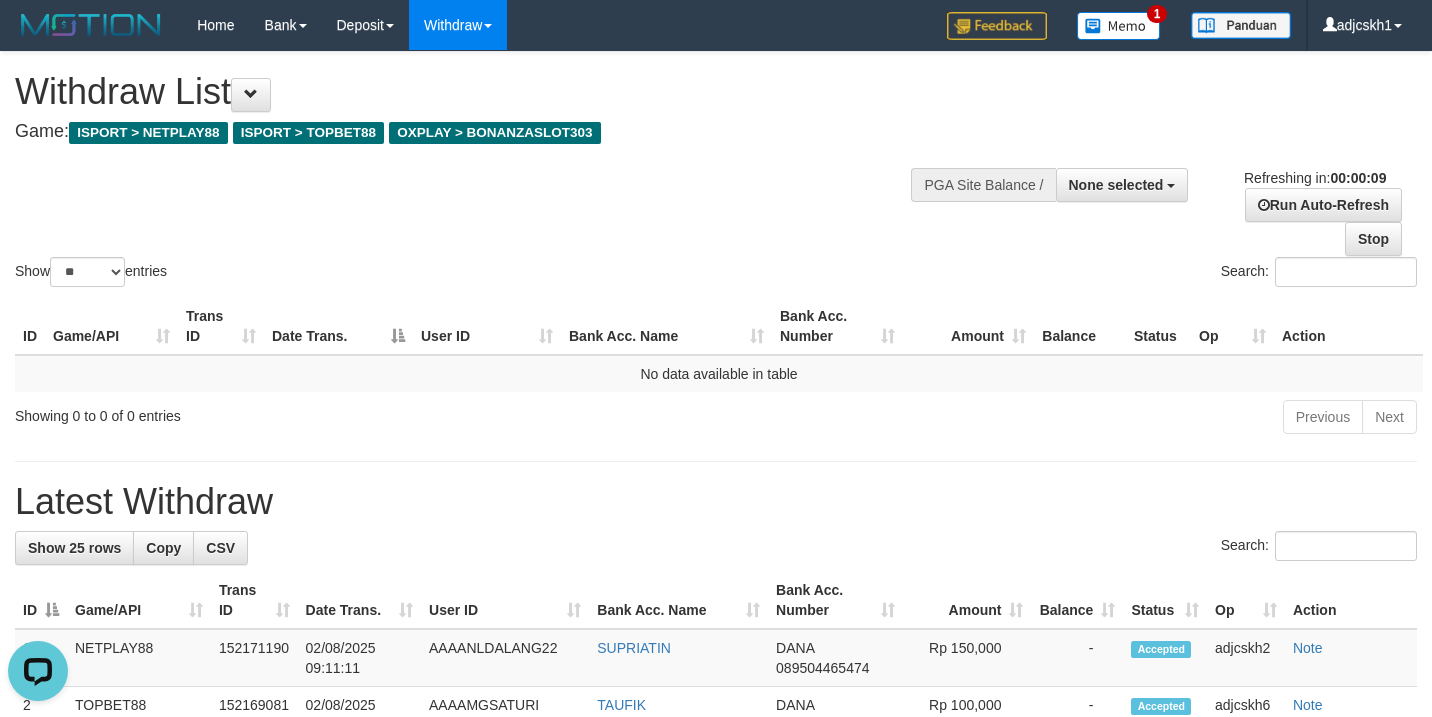 scroll, scrollTop: 0, scrollLeft: 0, axis: both 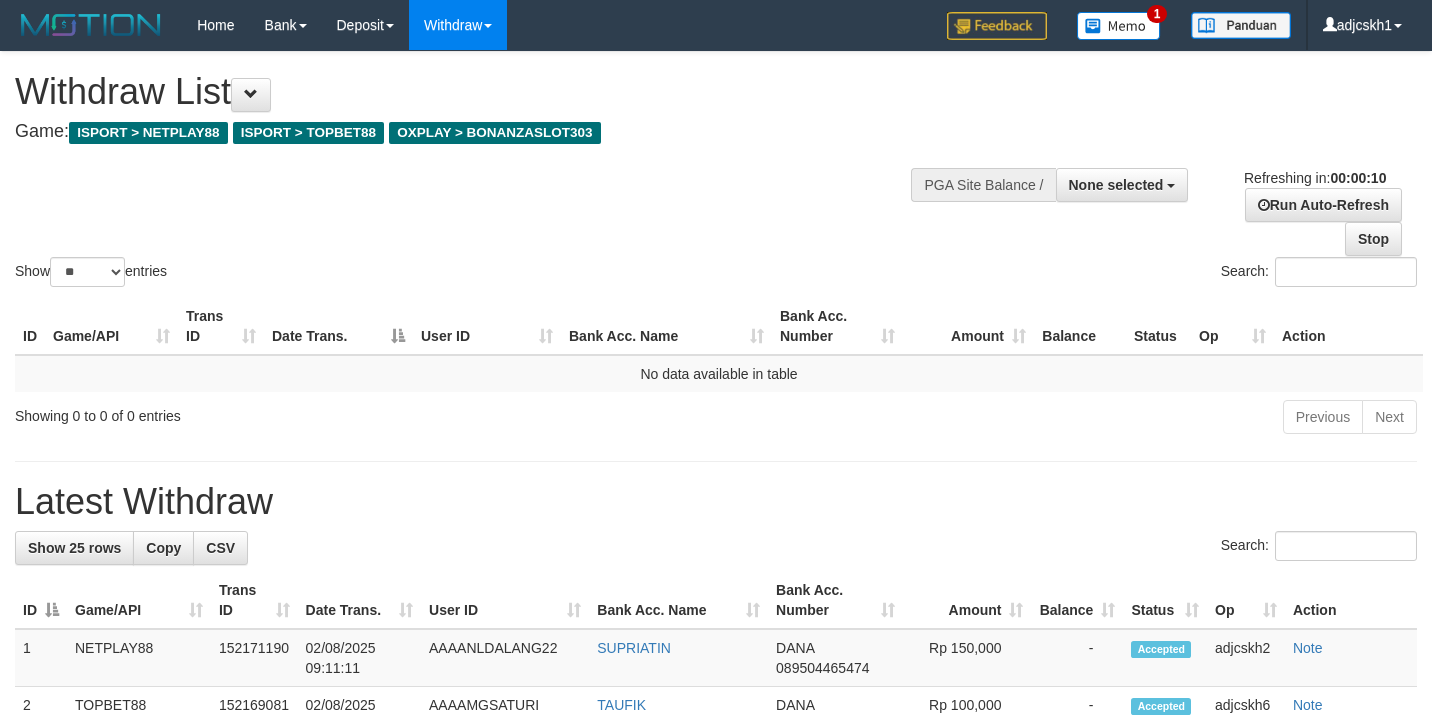 select 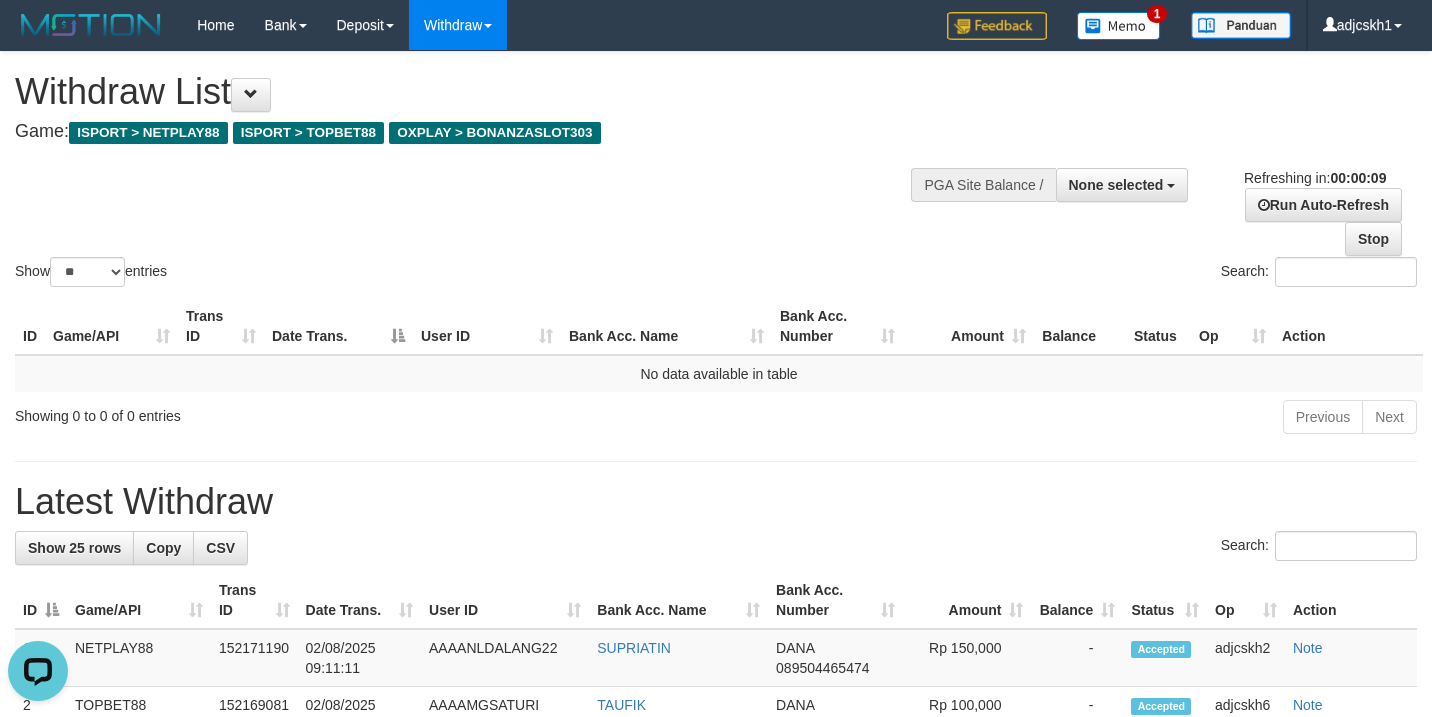 scroll, scrollTop: 0, scrollLeft: 0, axis: both 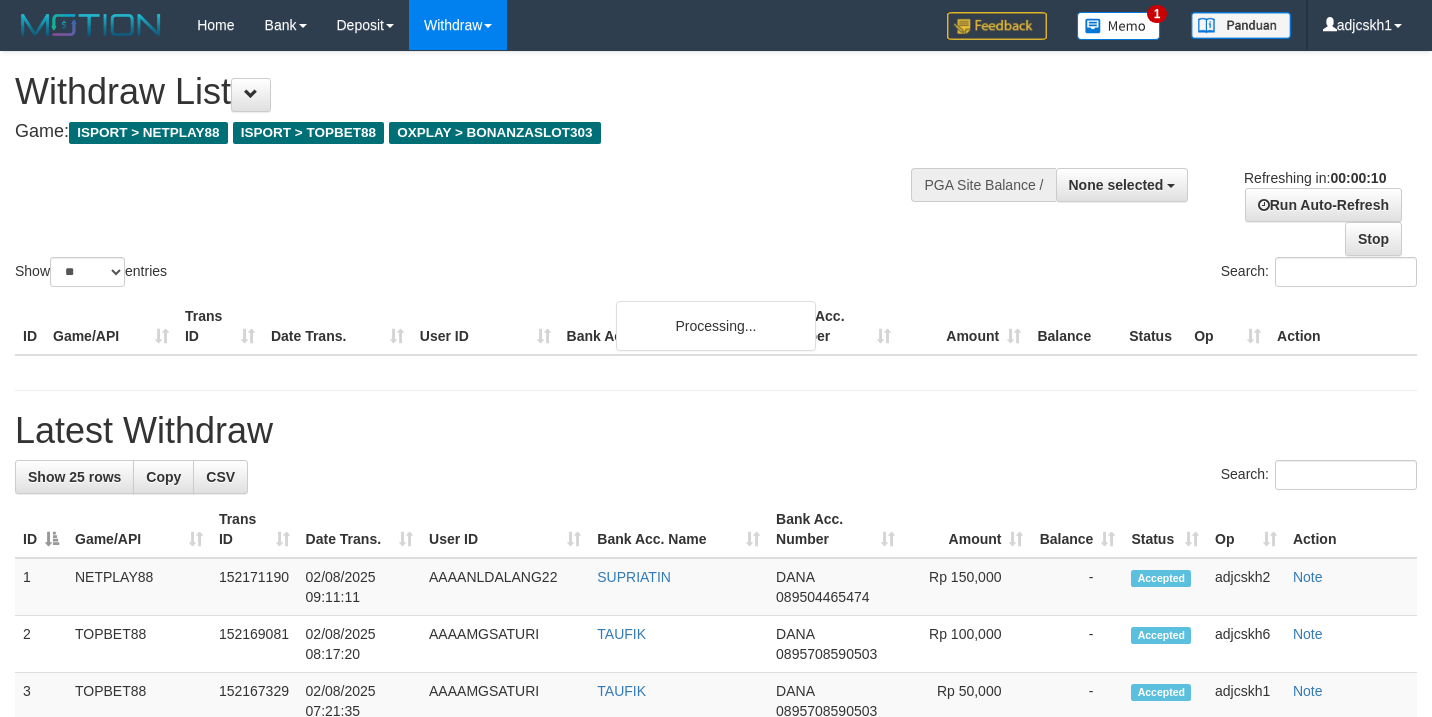 select 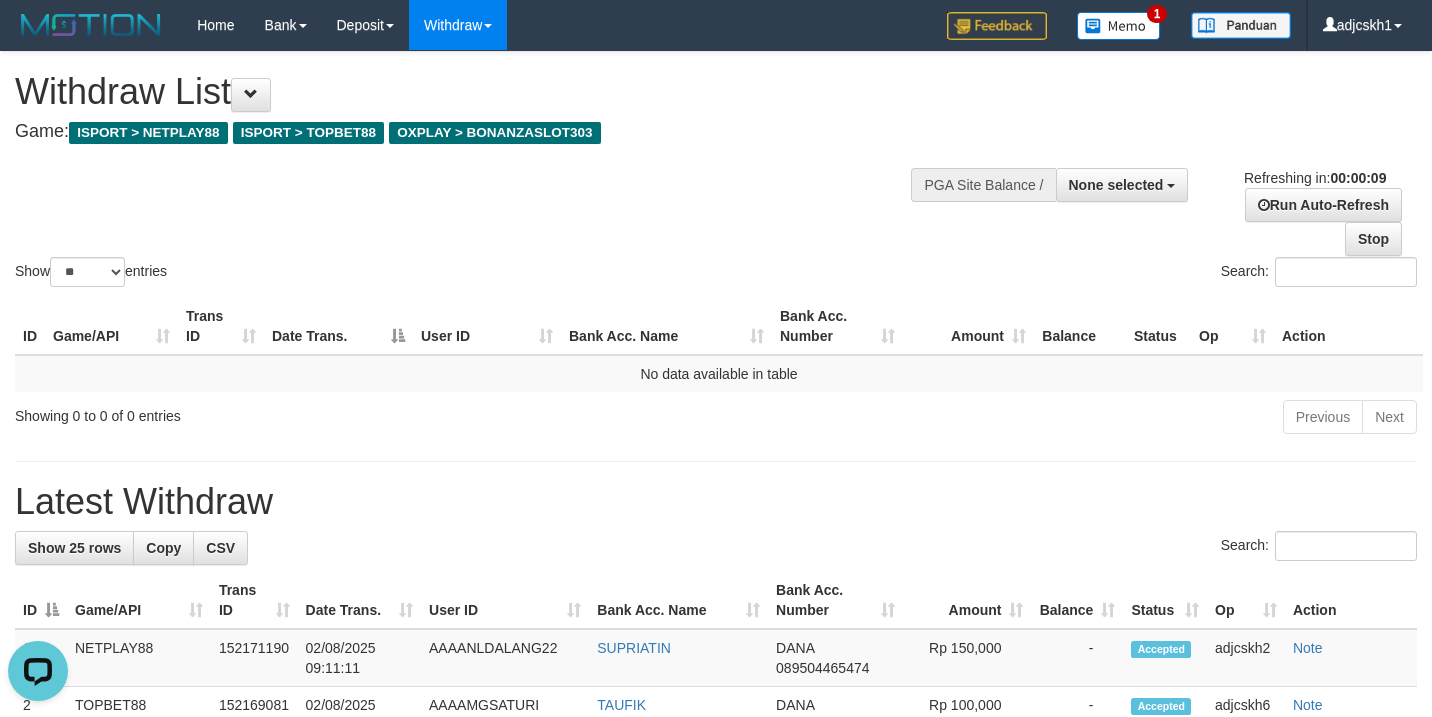 scroll, scrollTop: 0, scrollLeft: 0, axis: both 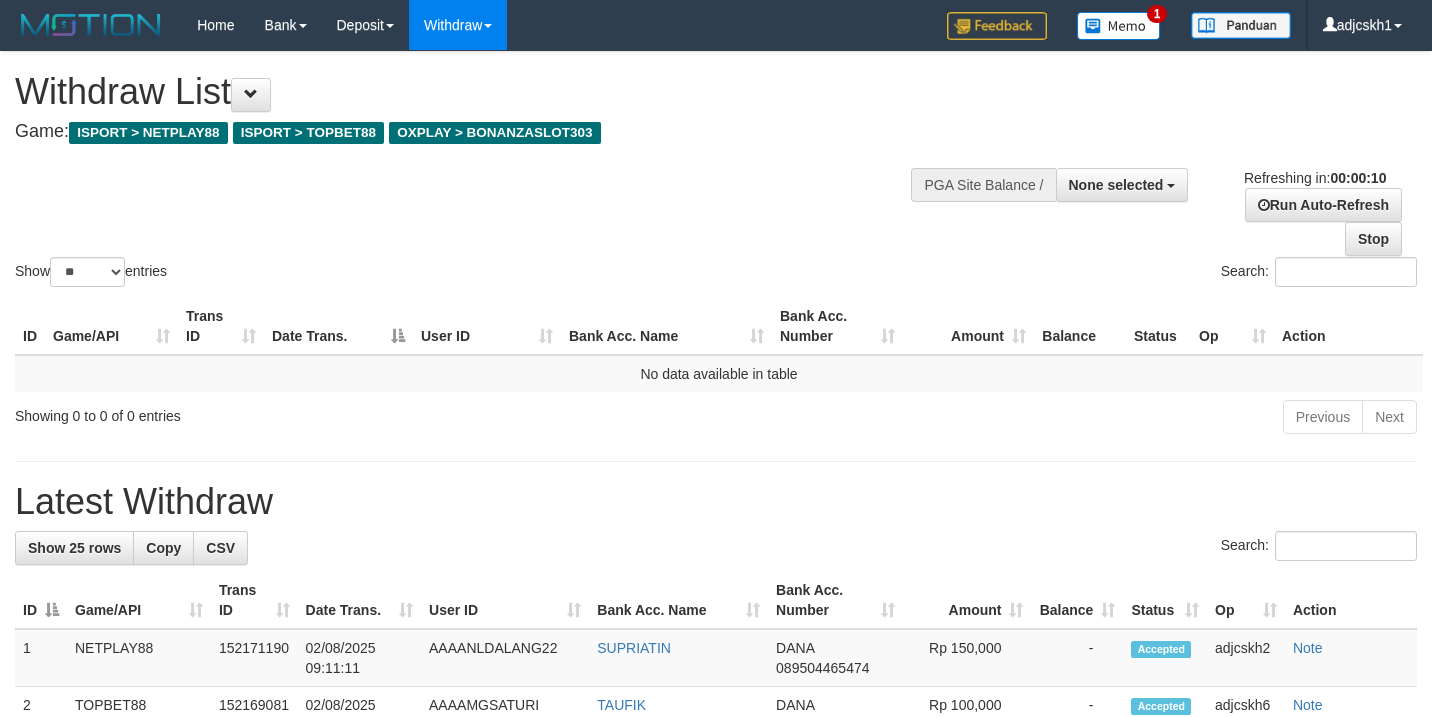 select 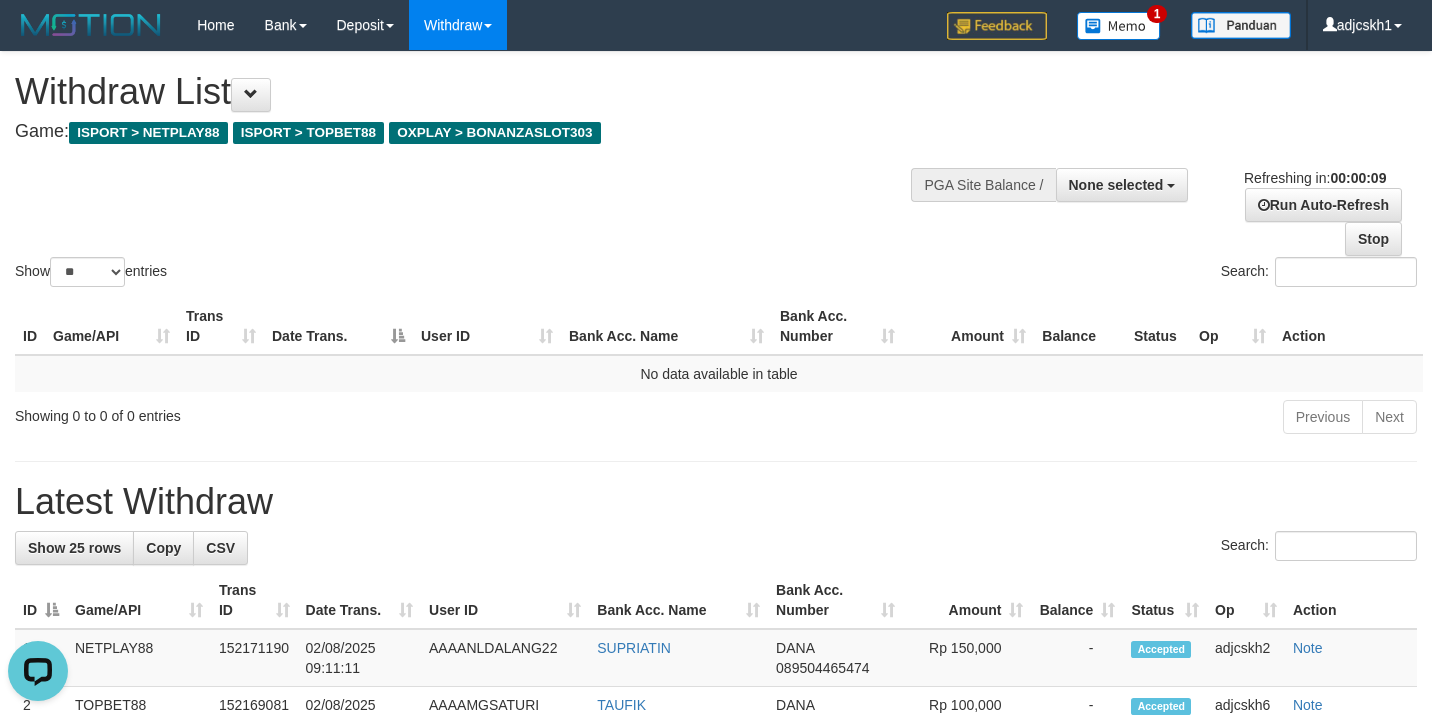 scroll, scrollTop: 0, scrollLeft: 0, axis: both 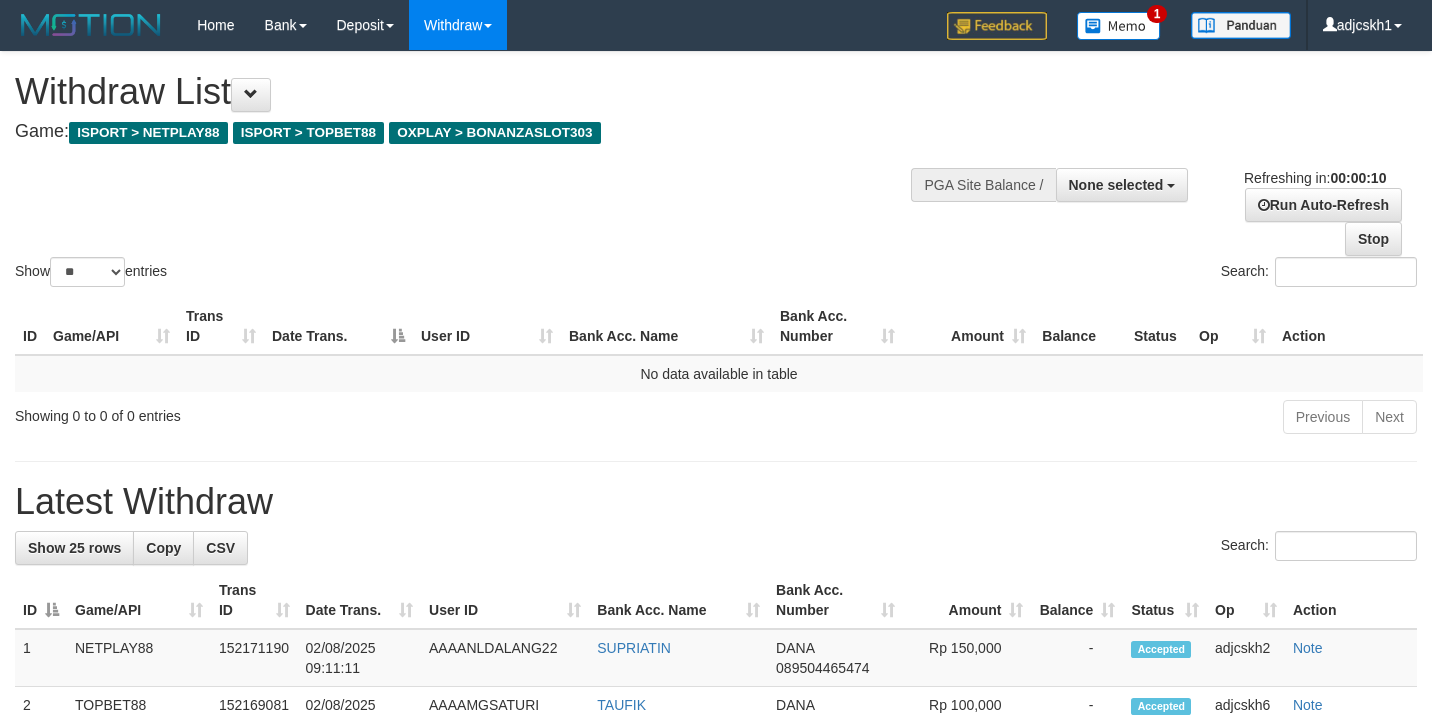 select 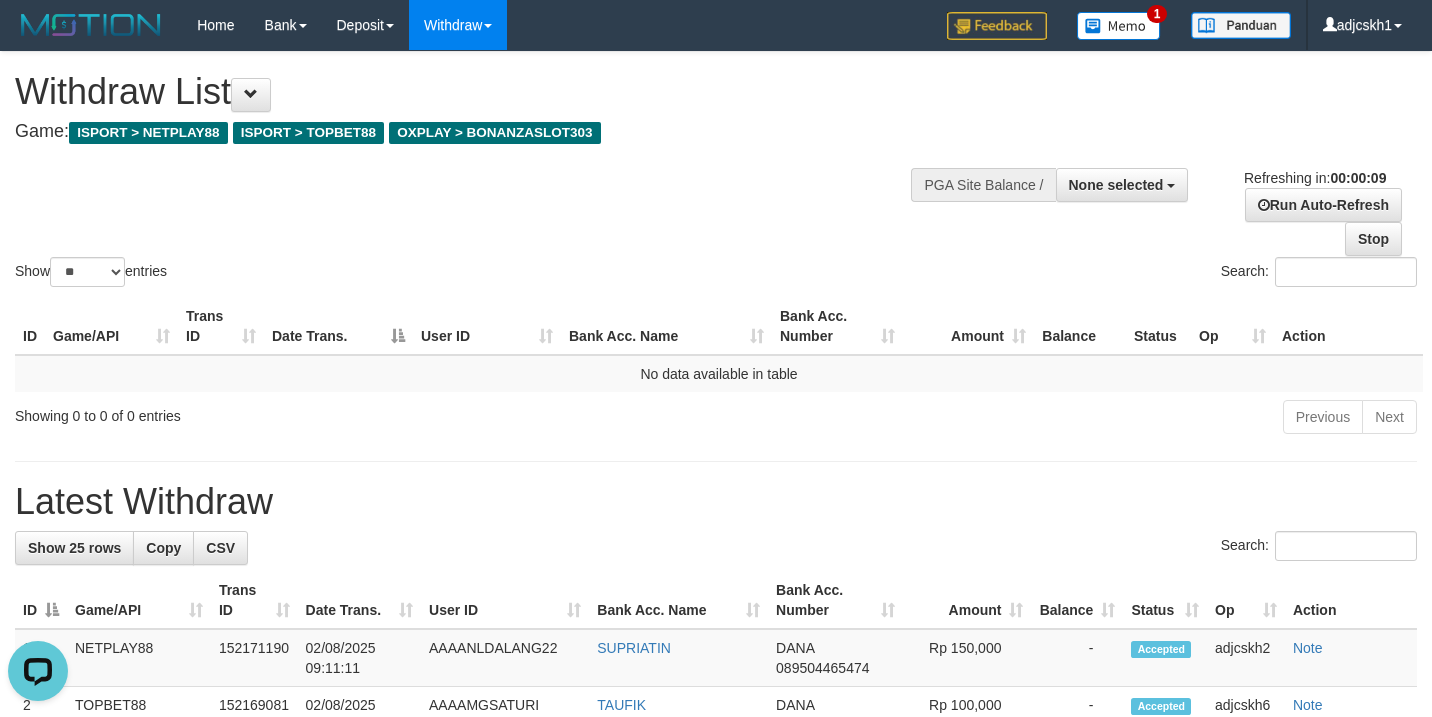 scroll, scrollTop: 0, scrollLeft: 0, axis: both 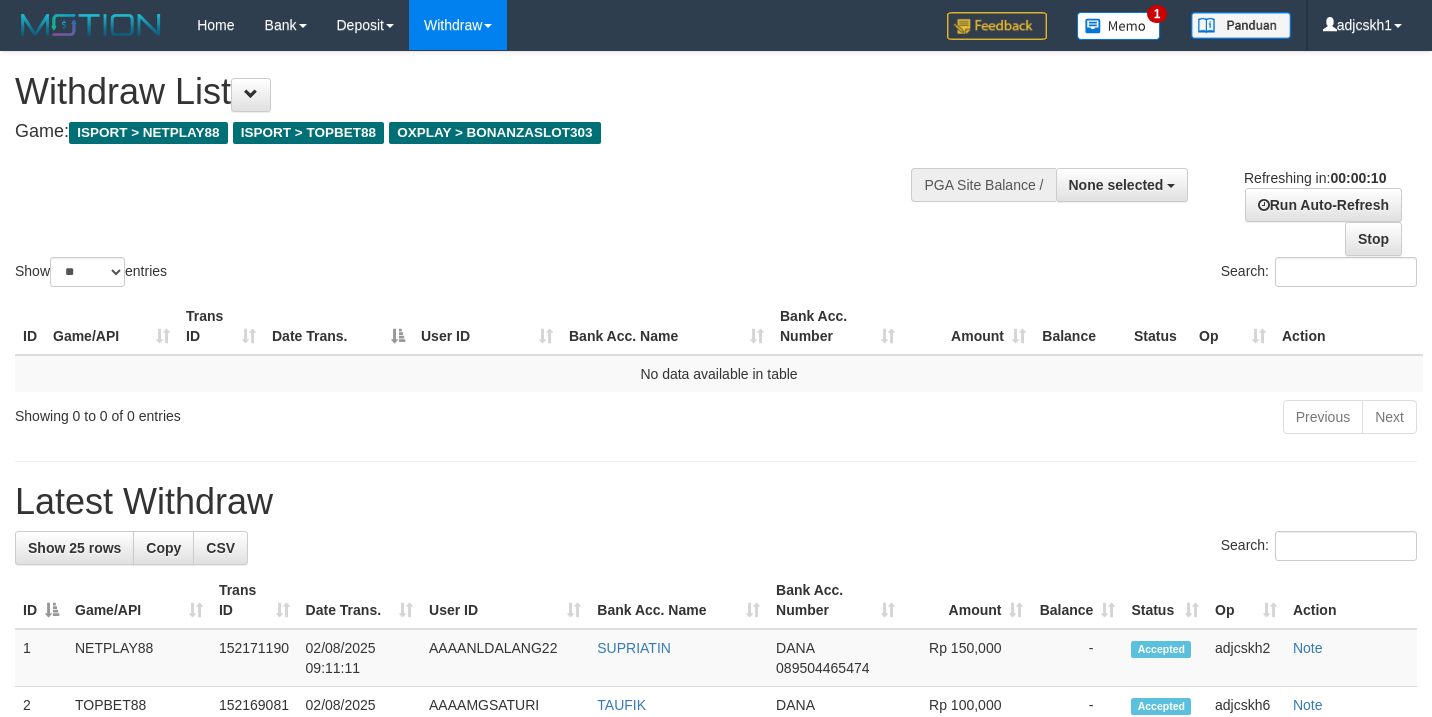 select 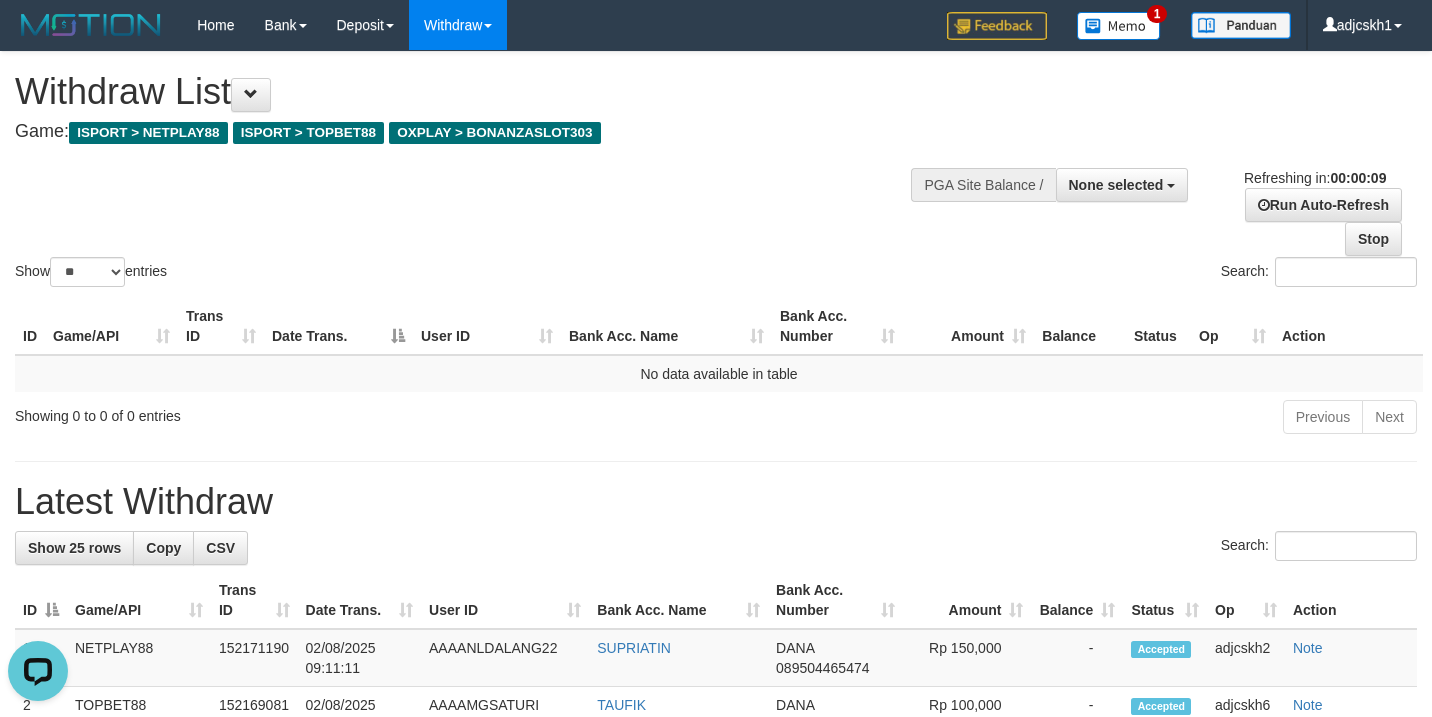 scroll, scrollTop: 0, scrollLeft: 0, axis: both 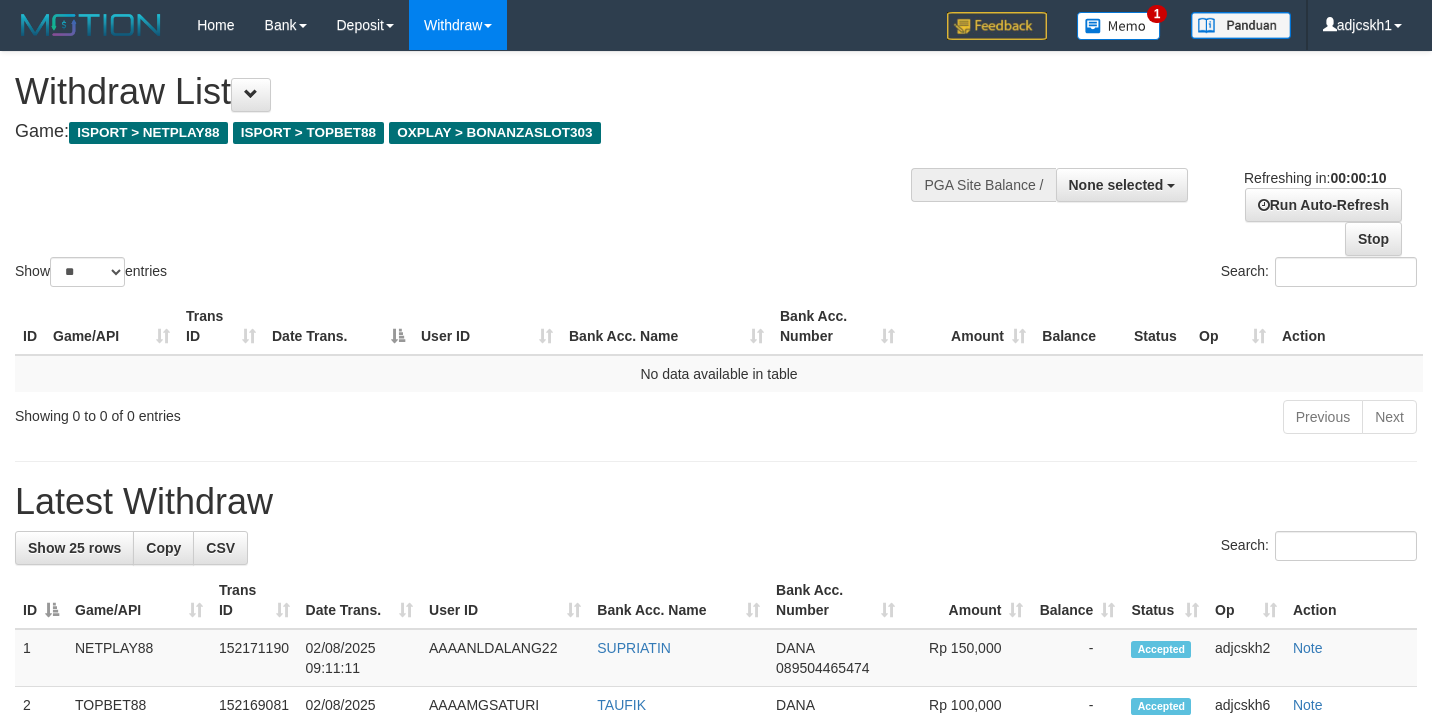 select 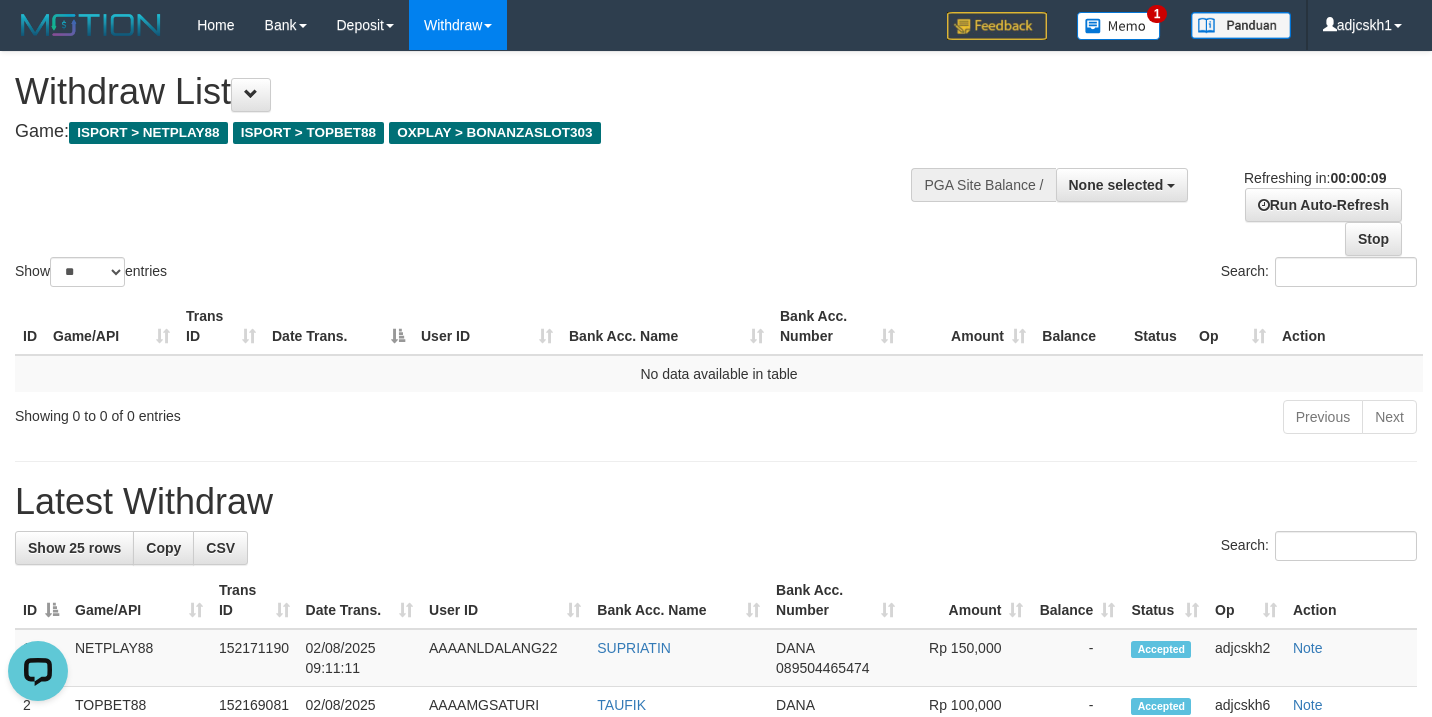 scroll, scrollTop: 0, scrollLeft: 0, axis: both 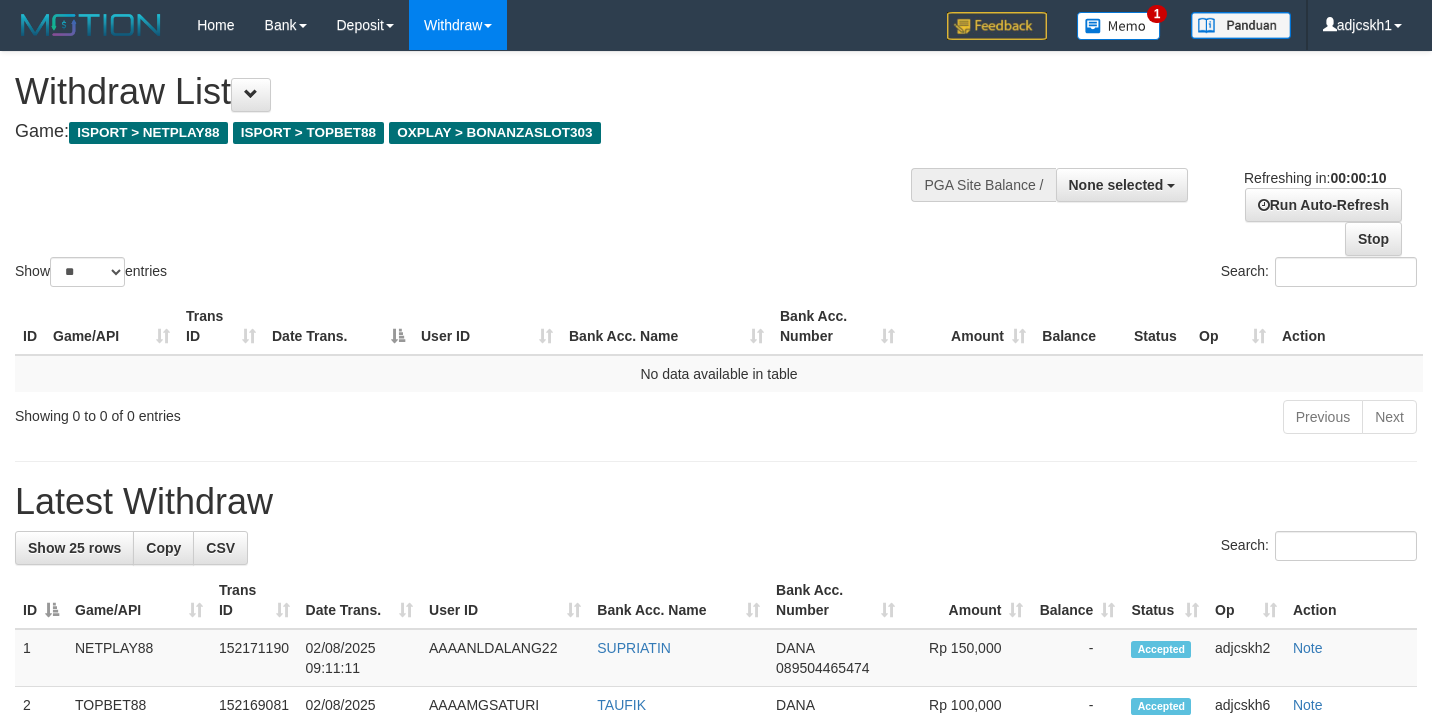 select 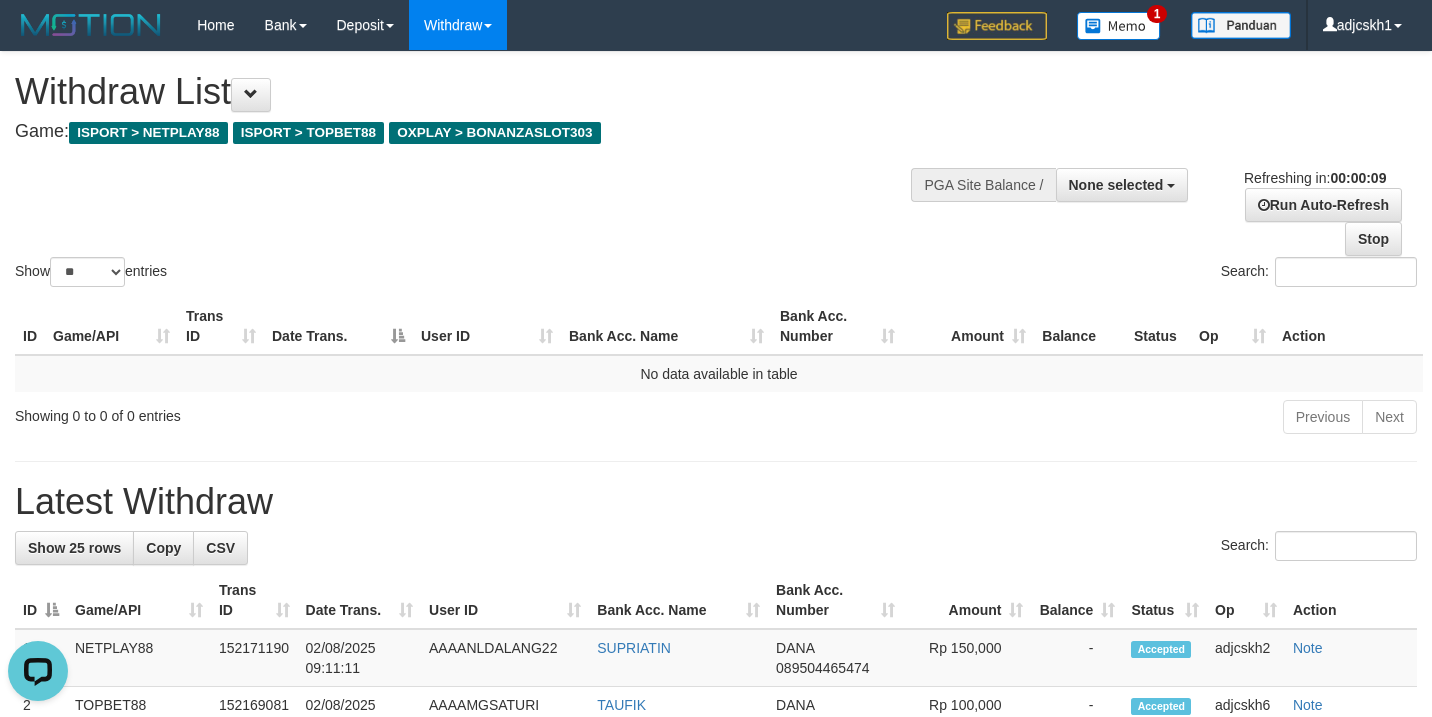 scroll, scrollTop: 0, scrollLeft: 0, axis: both 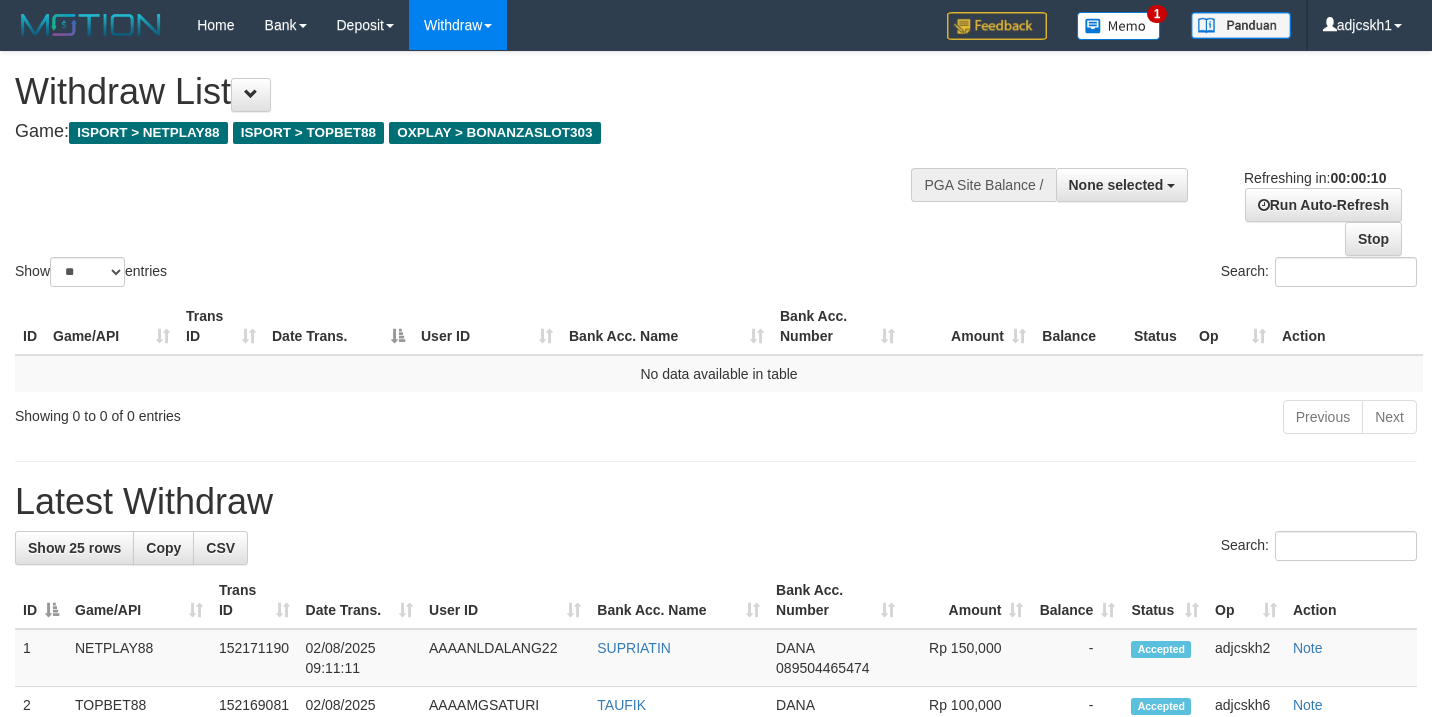 select 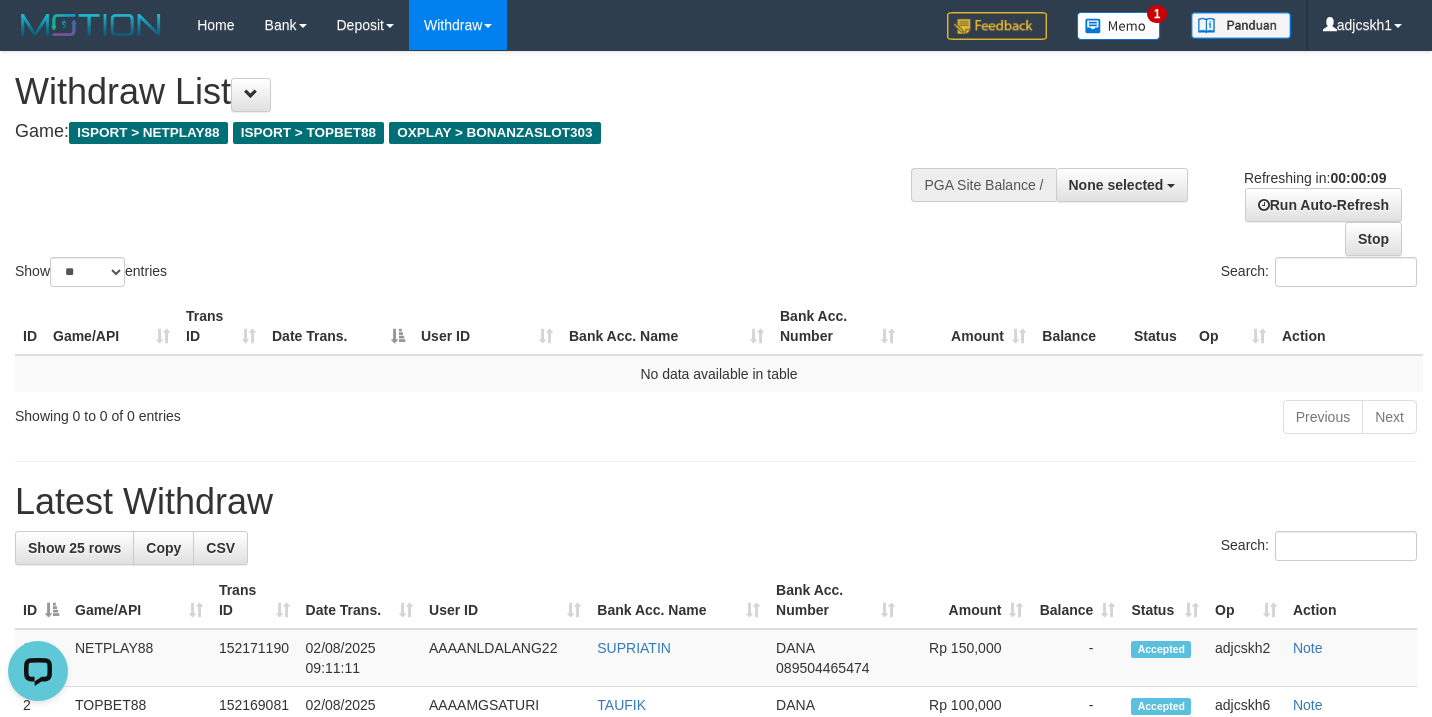 scroll, scrollTop: 0, scrollLeft: 0, axis: both 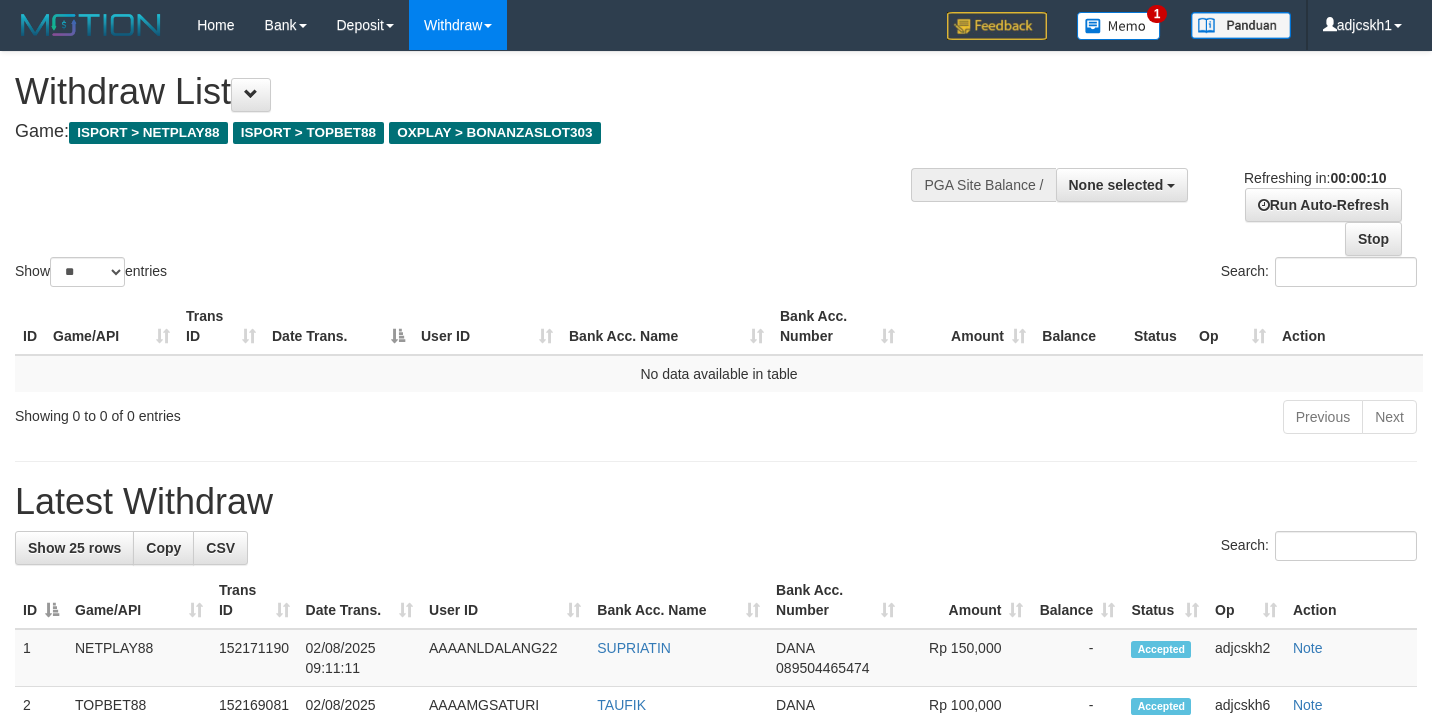 select 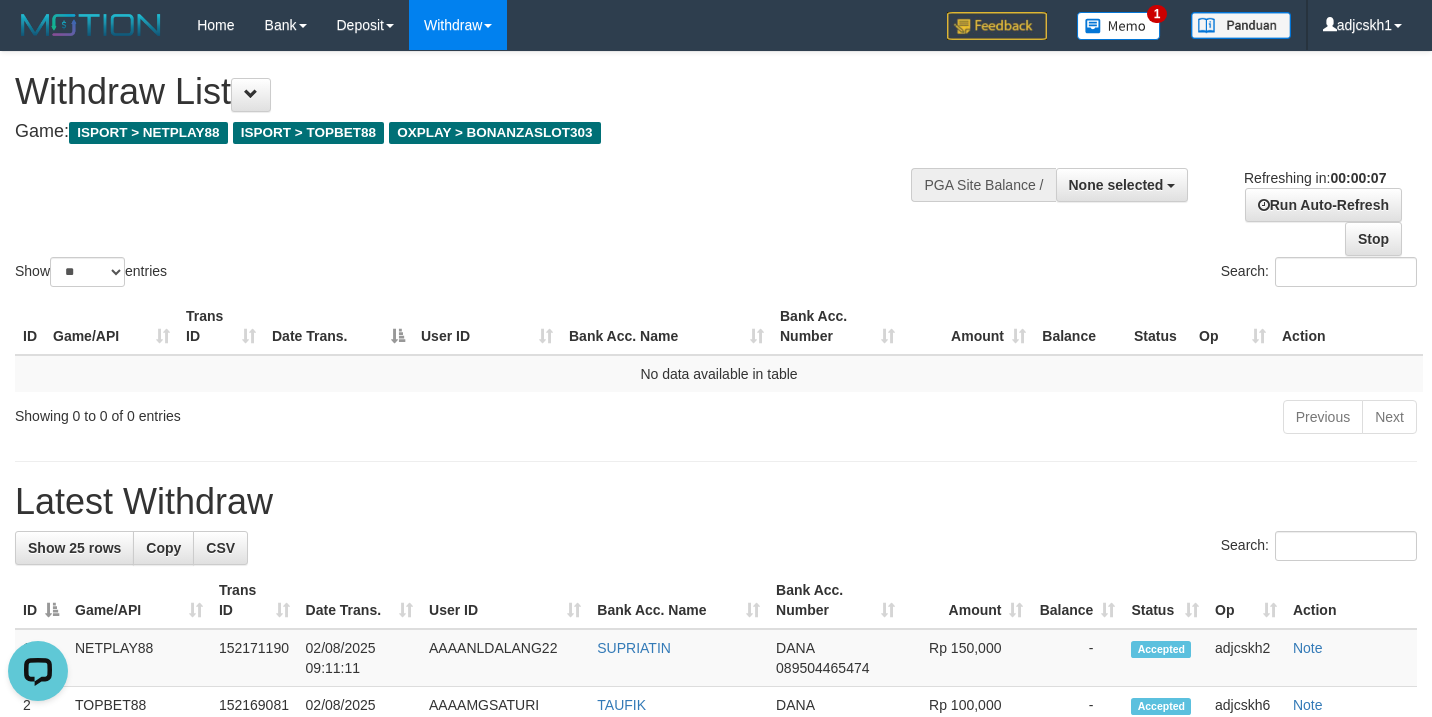 scroll, scrollTop: 0, scrollLeft: 0, axis: both 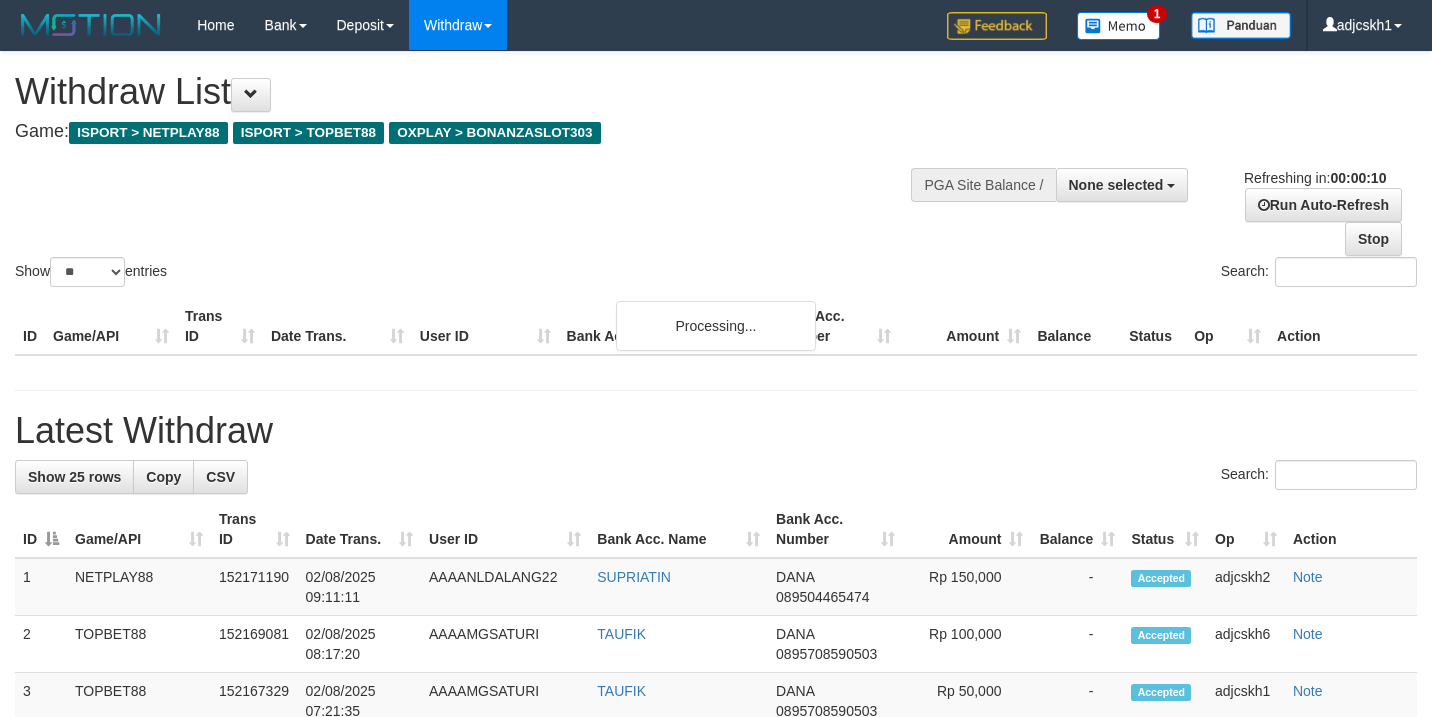 select 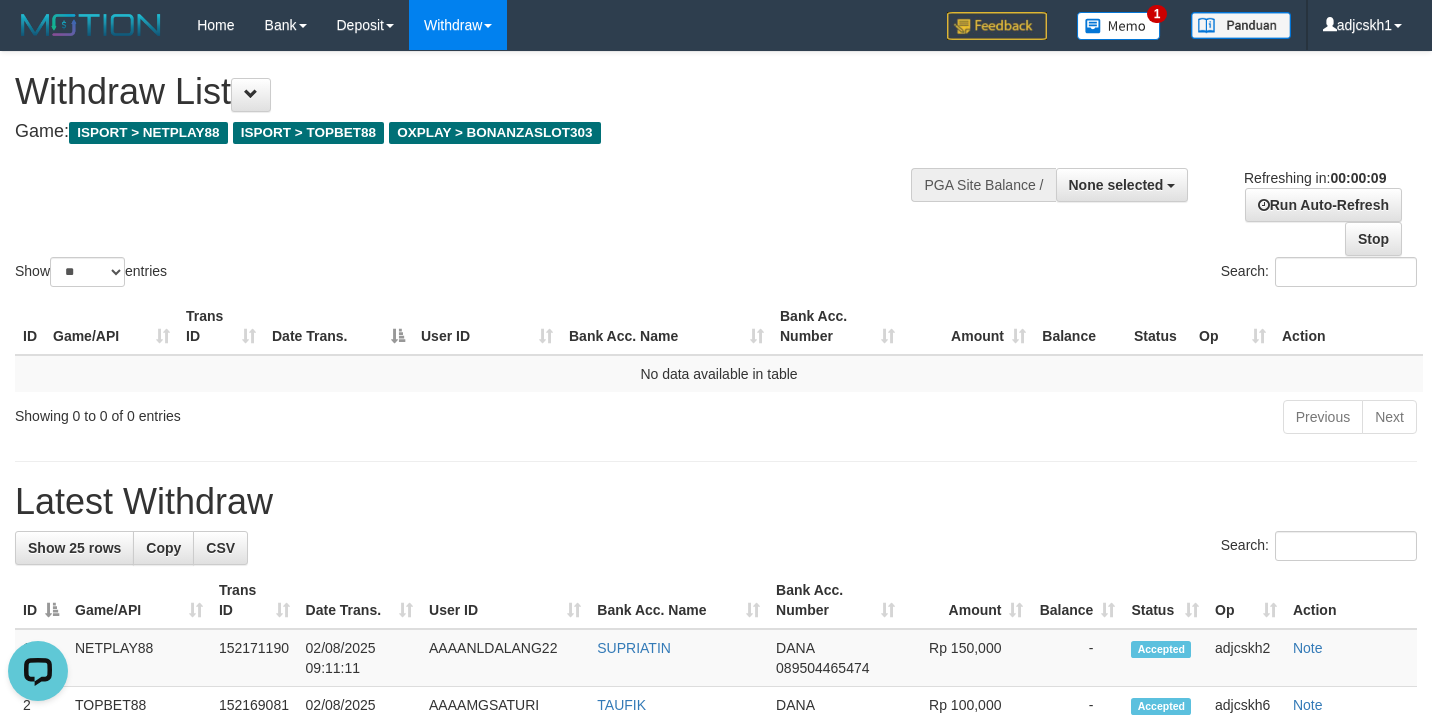scroll, scrollTop: 0, scrollLeft: 0, axis: both 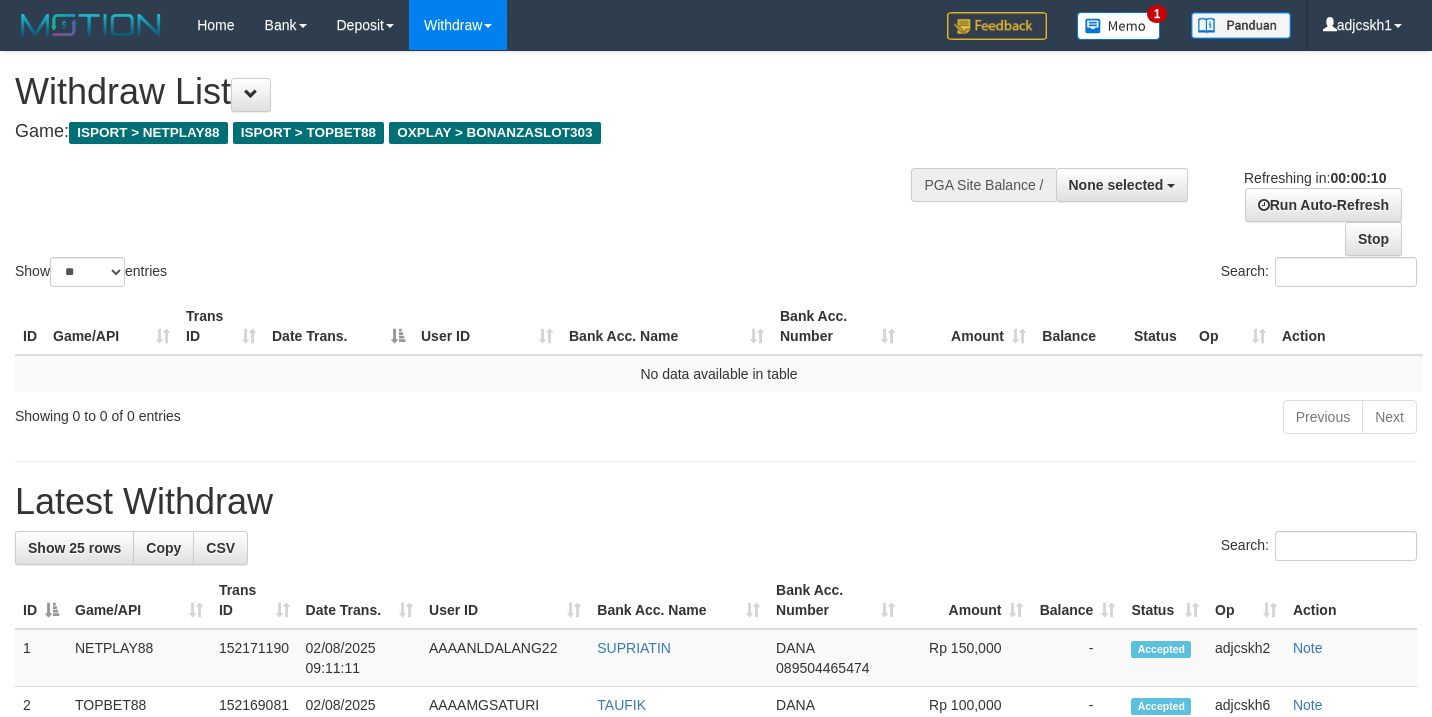 select 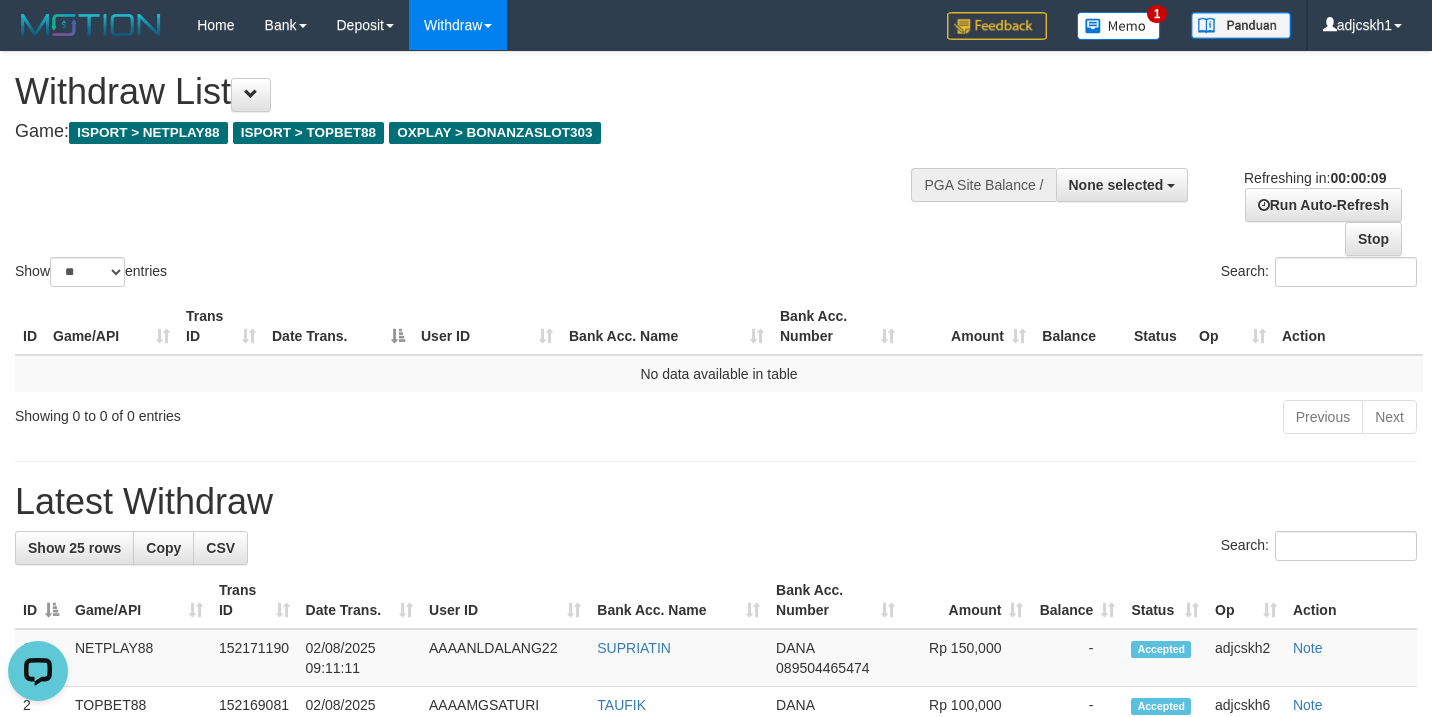 scroll, scrollTop: 0, scrollLeft: 0, axis: both 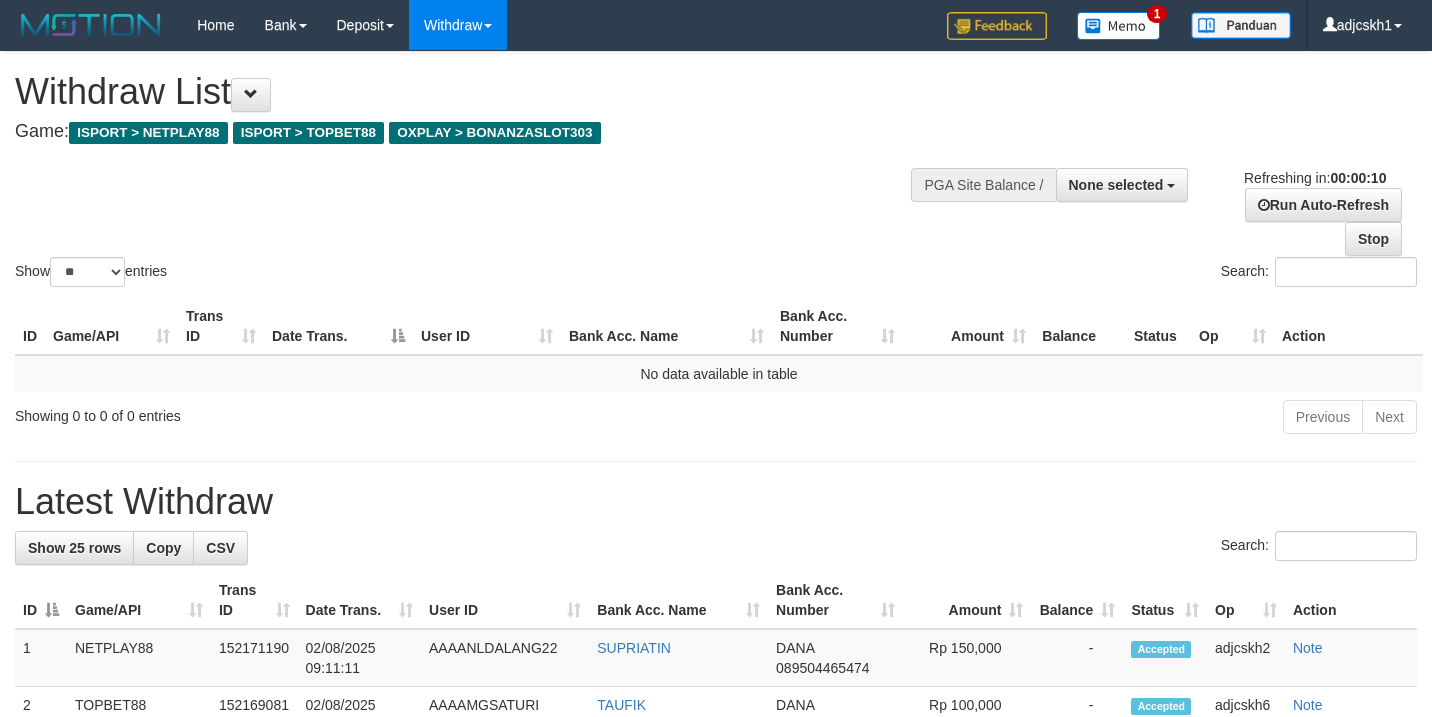 select 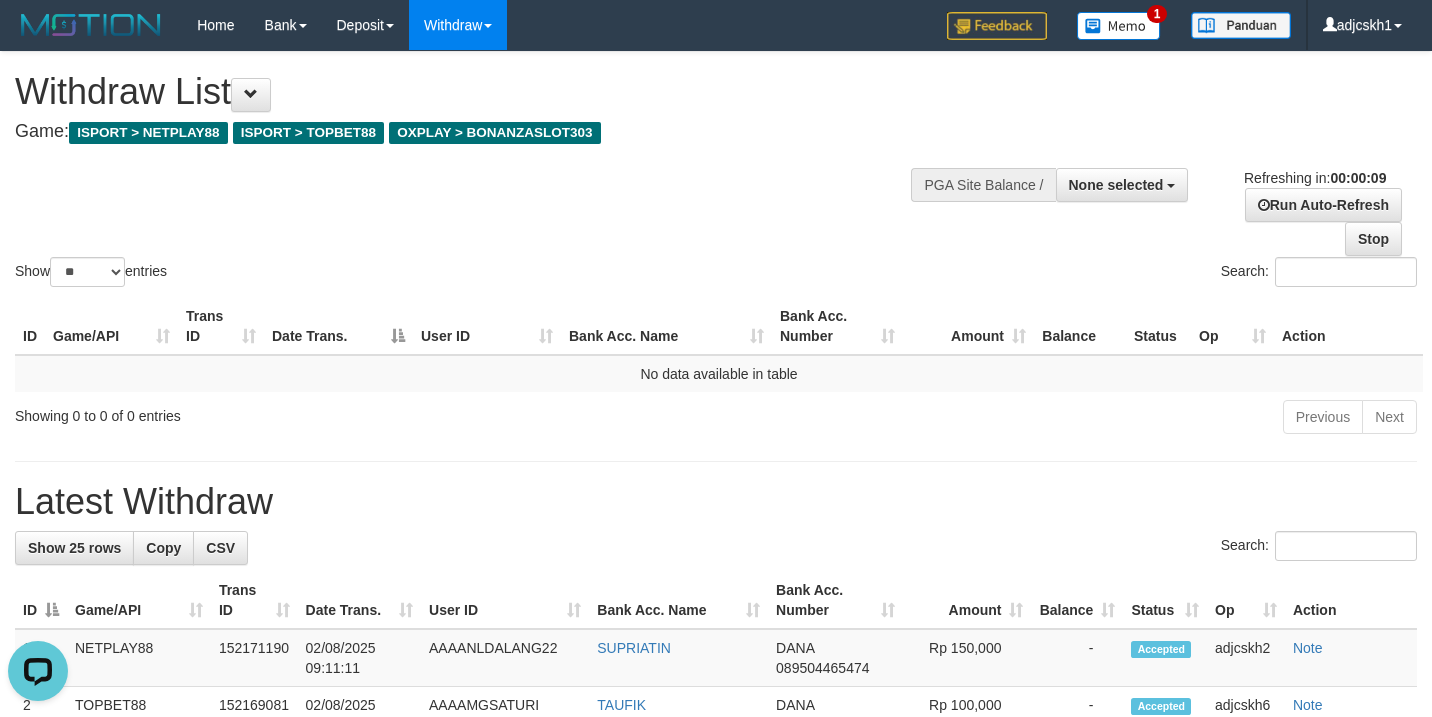 scroll, scrollTop: 0, scrollLeft: 0, axis: both 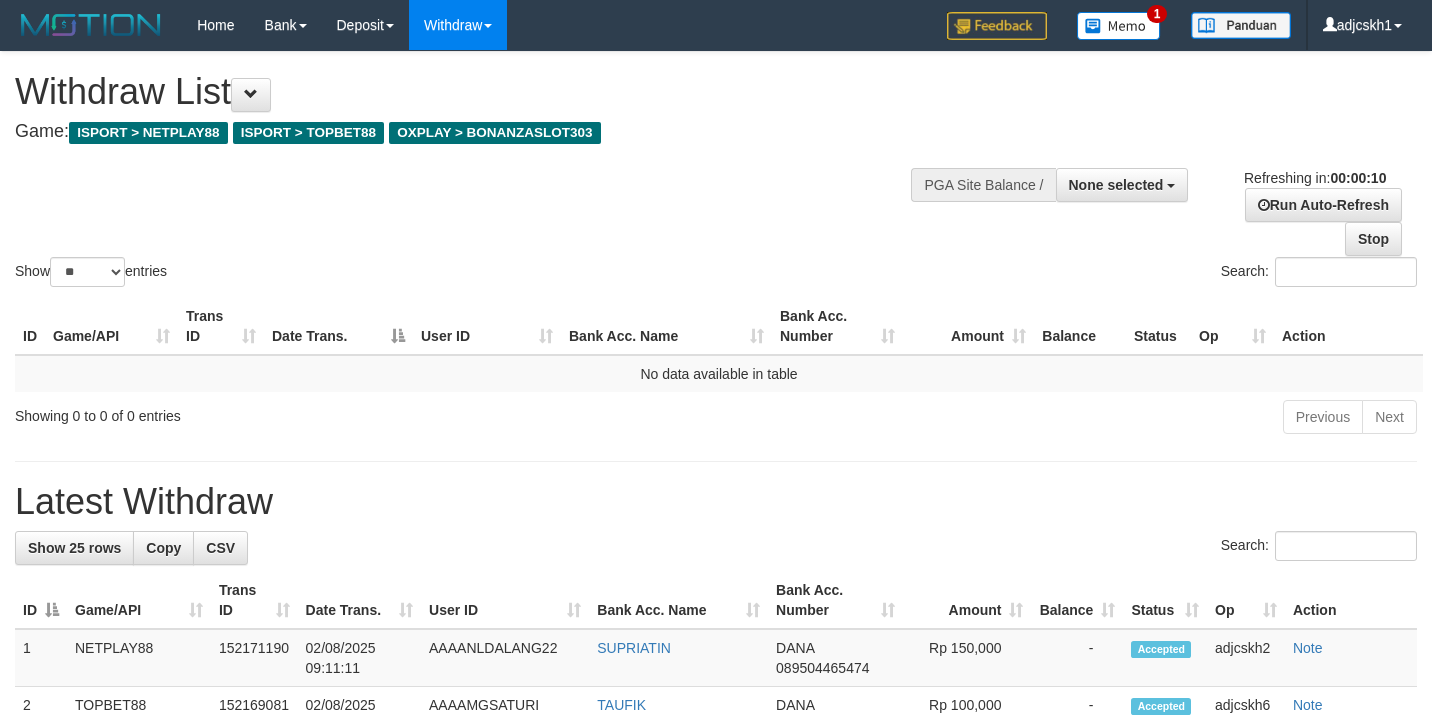 select 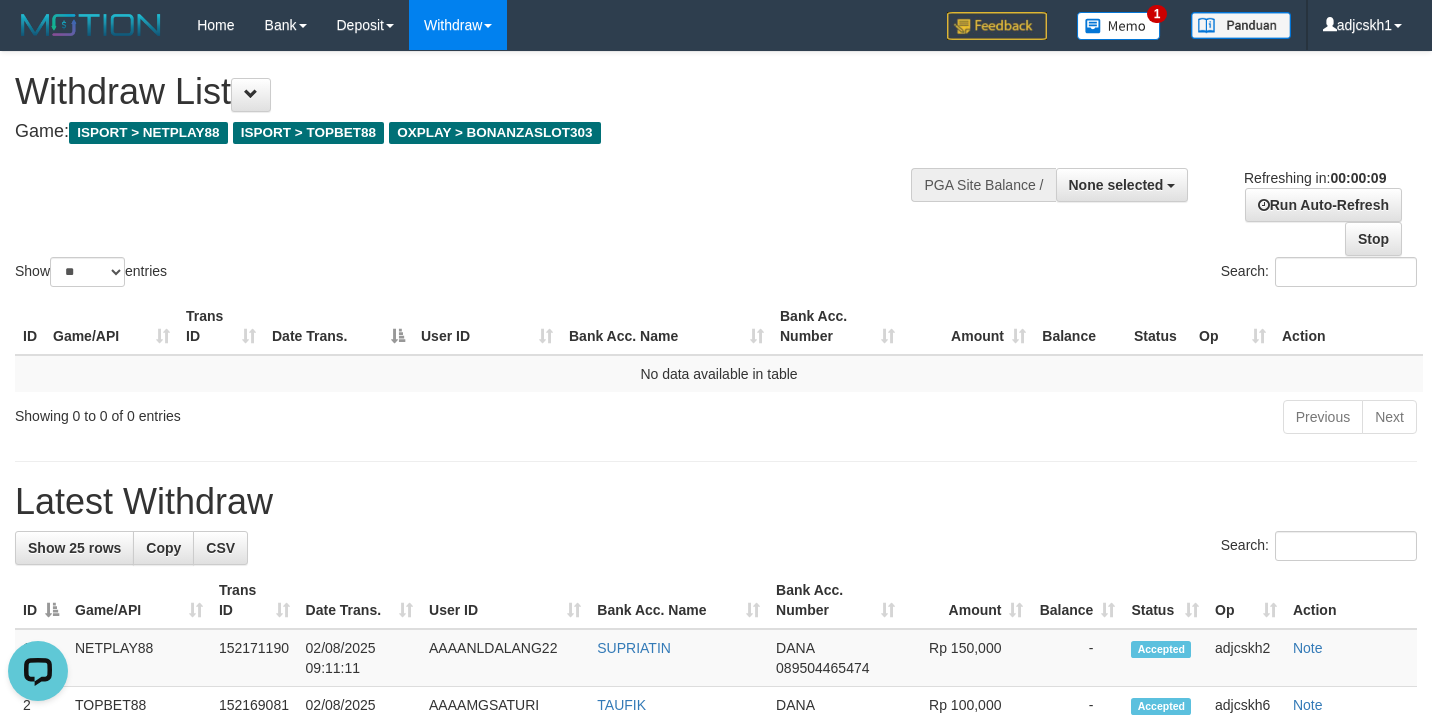 scroll, scrollTop: 0, scrollLeft: 0, axis: both 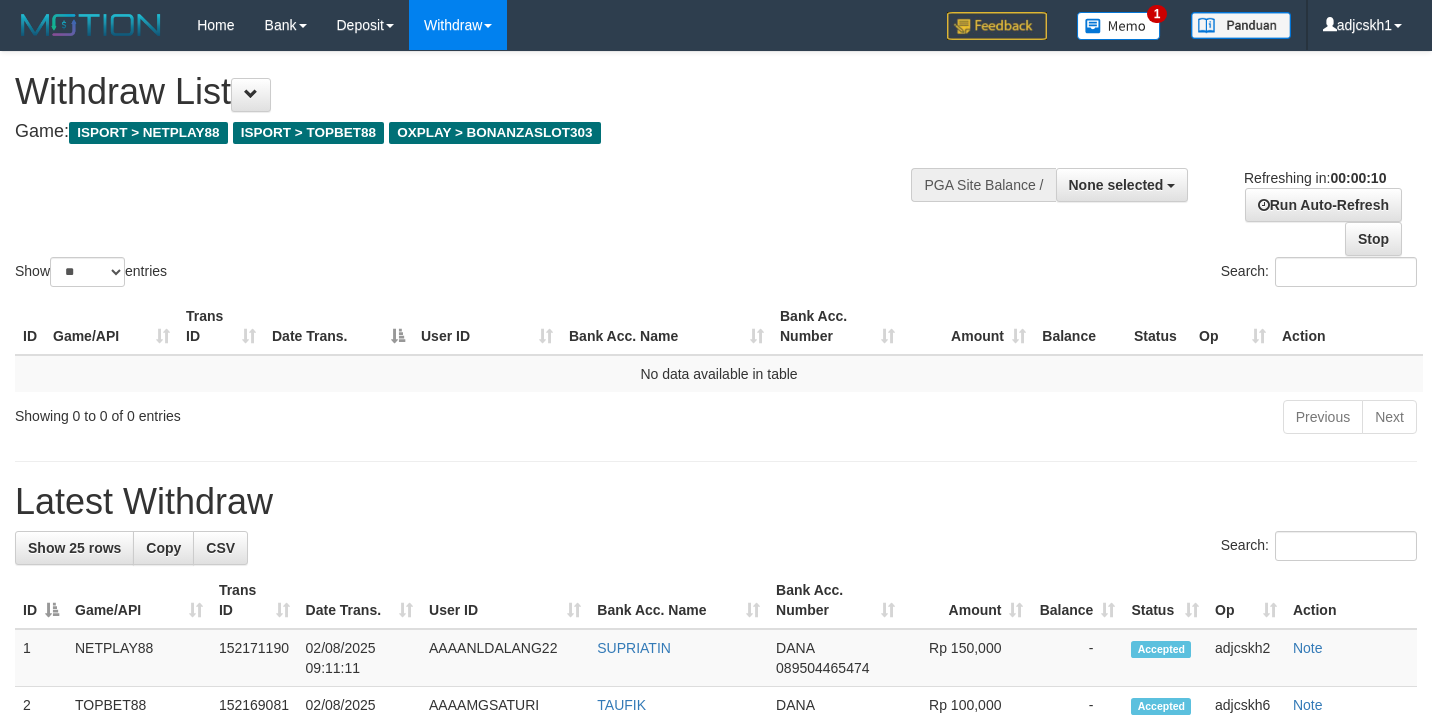 select 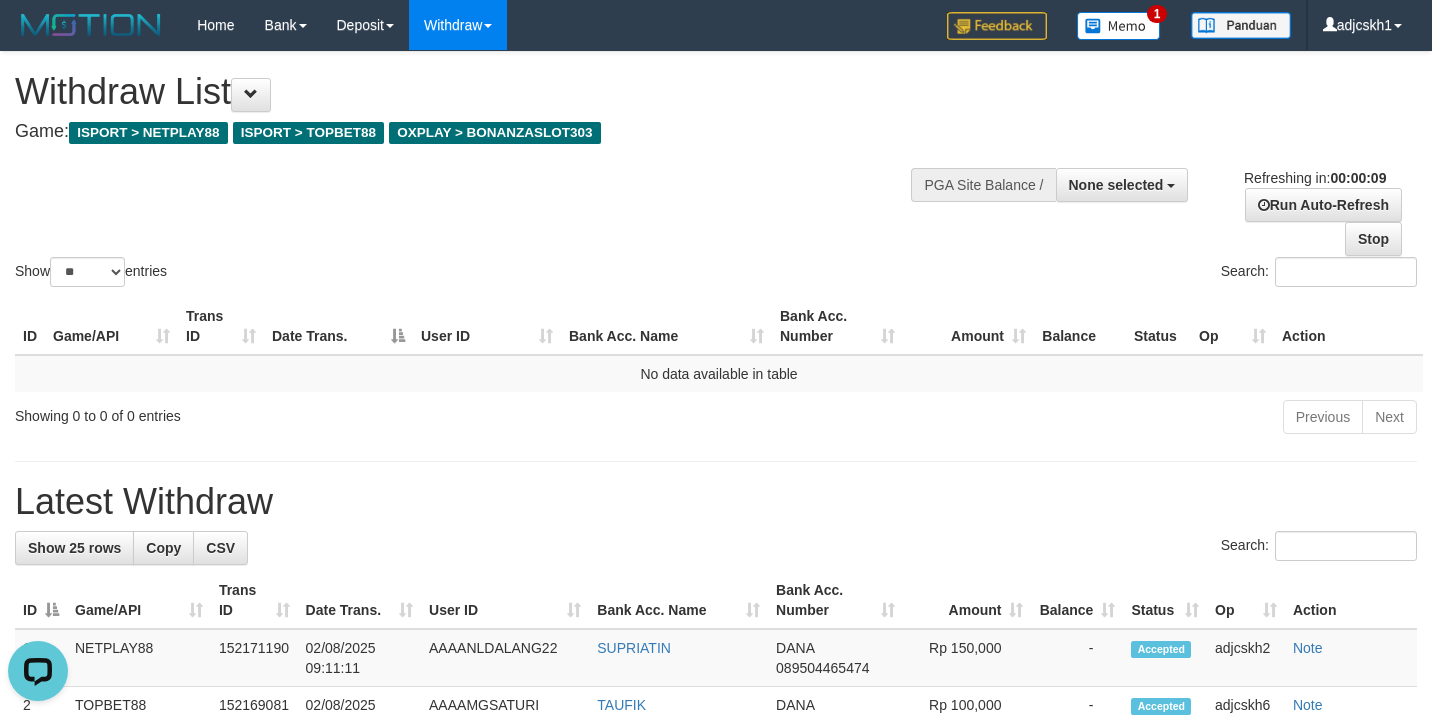 scroll, scrollTop: 0, scrollLeft: 0, axis: both 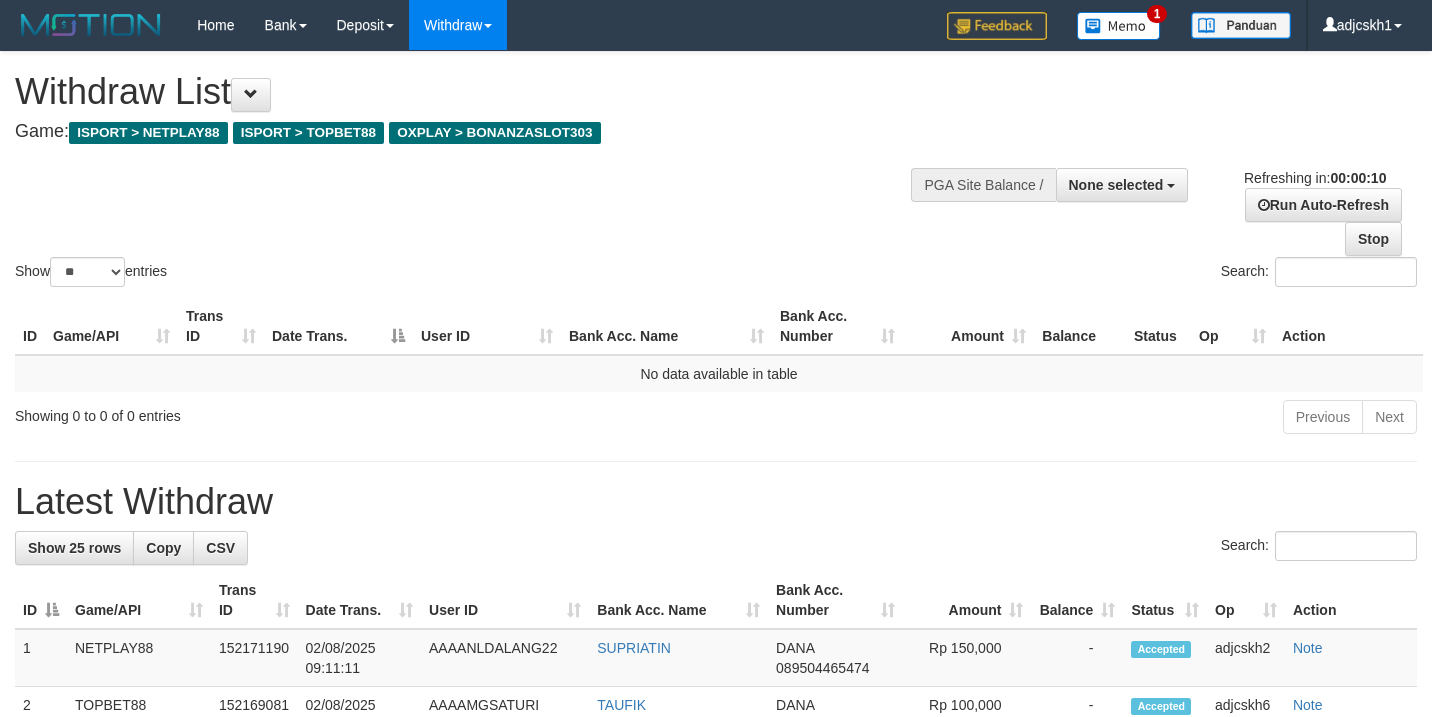 select 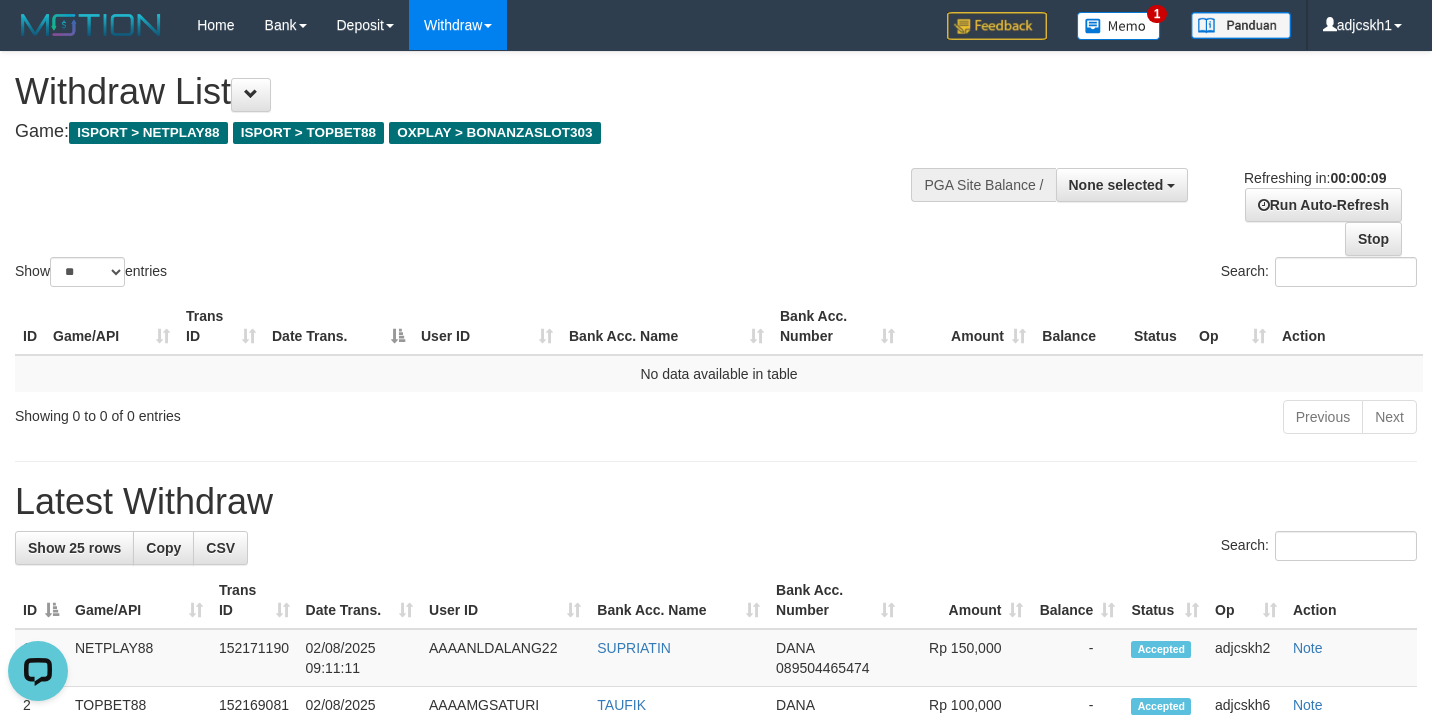 scroll, scrollTop: 0, scrollLeft: 0, axis: both 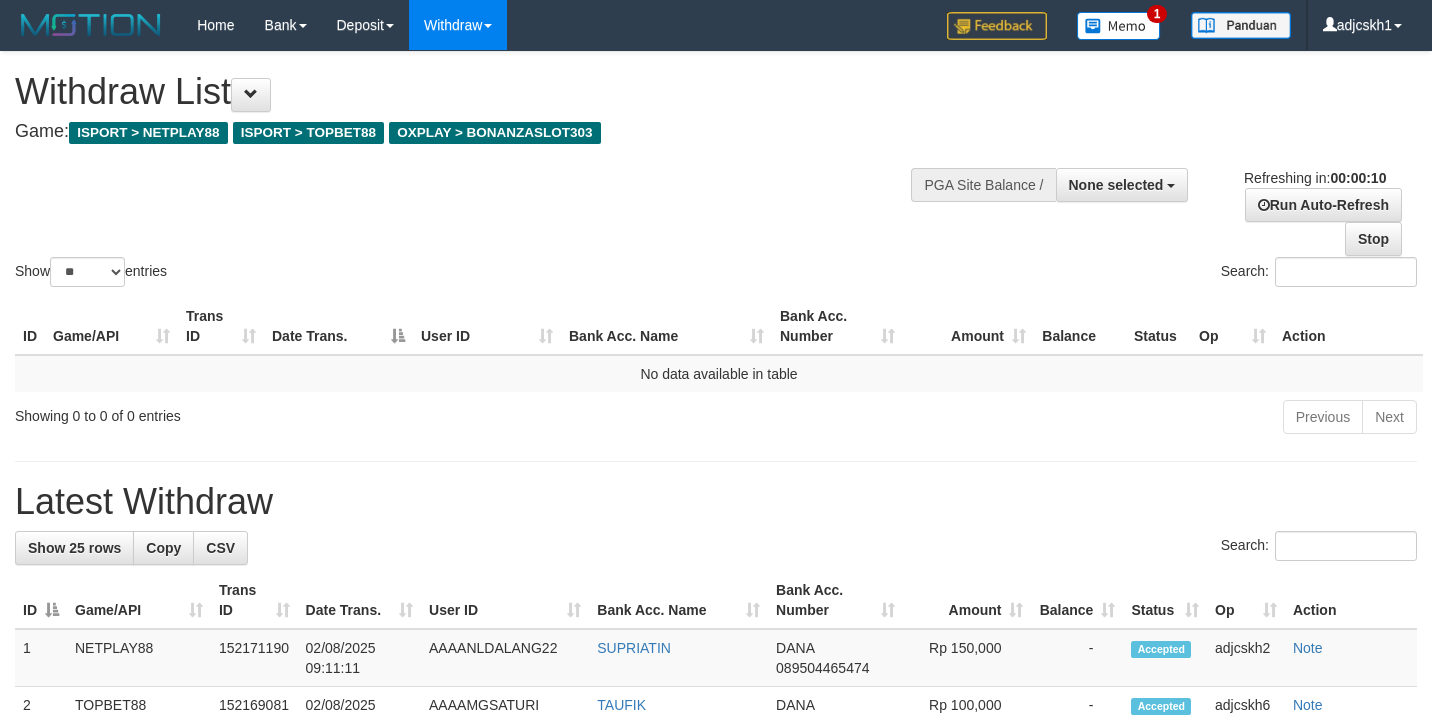 select 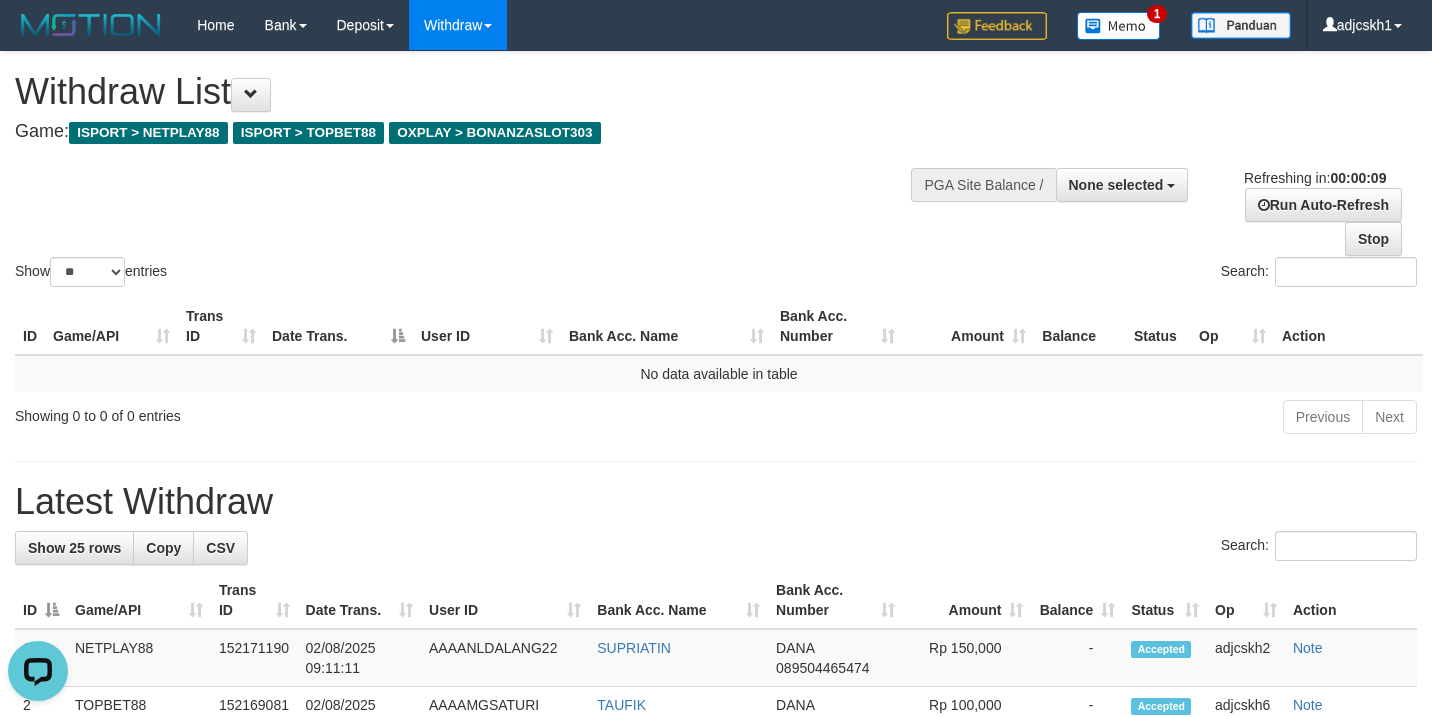 scroll, scrollTop: 0, scrollLeft: 0, axis: both 